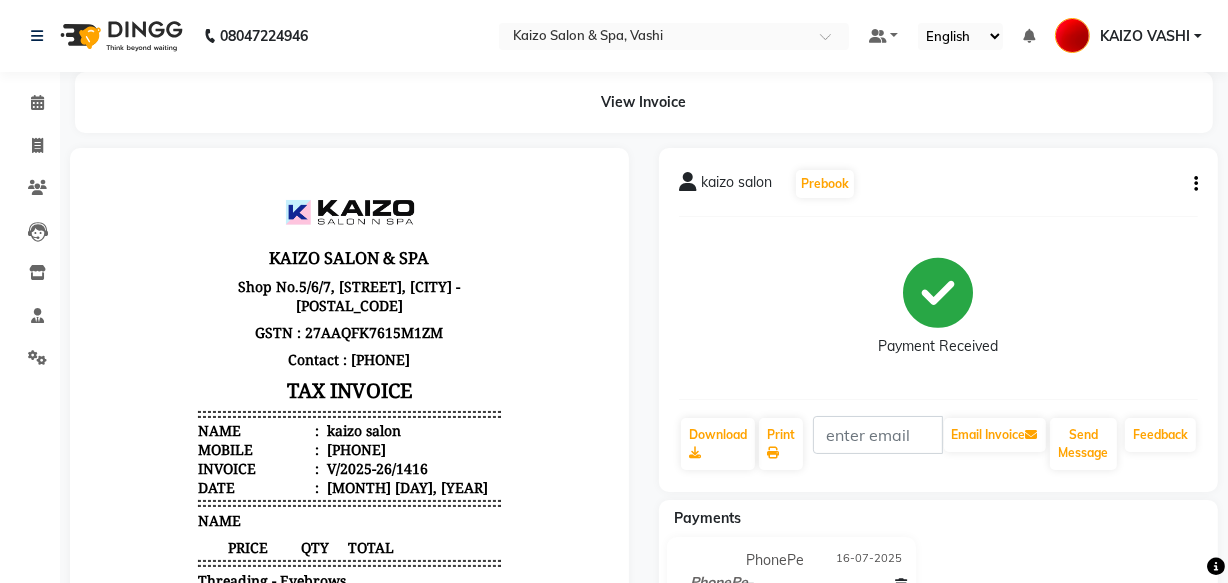scroll, scrollTop: 0, scrollLeft: 0, axis: both 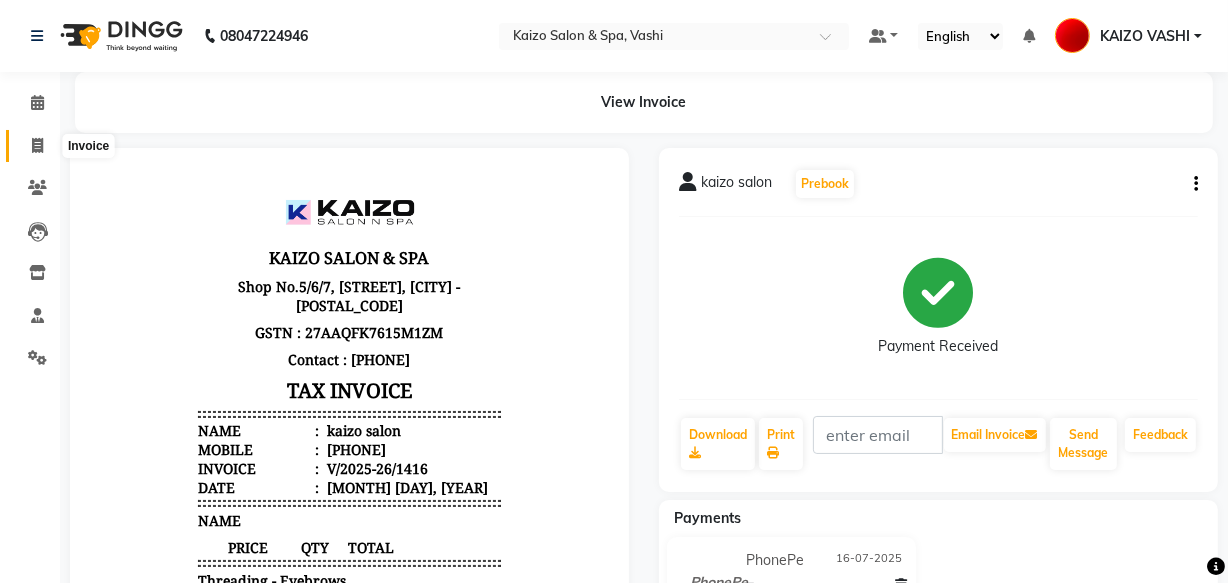 click 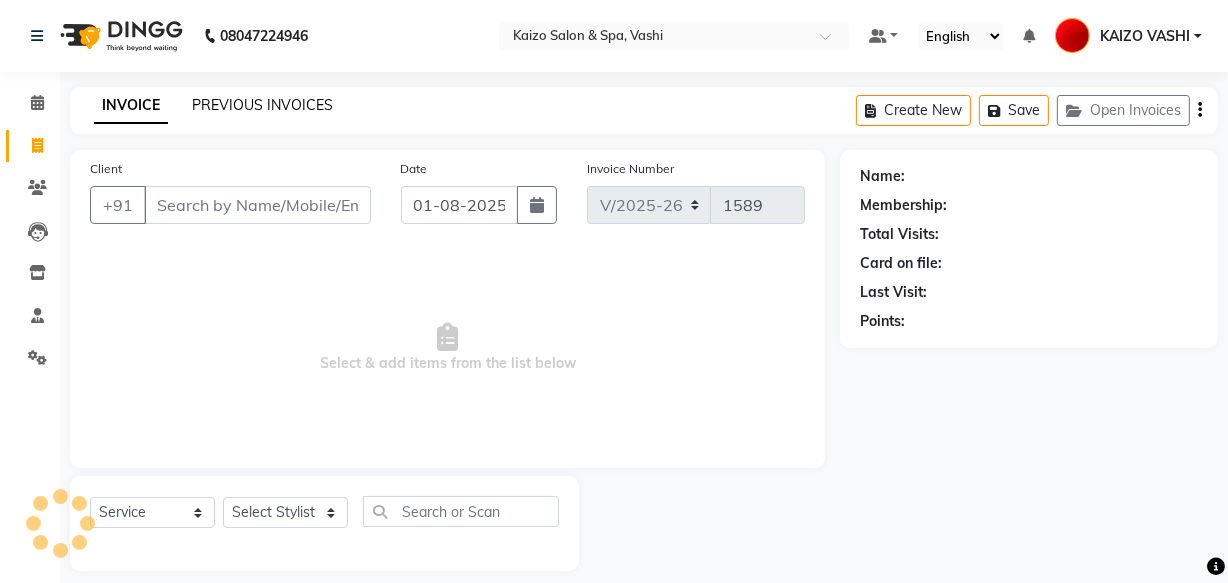 click on "PREVIOUS INVOICES" 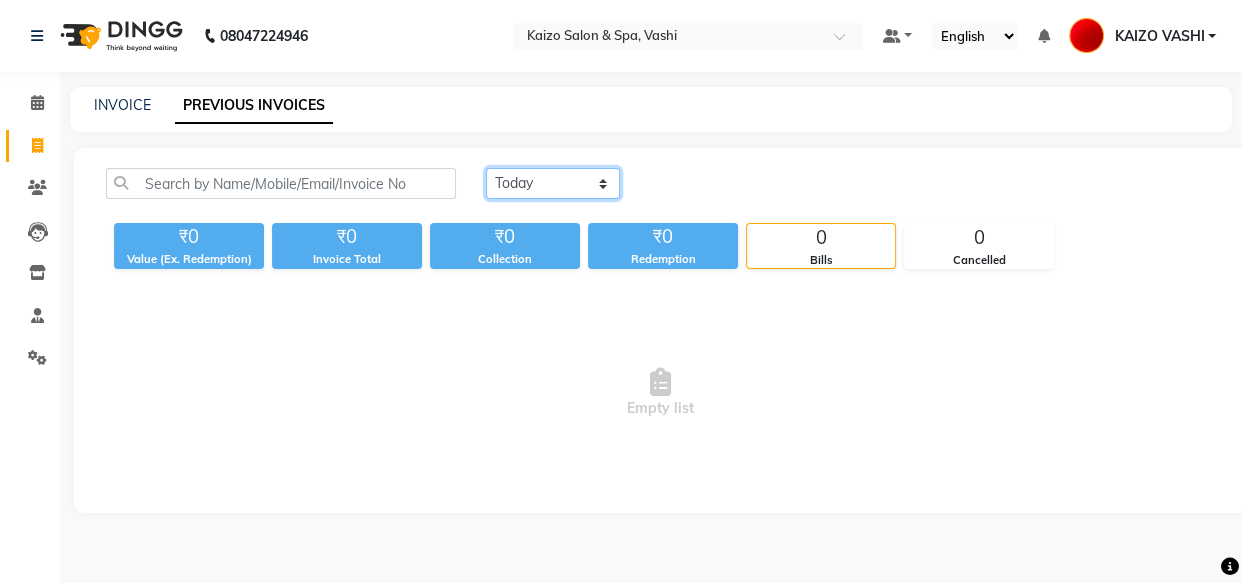 click on "Today Yesterday Custom Range" 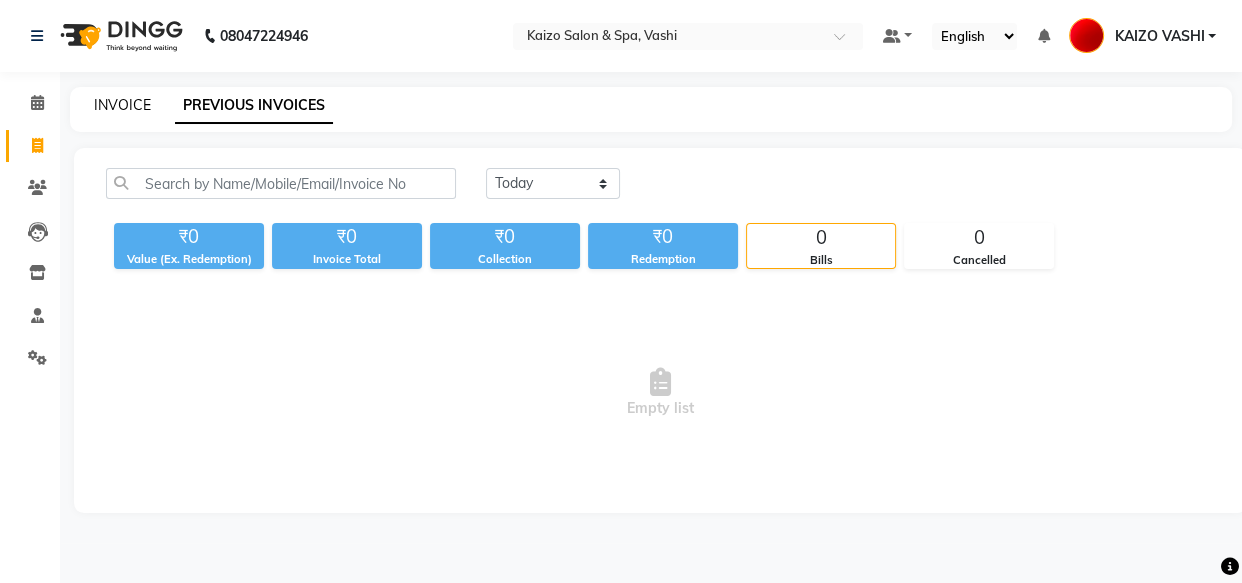 click on "INVOICE" 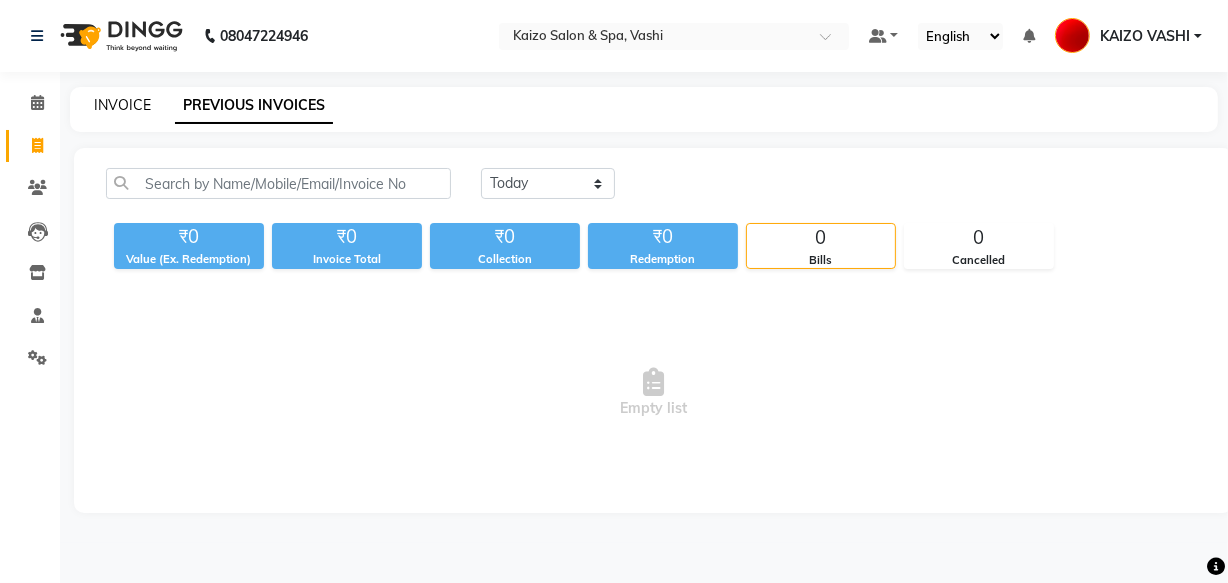 select on "616" 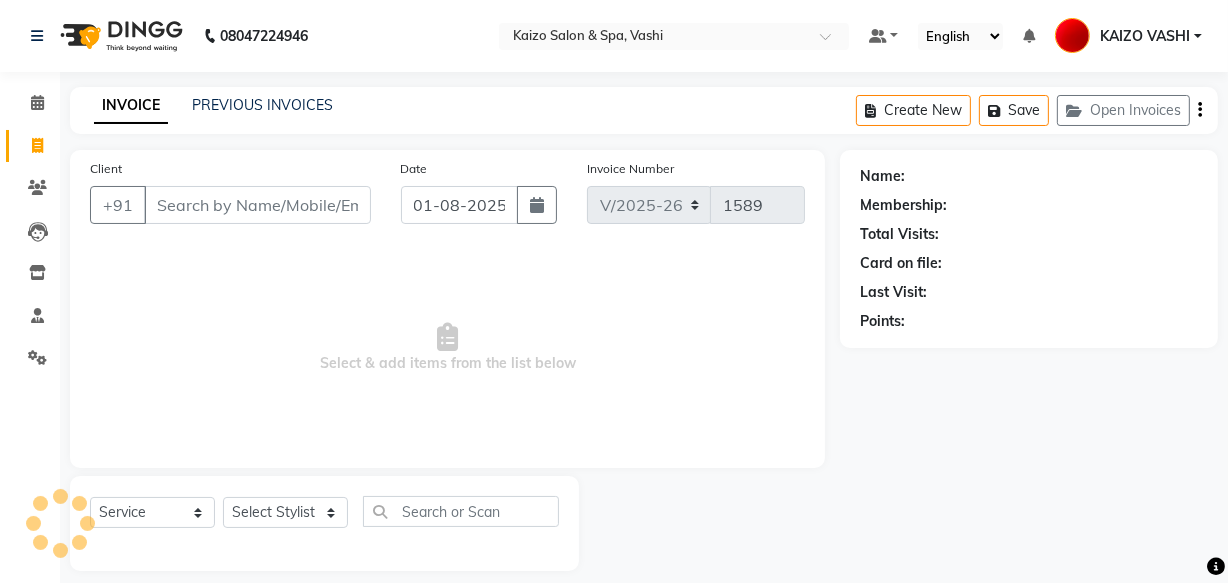 scroll, scrollTop: 19, scrollLeft: 0, axis: vertical 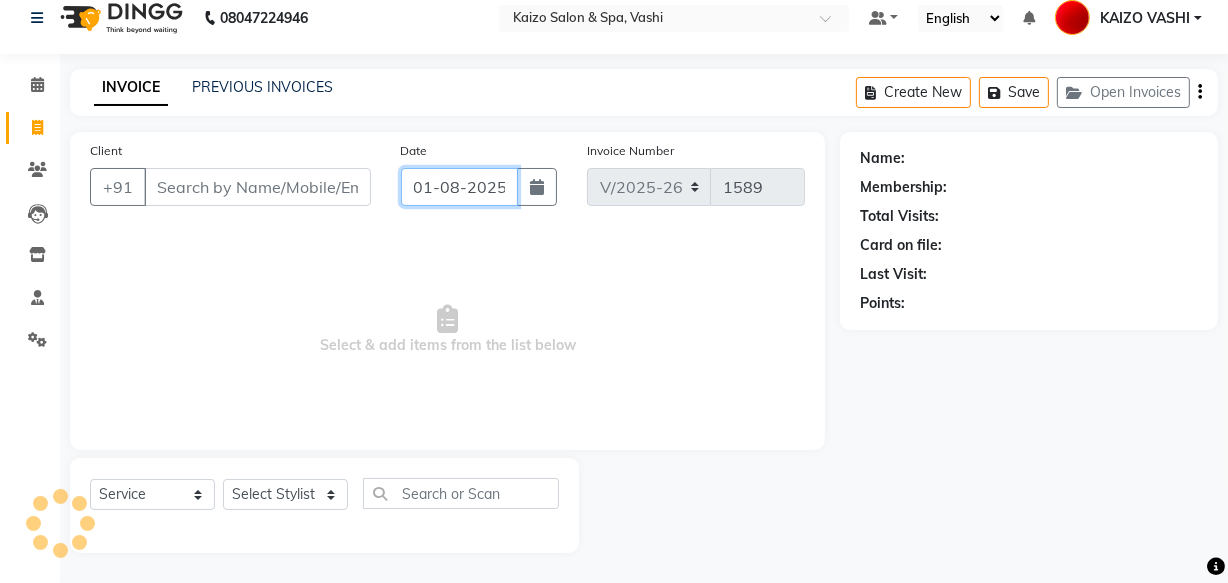 click on "01-08-2025" 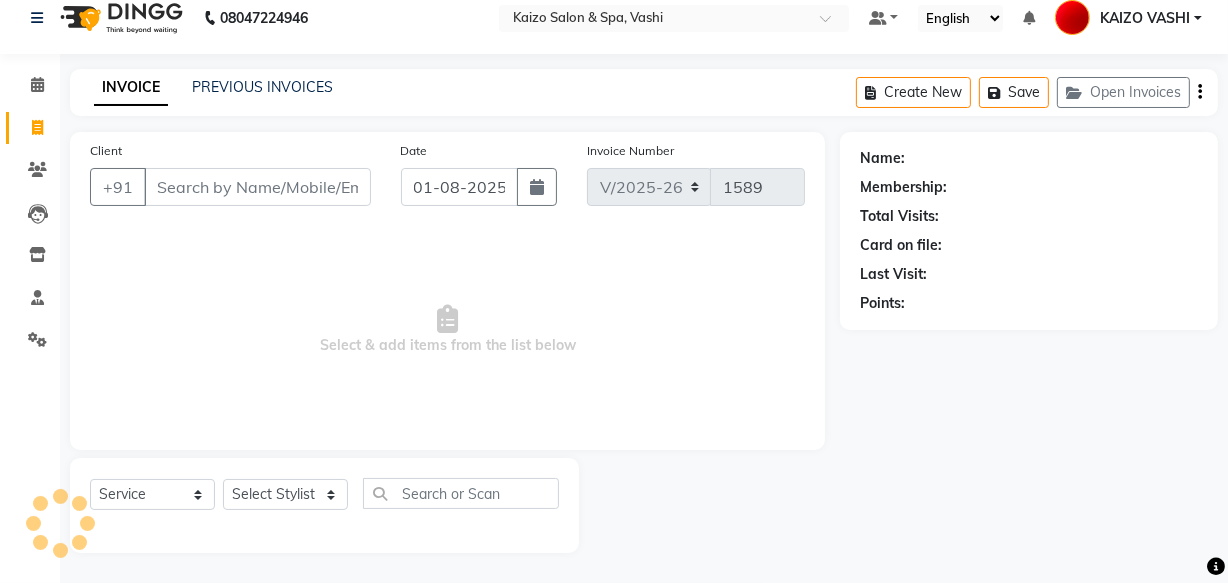 select on "8" 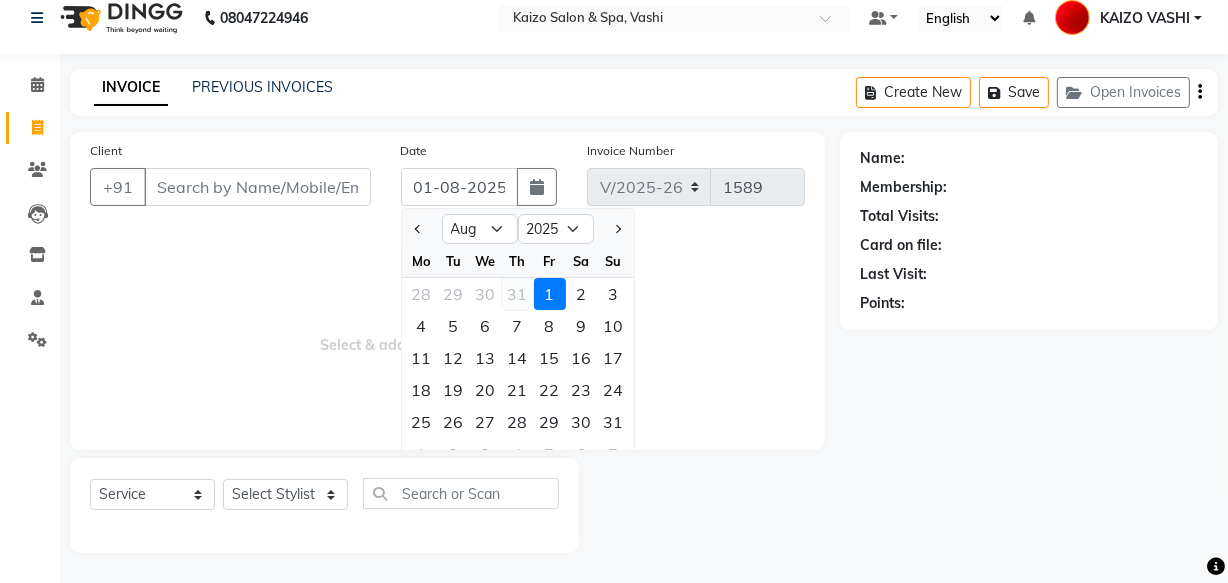 click on "31" 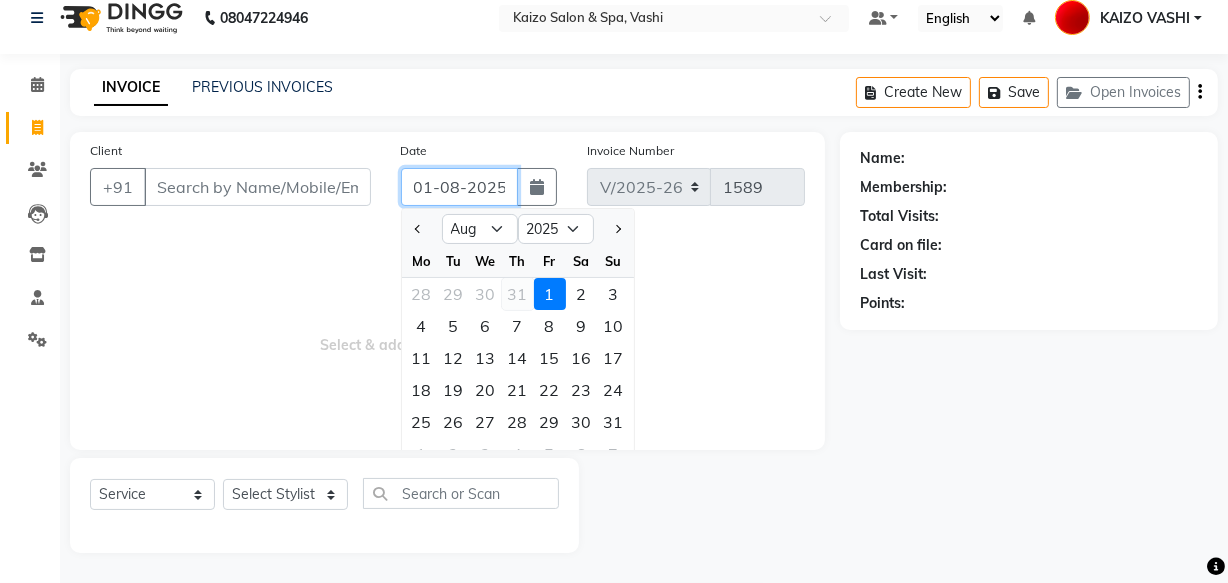 type on "31-07-2025" 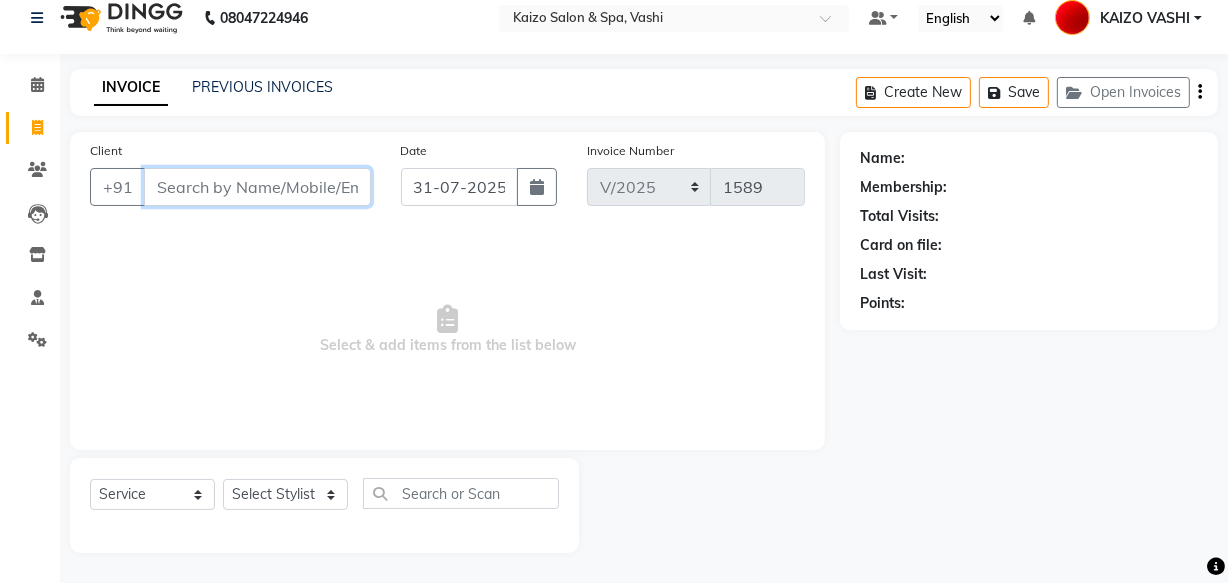 click on "Client" at bounding box center (257, 187) 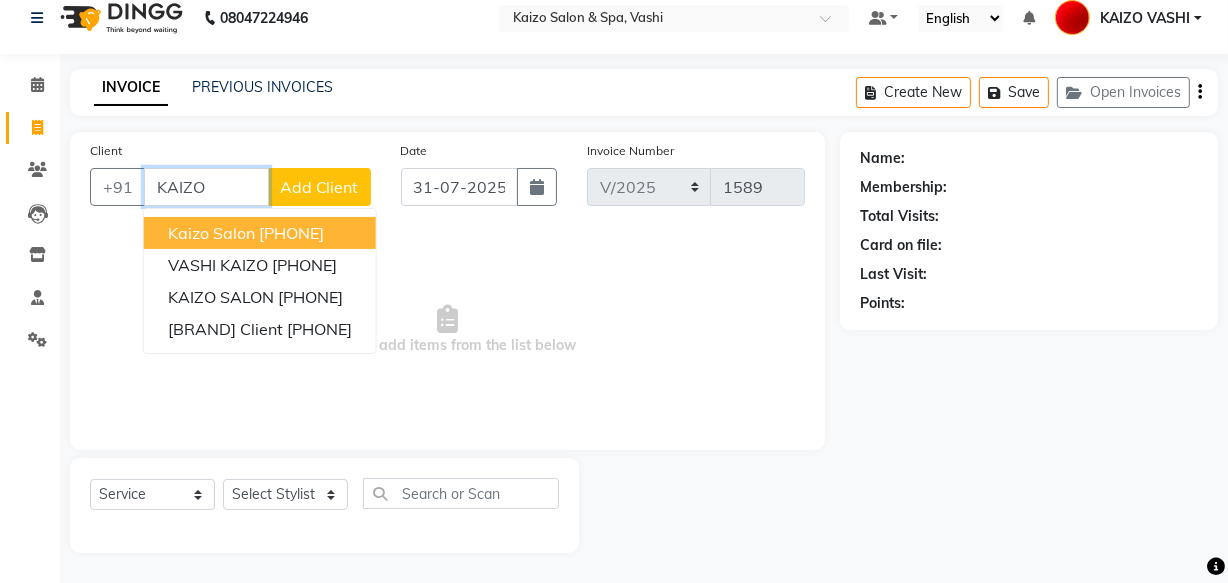 click on "kaizo salon" at bounding box center [211, 233] 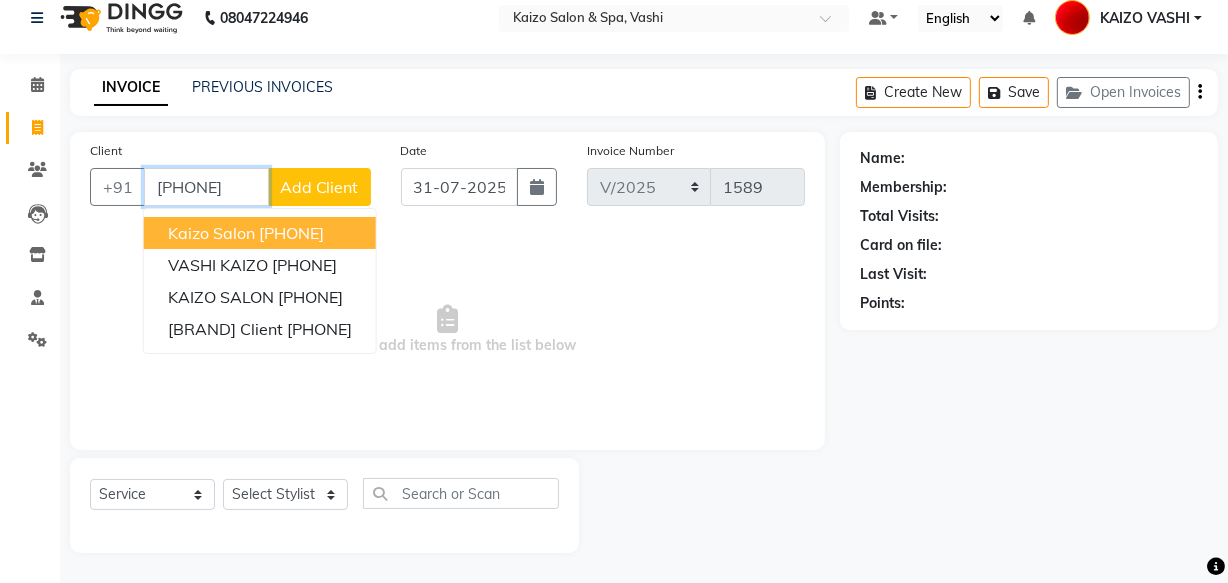 type on "[PHONE]" 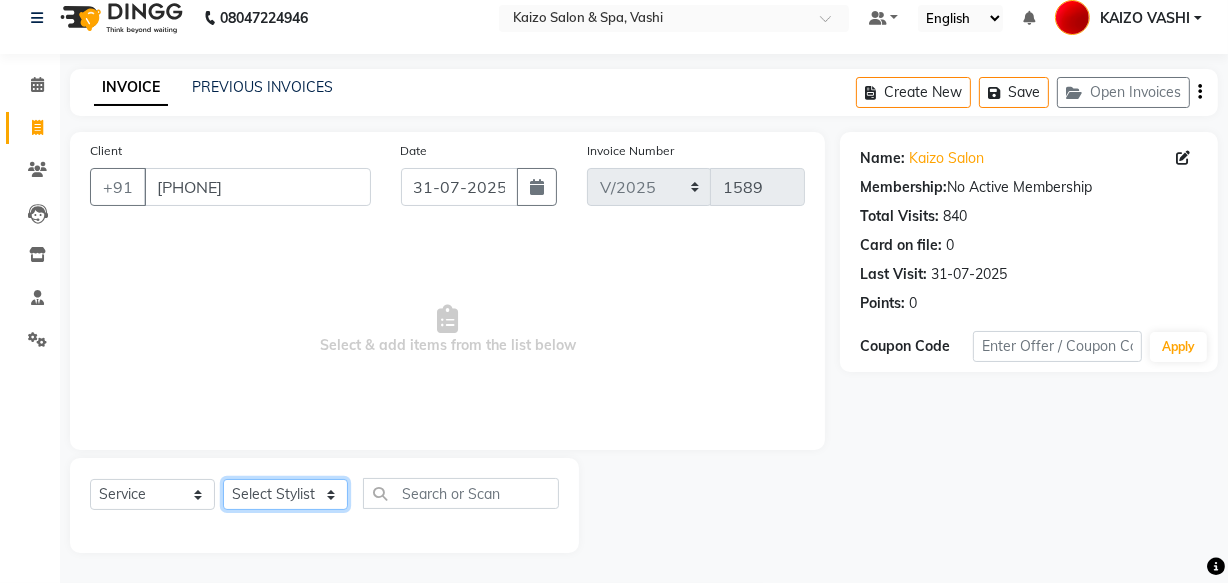 drag, startPoint x: 282, startPoint y: 494, endPoint x: 281, endPoint y: 479, distance: 15.033297 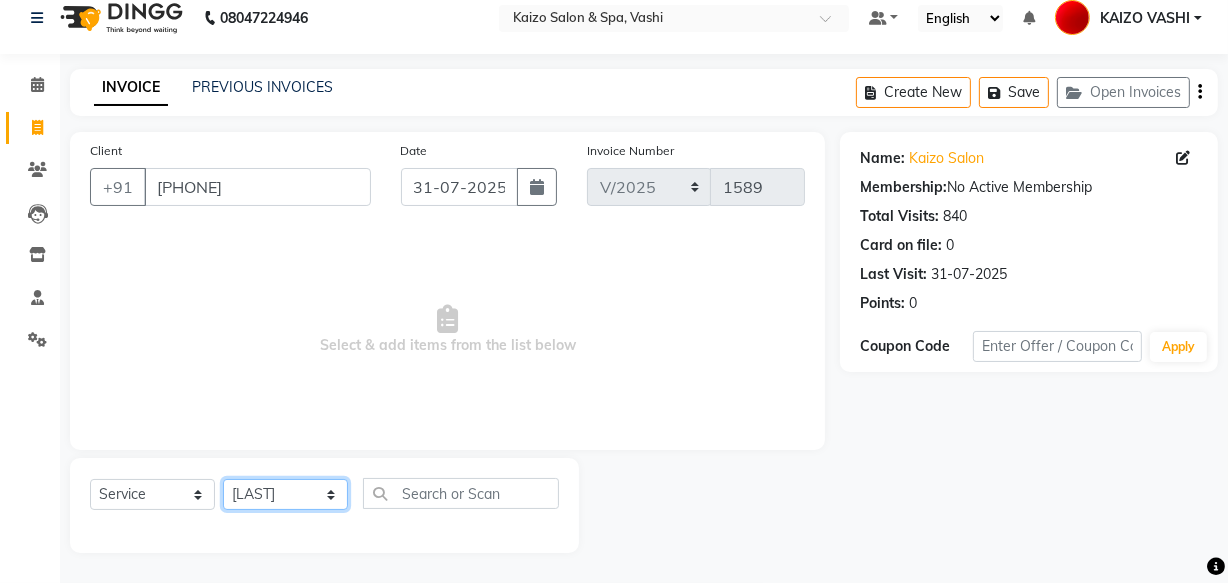 click on "Select Stylist [NAME] [NAME] [NAME] [NAME] [NAME] [NAME] [NAME] [NAME] [NAME] [NAME]" 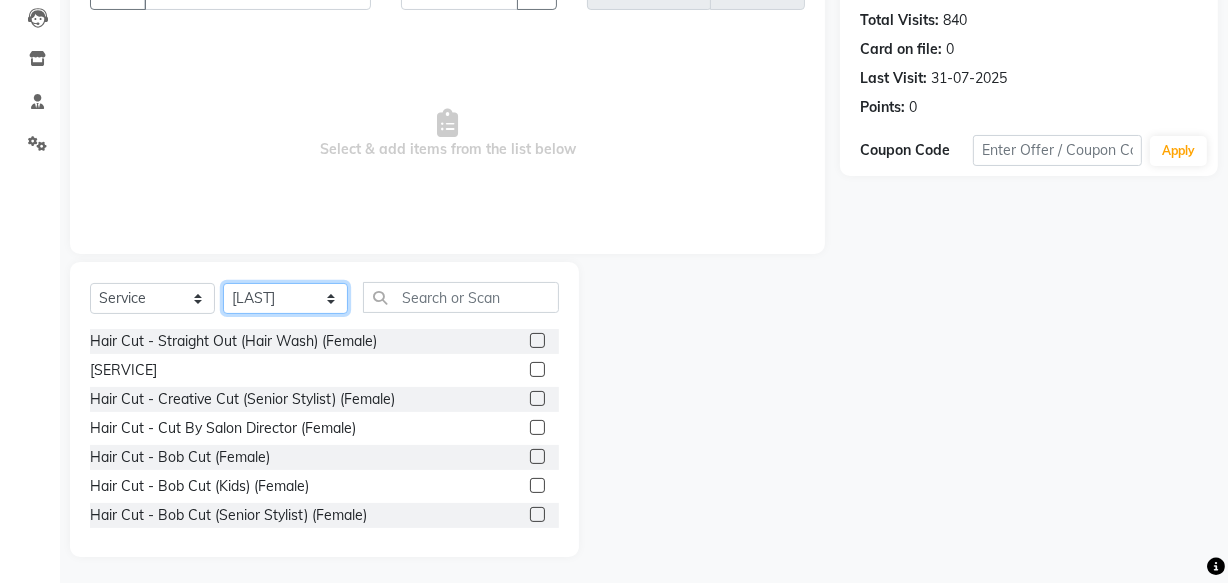 scroll, scrollTop: 219, scrollLeft: 0, axis: vertical 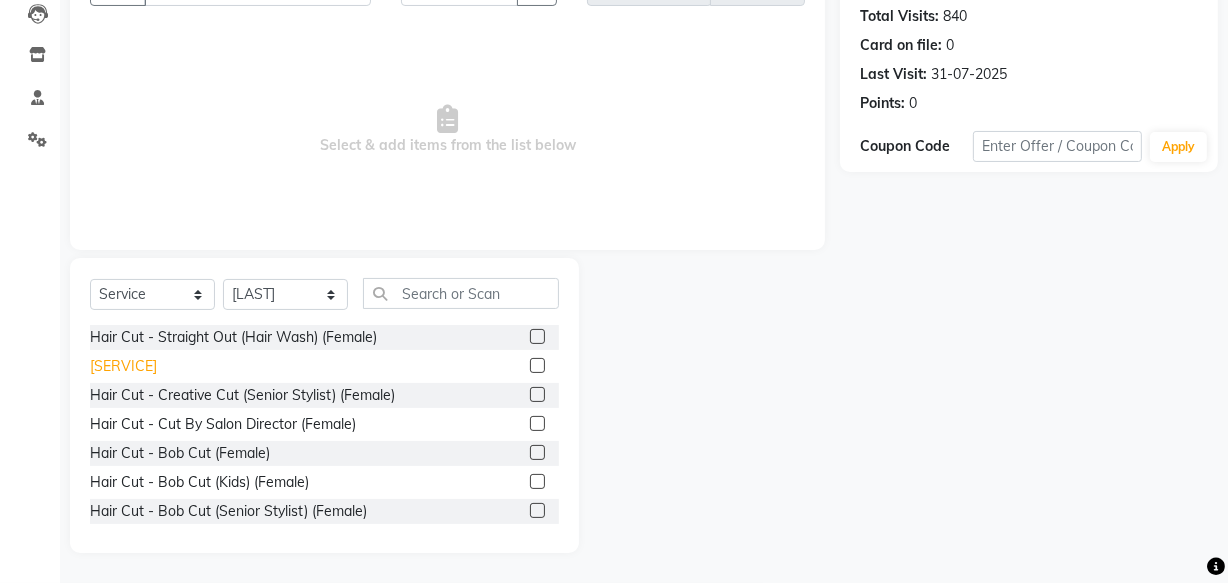 click on "[SERVICE]" 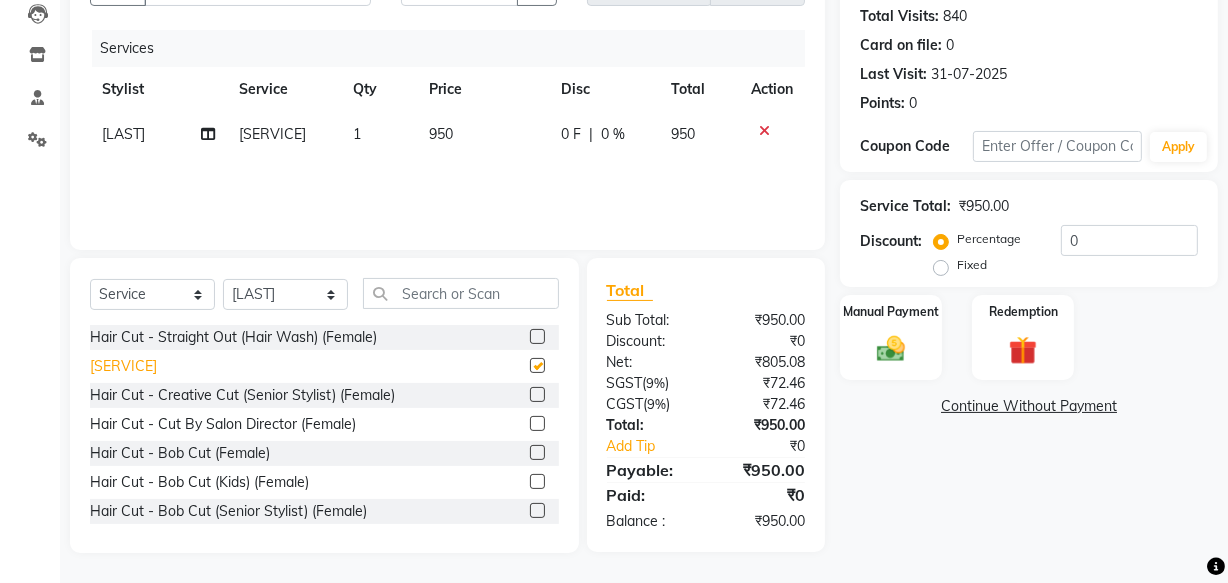 checkbox on "false" 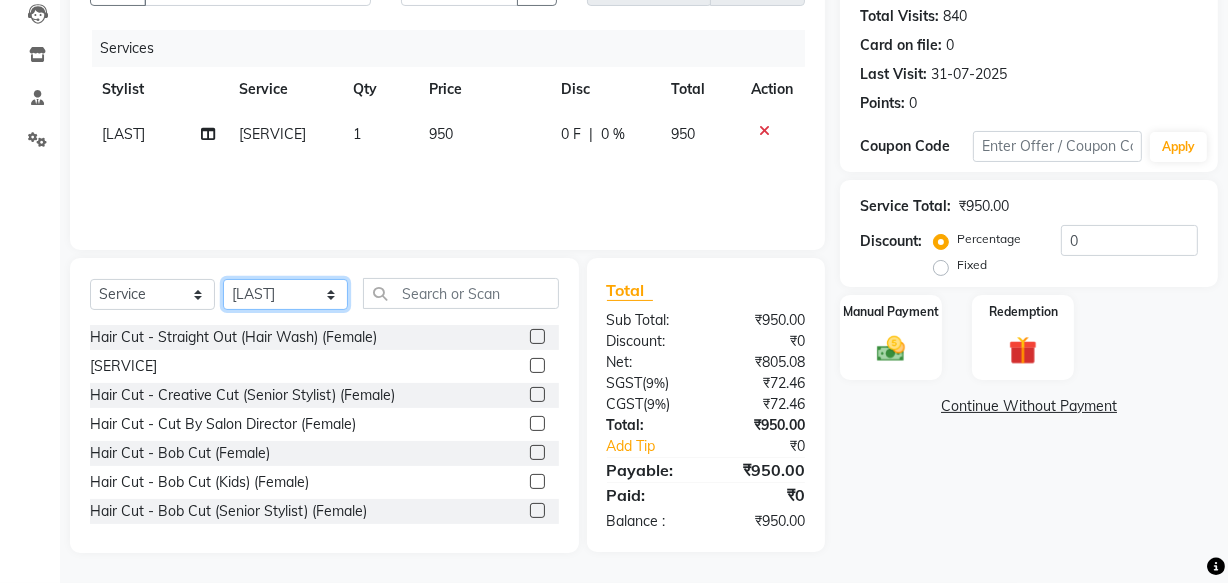 click on "Select Stylist [NAME] [NAME] [NAME] [NAME] [NAME] [NAME] [NAME] [NAME] [NAME] [NAME]" 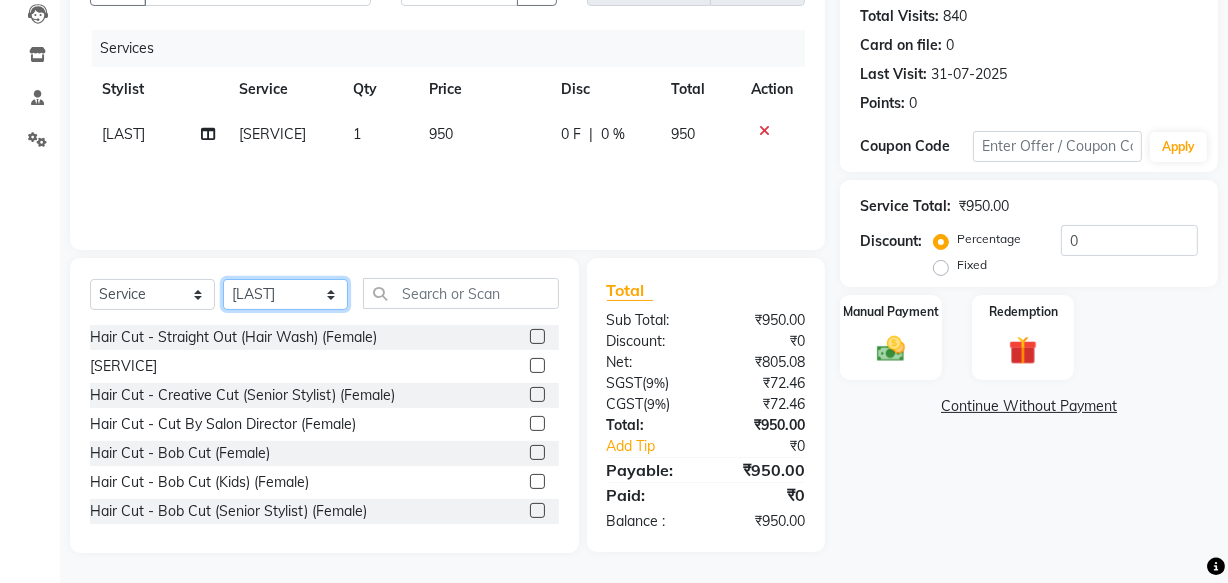select on "34295" 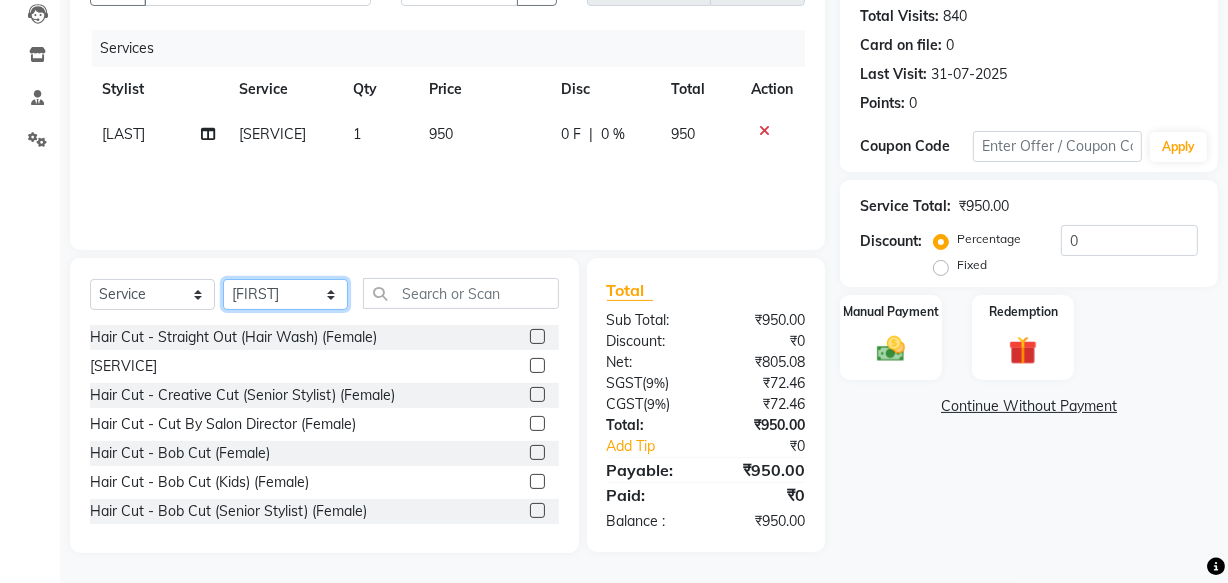 click on "Select Stylist [NAME] [NAME] [NAME] [NAME] [NAME] [NAME] [NAME] [NAME] [NAME] [NAME]" 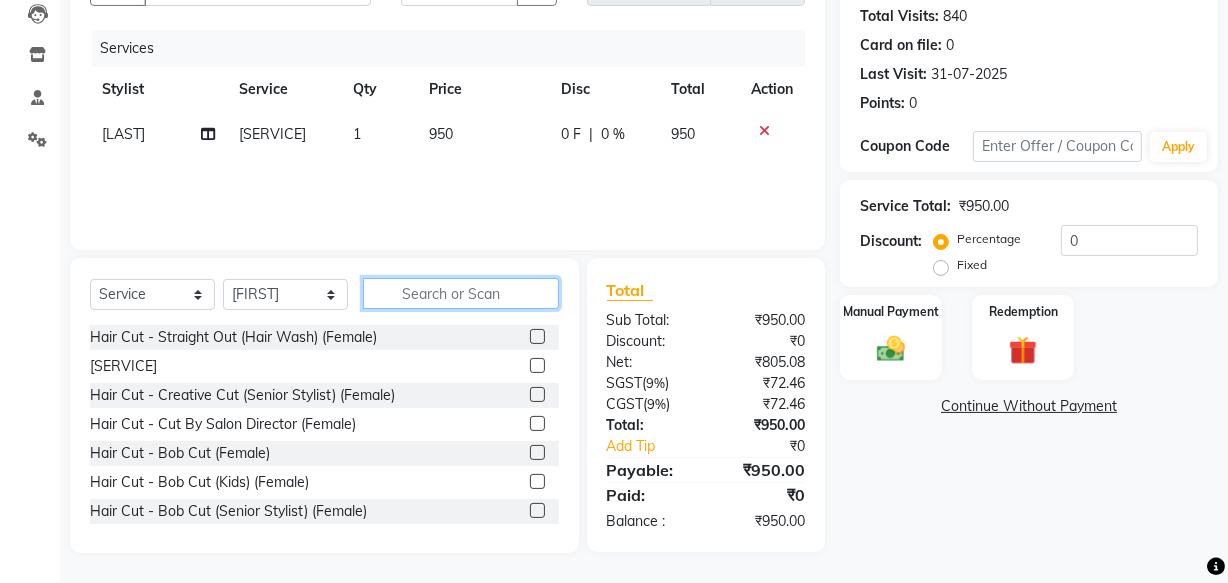 click 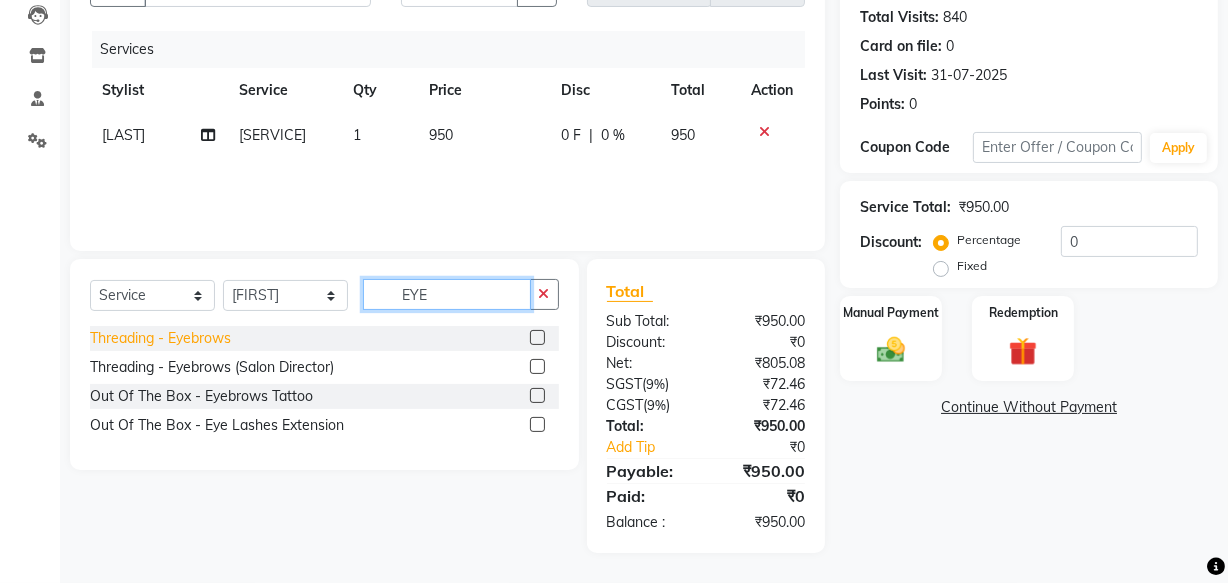 type on "EYE" 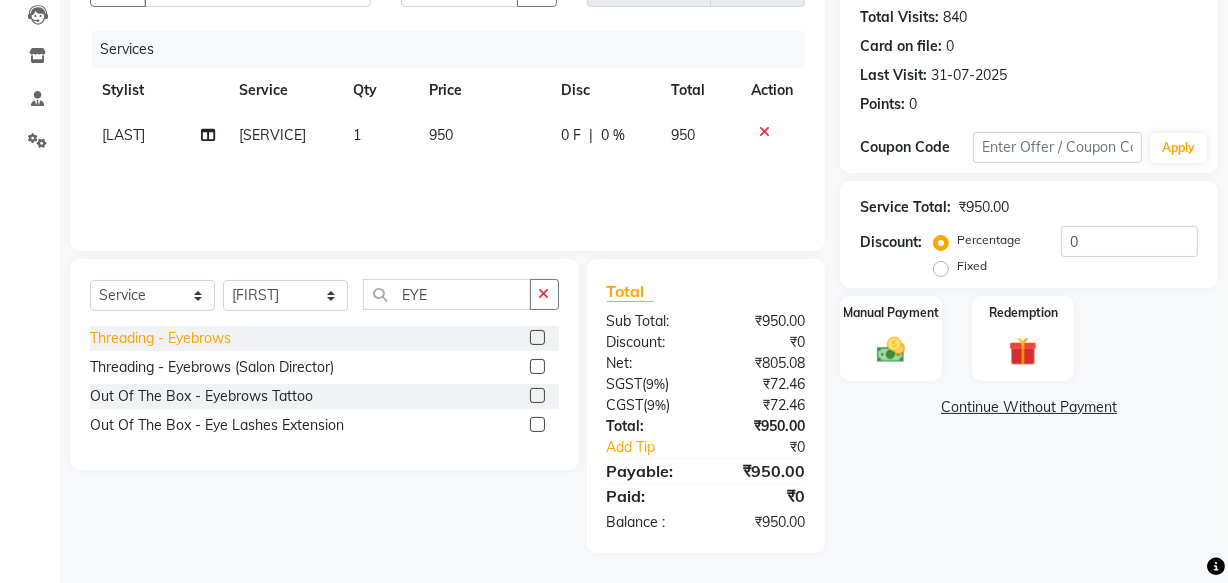 click on "Threading - Eyebrows" 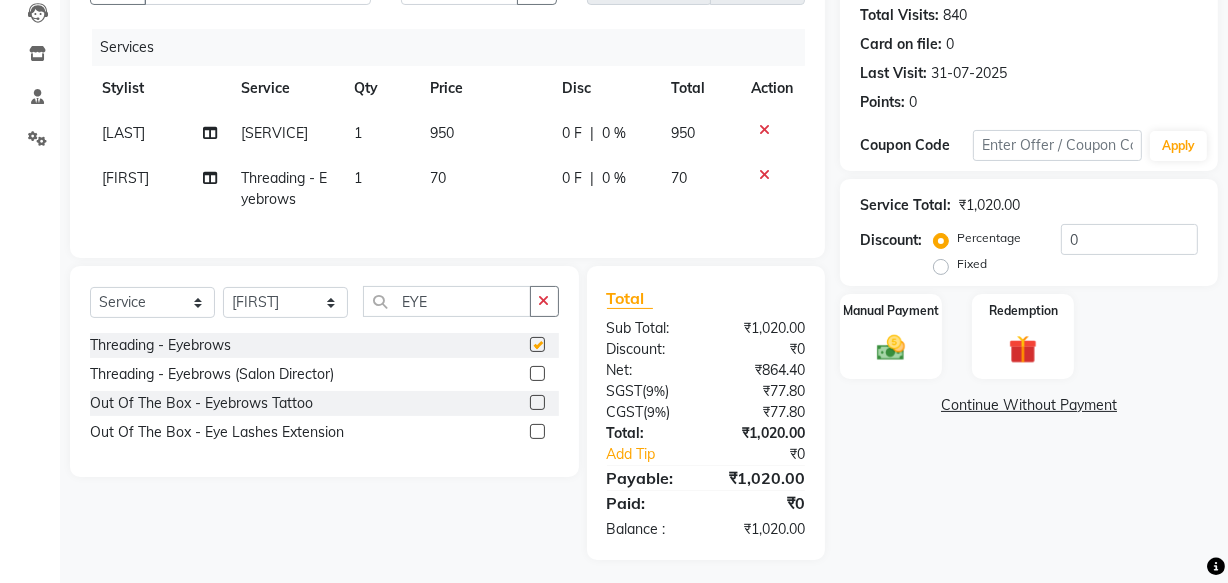 checkbox on "false" 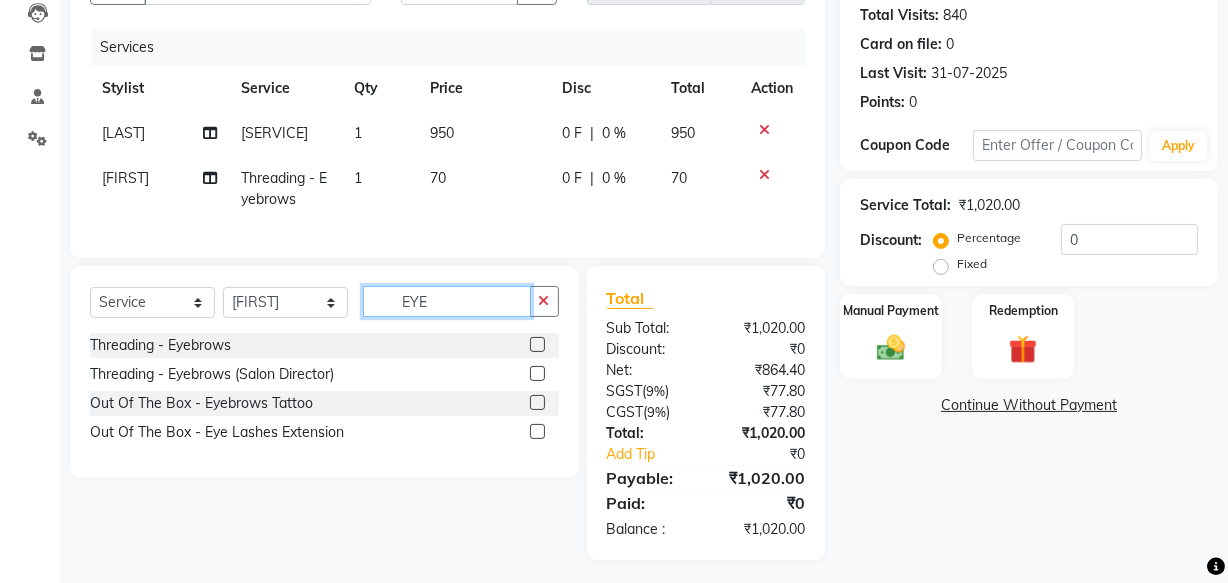 click on "EYE" 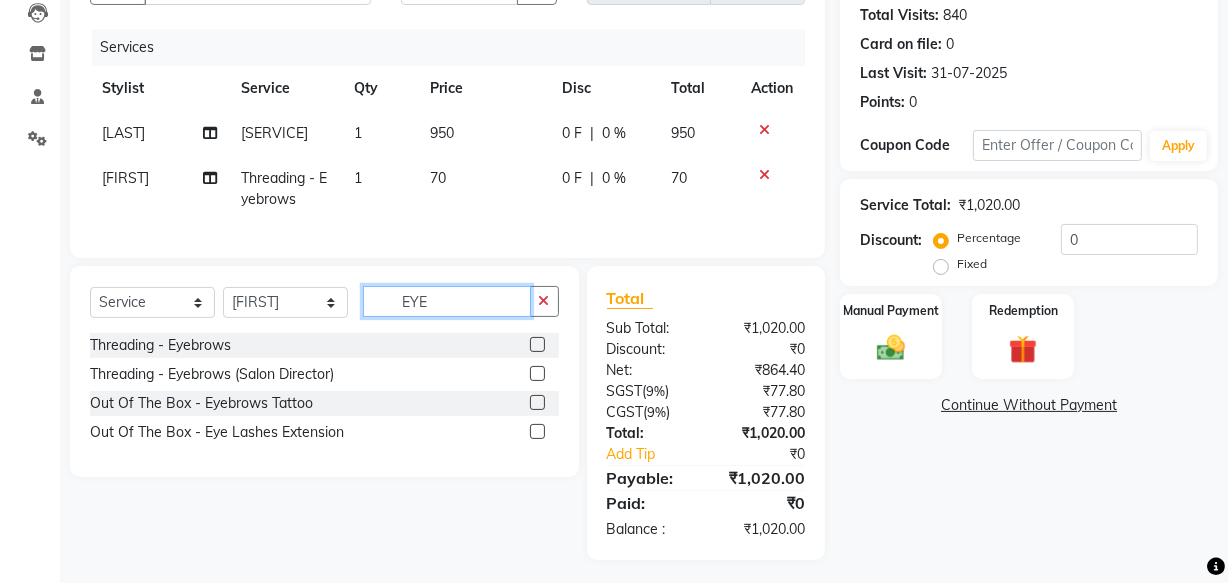 click on "EYE" 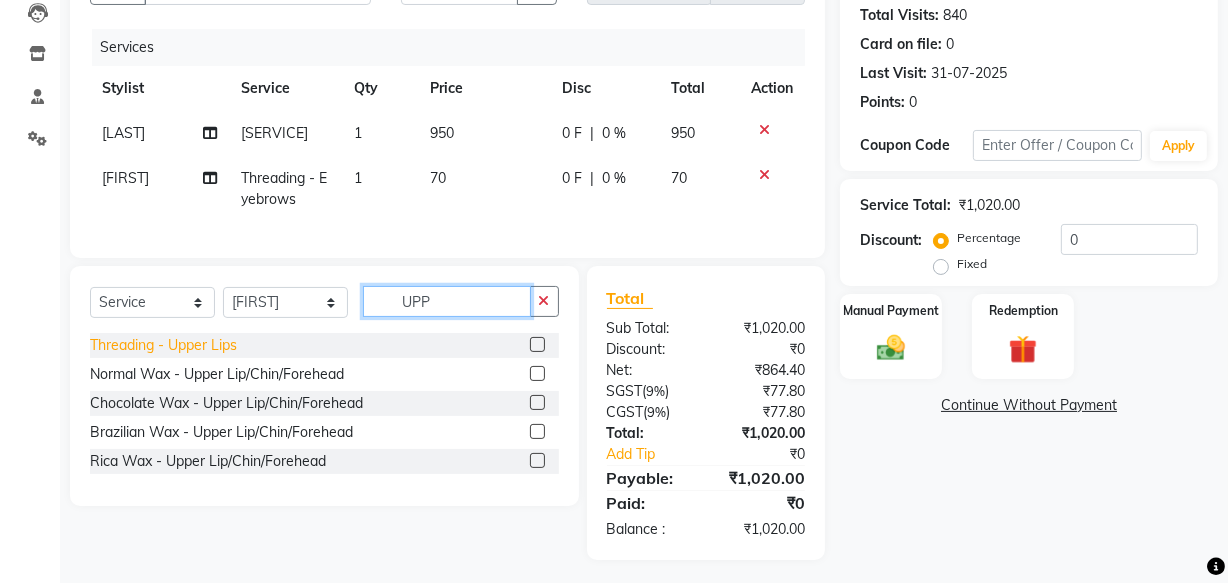 type on "UPP" 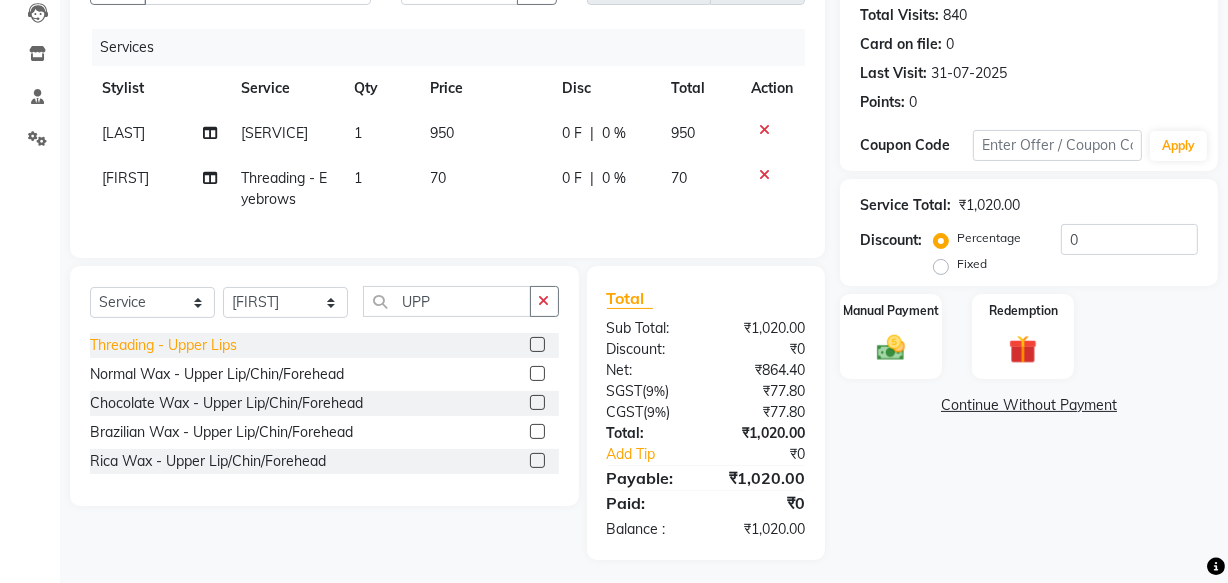 click on "Threading - Upper Lips" 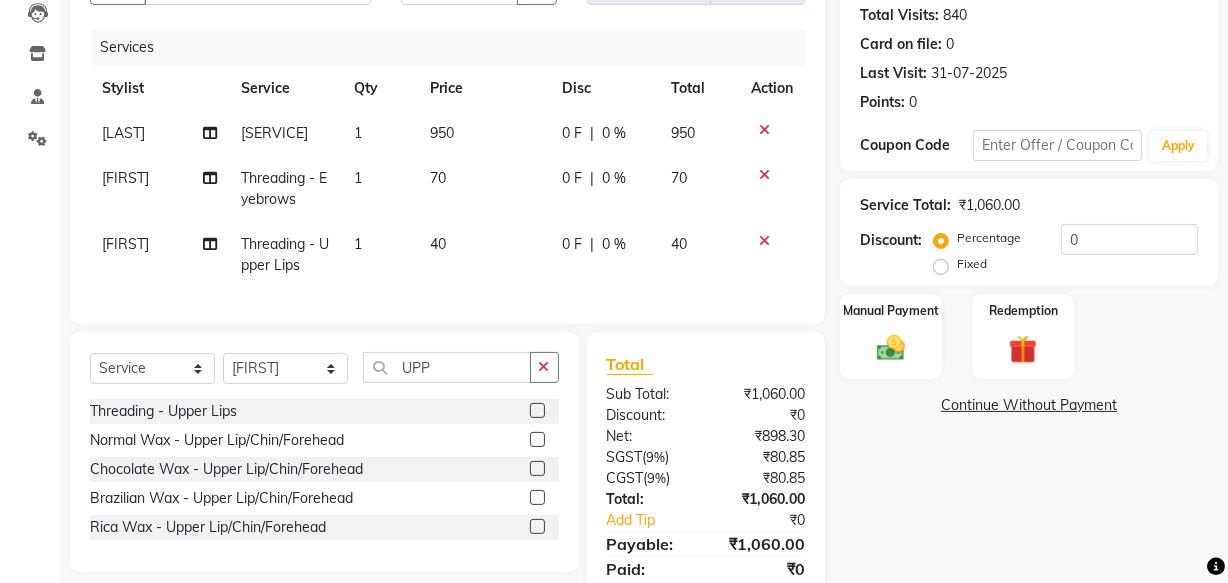 drag, startPoint x: 167, startPoint y: 517, endPoint x: 178, endPoint y: 508, distance: 14.21267 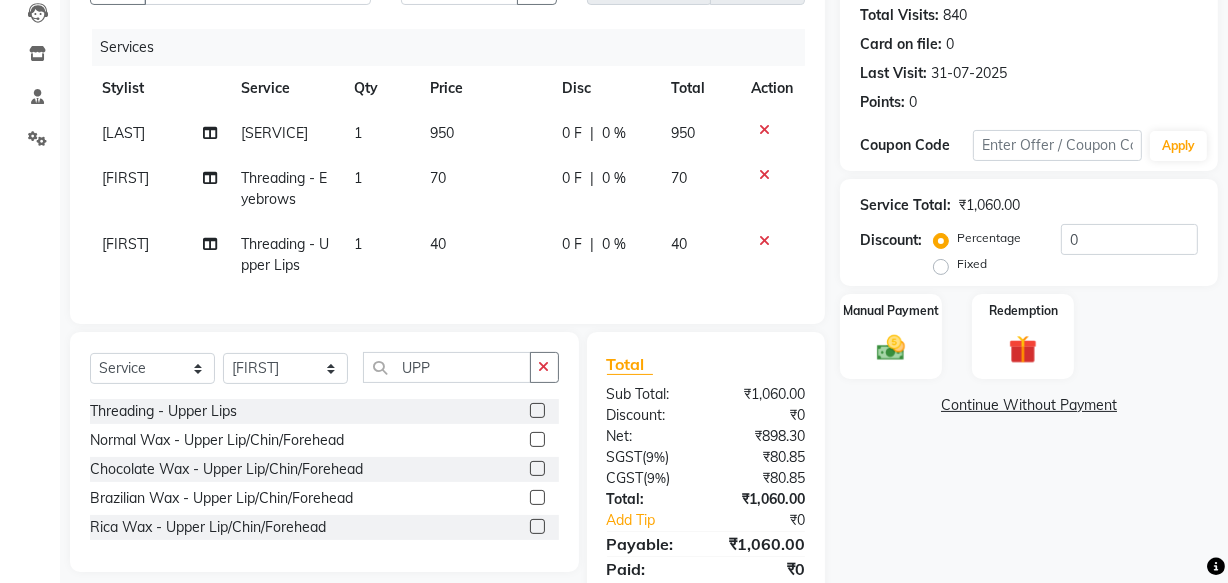 click on "Threading - Upper Lips" 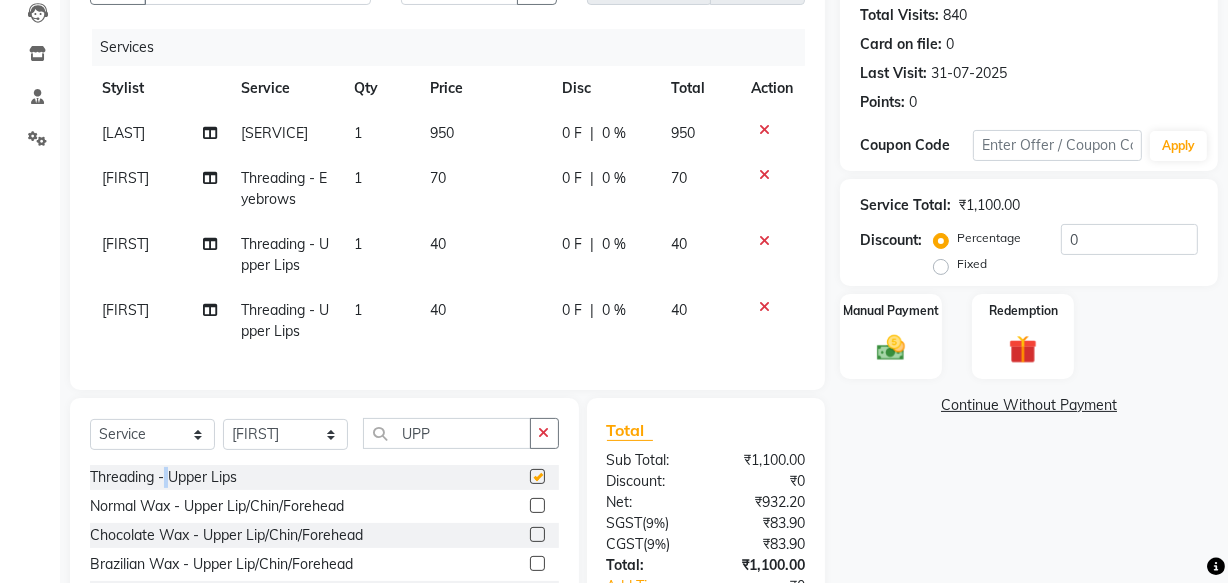 checkbox on "false" 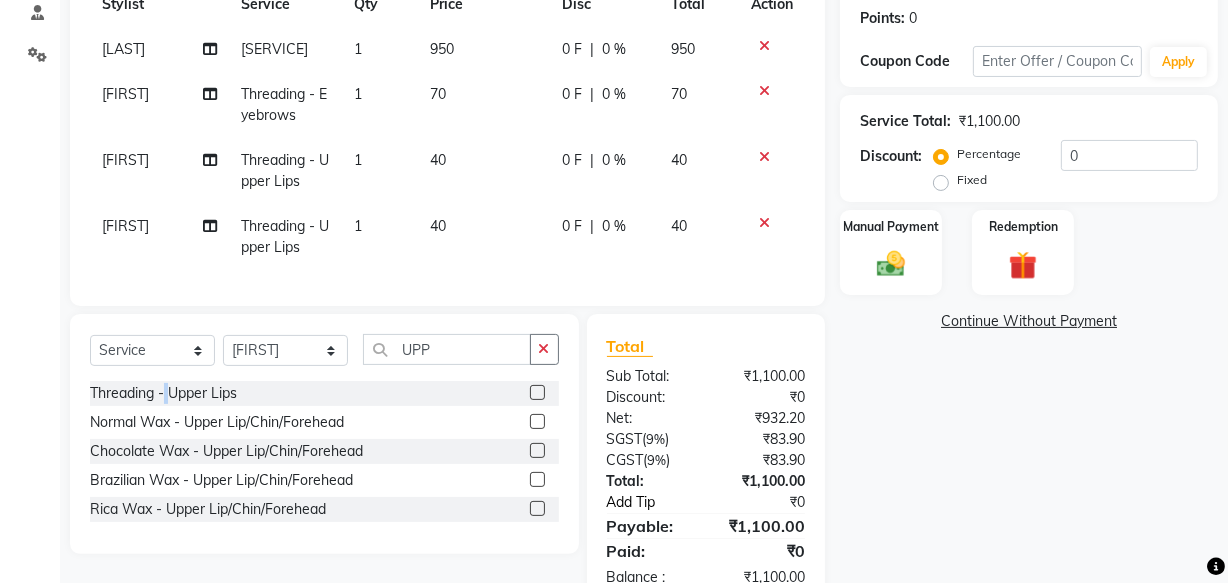scroll, scrollTop: 400, scrollLeft: 0, axis: vertical 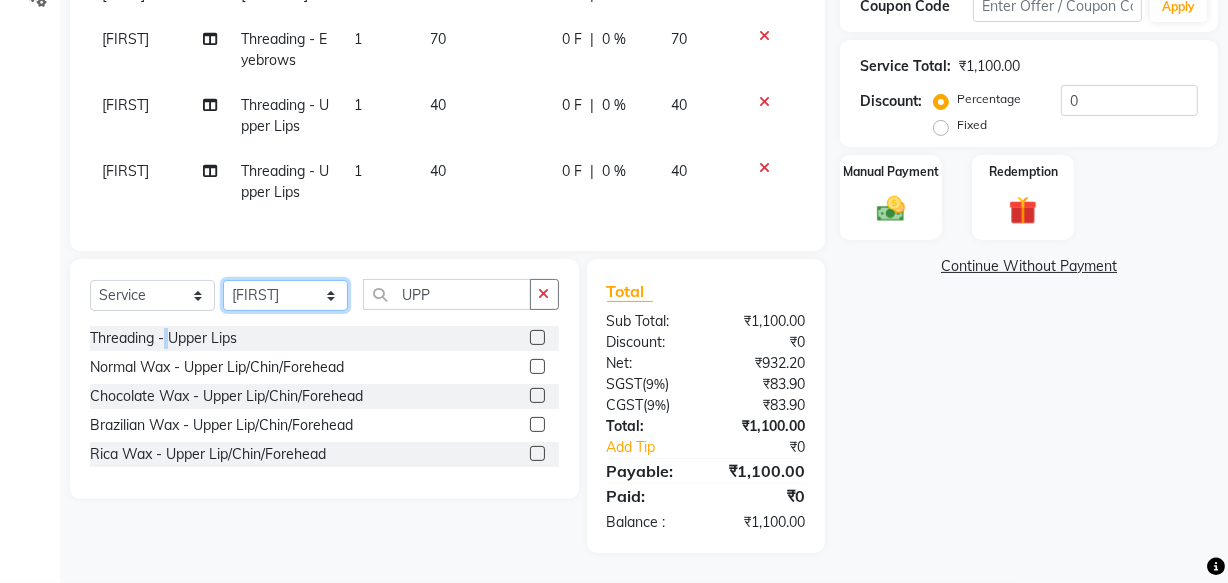click on "Select Stylist [NAME] [NAME] [NAME] [NAME] [NAME] [NAME] [NAME] [NAME] [NAME] [NAME]" 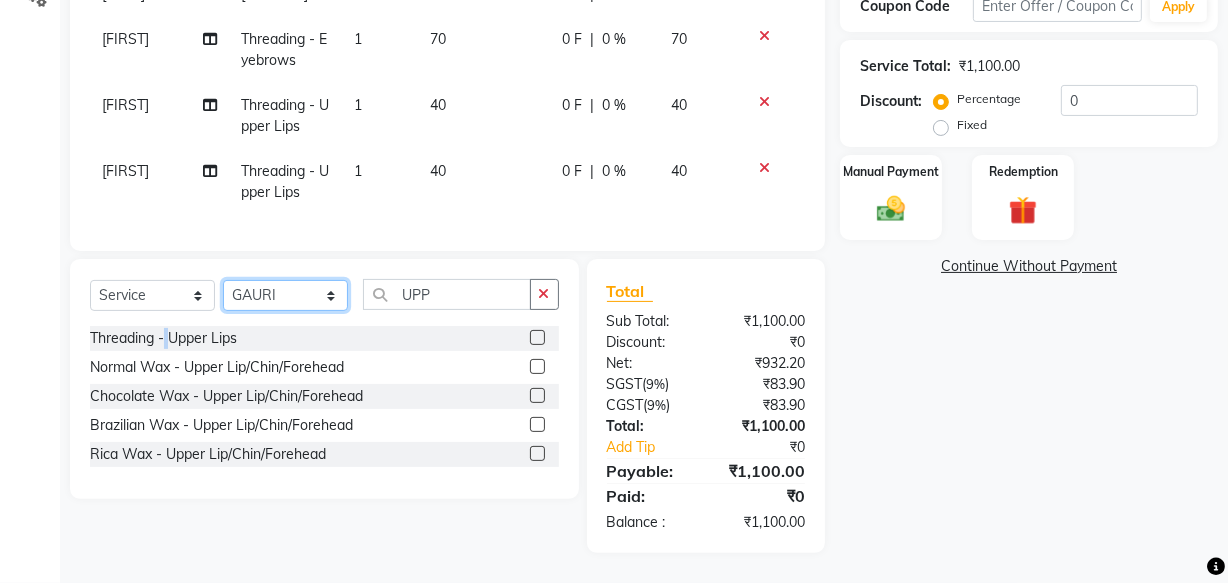 click on "Select Stylist [NAME] [NAME] [NAME] [NAME] [NAME] [NAME] [NAME] [NAME] [NAME] [NAME]" 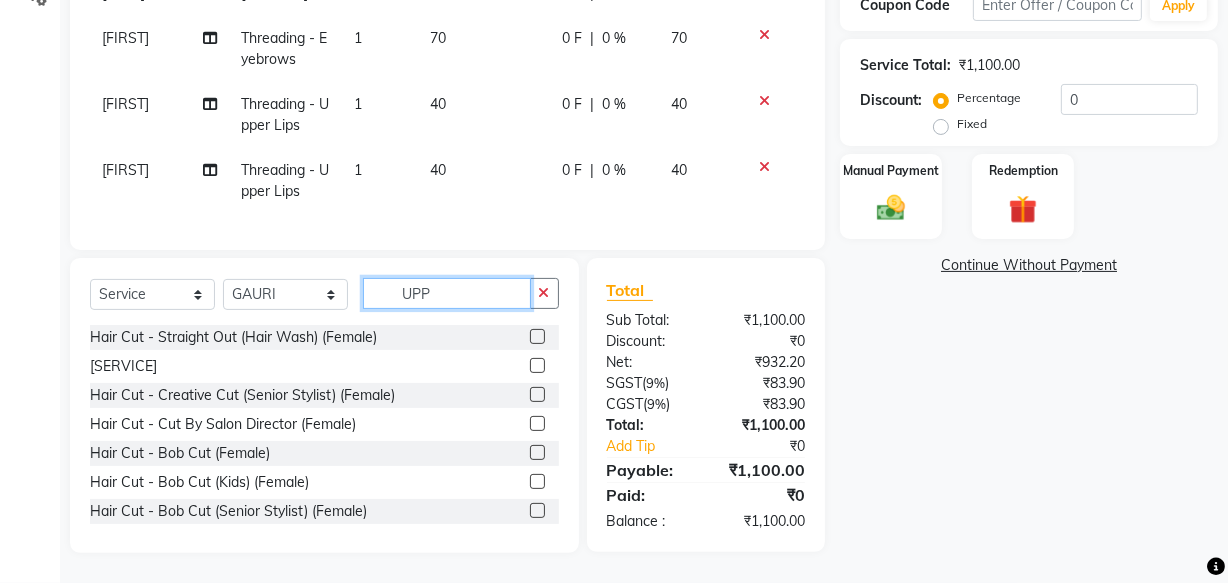 click on "UPP" 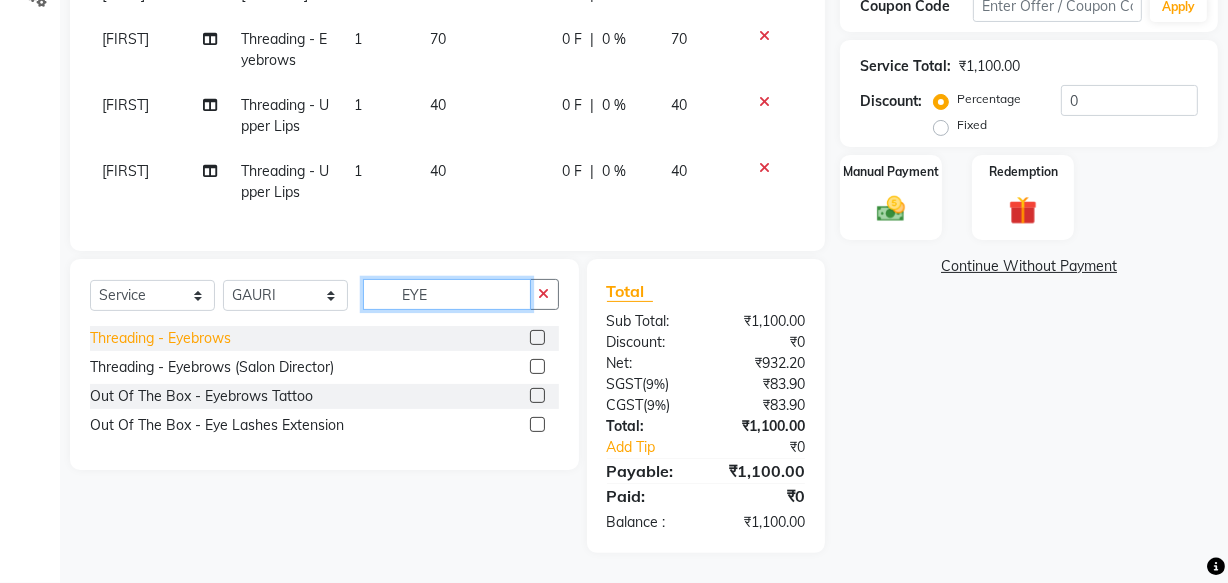 type on "EYE" 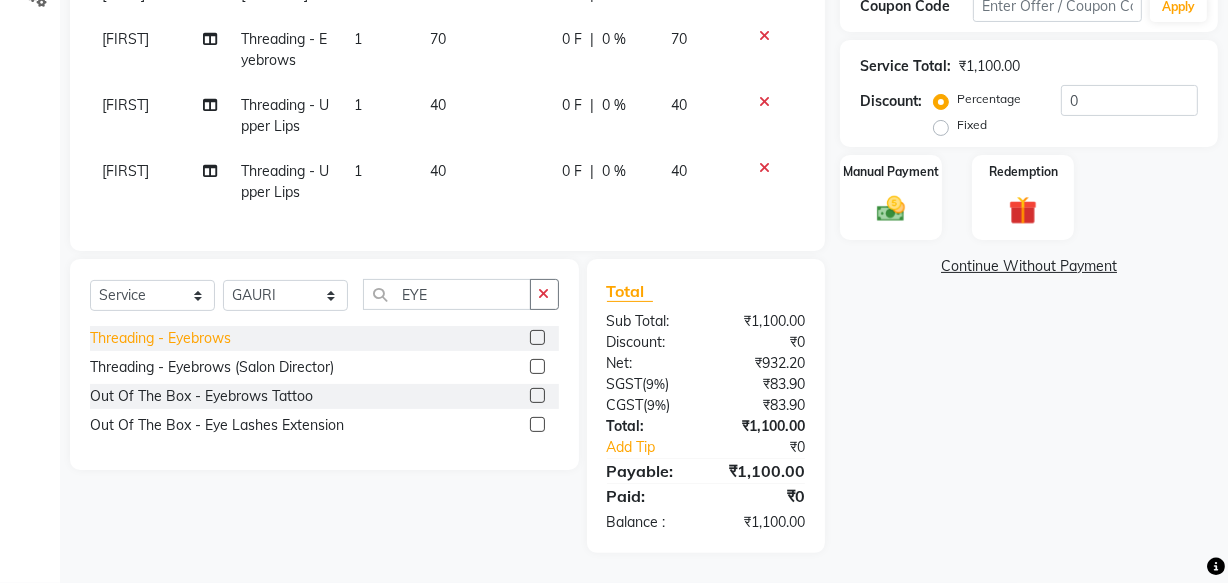 click on "Threading - Eyebrows" 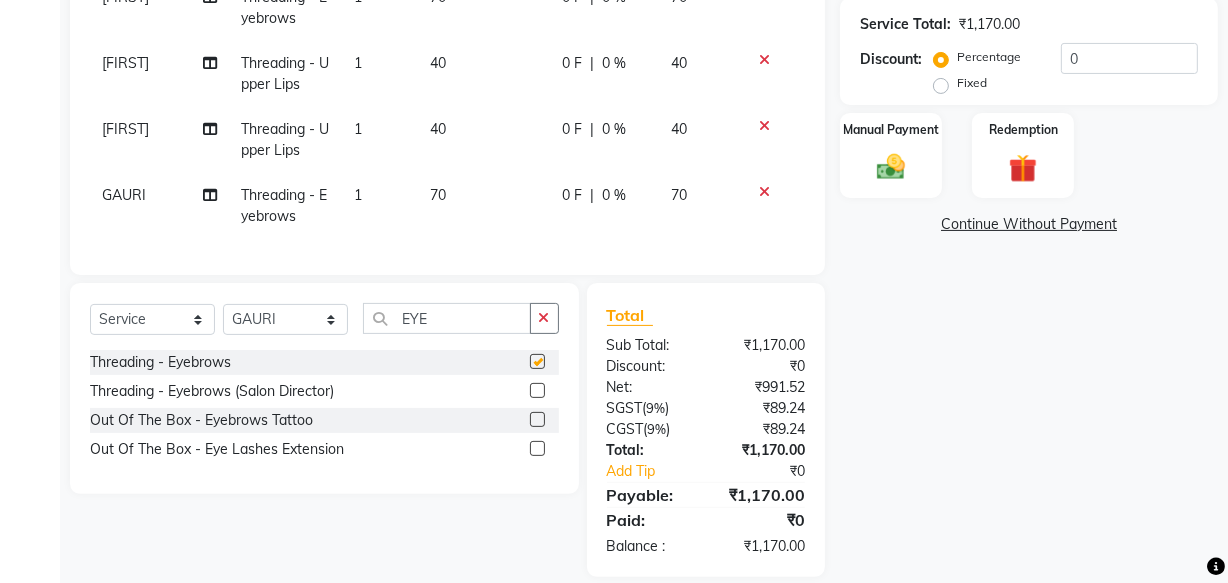 checkbox on "false" 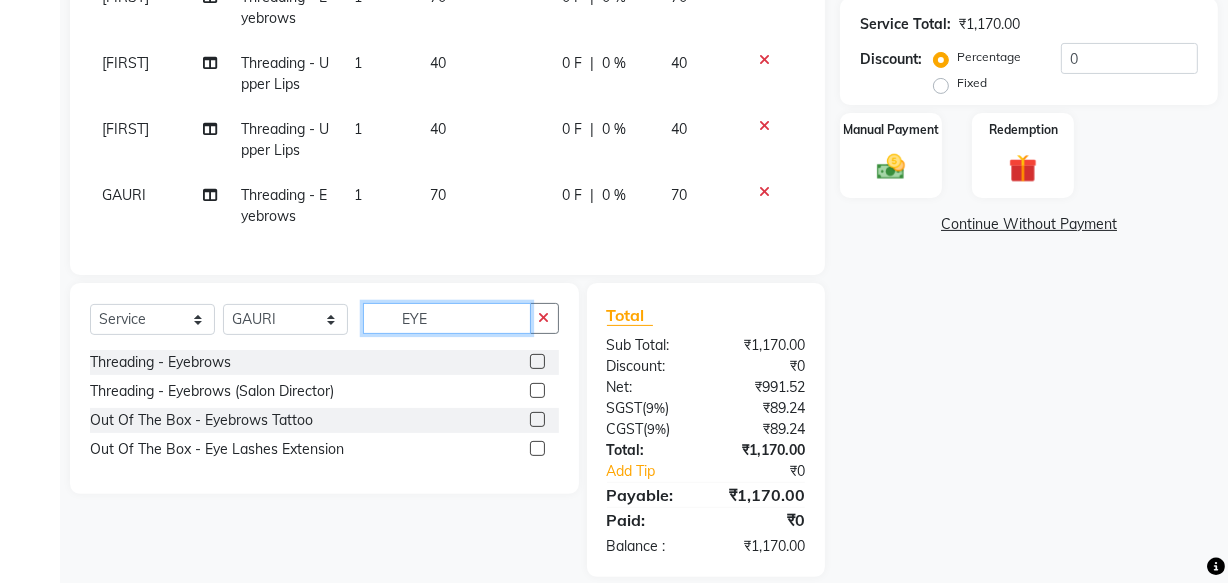 click on "EYE" 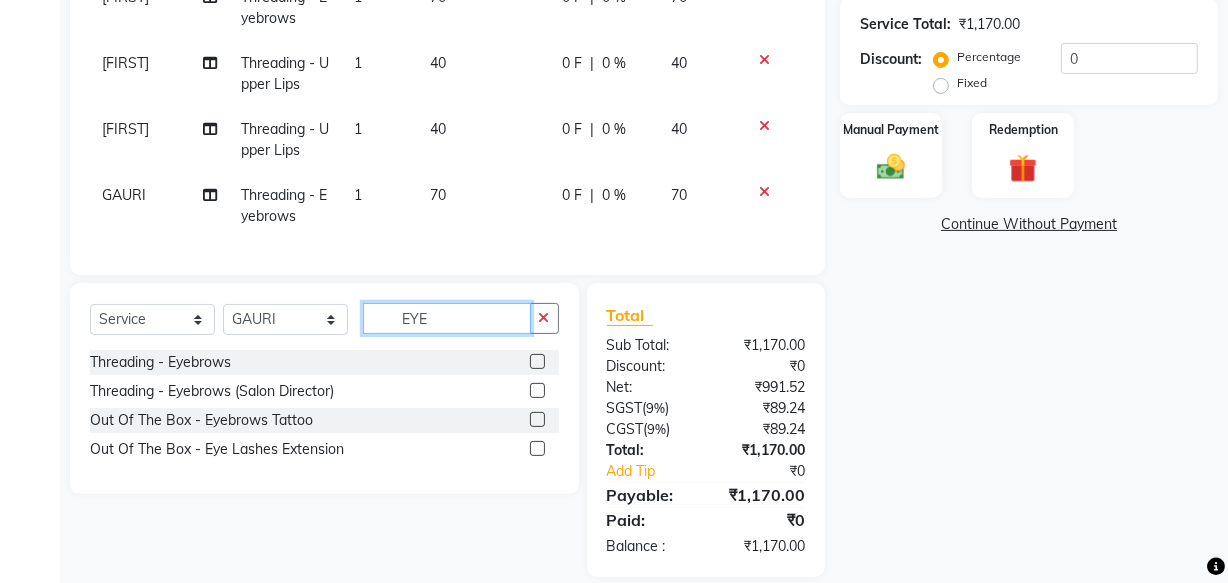 click on "EYE" 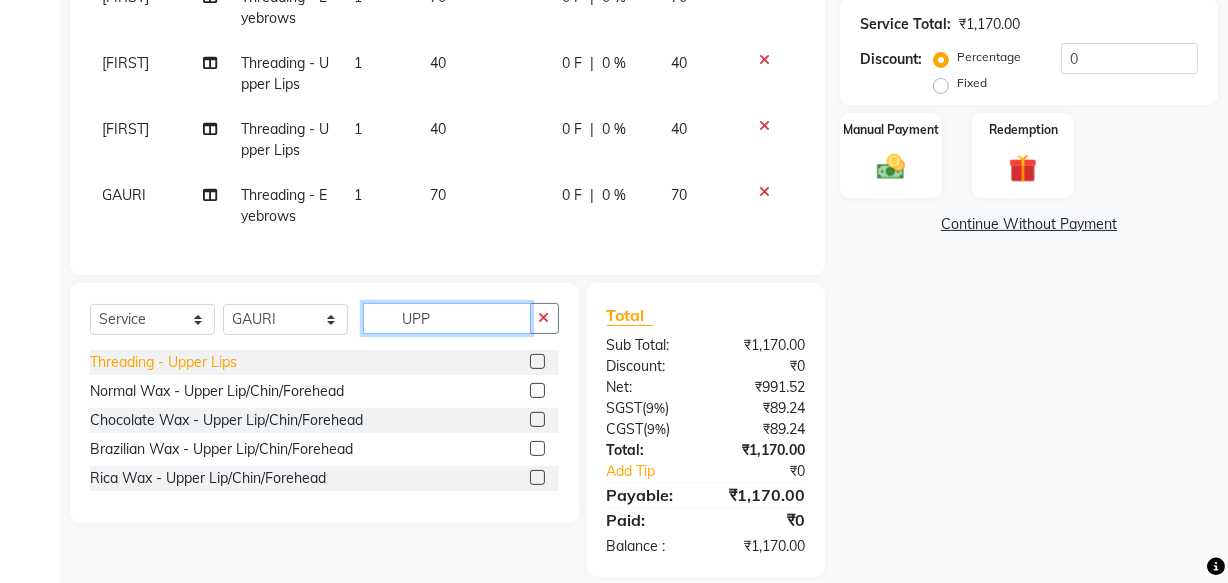 type on "UPP" 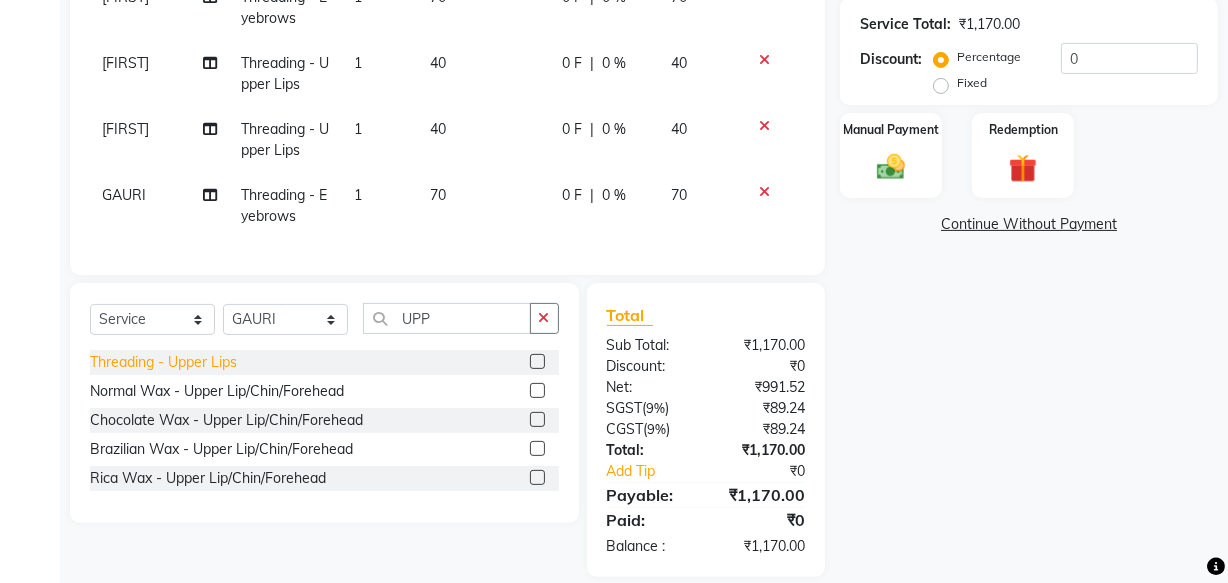 click on "Threading - Upper Lips" 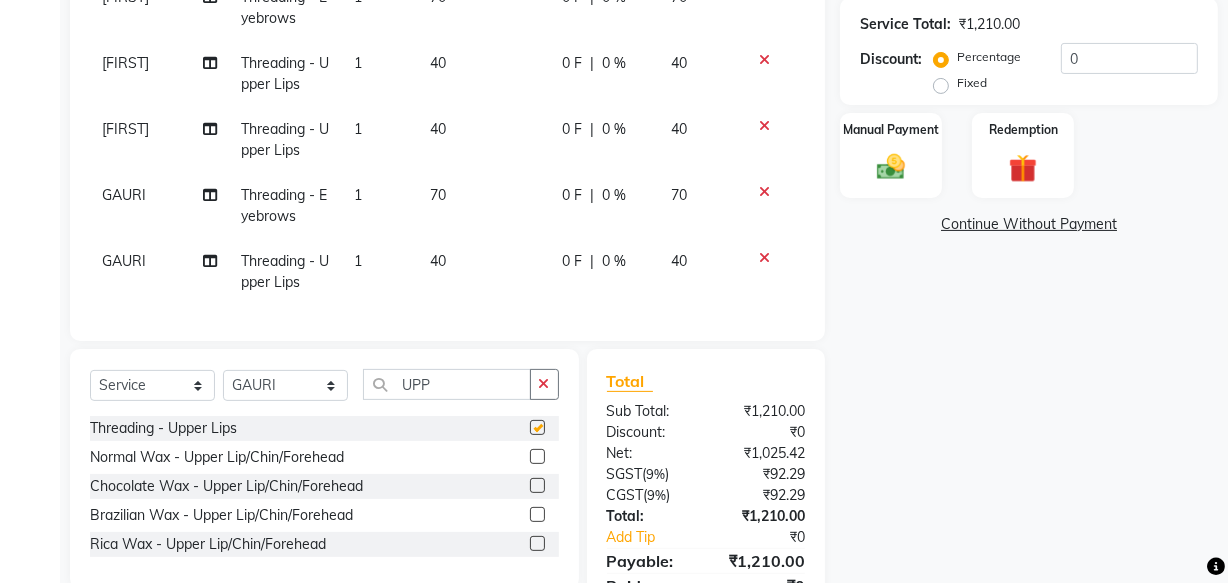 checkbox on "false" 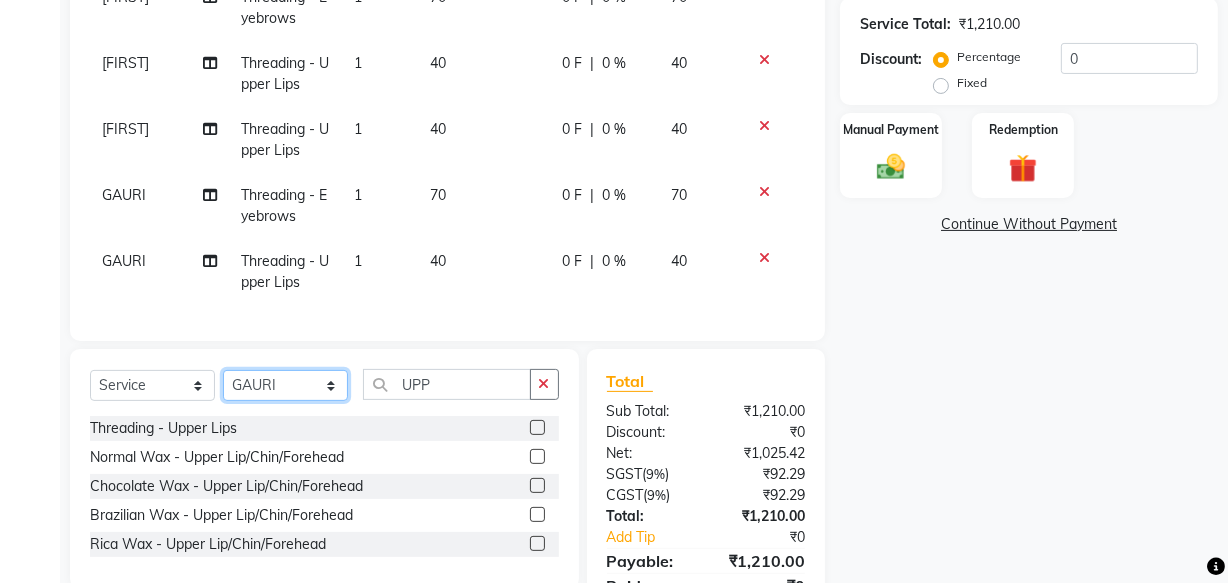 click on "Select Stylist [NAME] [NAME] [NAME] [NAME] [NAME] [NAME] [NAME] [NAME] [NAME] [NAME]" 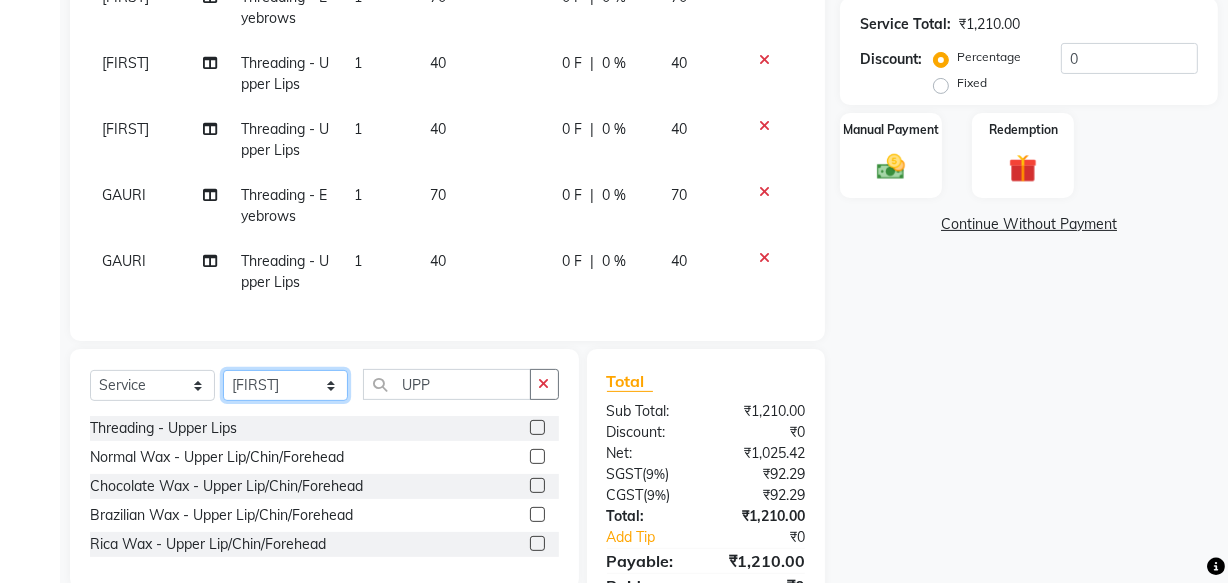click on "Select Stylist [NAME] [NAME] [NAME] [NAME] [NAME] [NAME] [NAME] [NAME] [NAME] [NAME]" 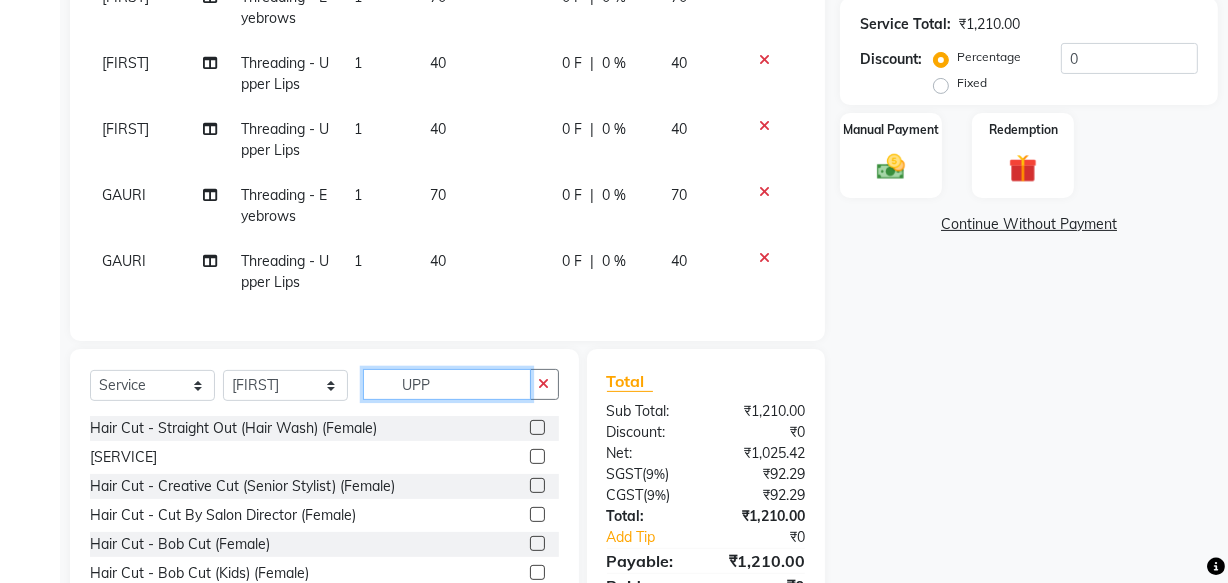 click on "UPP" 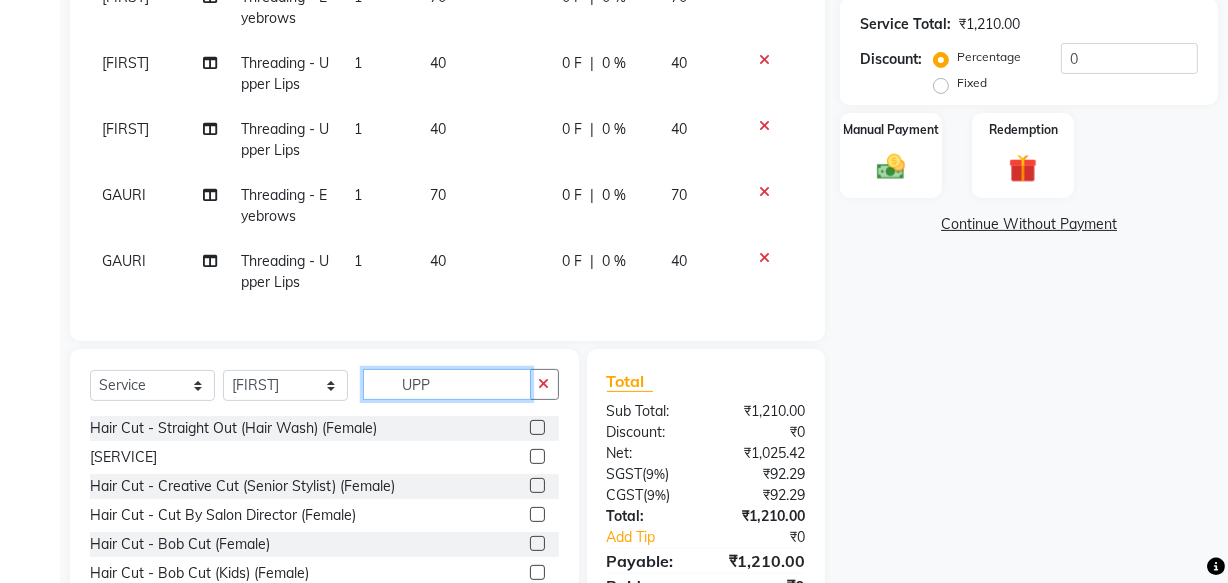 click on "UPP" 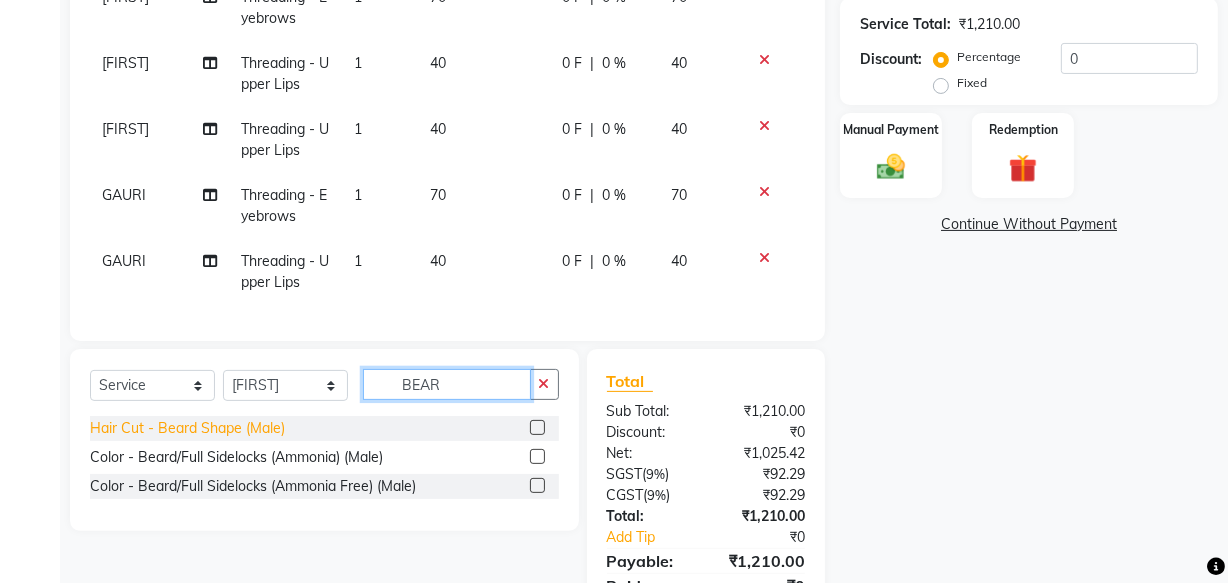 type on "BEAR" 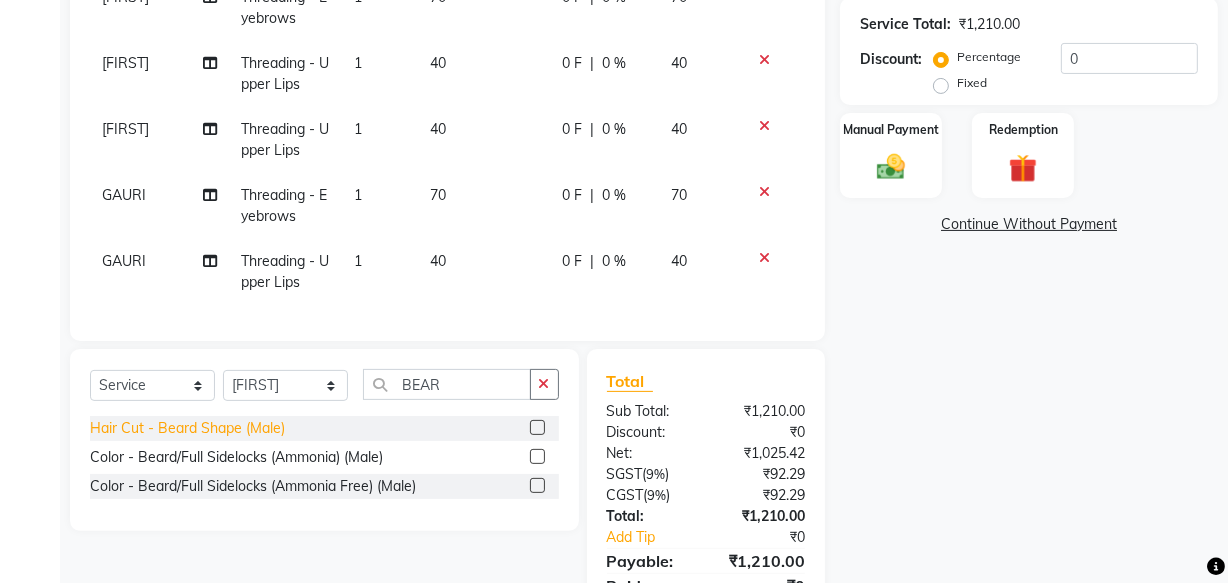 click on "Hair Cut - Beard Shape (Male)" 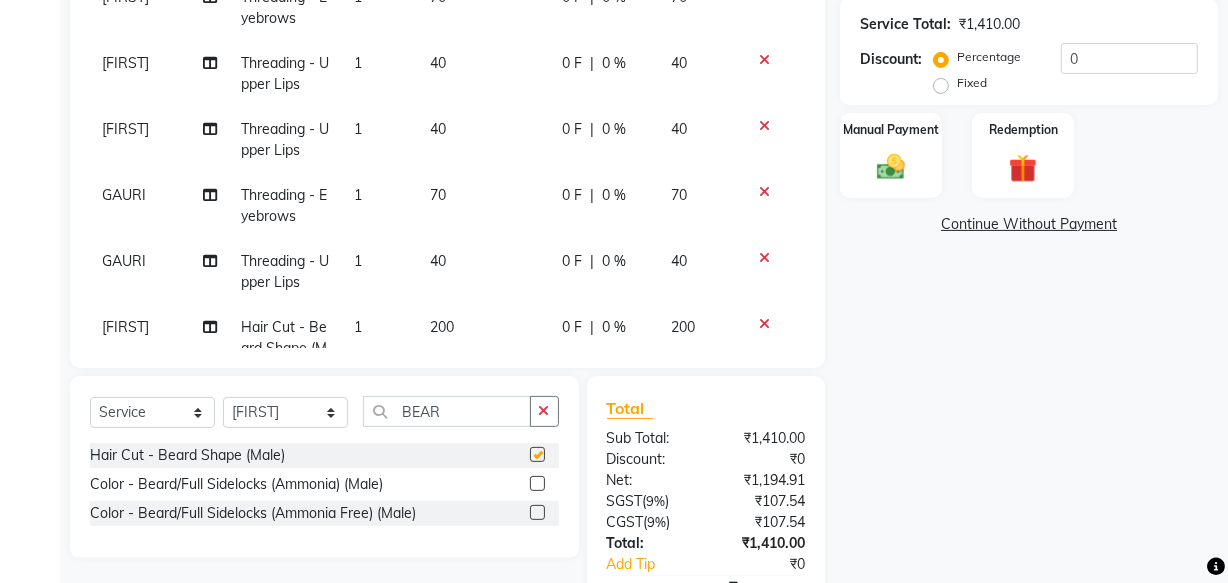 checkbox on "false" 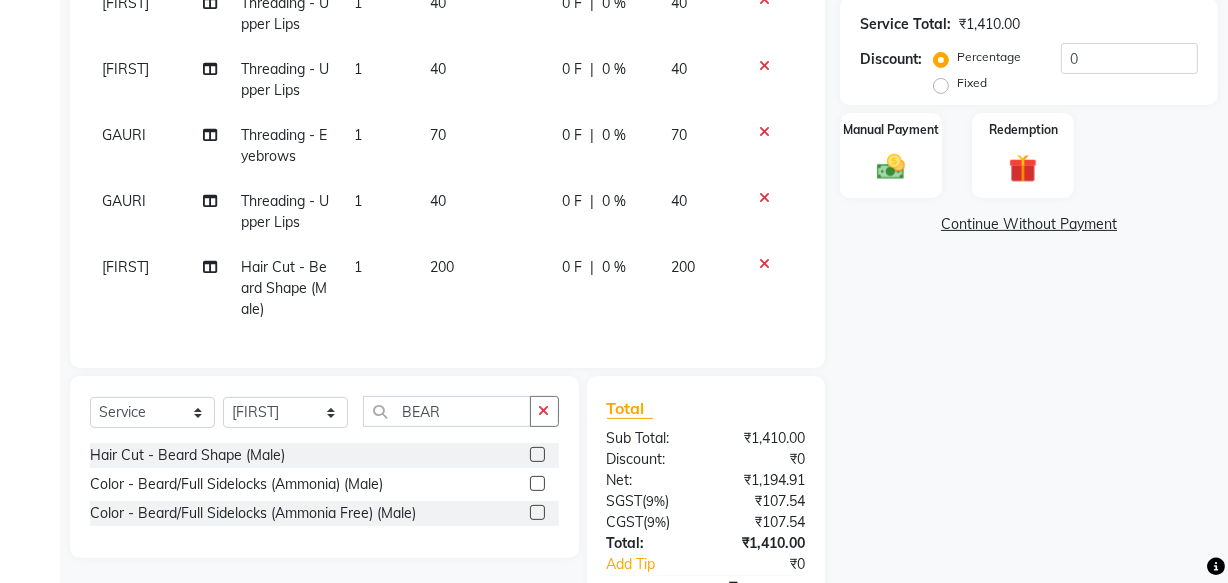 scroll, scrollTop: 157, scrollLeft: 0, axis: vertical 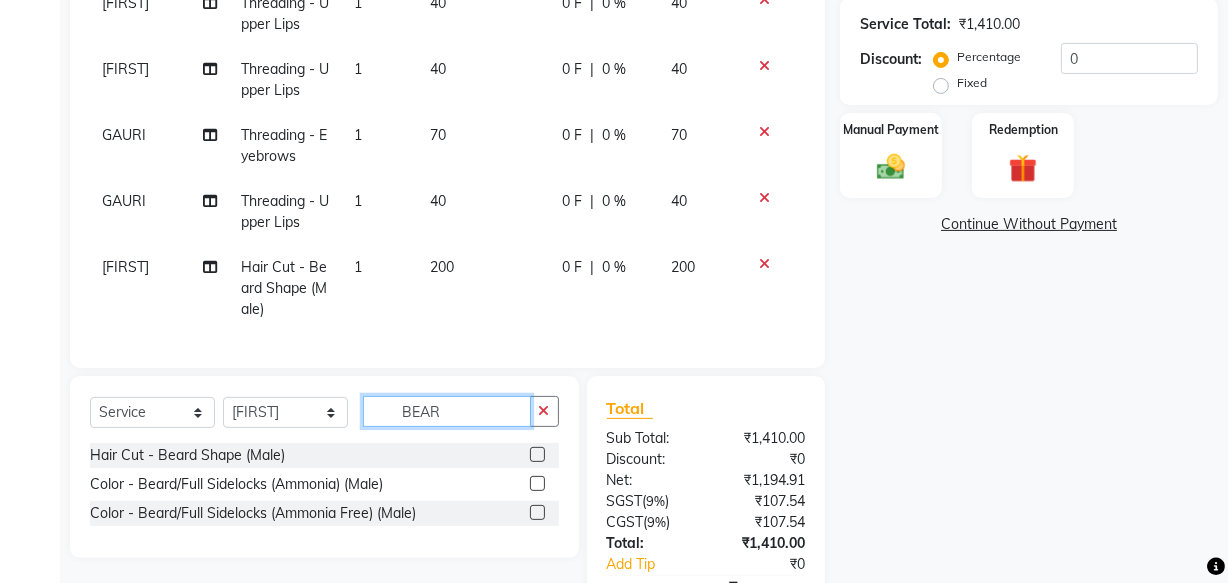 click on "BEAR" 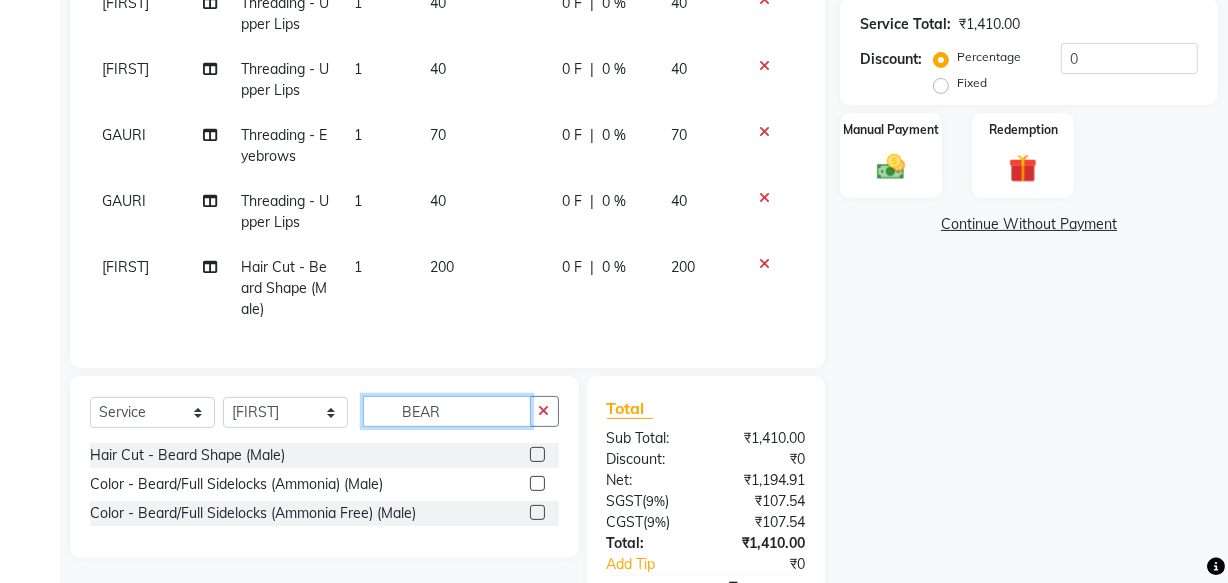 click on "BEAR" 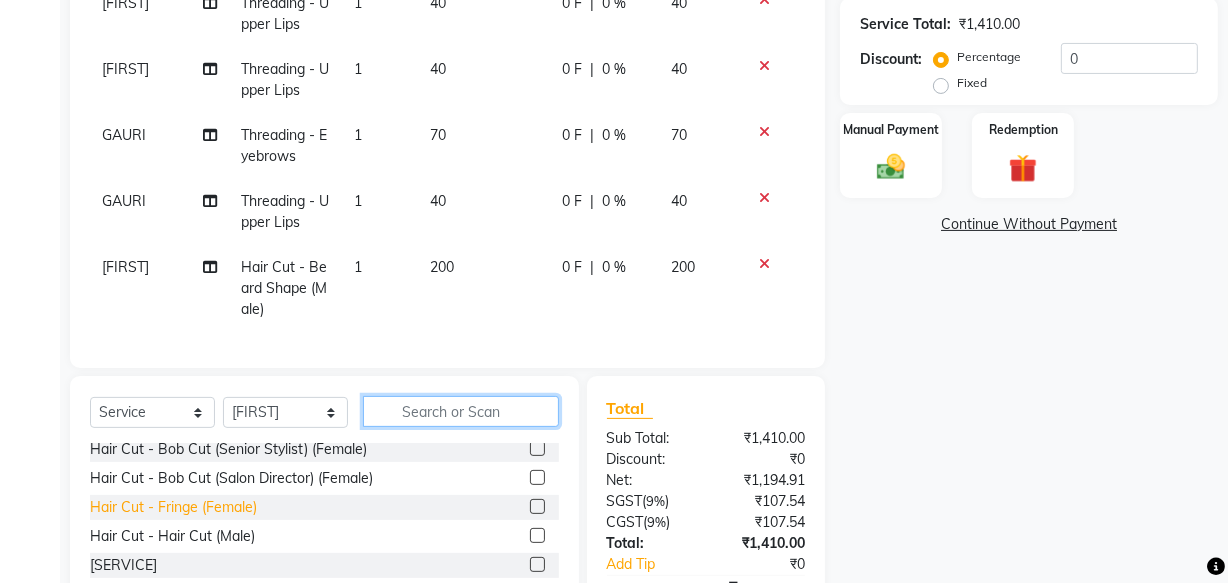 scroll, scrollTop: 181, scrollLeft: 0, axis: vertical 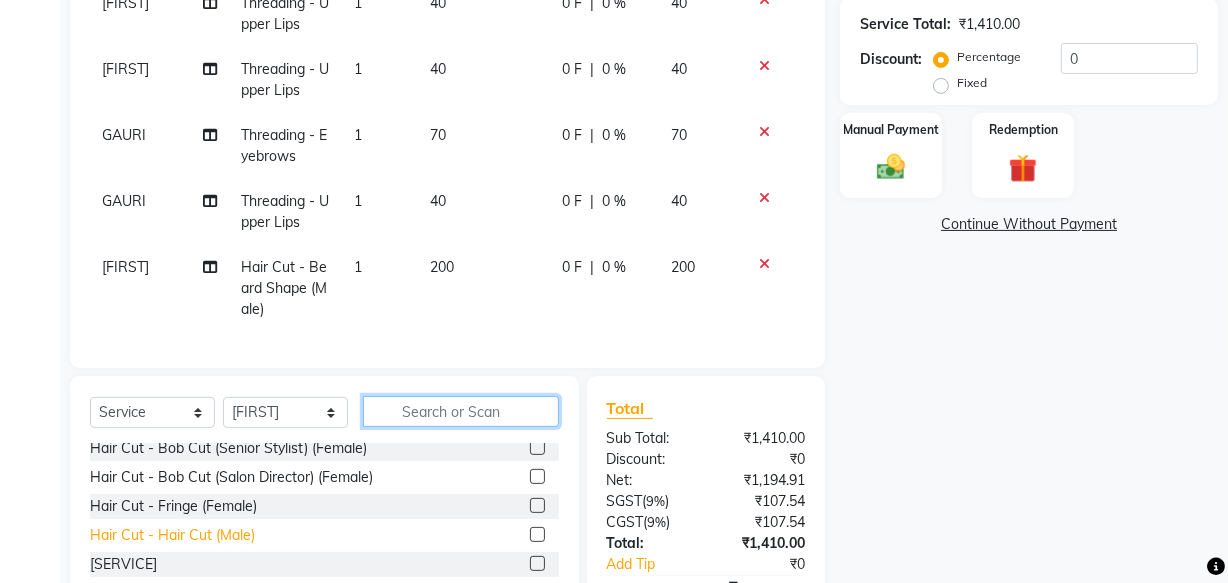 type 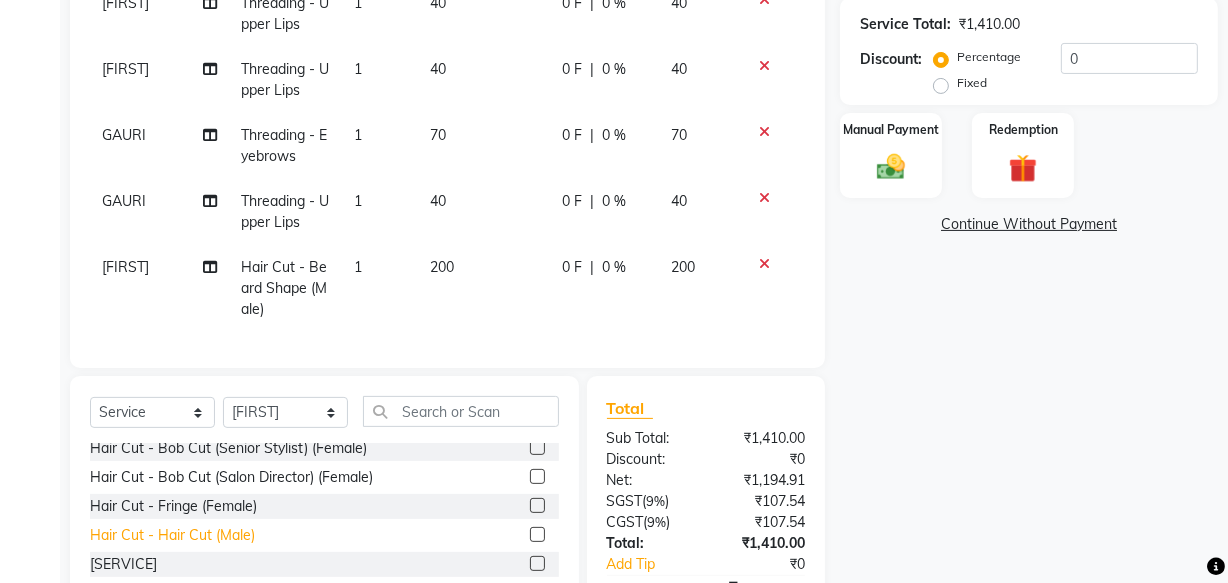 click on "Hair Cut - Hair Cut (Male)" 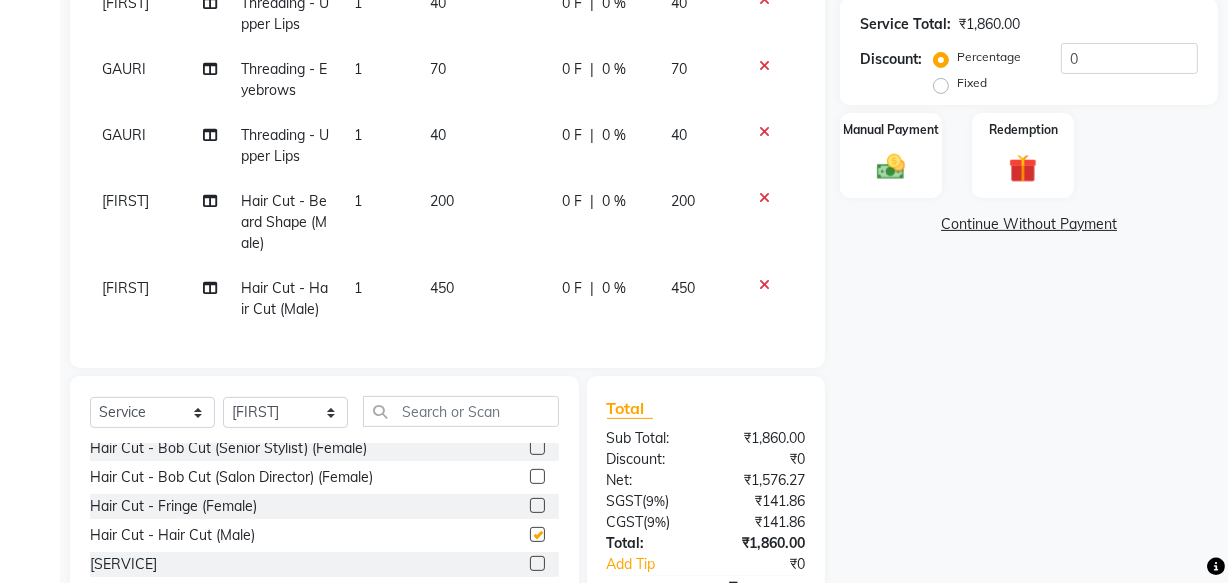 checkbox on "false" 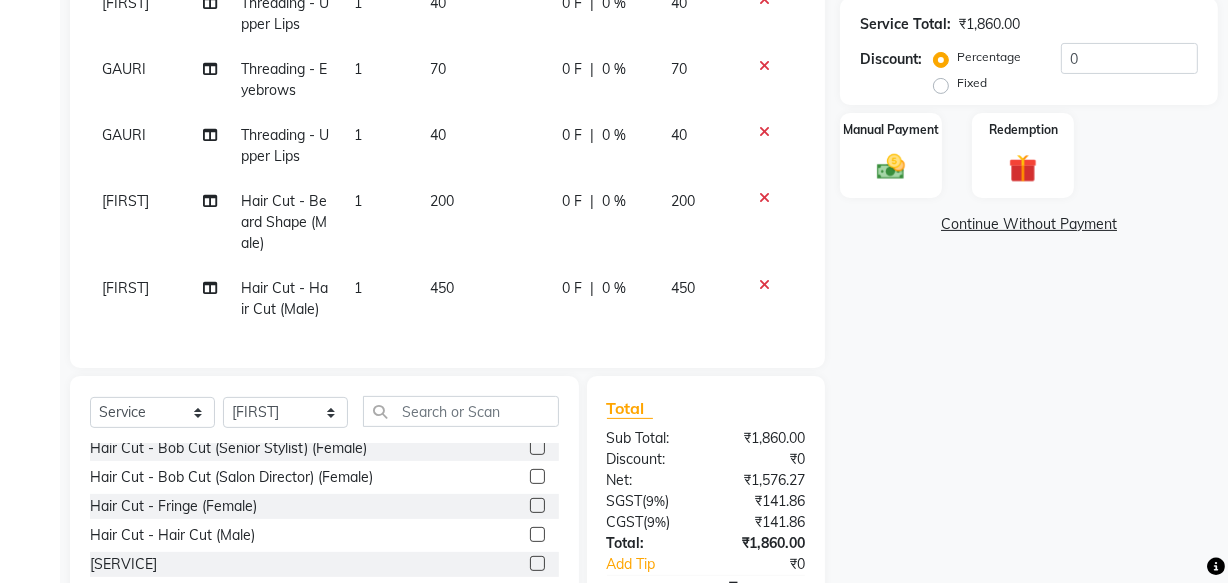 click on "Select  Service  Product  Membership  Package Voucher Prepaid Gift Card  Select Stylist [NAME] [NAME] [NAME] [NAME] [NAME] [NAME] [NAME] [NAME] [NAME] [NAME] [SERVICE]  [SERVICE]  [SERVICE]  [SERVICE]  [SERVICE]  [SERVICE]  [SERVICE]  [SERVICE]  [SERVICE]  [SERVICE]  [SERVICE]  [SERVICE]  [SERVICE]  [SERVICE]  [SERVICE]  [SERVICE]  [SERVICE]  [SERVICE]   [PRODUCT]   [PRODUCT]   [PRODUCT]   [PRODUCT]  [SERVICE]  [SERVICE]  [SERVICE]  [SERVICE]  [SERVICE]" 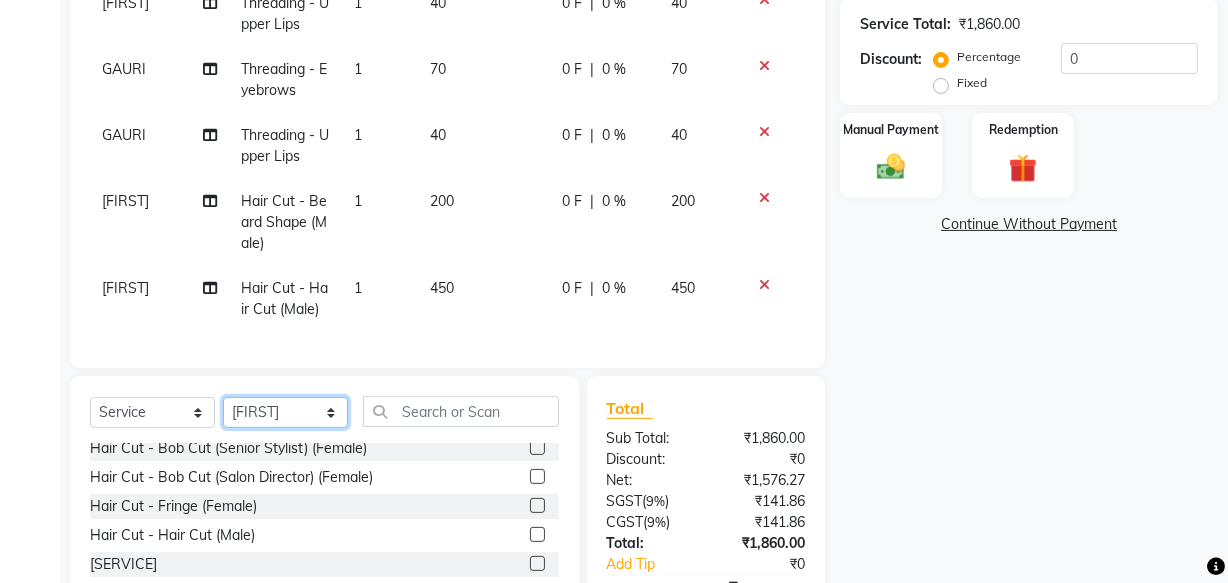 click on "Select Stylist [NAME] [NAME] [NAME] [NAME] [NAME] [NAME] [NAME] [NAME] [NAME] [NAME]" 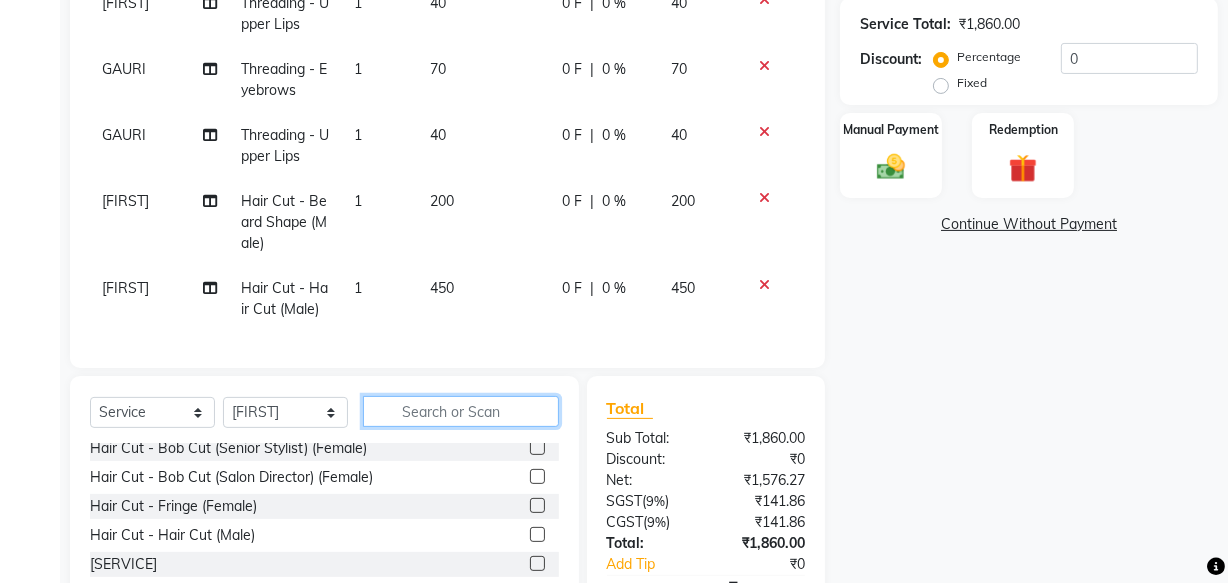 click 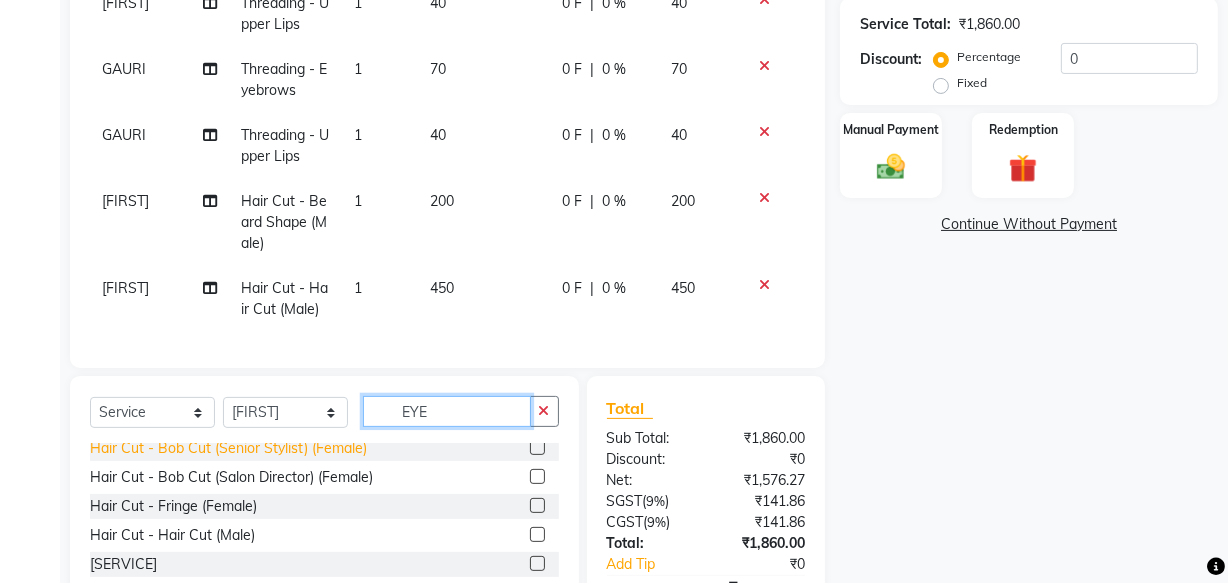 scroll, scrollTop: 0, scrollLeft: 0, axis: both 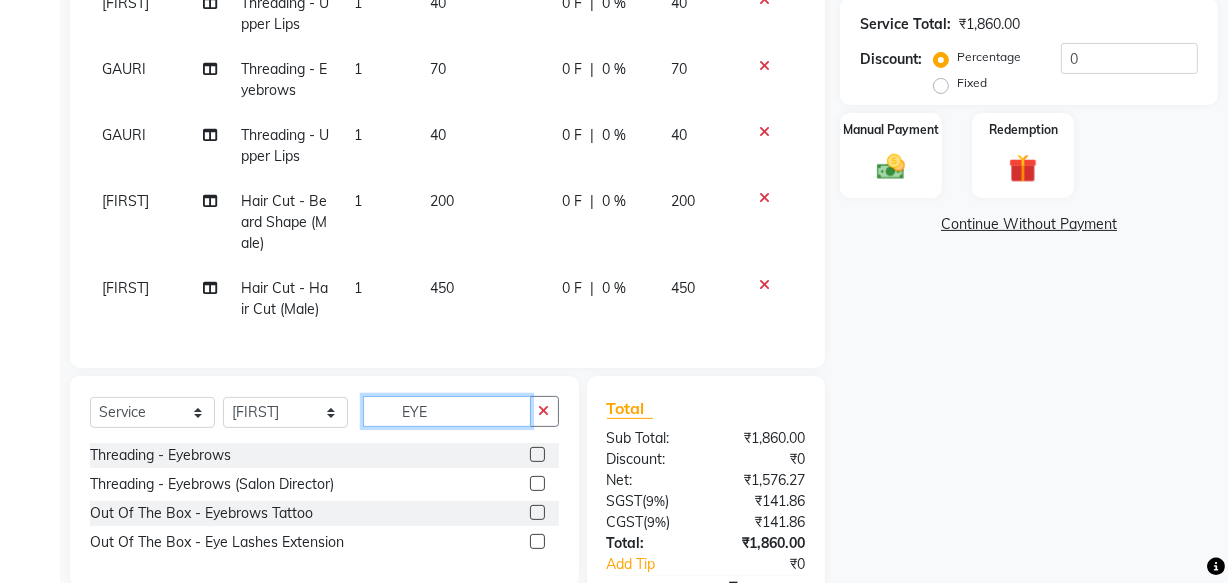 type on "EYE" 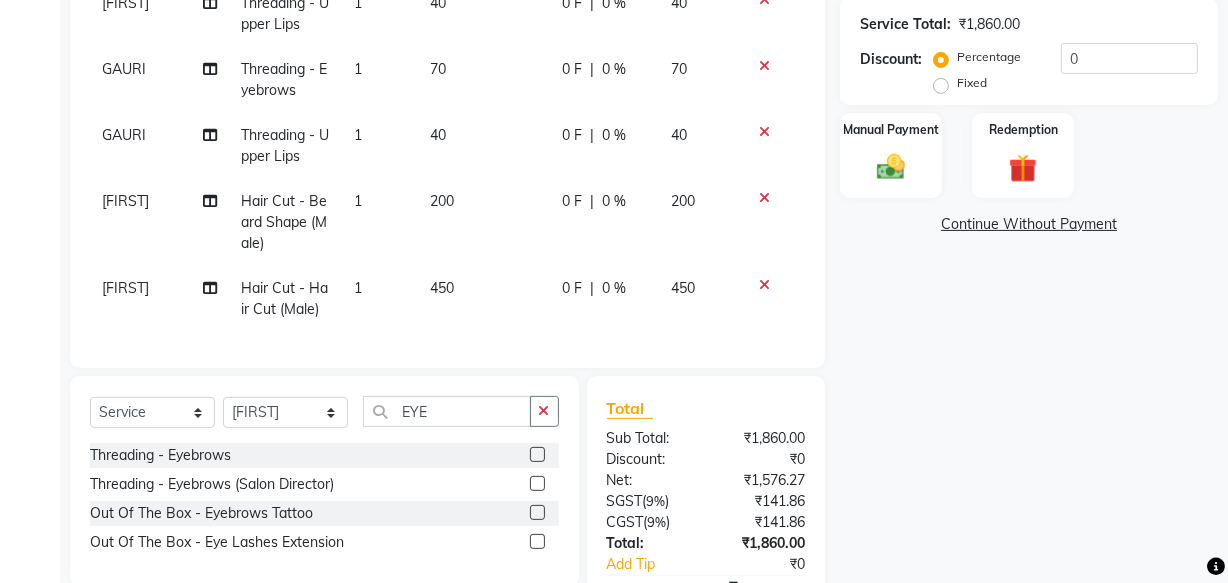 click on "Threading - Eyebrows" 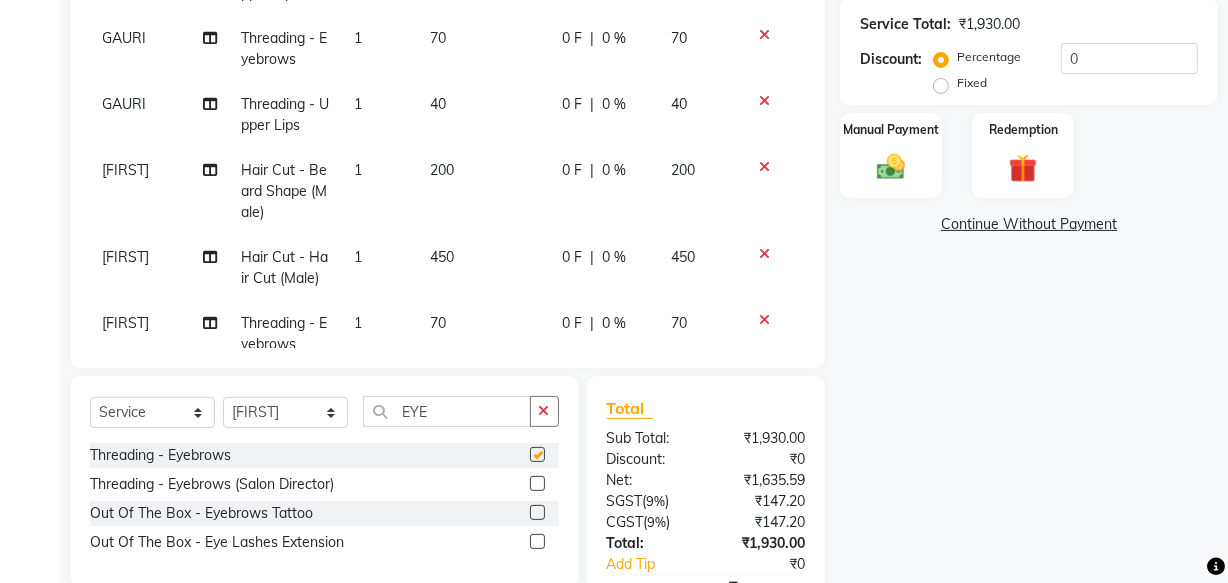 checkbox on "false" 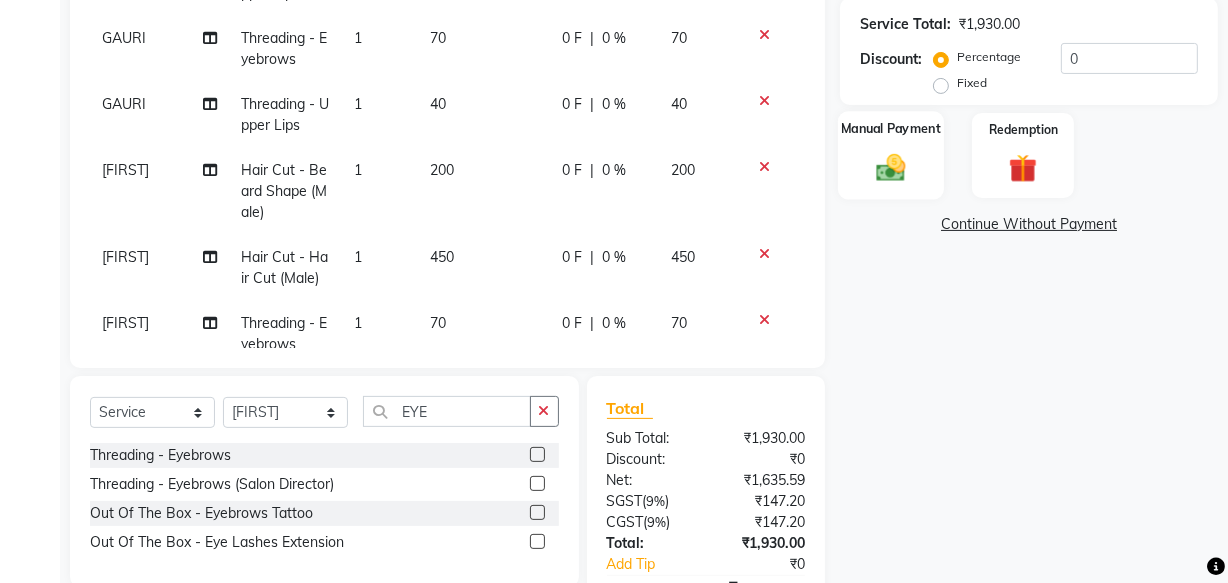 click on "Manual Payment" 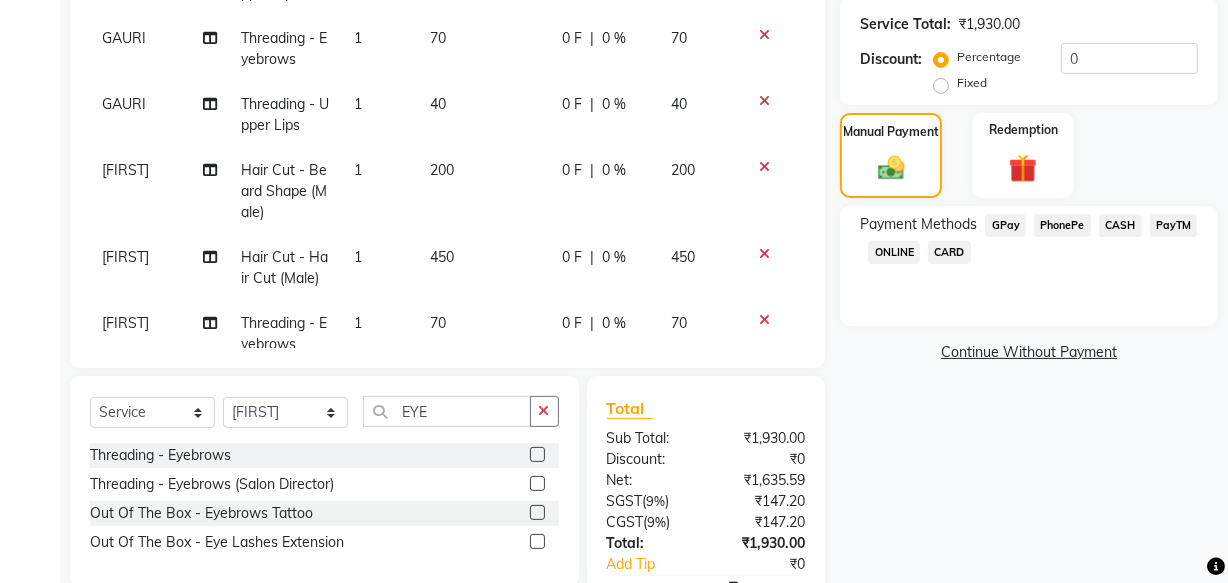 click on "CASH" 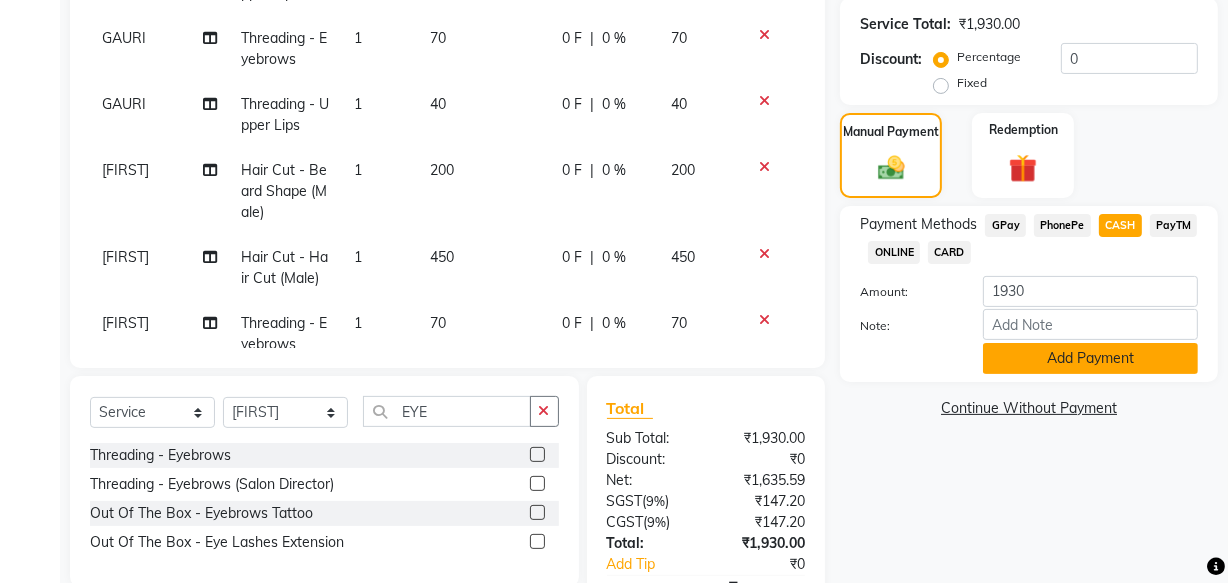 click on "Add Payment" 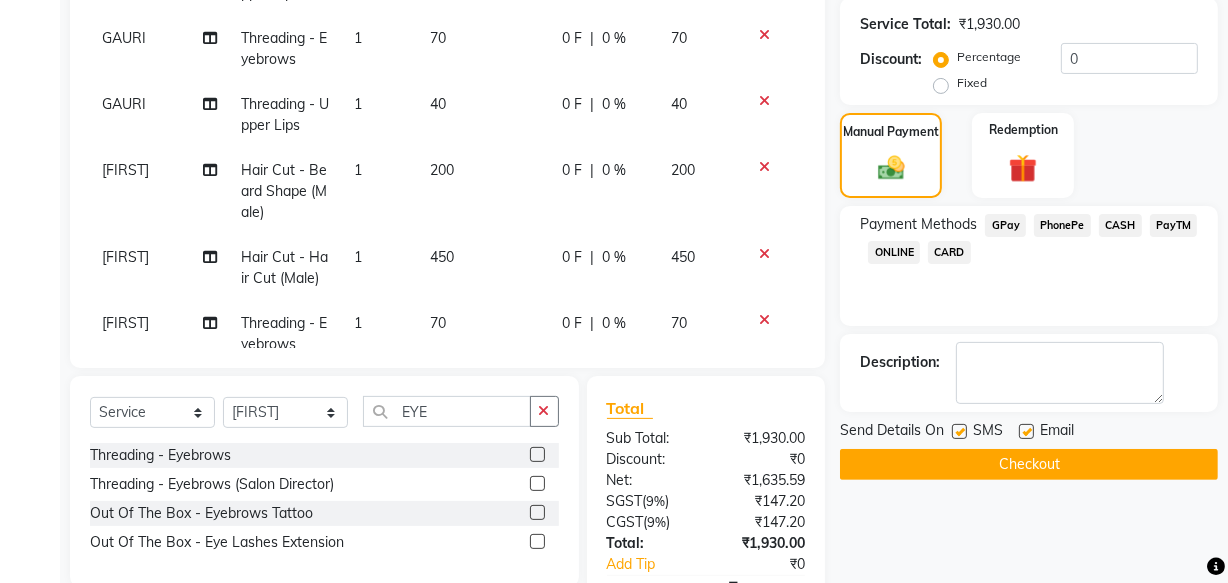 click on "Name: [NAME] Membership:  No Active Membership  Total Visits:  [NUMBER] Card on file:  [NUMBER] Last Visit:   [DATE] Points:   [NUMBER]  Coupon Code Apply Service Total:  [CURRENCY][NUMBER]  Discount:  Percentage   Fixed  [NUMBER] Manual Payment Redemption Payment Methods  GPay   PhonePe   CASH   PayTM   ONLINE   CARD  Description:                  Send Details On SMS Email  Checkout" 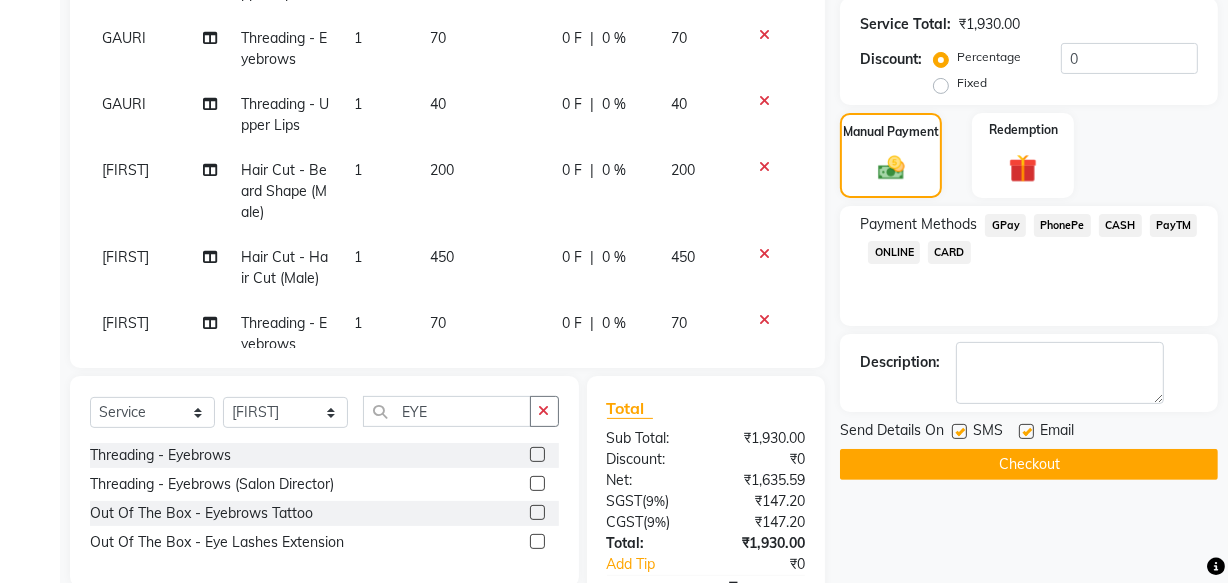 click at bounding box center (1025, 432) 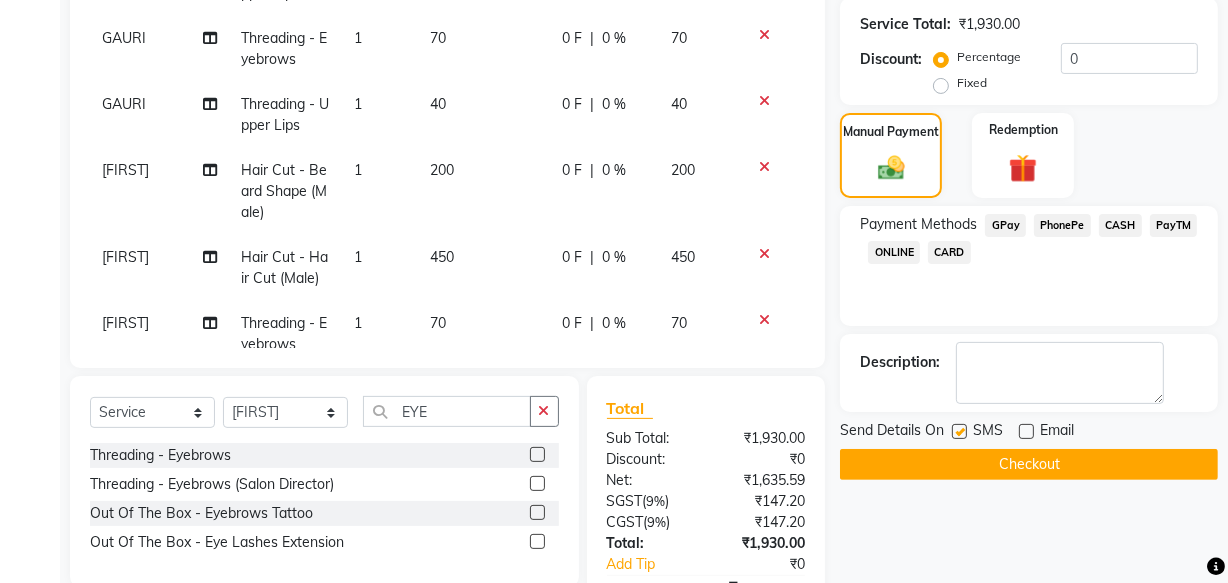 click 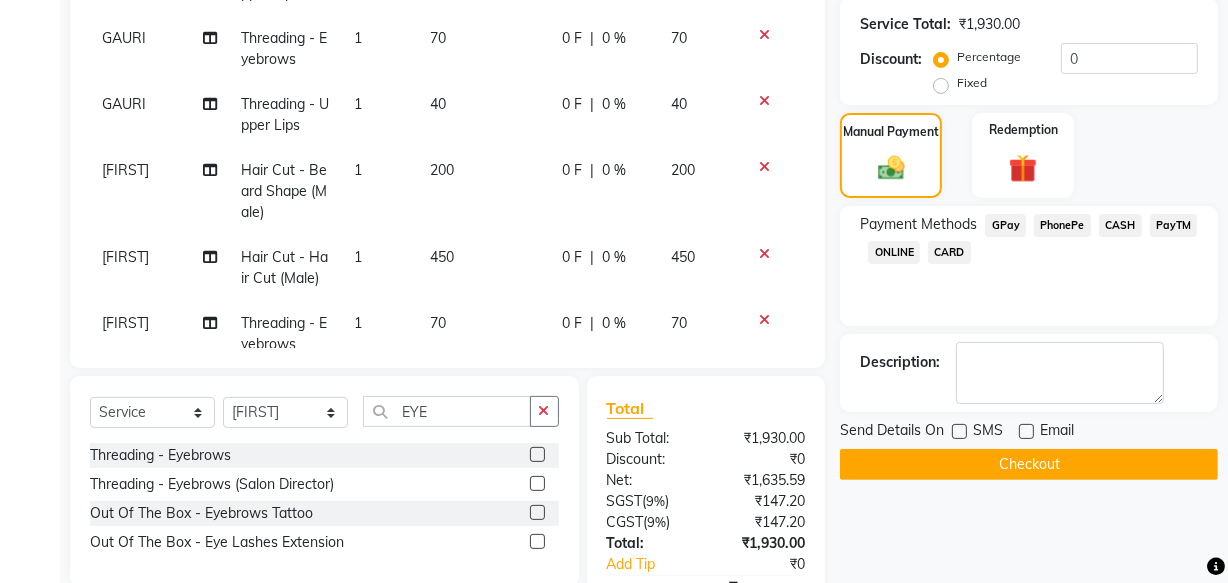 click on "Checkout" 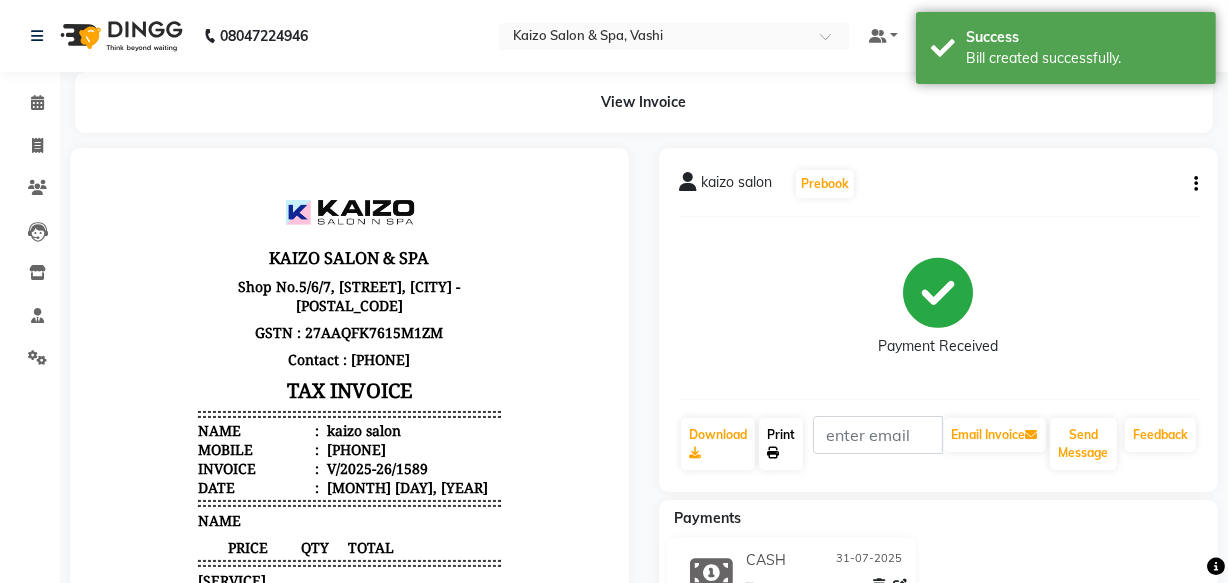 scroll, scrollTop: 0, scrollLeft: 0, axis: both 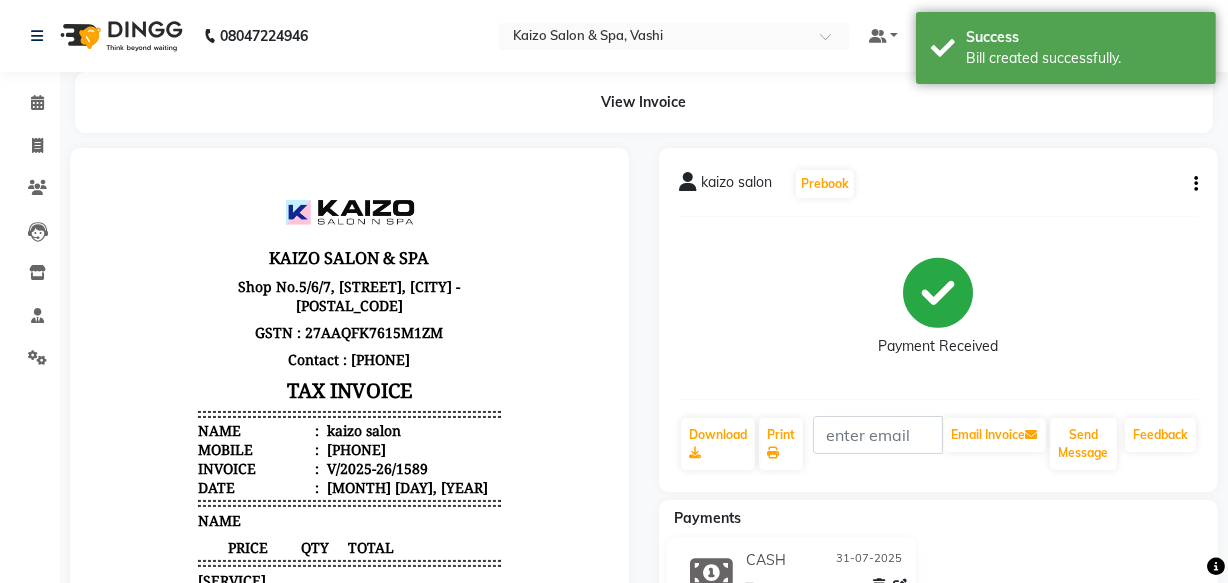 click 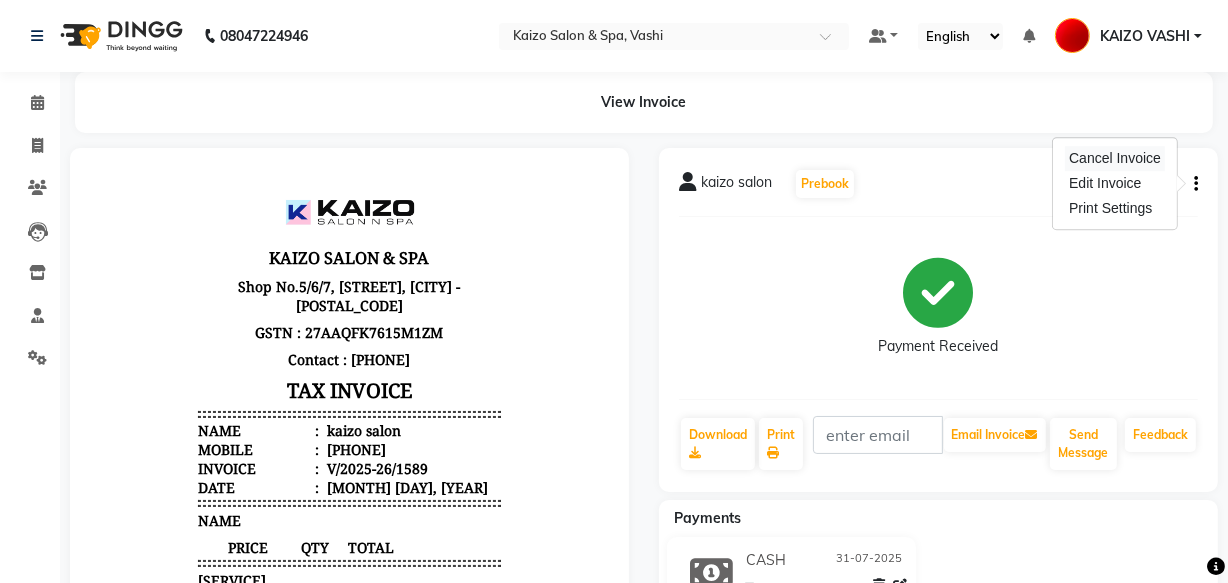 click on "Cancel Invoice" at bounding box center (1115, 158) 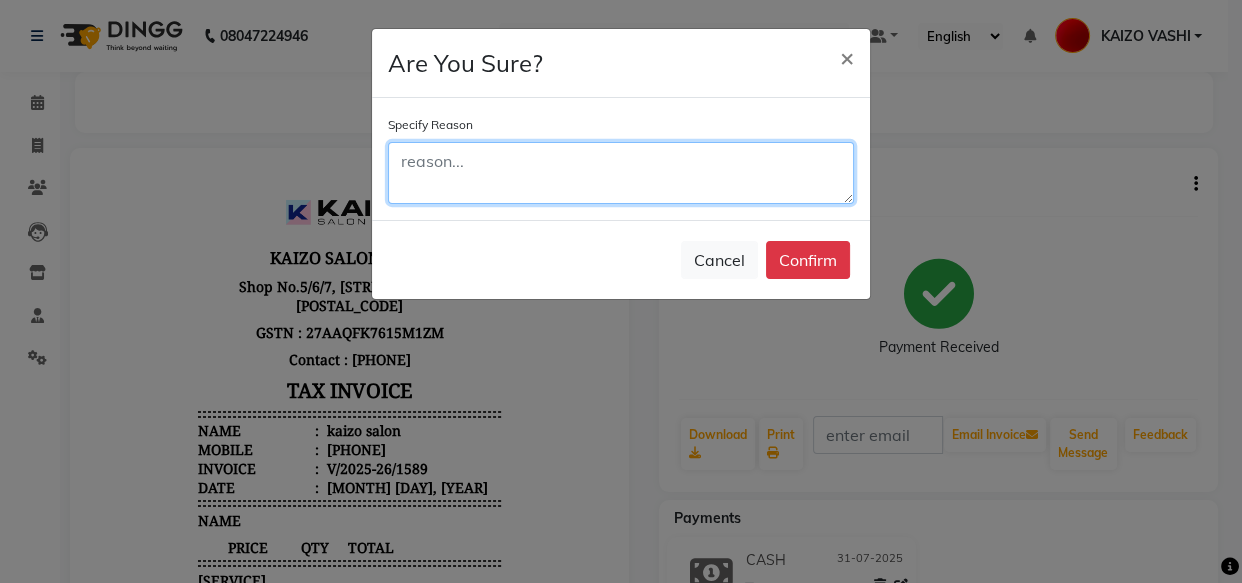 click 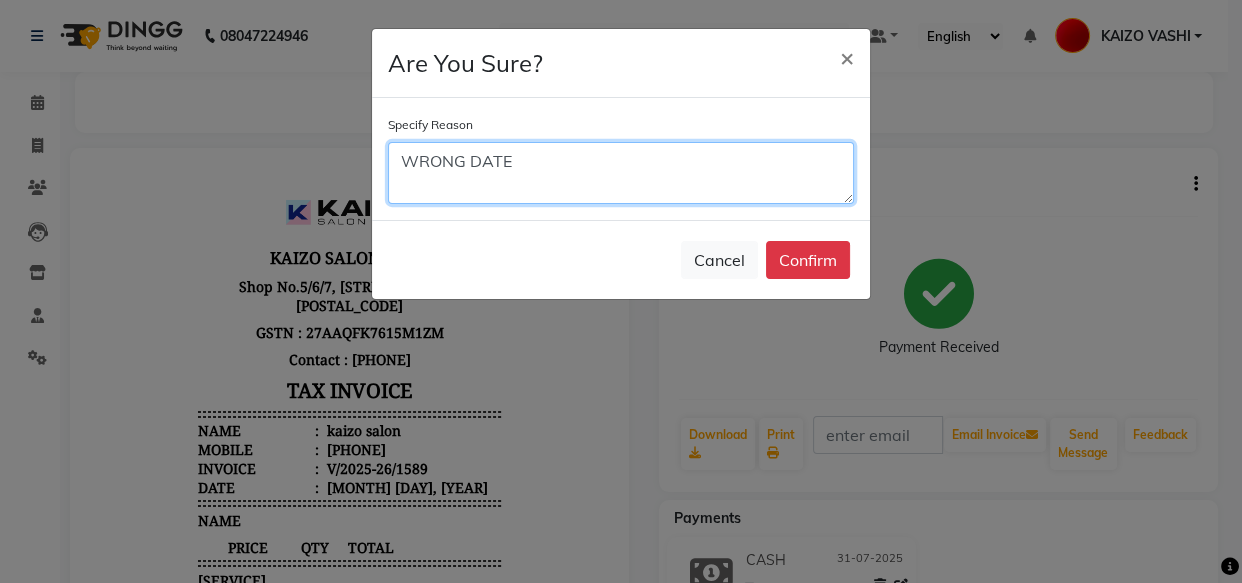 type on "WRONG DATE" 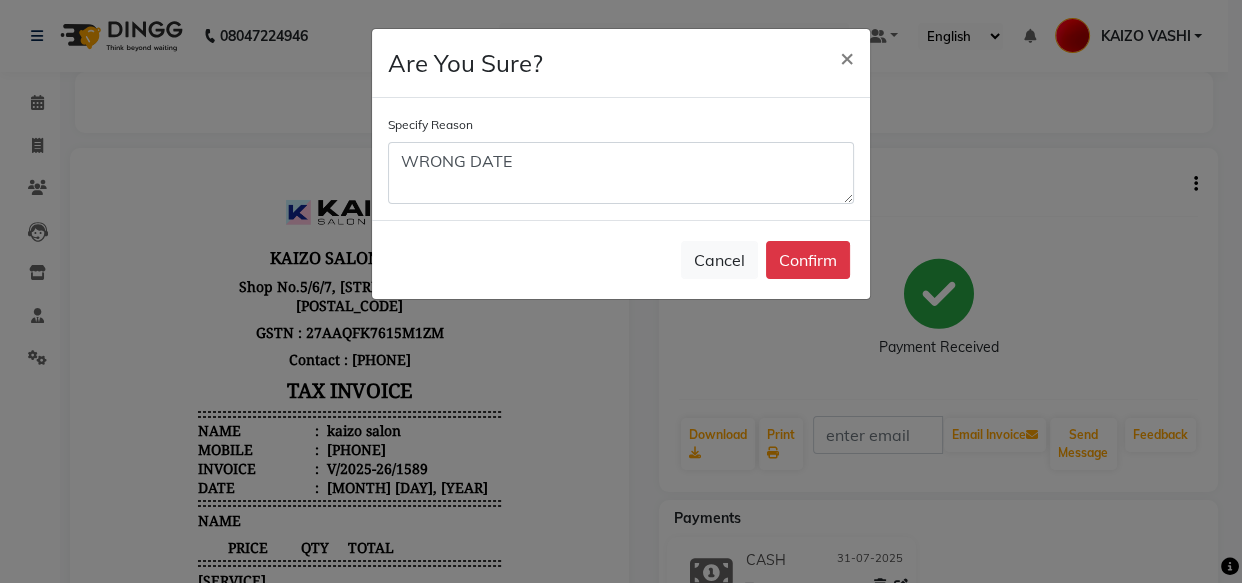 click on "Cancel   Confirm" 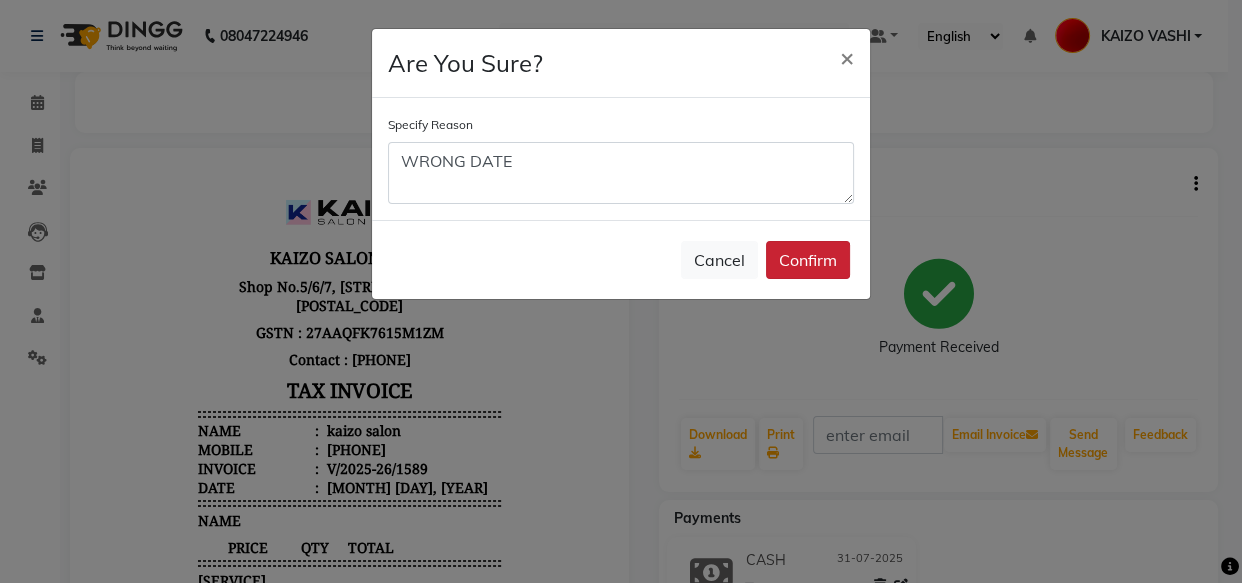 click on "Confirm" 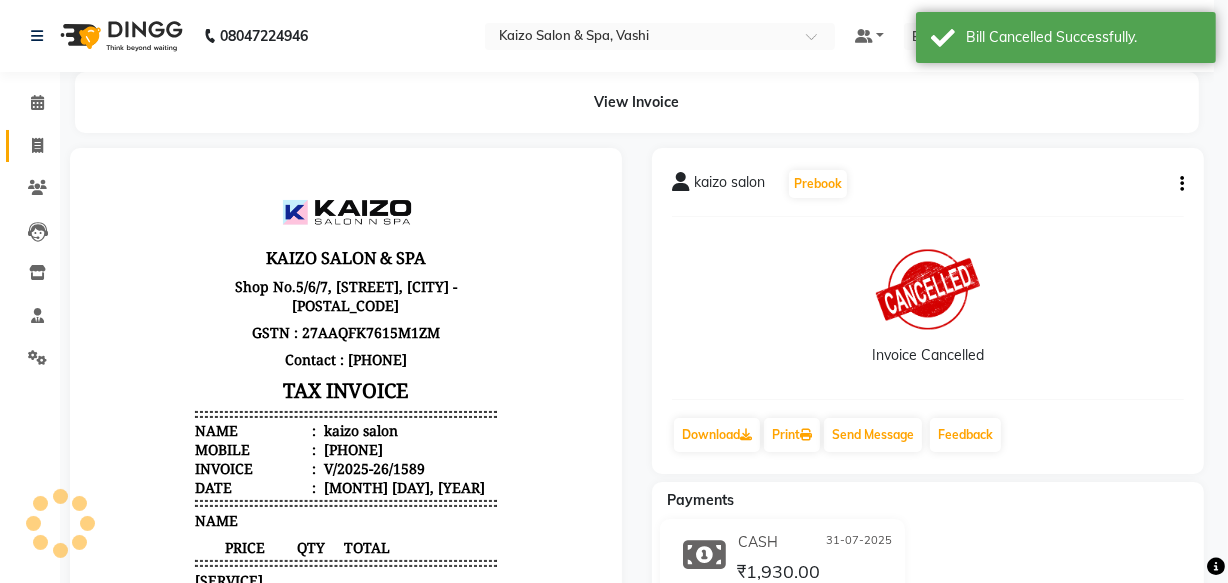 click 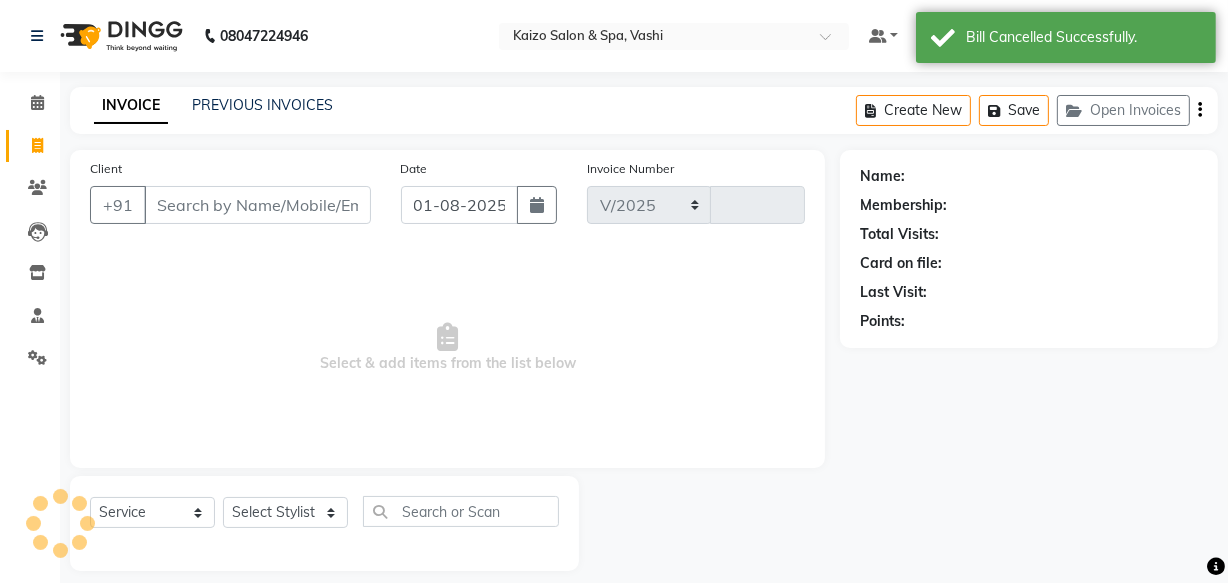 select on "616" 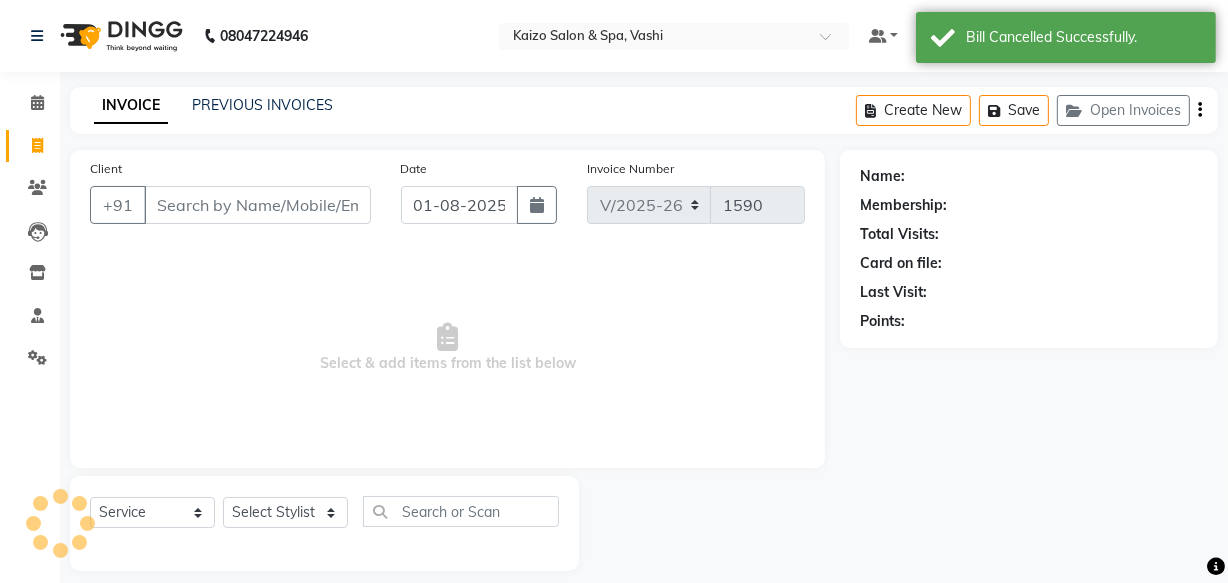 scroll, scrollTop: 19, scrollLeft: 0, axis: vertical 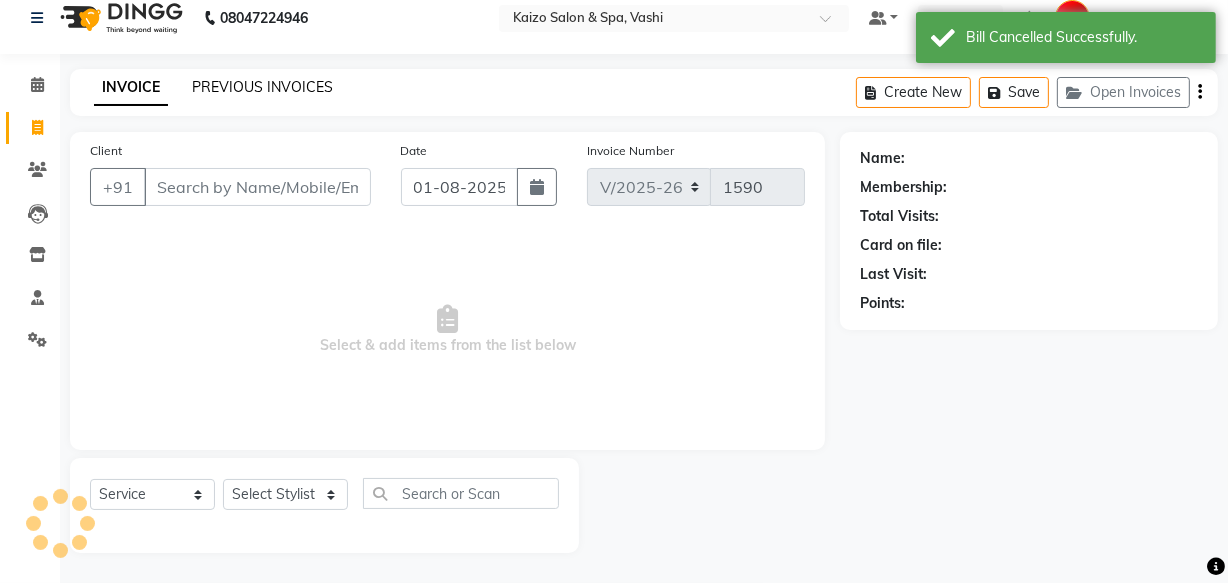 click on "PREVIOUS INVOICES" 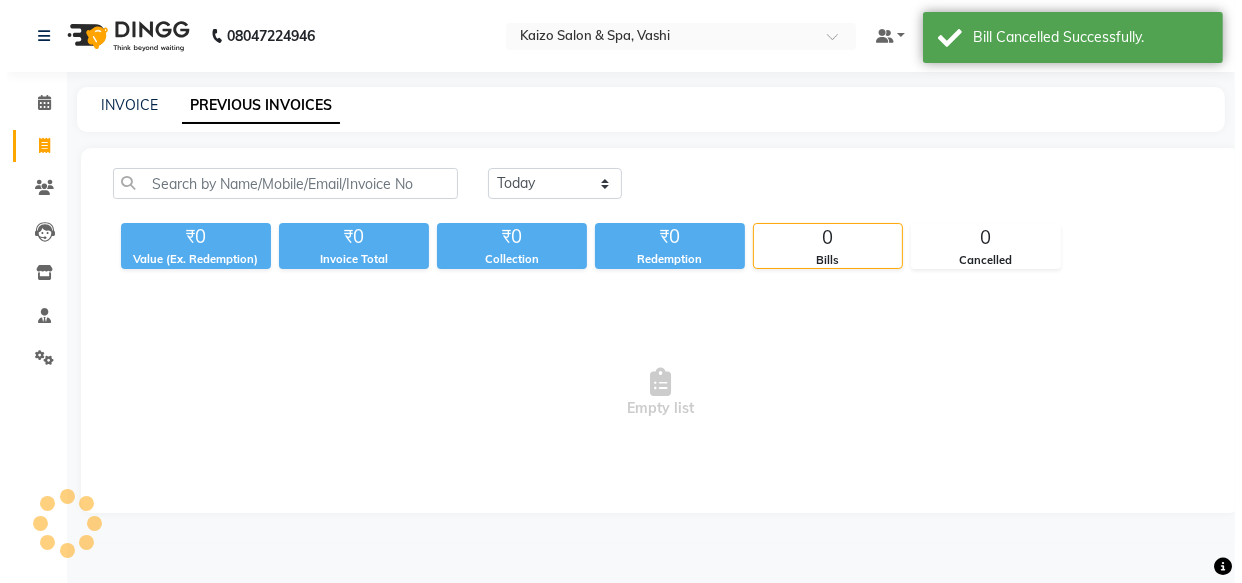 scroll, scrollTop: 0, scrollLeft: 0, axis: both 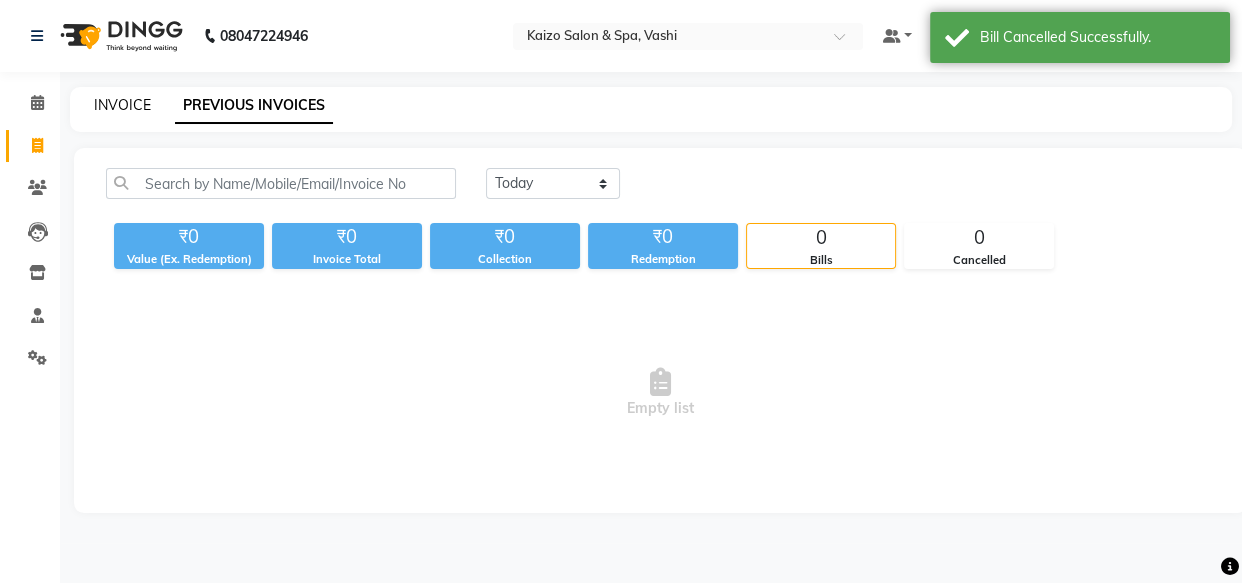 click on "INVOICE" 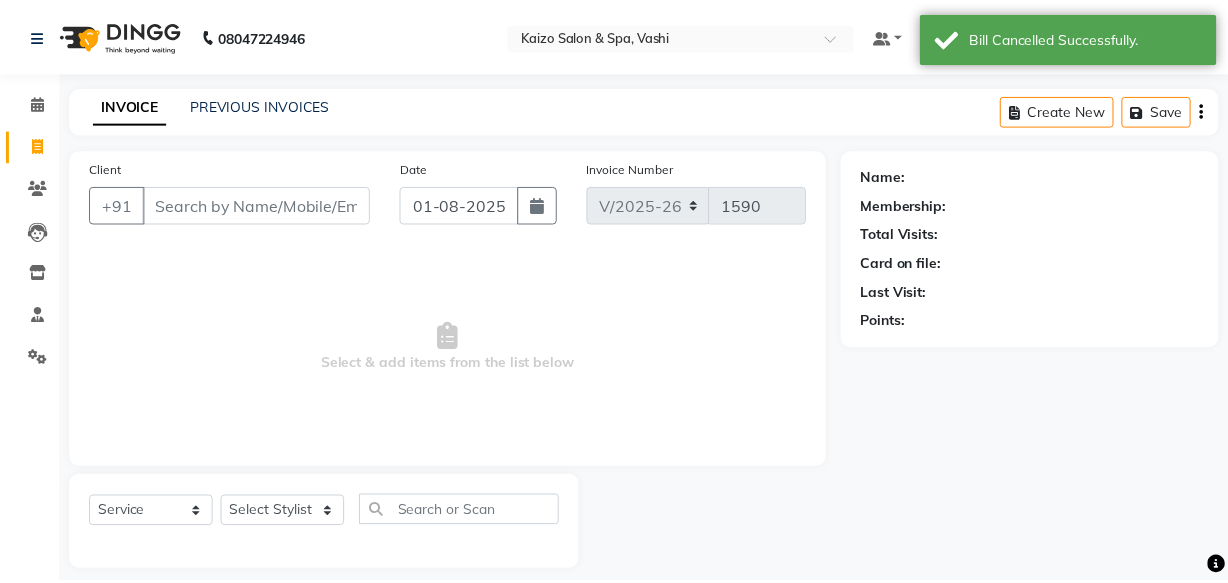 scroll, scrollTop: 19, scrollLeft: 0, axis: vertical 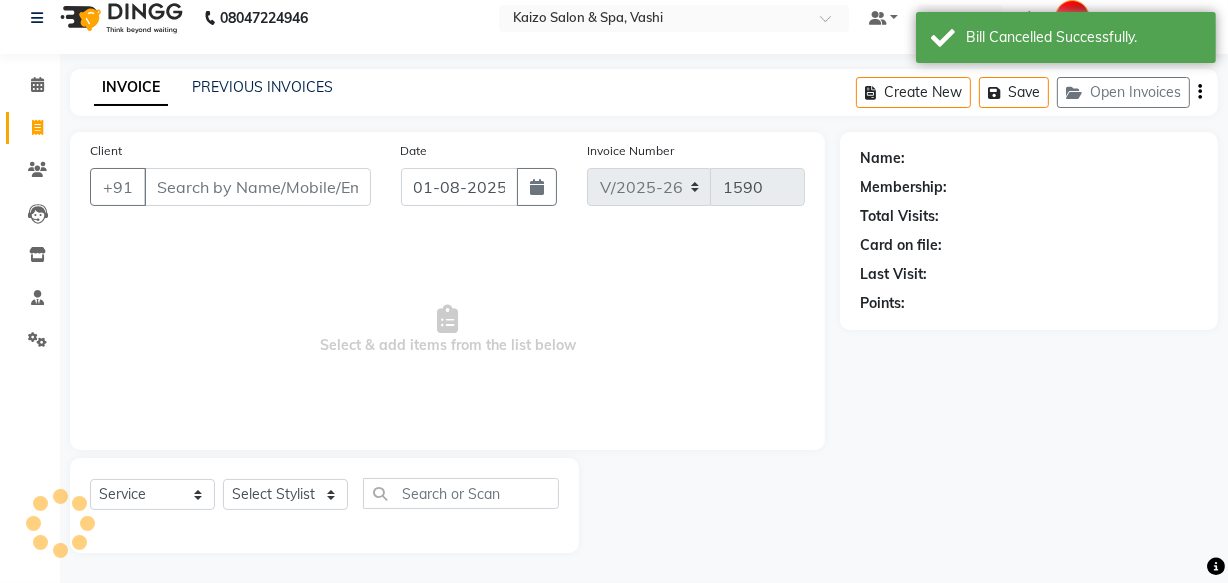 click on "Client" at bounding box center [257, 187] 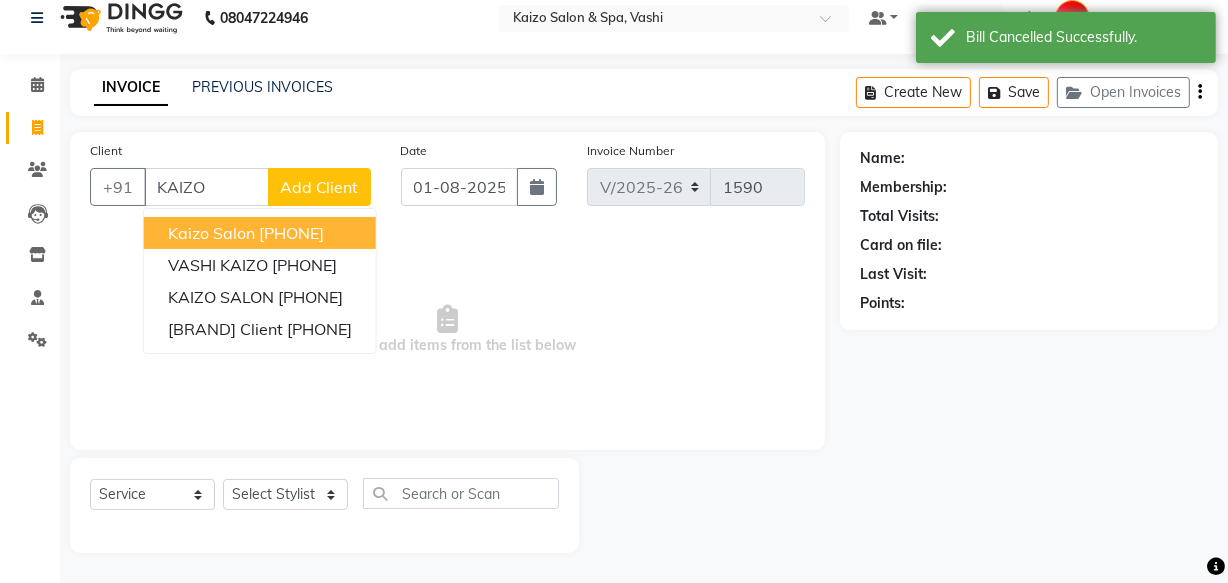 click on "kaizo salon" at bounding box center (211, 233) 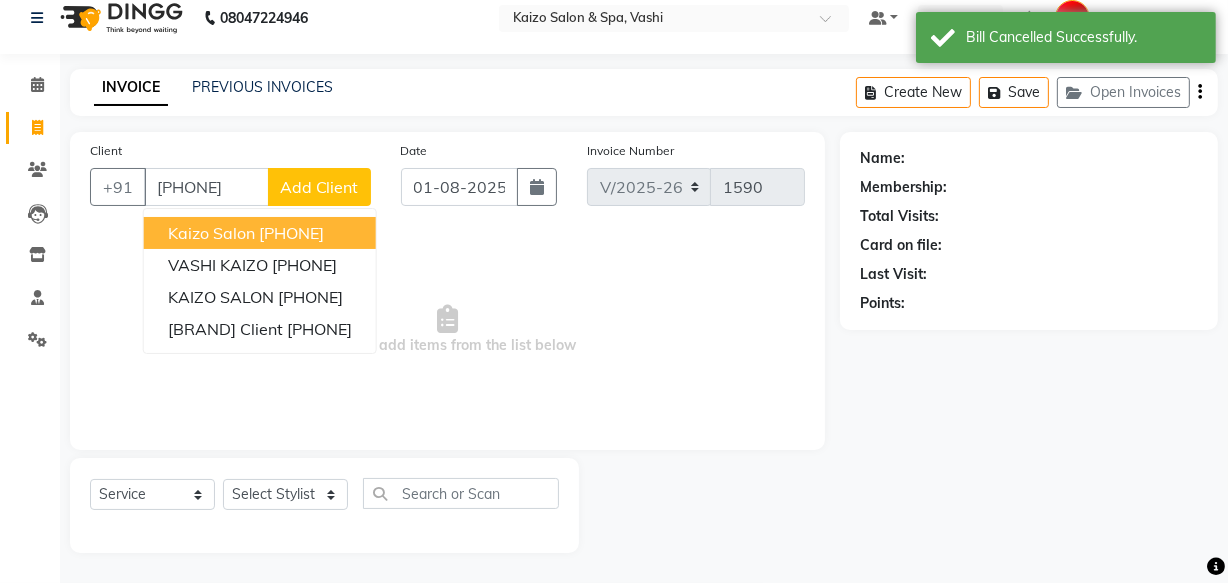type on "[PHONE]" 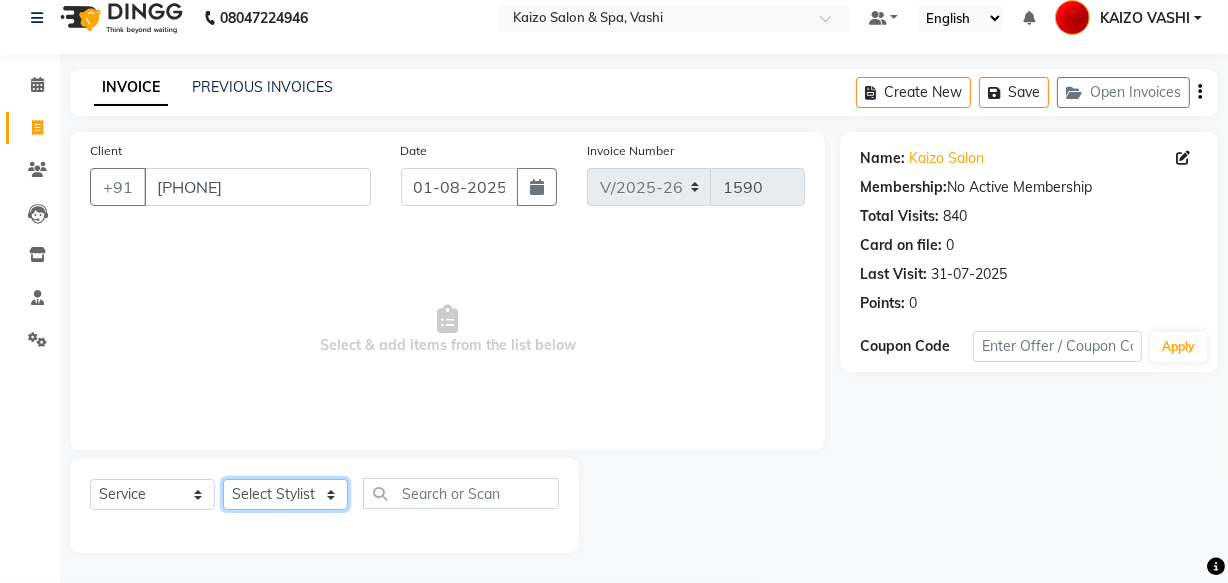 click on "Select Stylist [NAME] [NAME] [NAME] [NAME] [NAME] [NAME] [NAME] [NAME] [NAME] [NAME]" 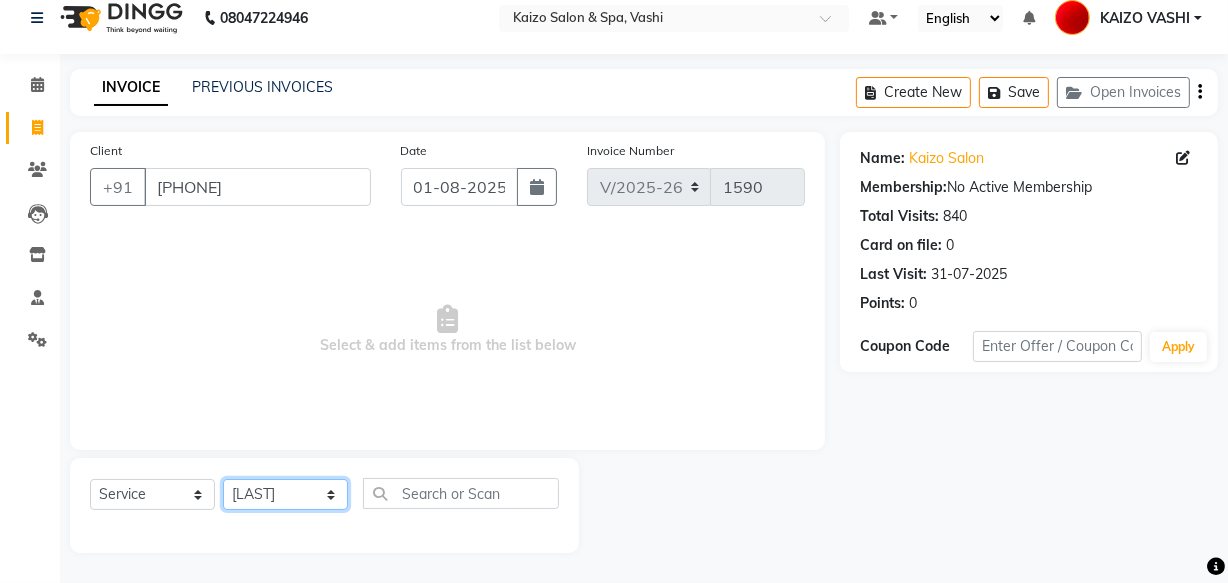 click on "Select Stylist [NAME] [NAME] [NAME] [NAME] [NAME] [NAME] [NAME] [NAME] [NAME] [NAME]" 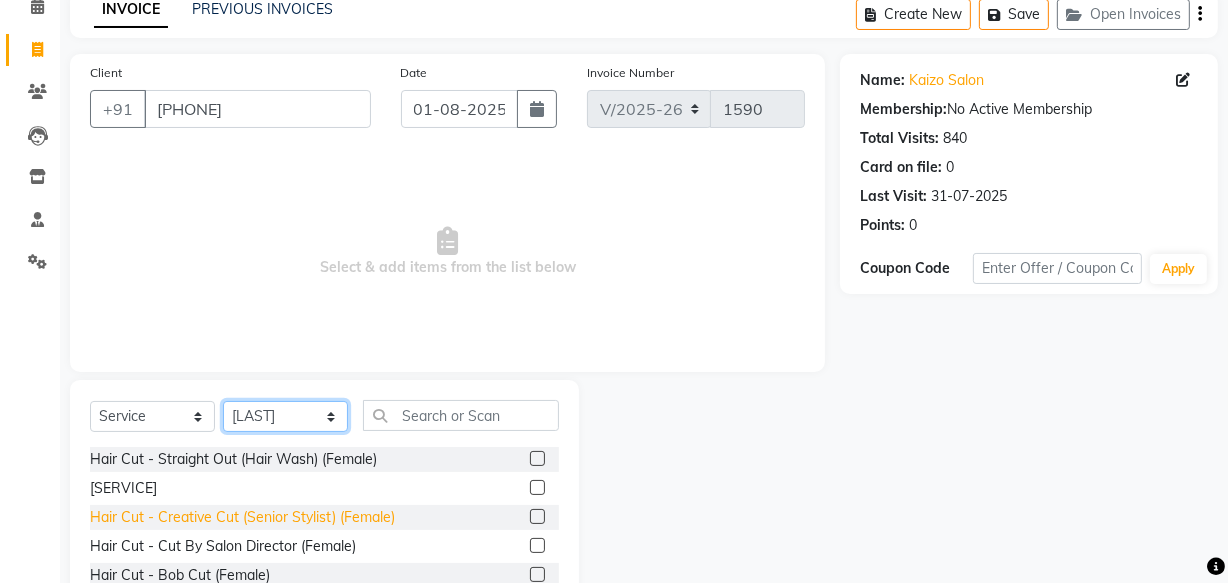 scroll, scrollTop: 200, scrollLeft: 0, axis: vertical 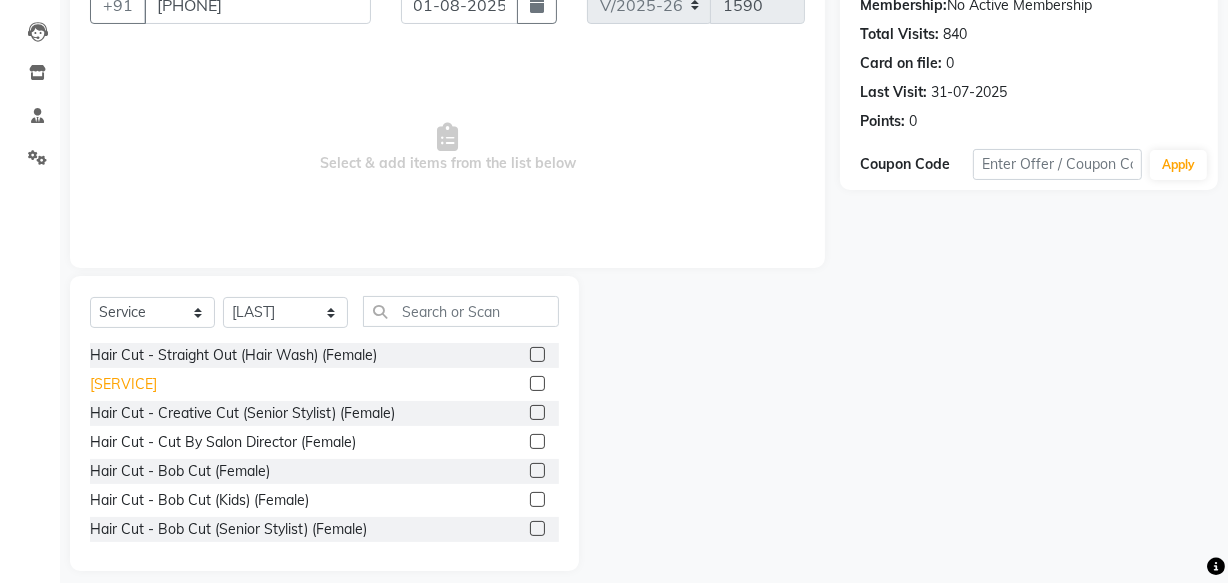 click on "[SERVICE]" 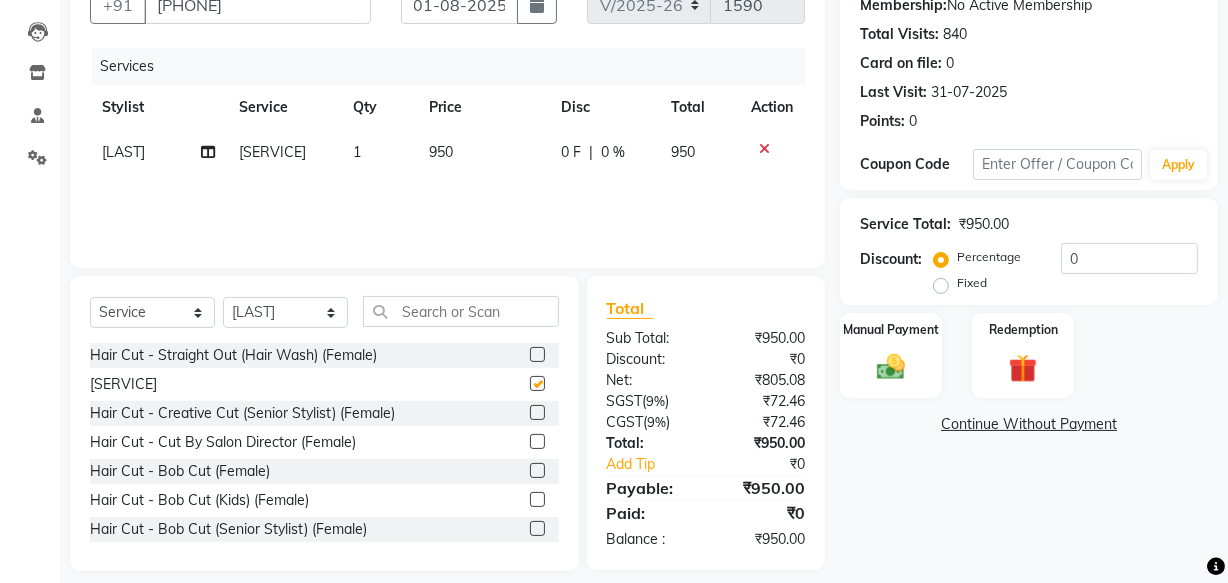 checkbox on "false" 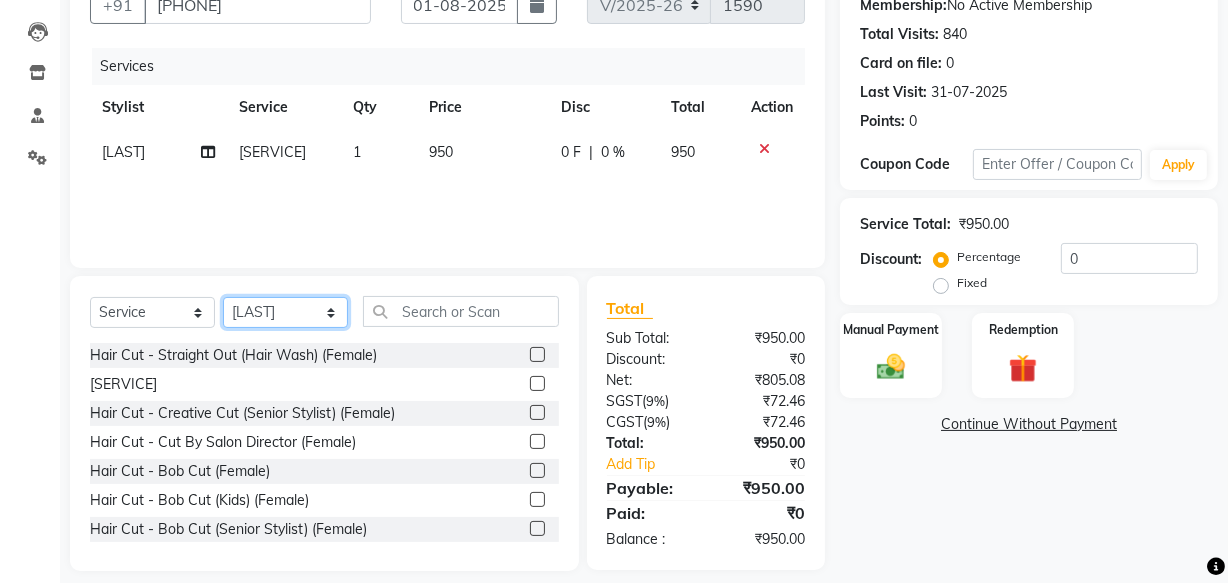 click on "Select Stylist [NAME] [NAME] [NAME] [NAME] [NAME] [NAME] [NAME] [NAME] [NAME] [NAME]" 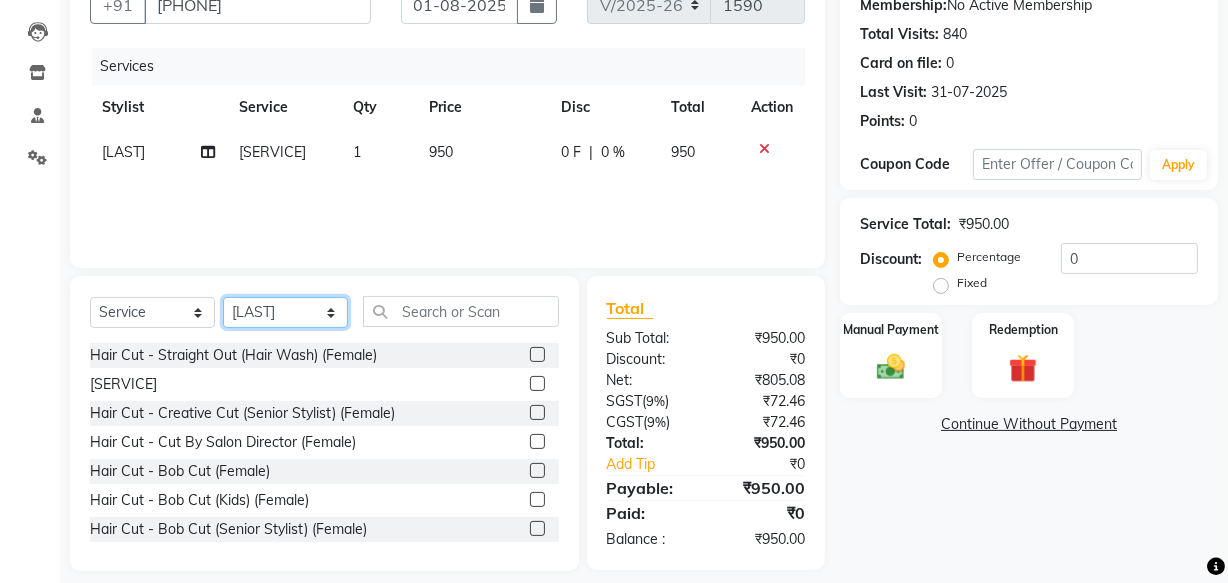 select on "34295" 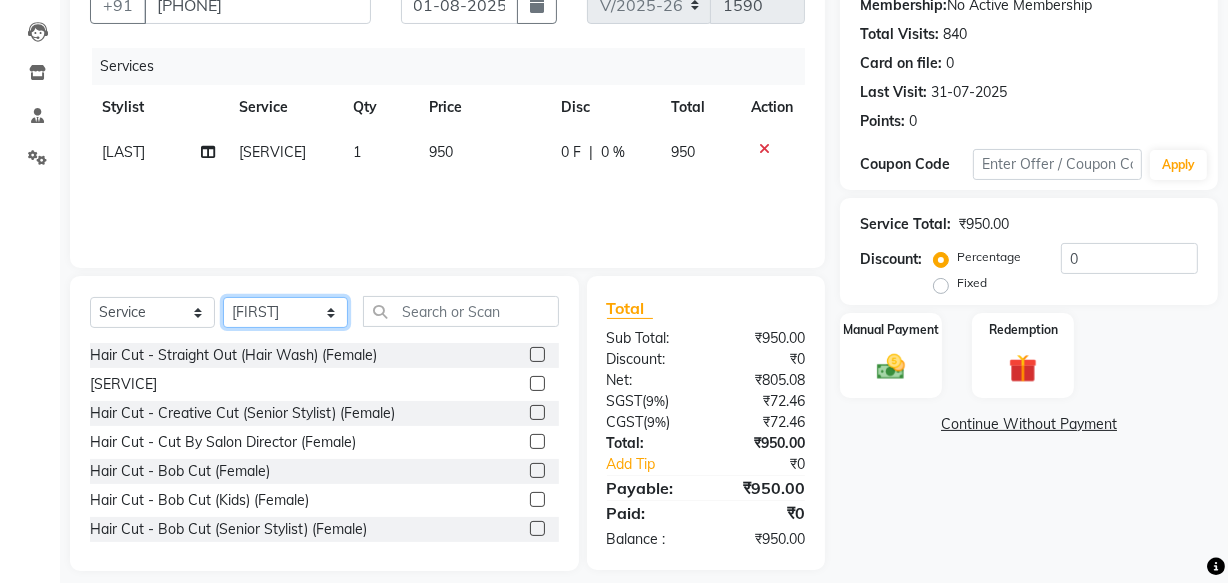 click on "Select Stylist [NAME] [NAME] [NAME] [NAME] [NAME] [NAME] [NAME] [NAME] [NAME] [NAME]" 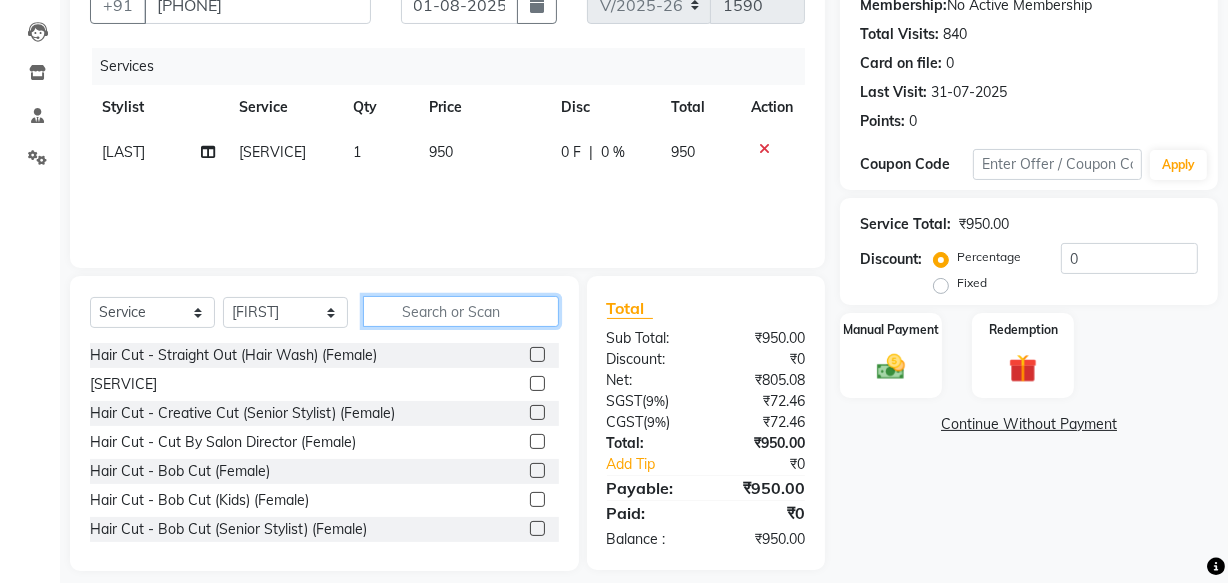 click 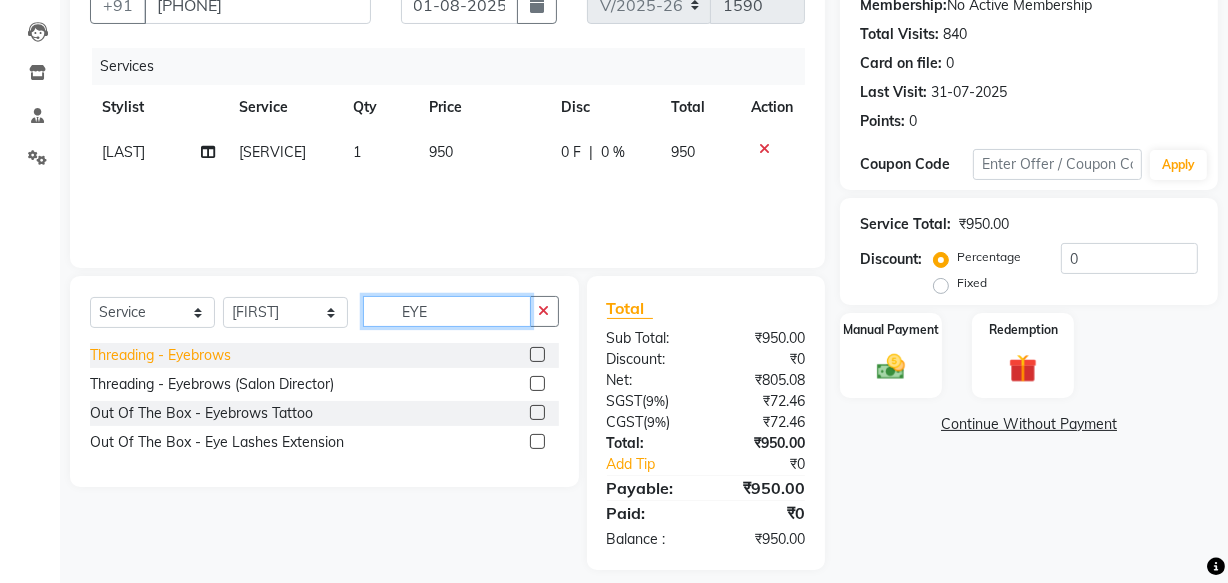 type on "EYE" 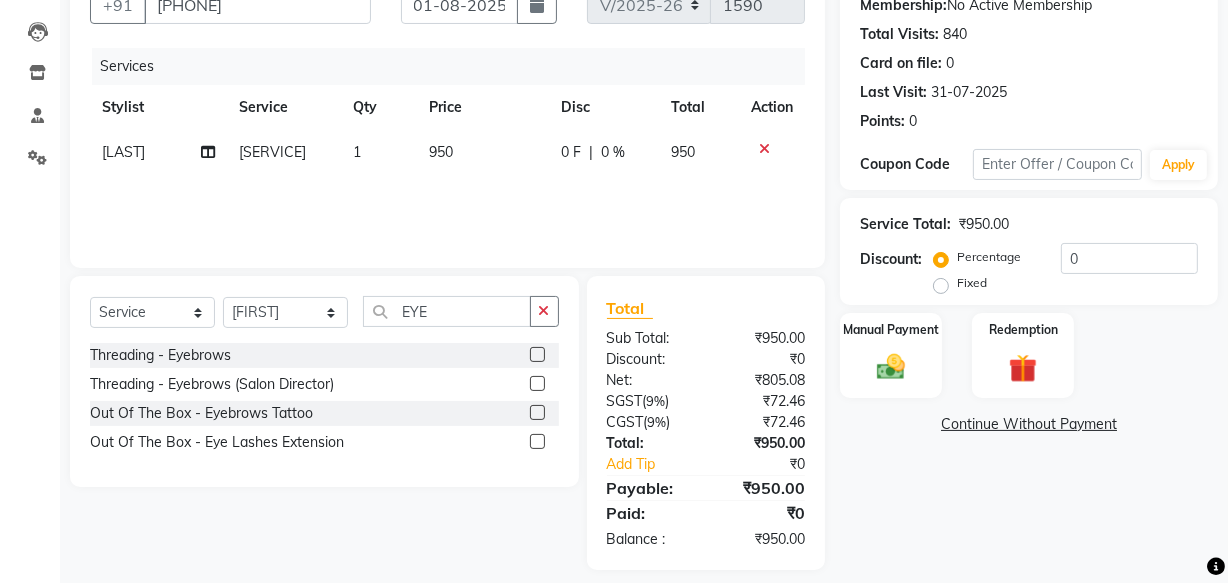 drag, startPoint x: 201, startPoint y: 402, endPoint x: 345, endPoint y: 401, distance: 144.00348 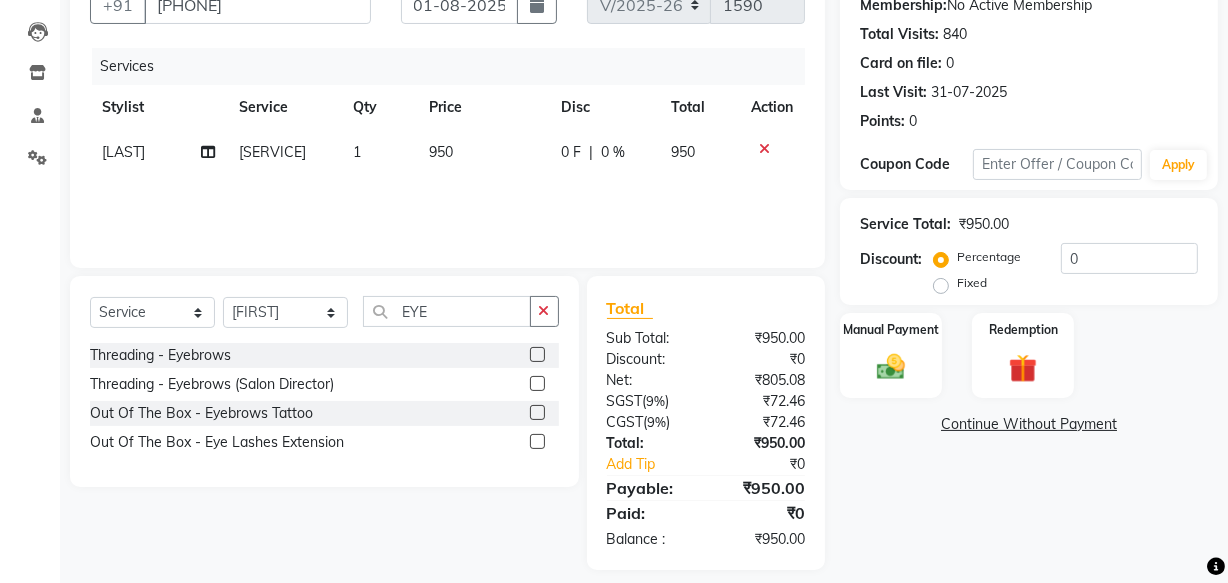 click on "Threading - Eyebrows" 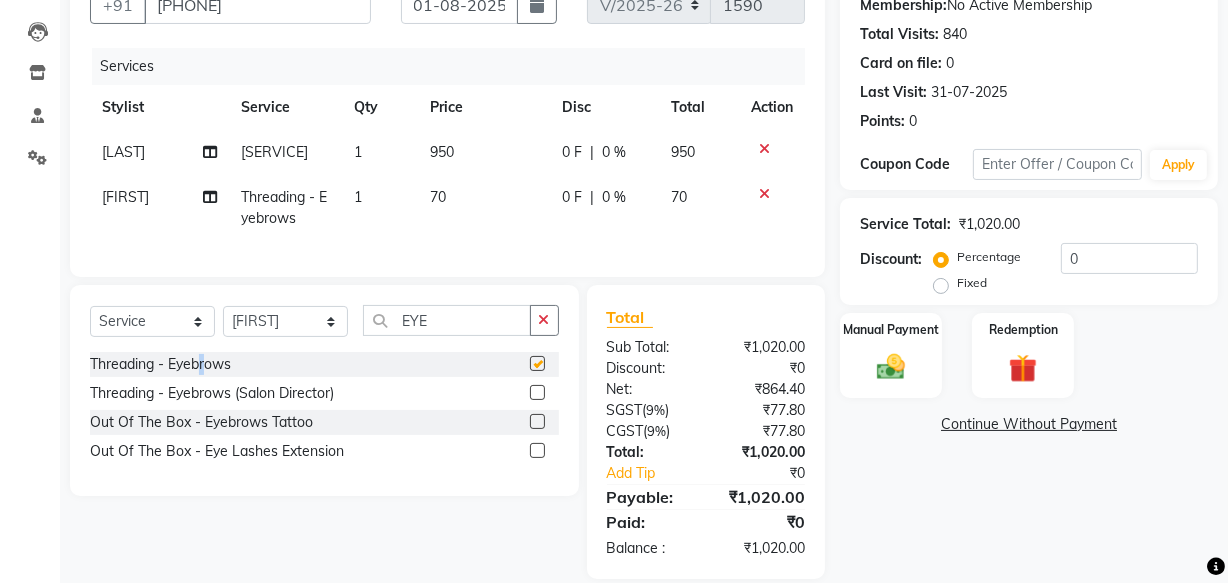 checkbox on "false" 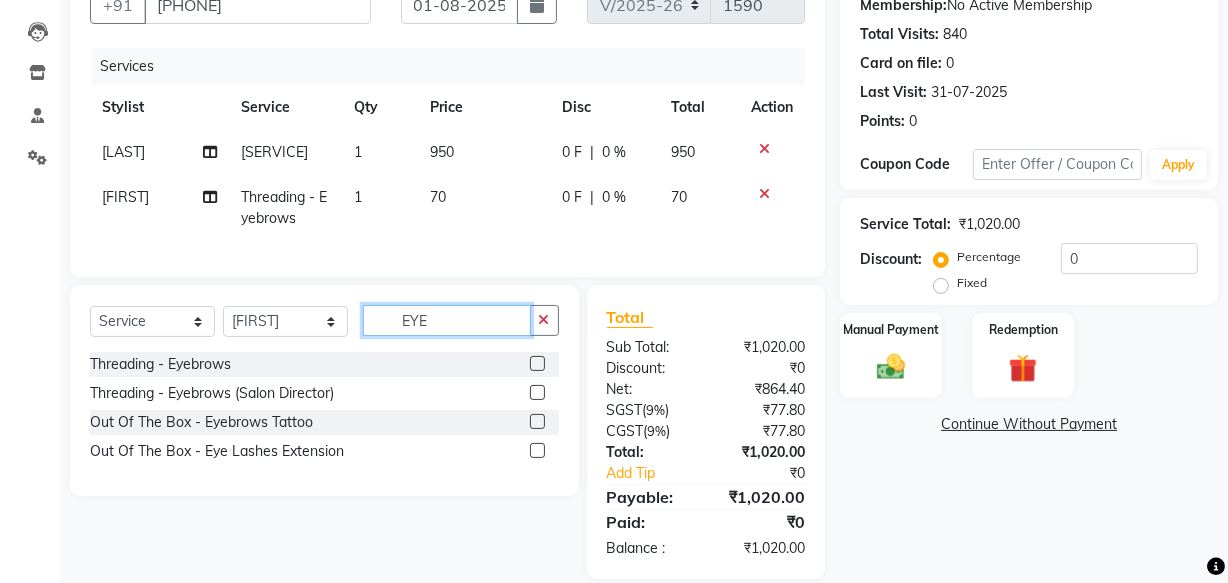 click on "EYE" 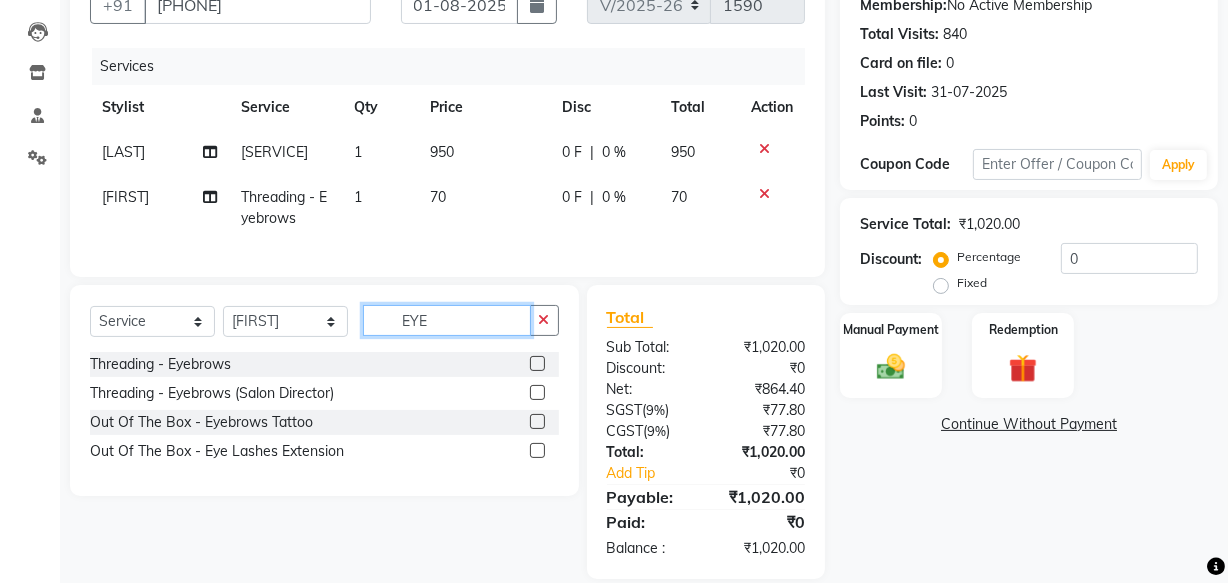click on "EYE" 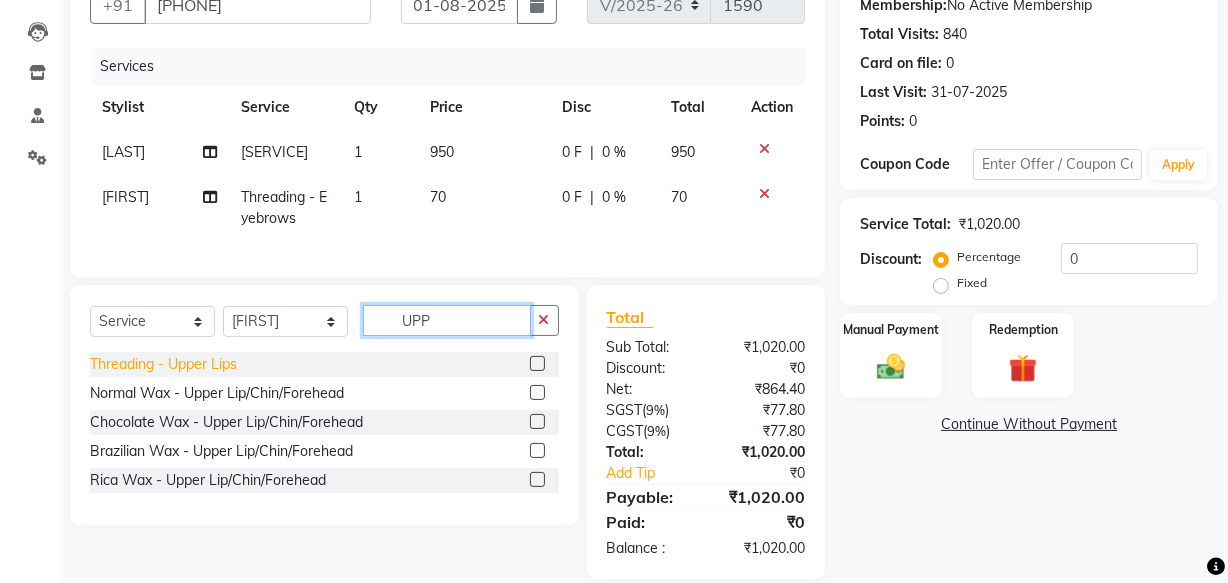 type on "UPP" 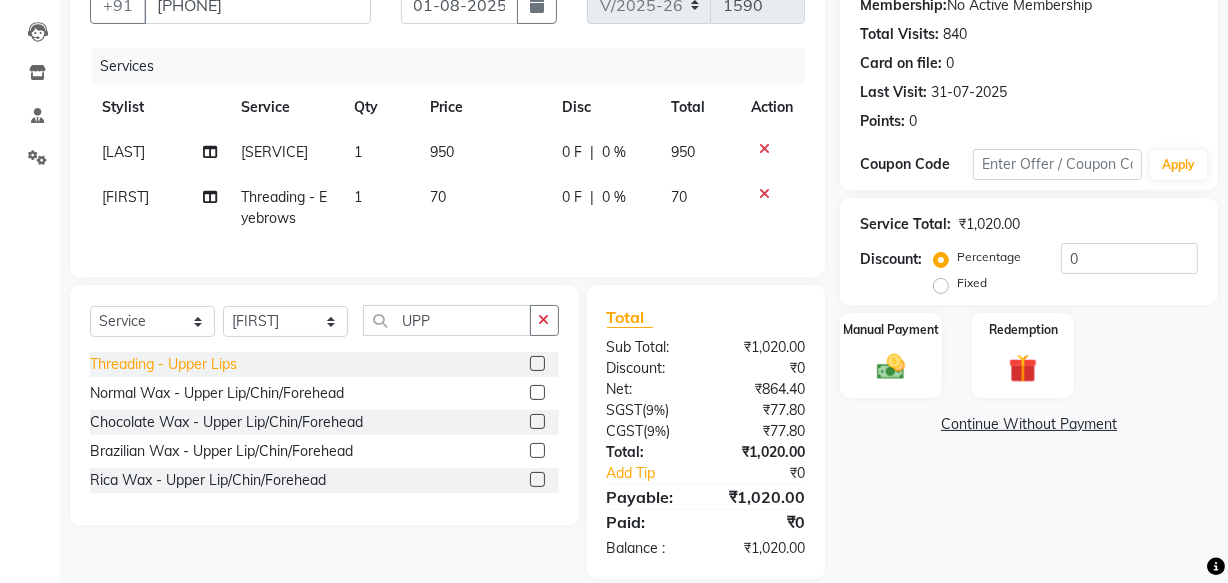 click on "Threading - Upper Lips" 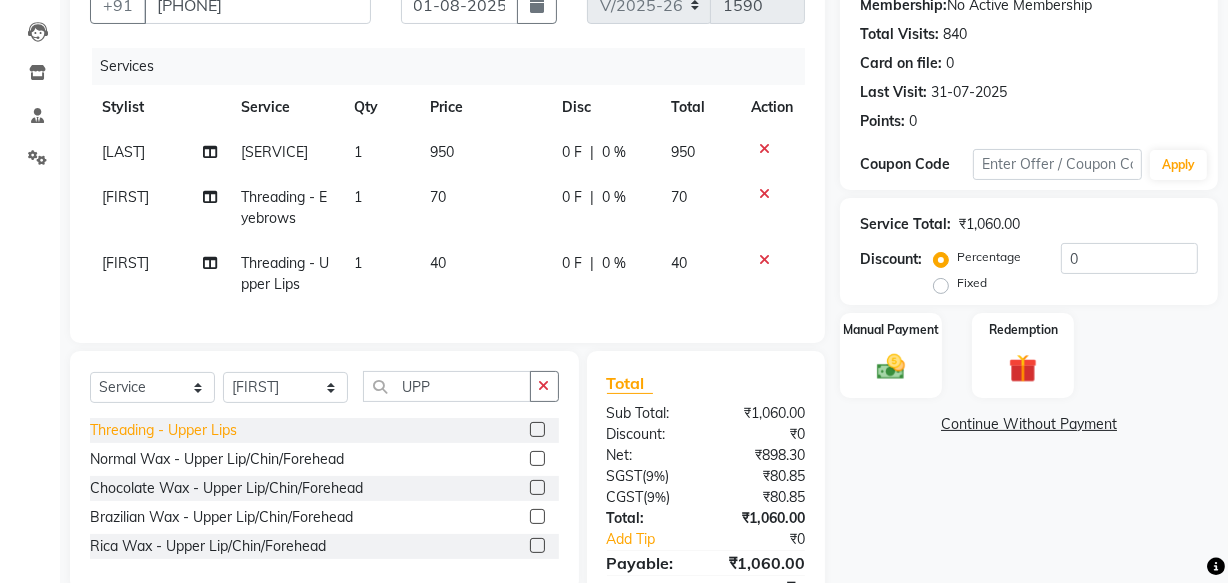 click on "Threading - Upper Lips" 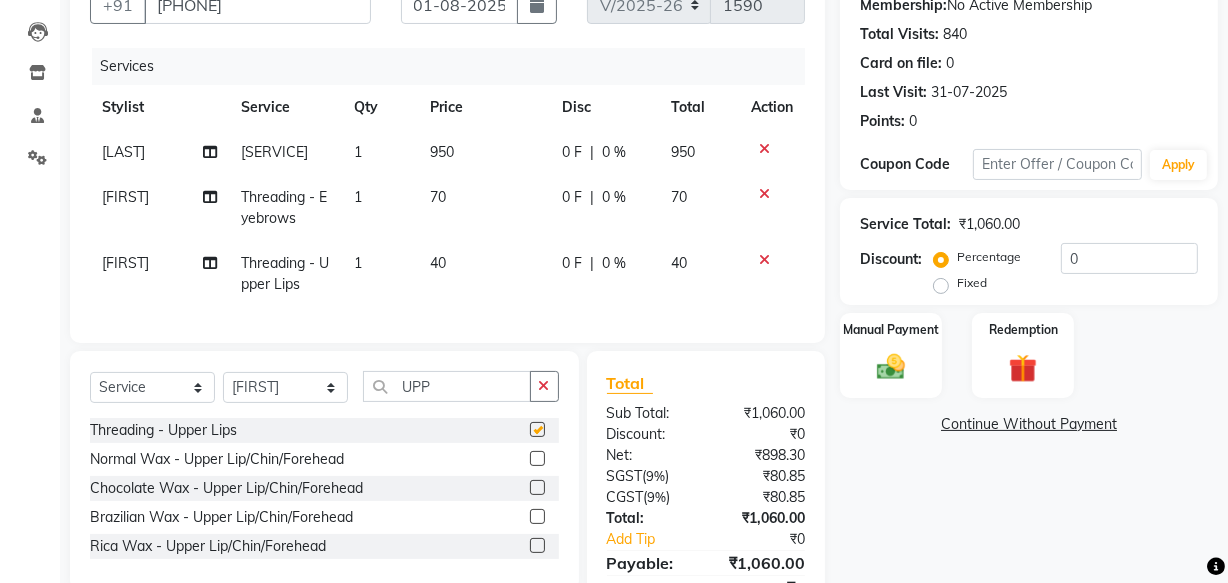 checkbox on "false" 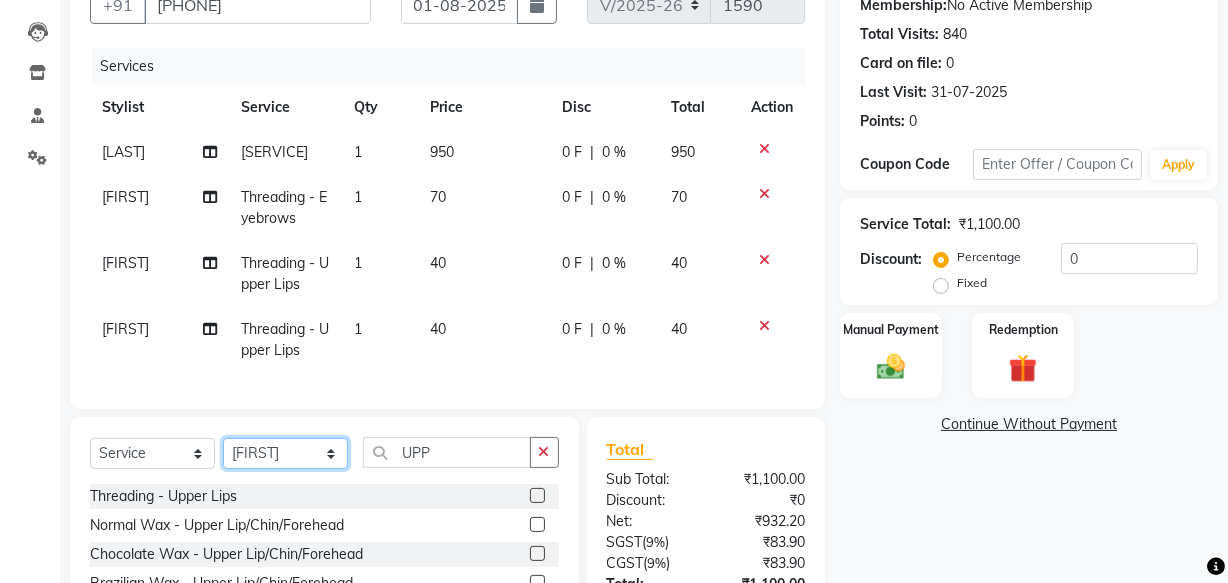 drag, startPoint x: 273, startPoint y: 557, endPoint x: 279, endPoint y: 539, distance: 18.973665 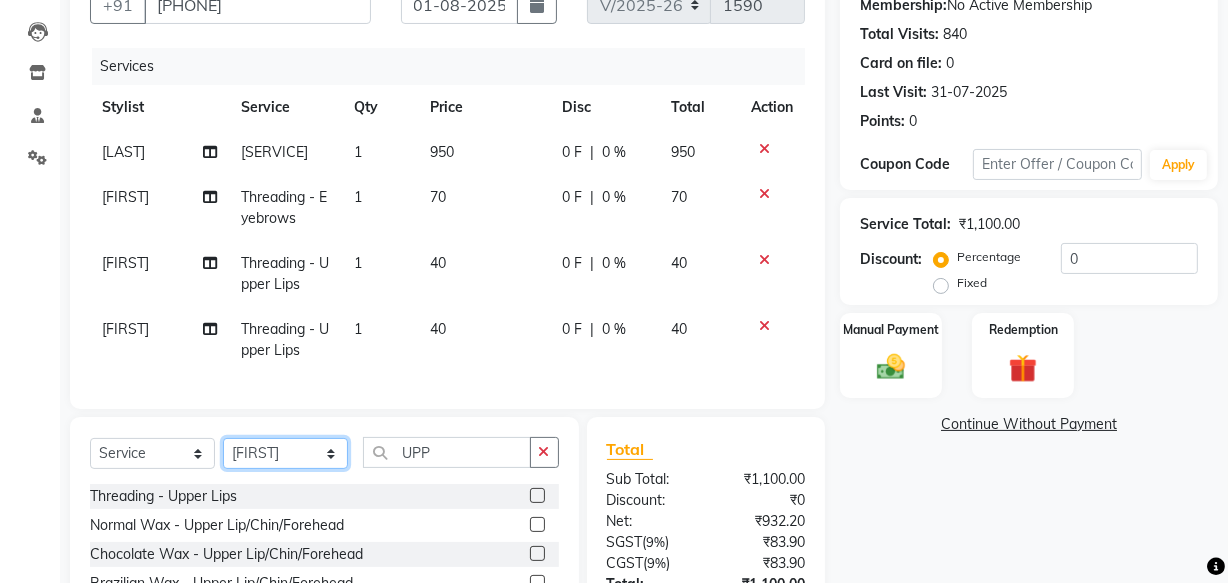 click on "Select Stylist [NAME] [NAME] [NAME] [NAME] [NAME] [NAME] [NAME] [NAME] [NAME] [NAME]" 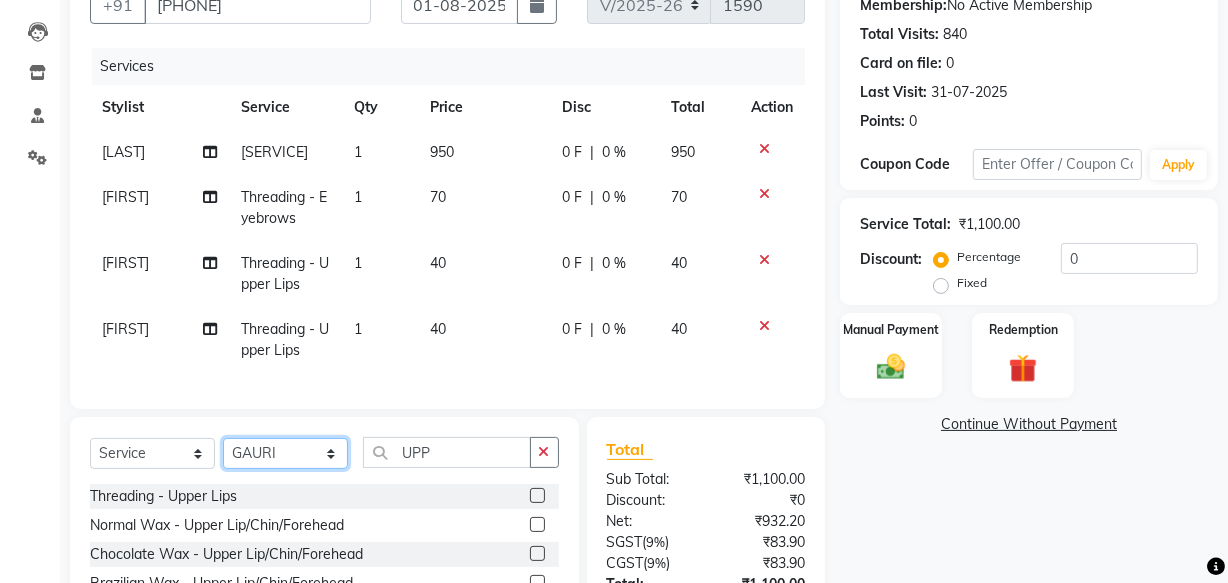 click on "Select Stylist [NAME] [NAME] [NAME] [NAME] [NAME] [NAME] [NAME] [NAME] [NAME] [NAME]" 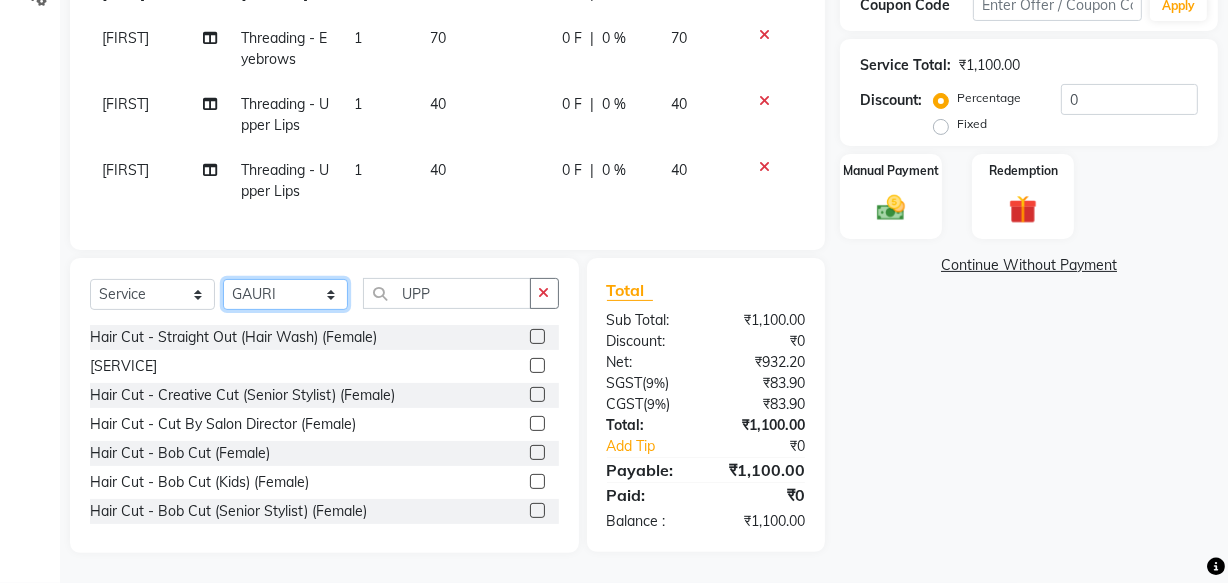 scroll, scrollTop: 457, scrollLeft: 0, axis: vertical 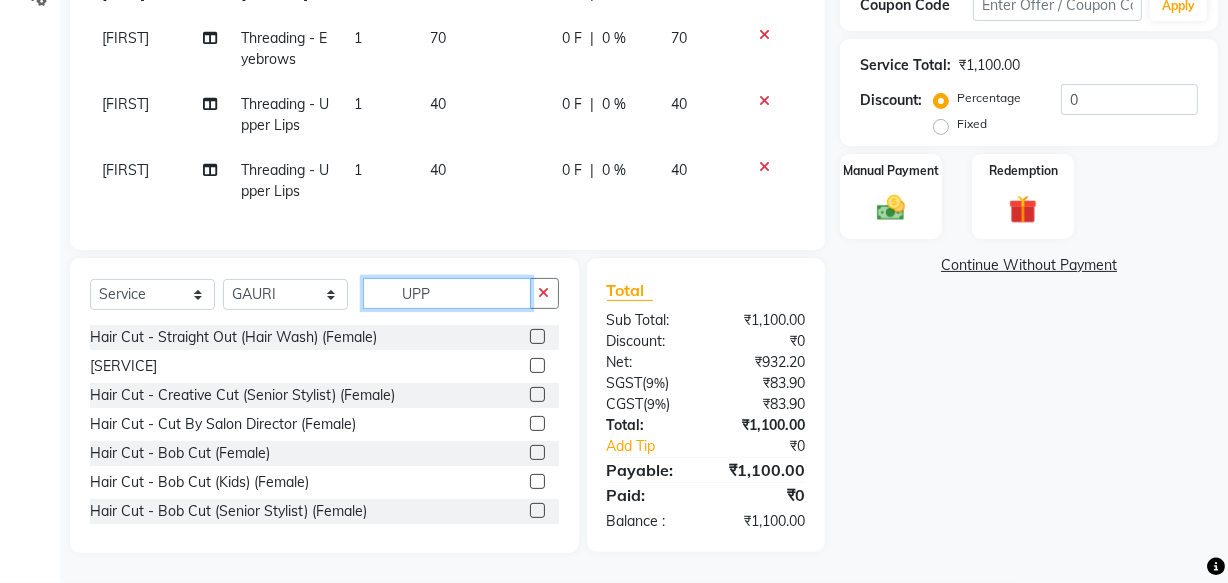 click on "UPP" 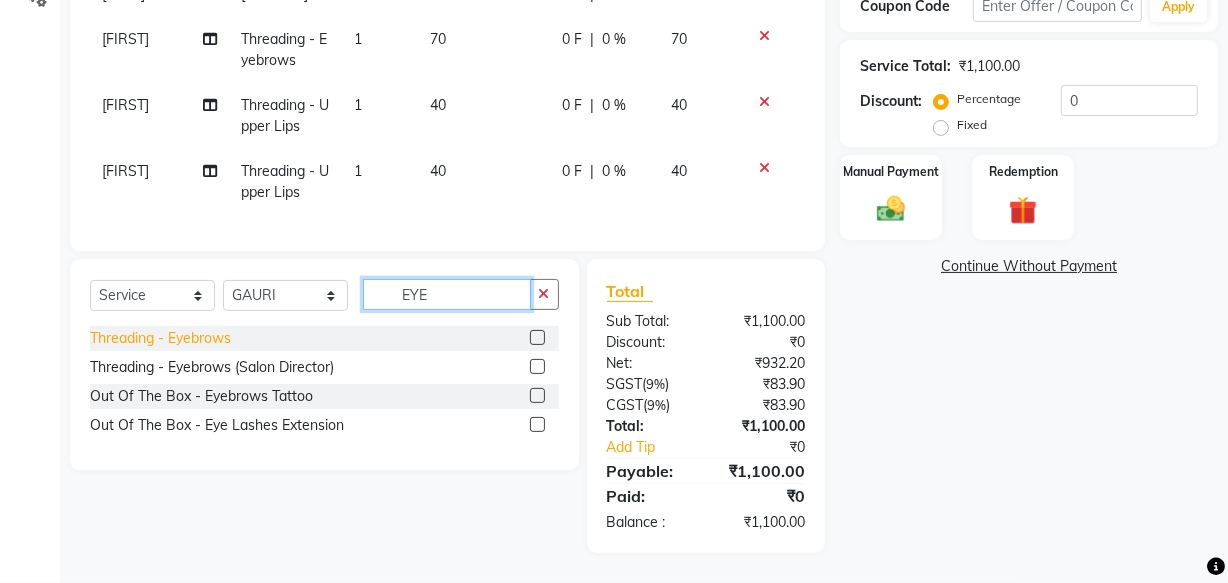 type on "EYE" 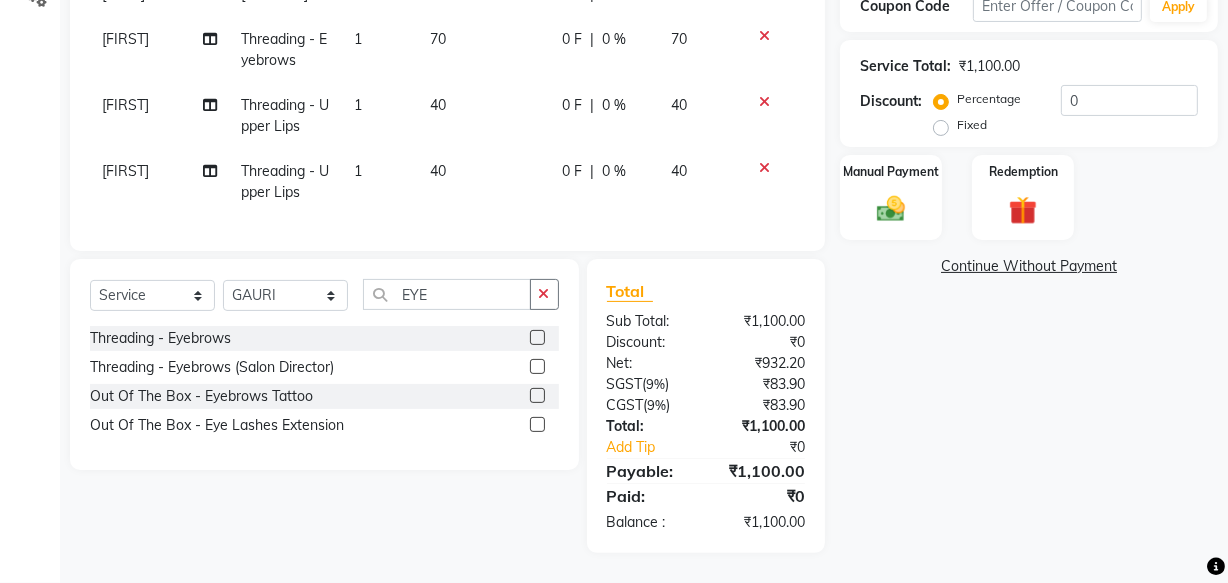 drag, startPoint x: 211, startPoint y: 344, endPoint x: 444, endPoint y: 346, distance: 233.00859 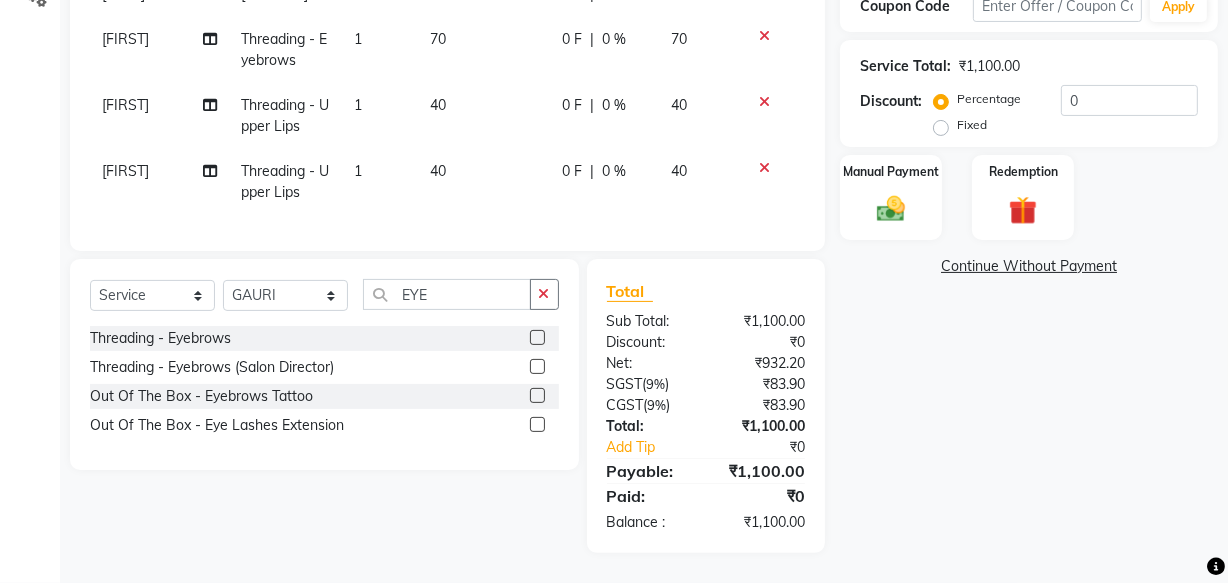 click on "Threading - Eyebrows" 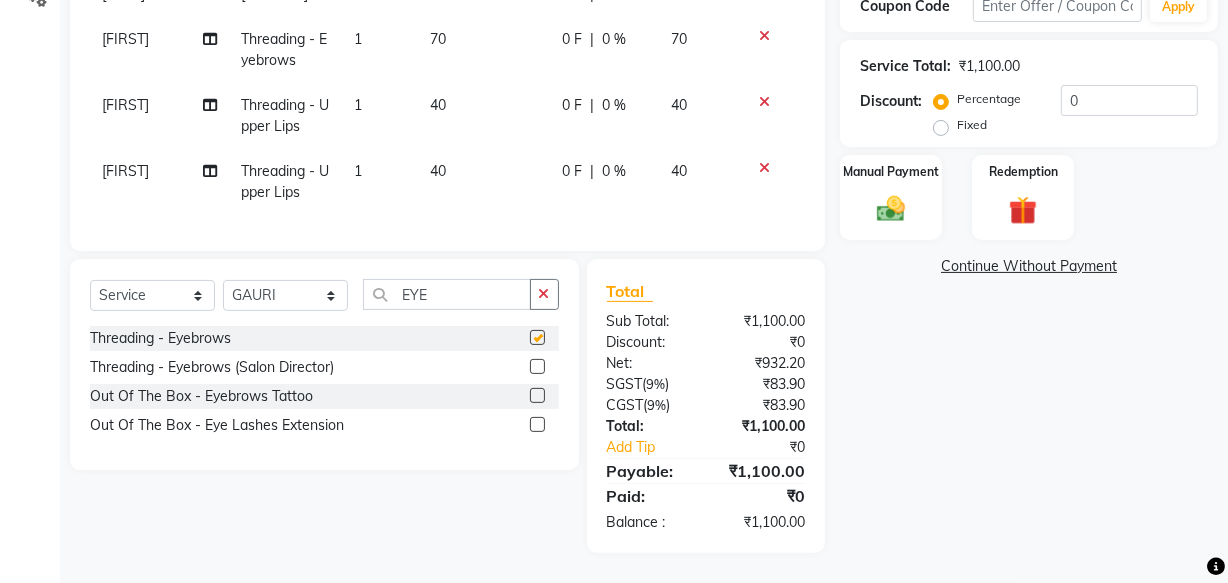 checkbox on "false" 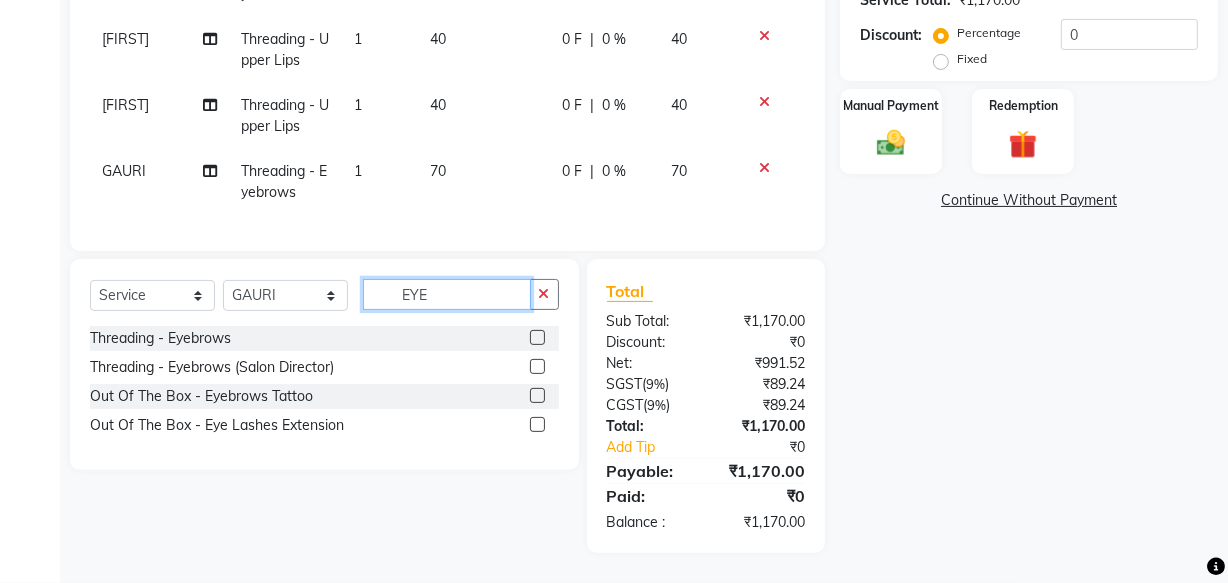 click on "EYE" 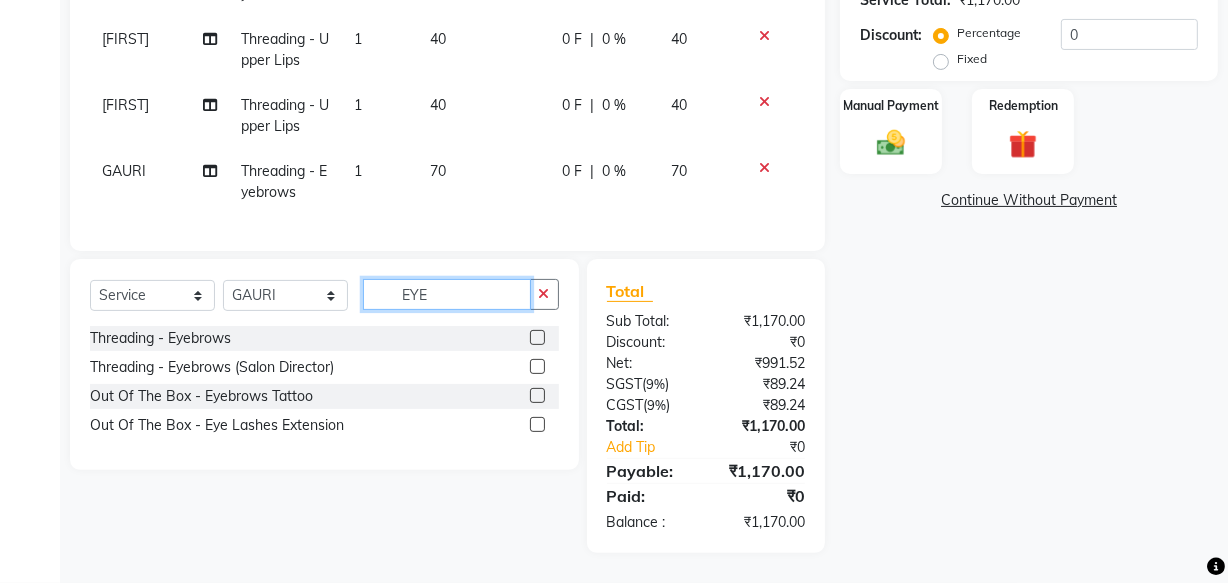 click on "EYE" 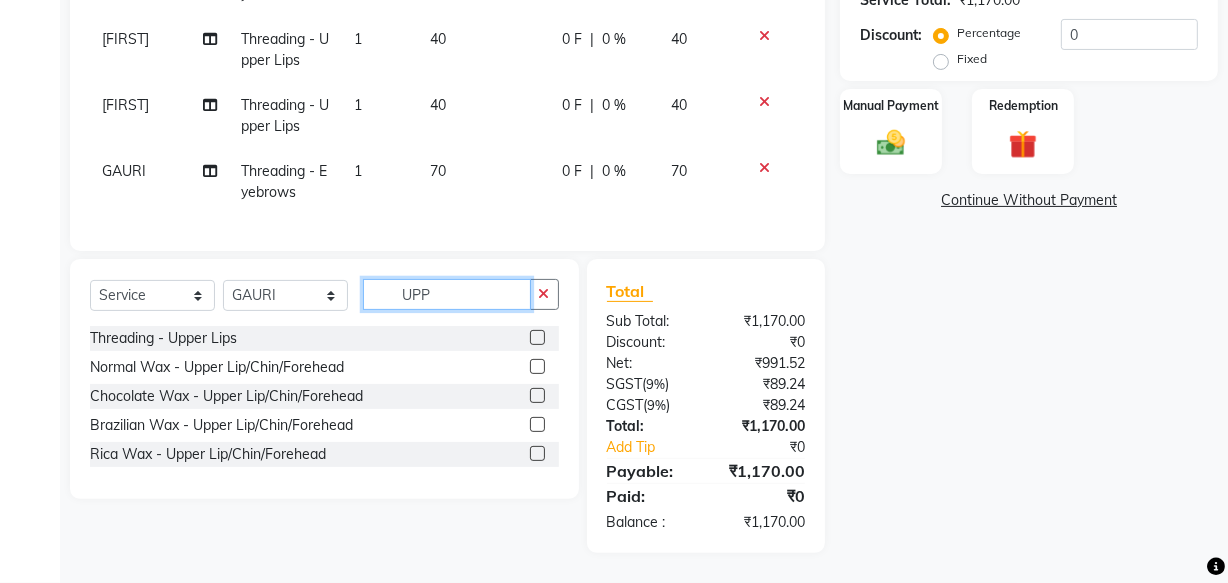 type on "UPP" 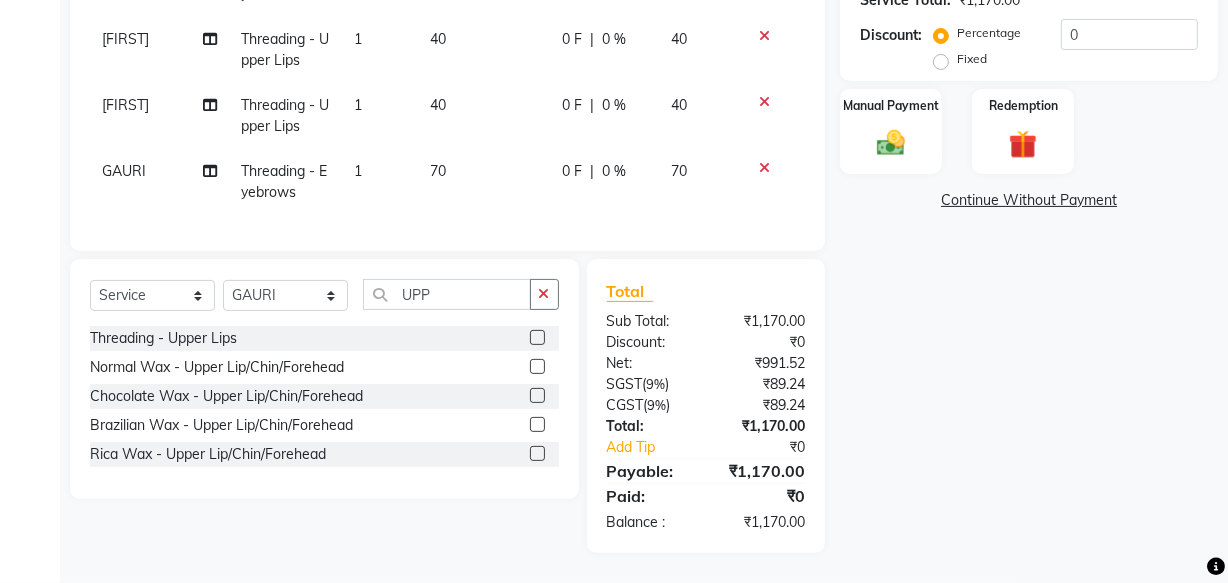 click on "Threading - Upper Lips" 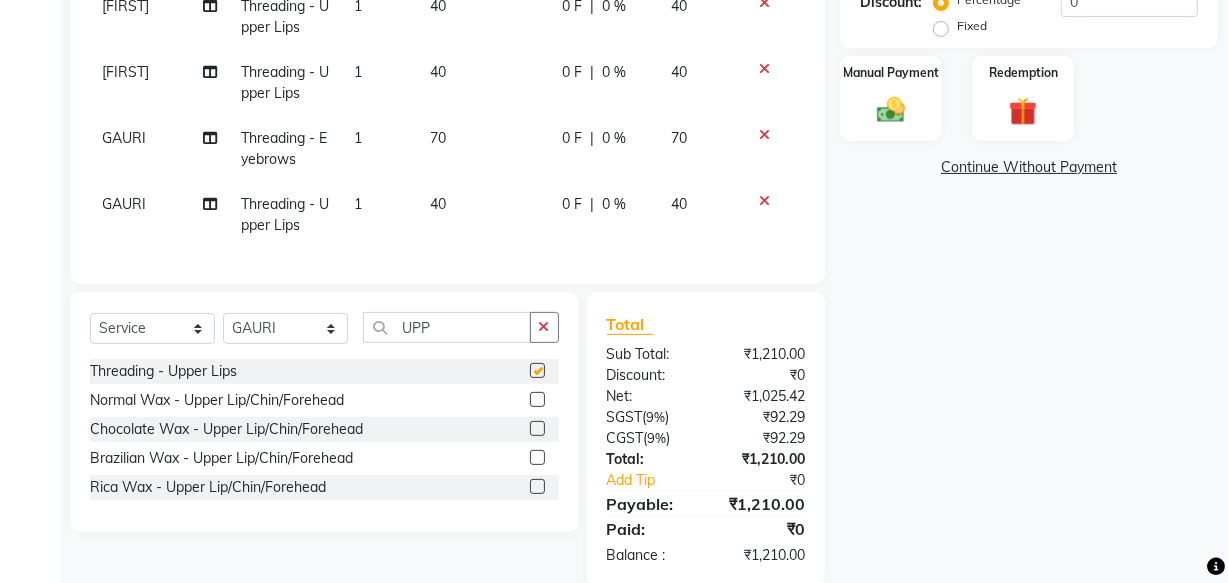 checkbox on "false" 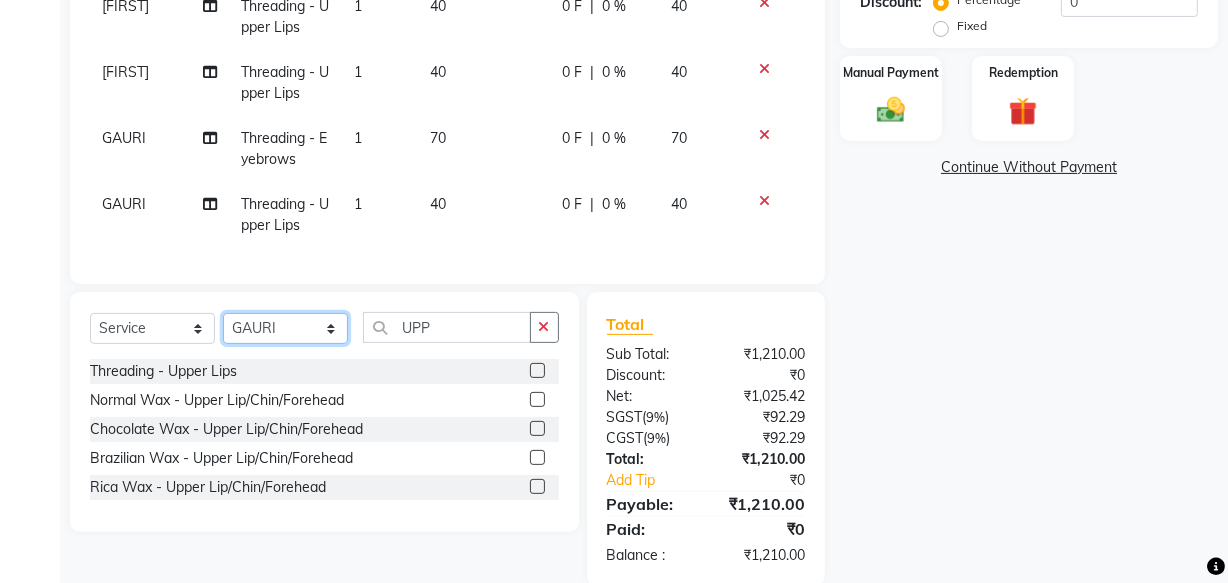 click on "Select Stylist [NAME] [NAME] [NAME] [NAME] [NAME] [NAME] [NAME] [NAME] [NAME] [NAME]" 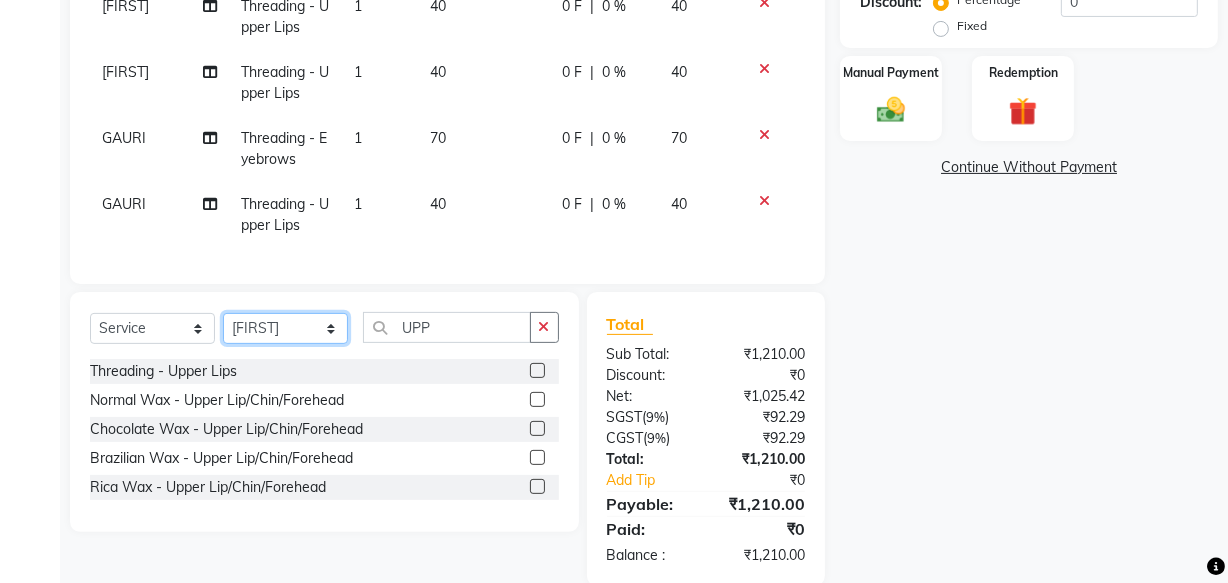 click on "Select Stylist [NAME] [NAME] [NAME] [NAME] [NAME] [NAME] [NAME] [NAME] [NAME] [NAME]" 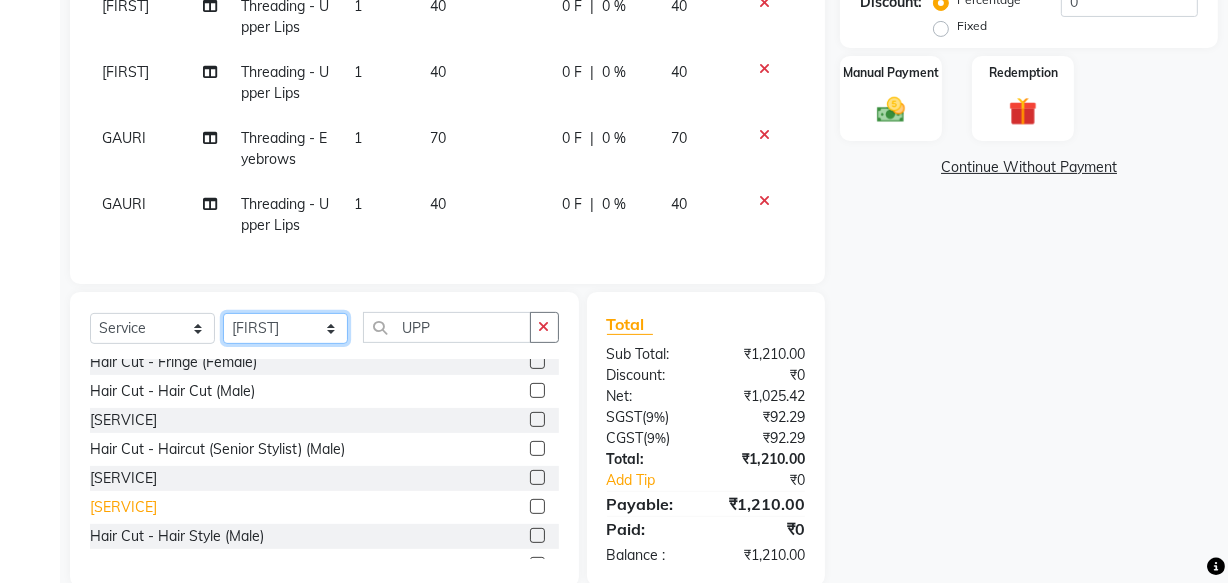 scroll, scrollTop: 272, scrollLeft: 0, axis: vertical 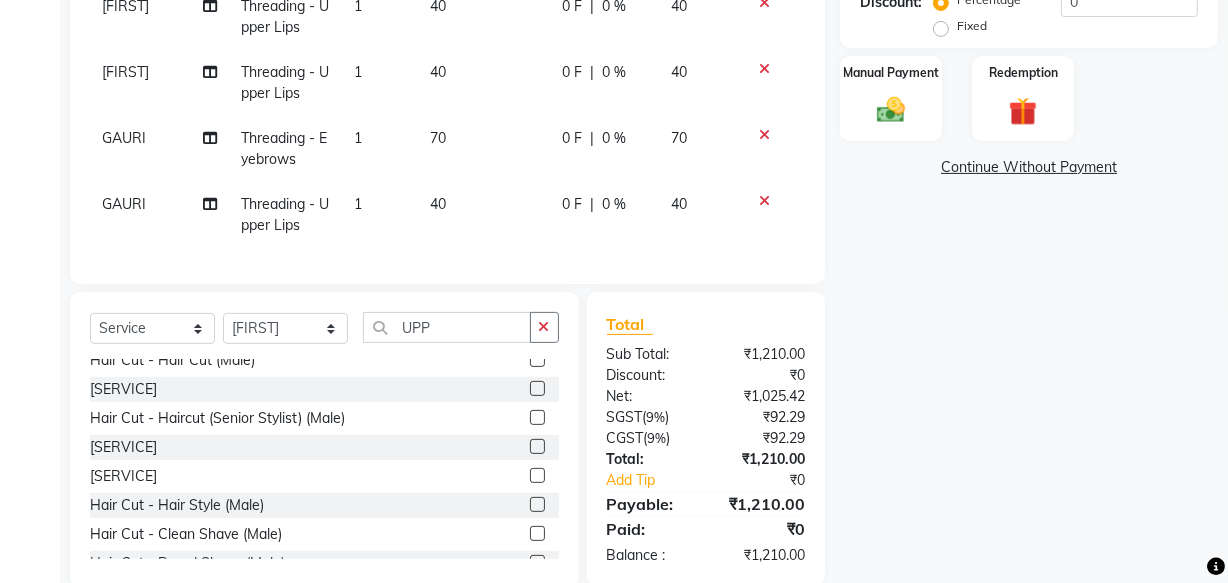 drag, startPoint x: 202, startPoint y: 393, endPoint x: 283, endPoint y: 380, distance: 82.036575 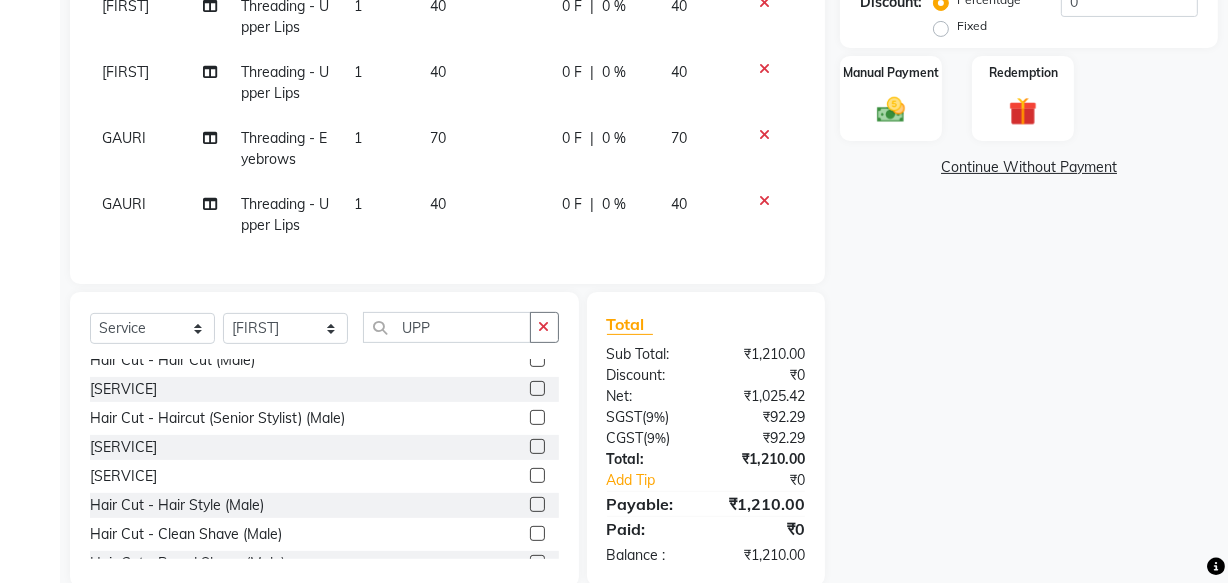 click on "Hair Cut - Hair Cut (Male)" 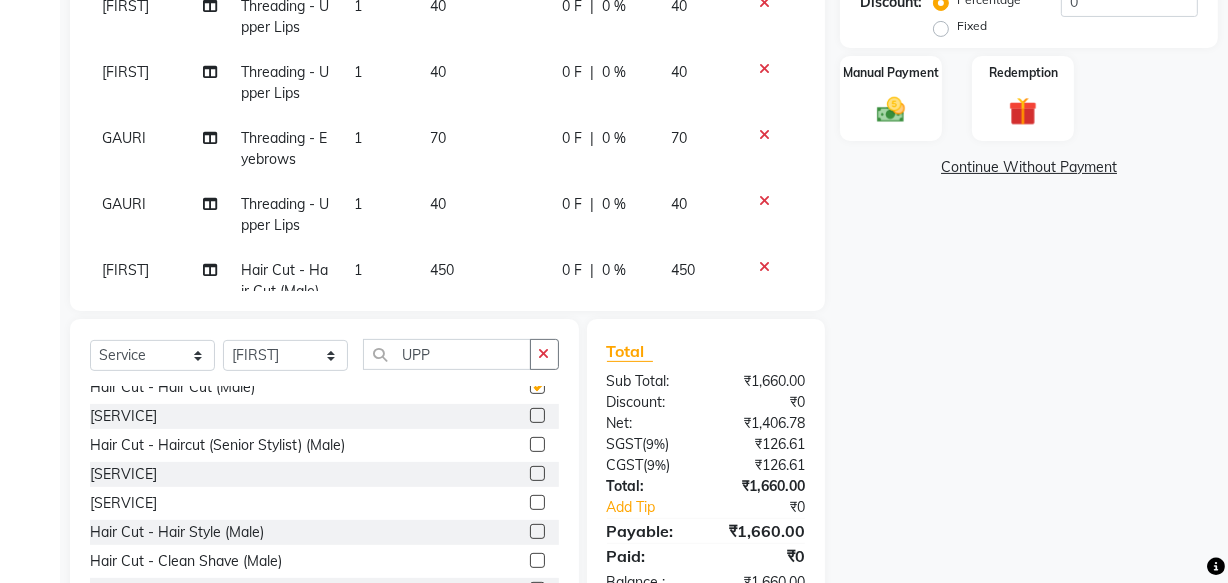 checkbox on "false" 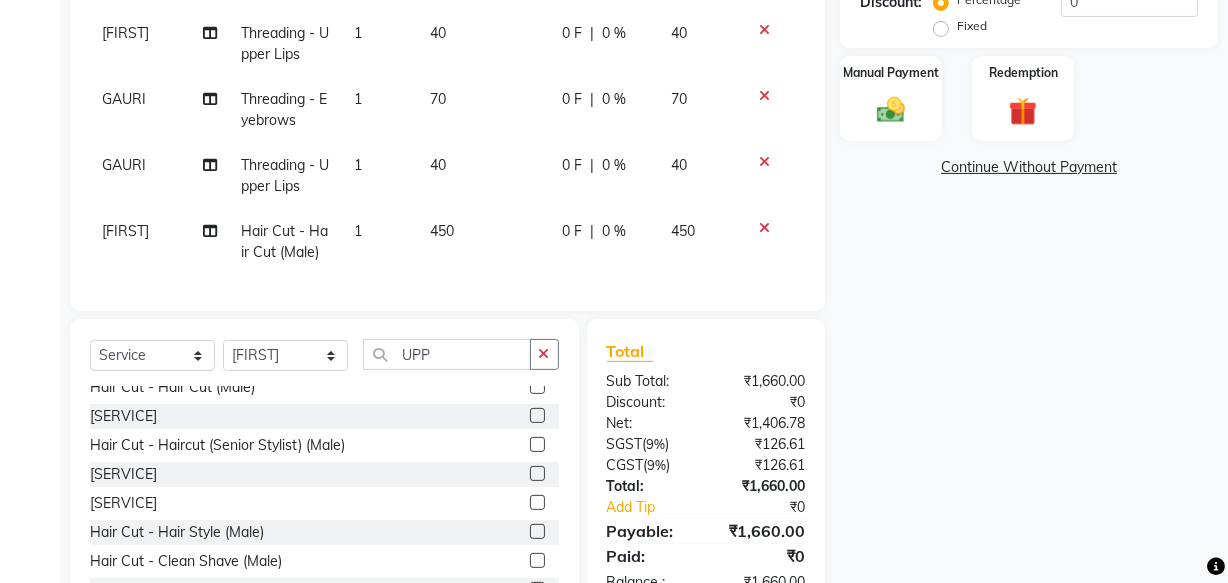 scroll, scrollTop: 157, scrollLeft: 0, axis: vertical 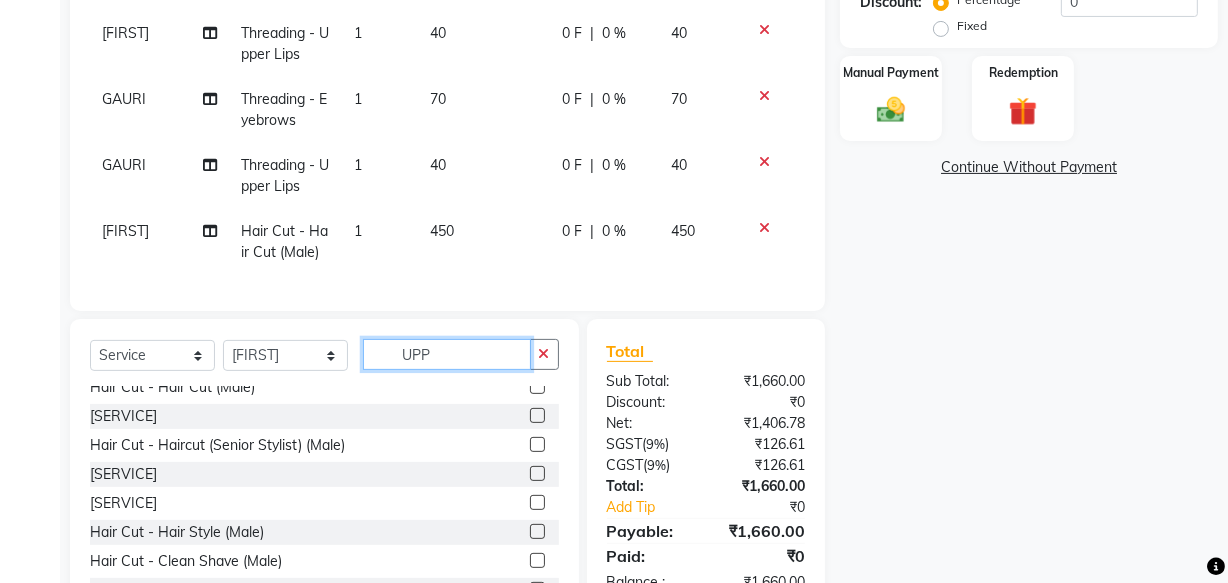 click on "UPP" 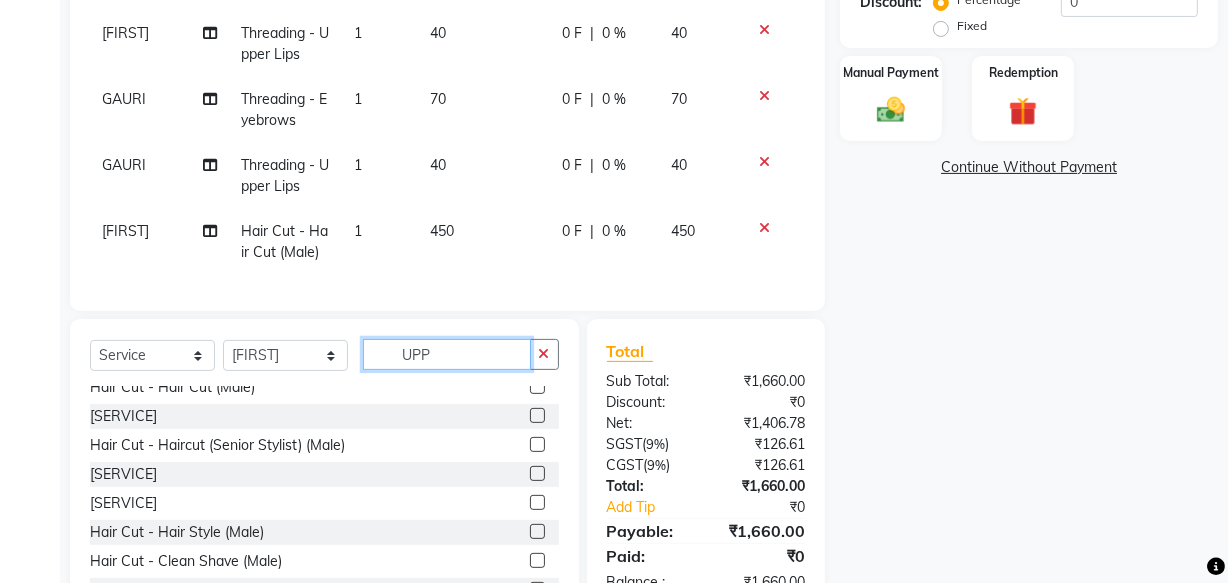 click on "UPP" 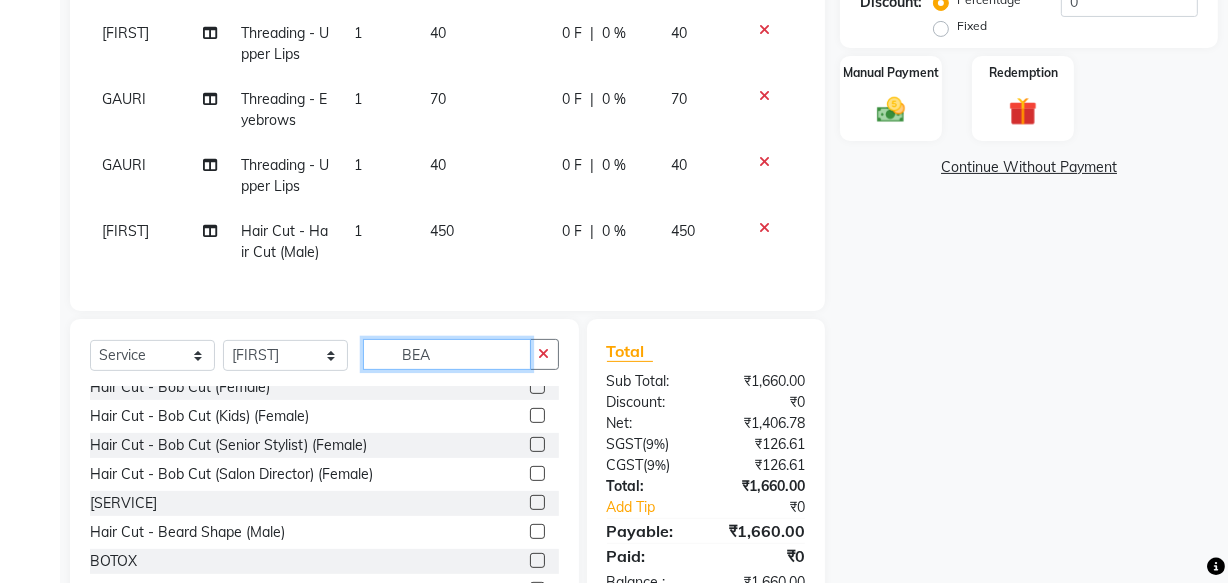 scroll, scrollTop: 0, scrollLeft: 0, axis: both 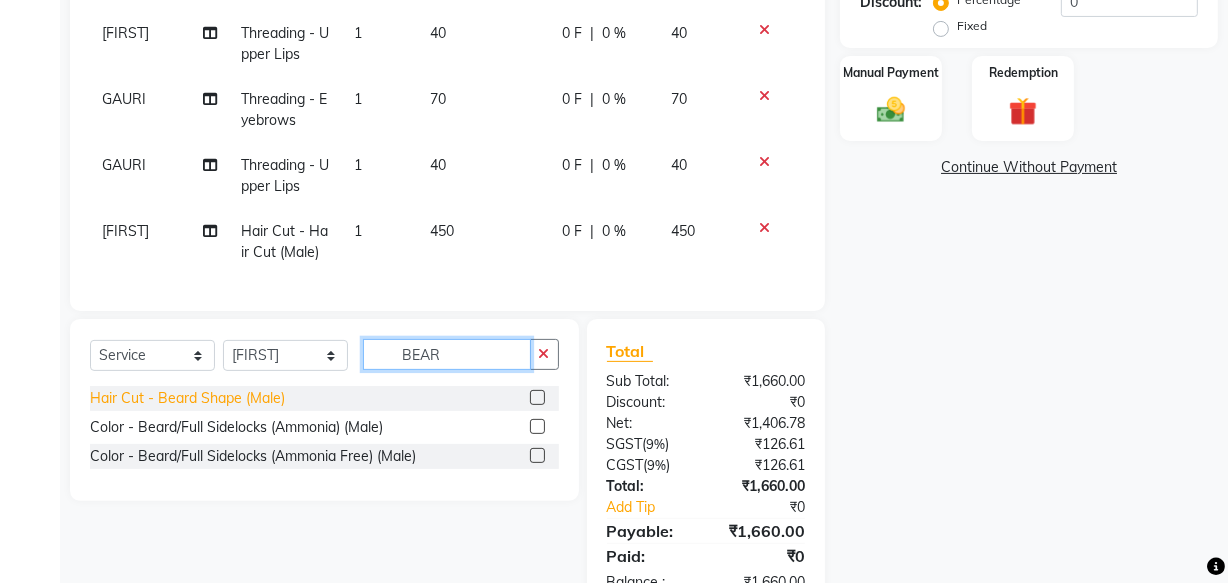 type on "BEAR" 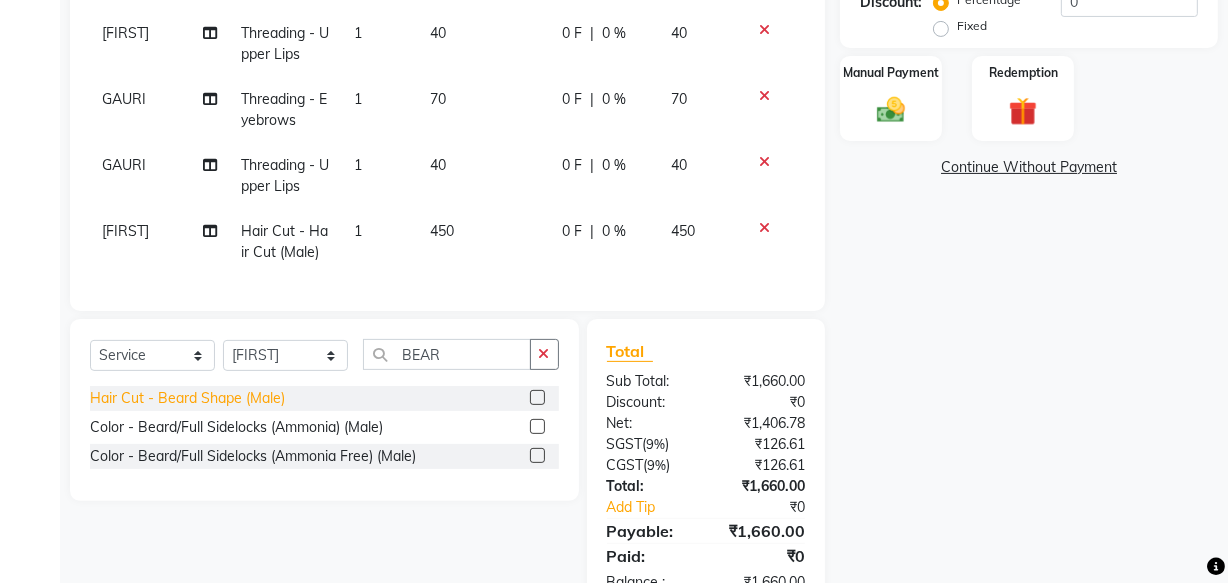 click on "Hair Cut - Beard Shape (Male)" 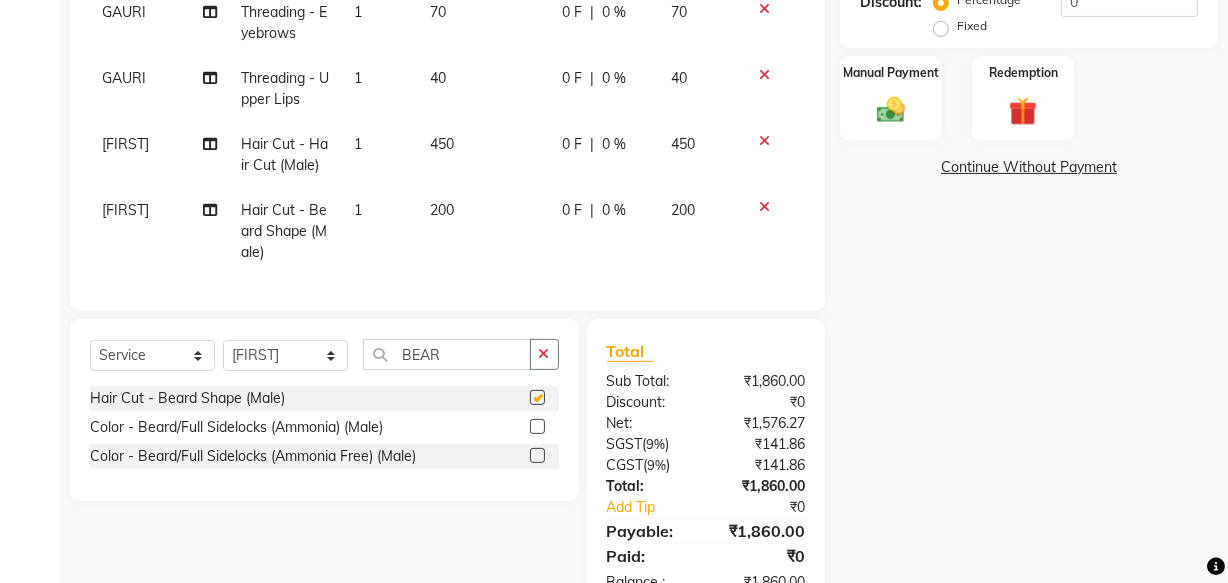 checkbox on "false" 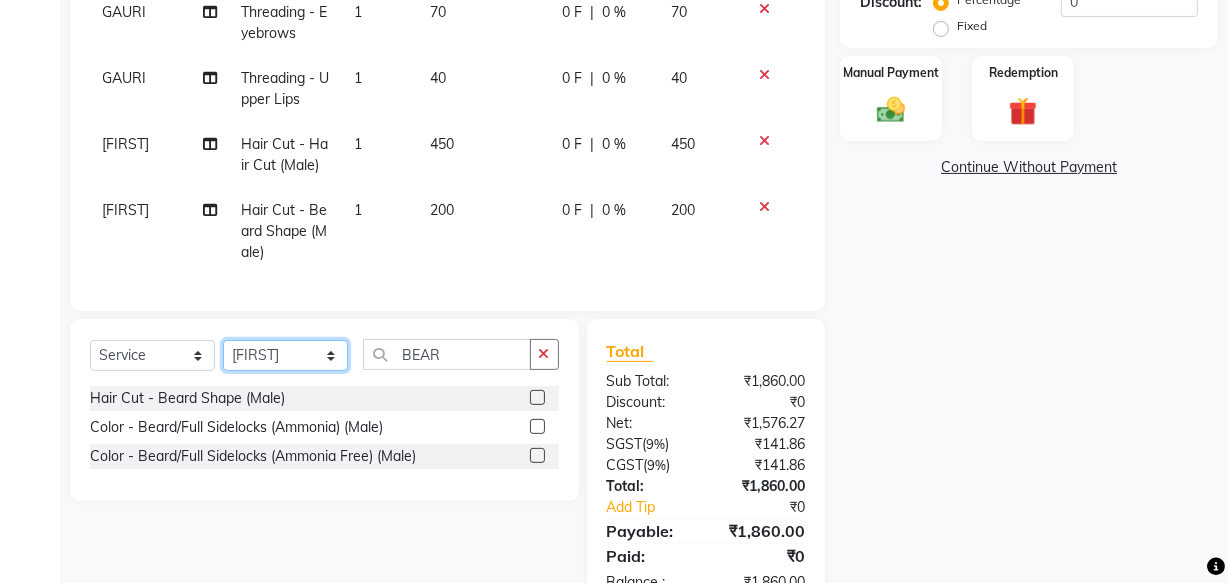 click on "Select Stylist [NAME] [NAME] [NAME] [NAME] [NAME] [NAME] [NAME] [NAME] [NAME] [NAME]" 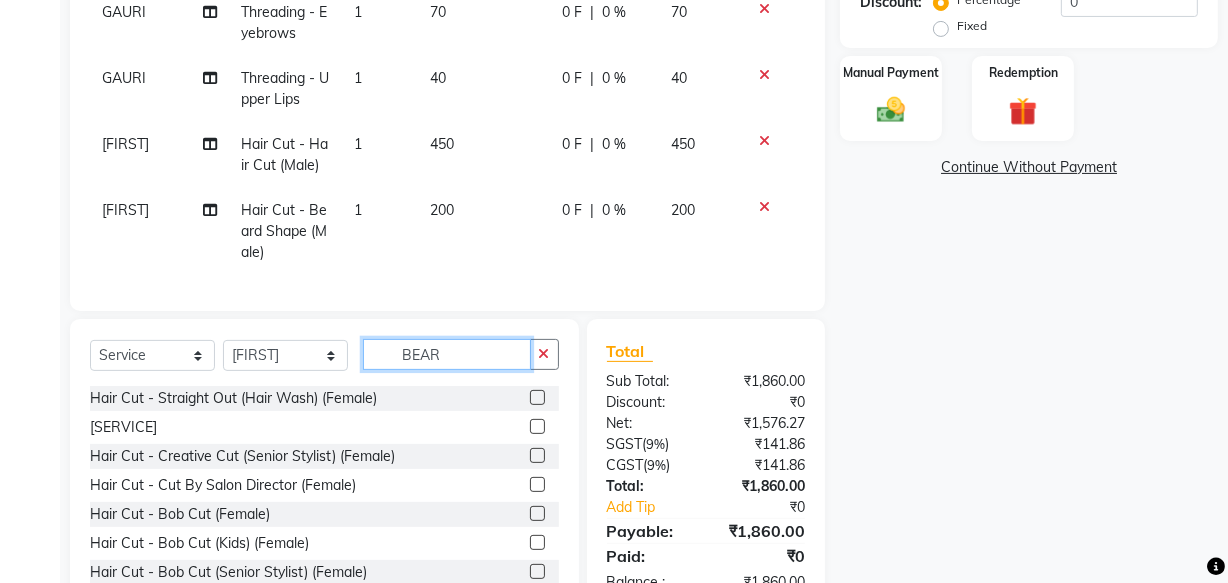 click on "BEAR" 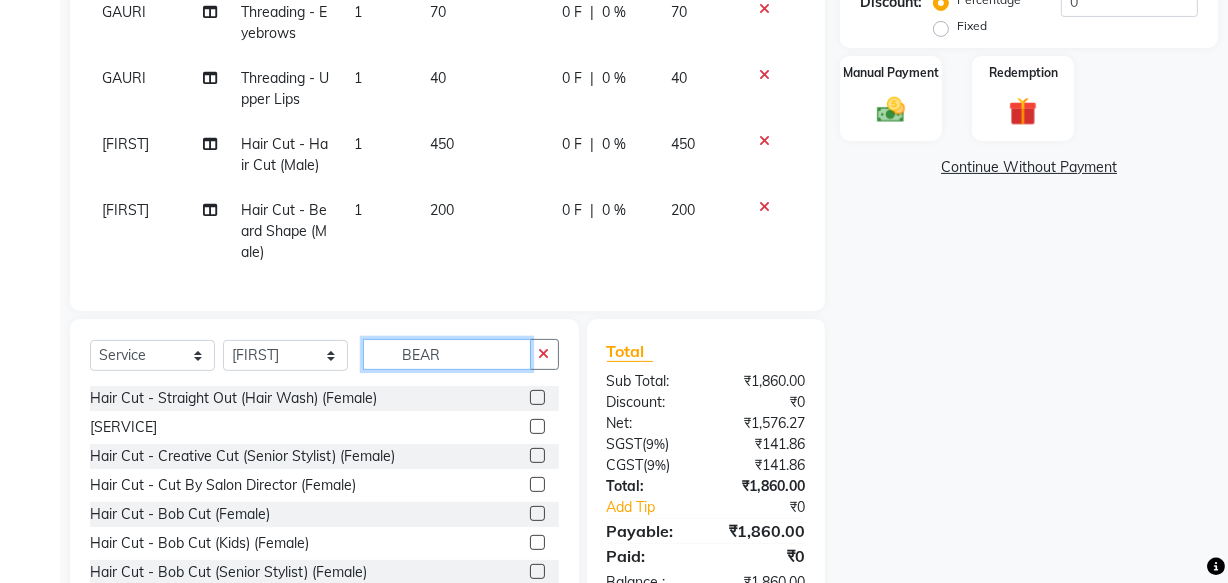 click on "BEAR" 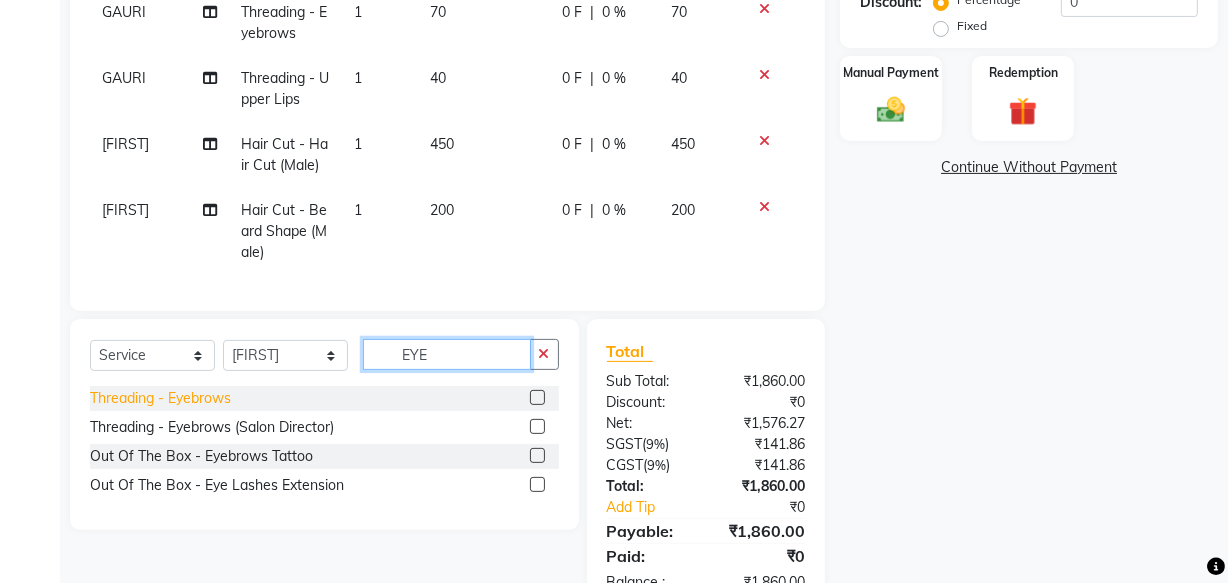 type on "EYE" 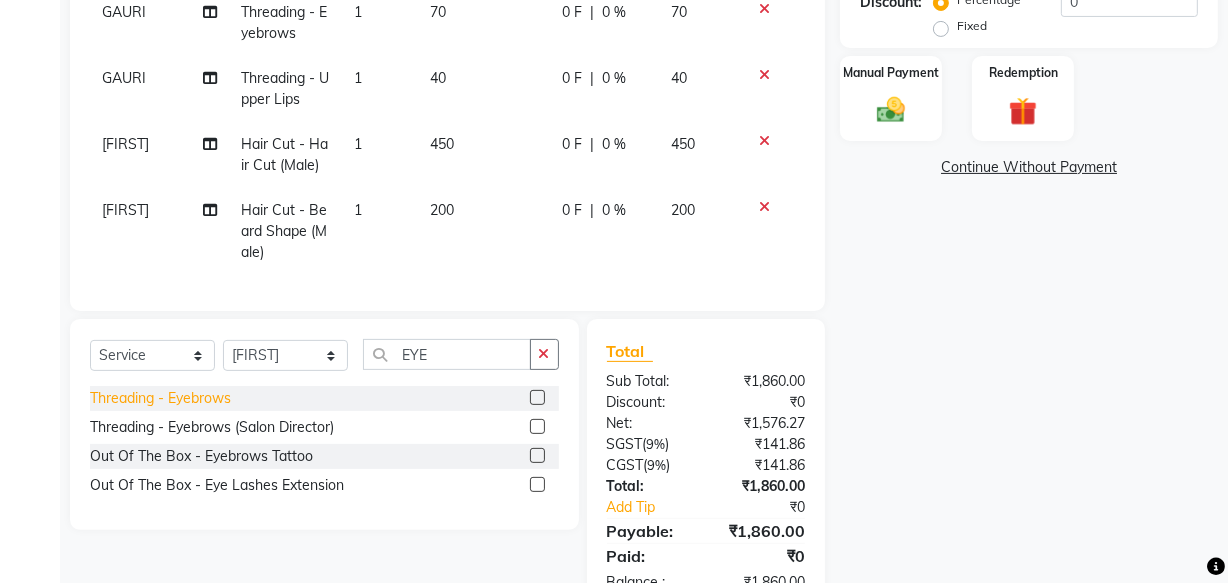 click on "Threading - Eyebrows" 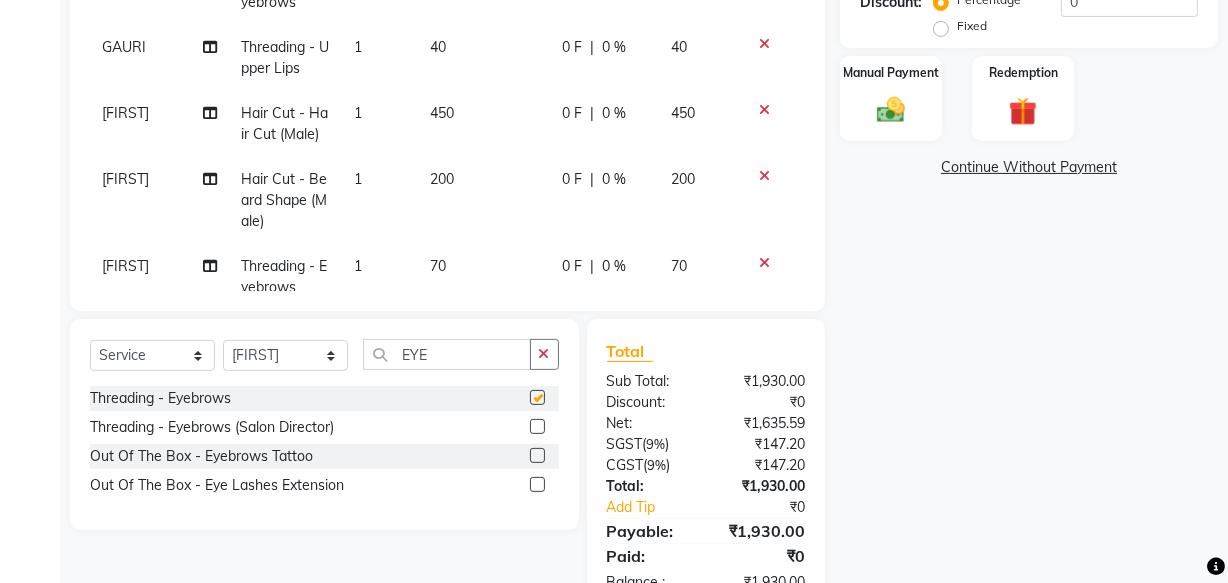 checkbox on "false" 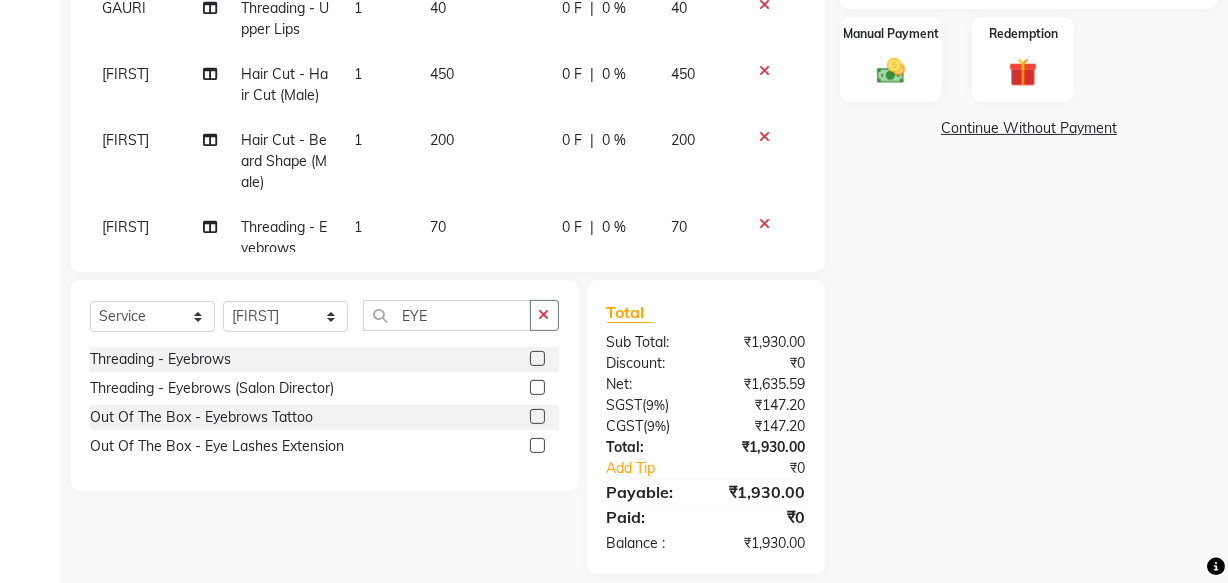 scroll, scrollTop: 518, scrollLeft: 0, axis: vertical 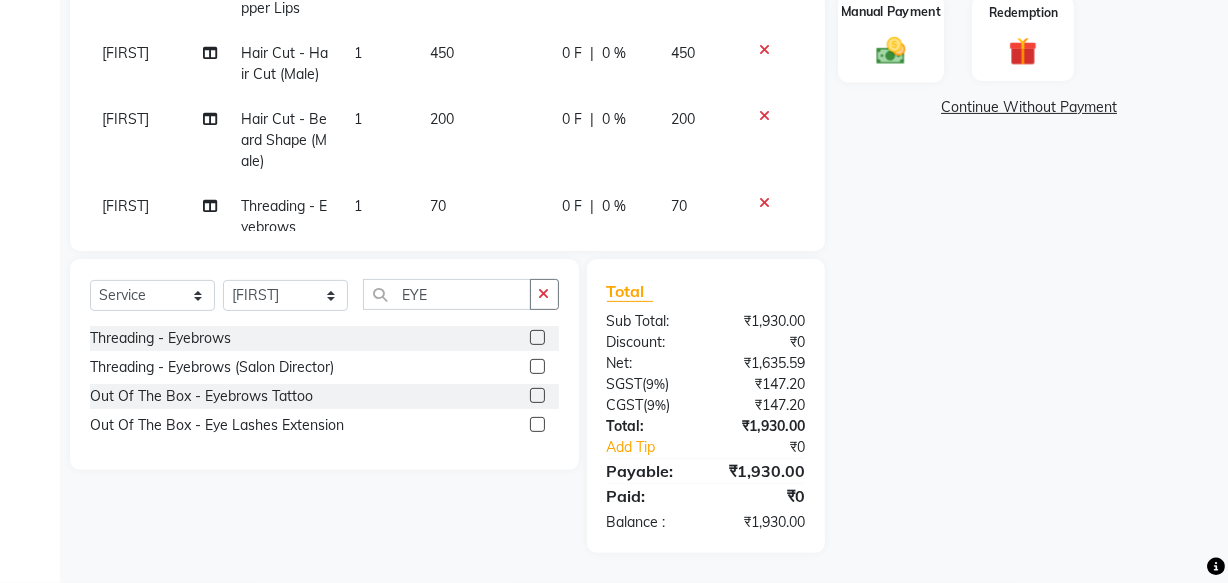 click 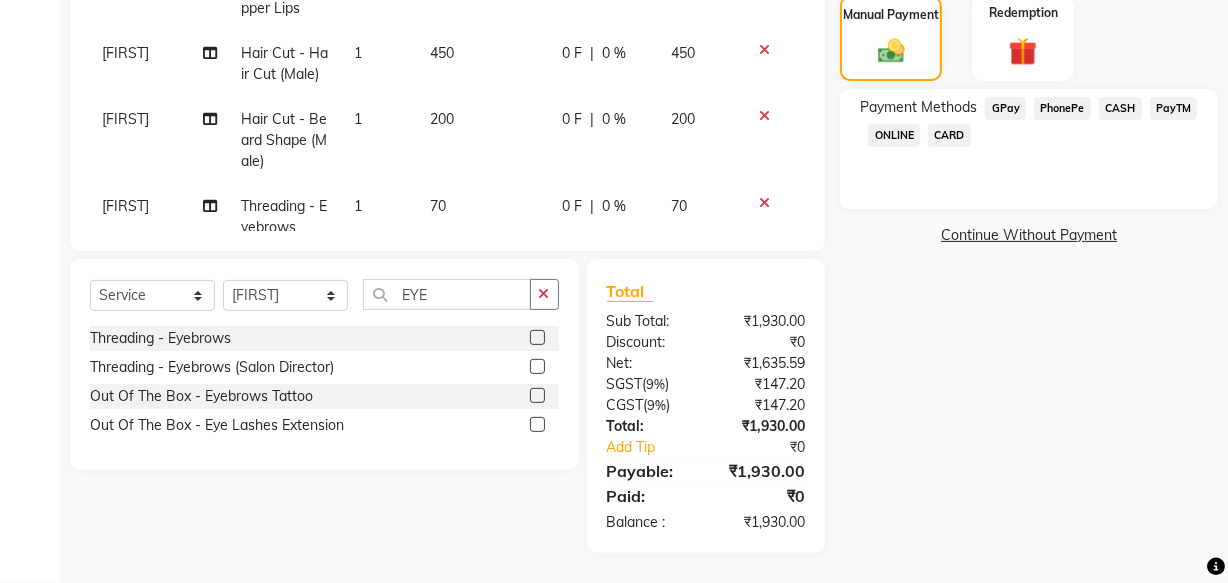 click on "CASH" 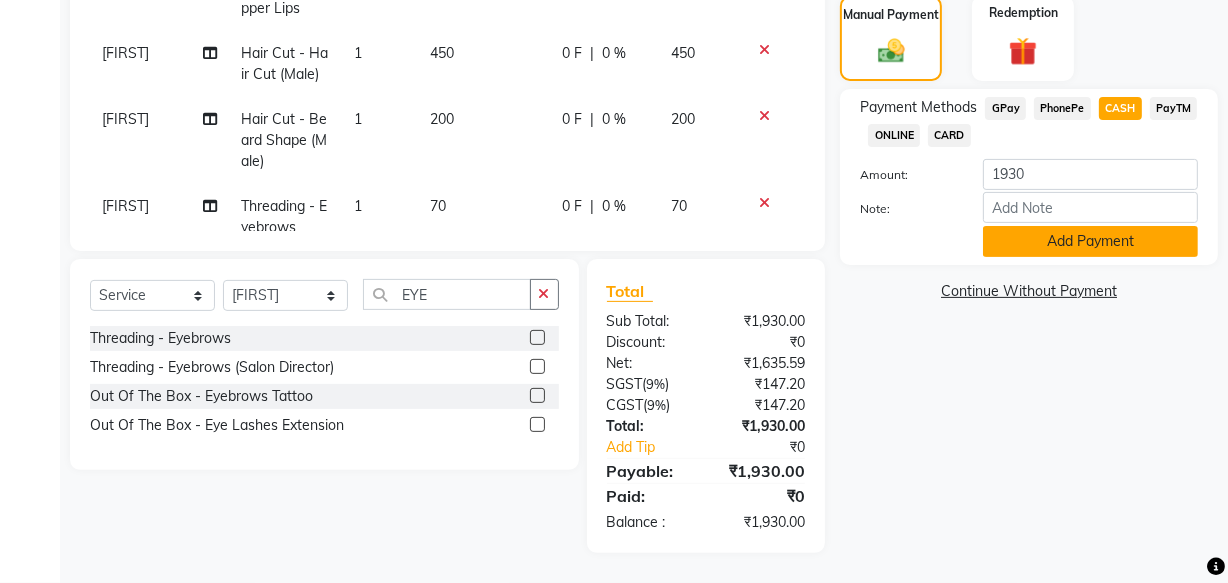 click on "Add Payment" 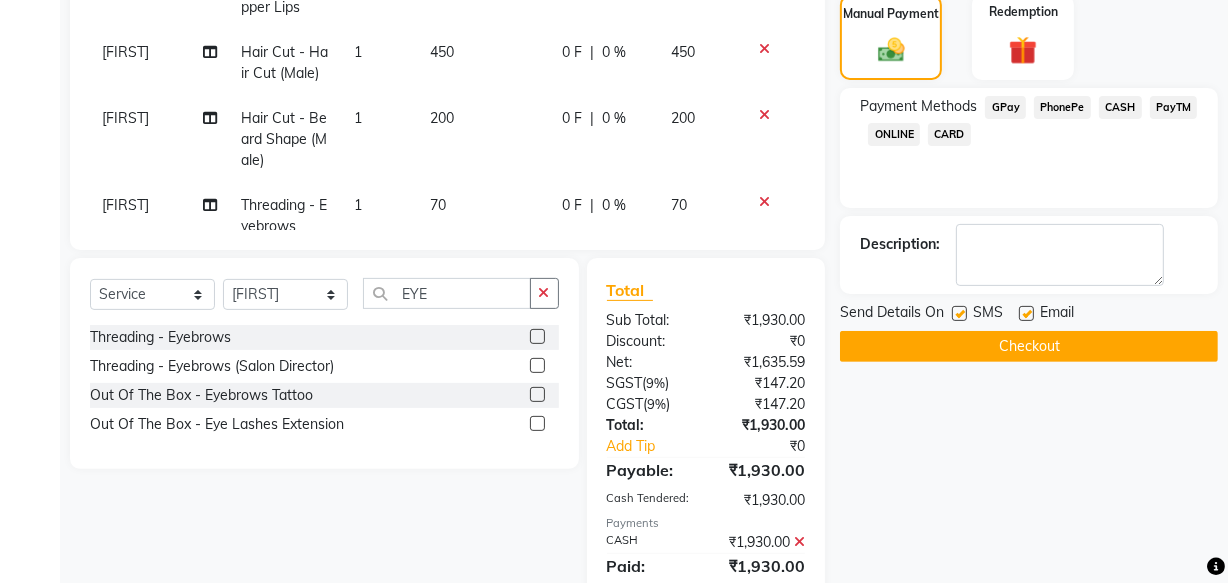 click 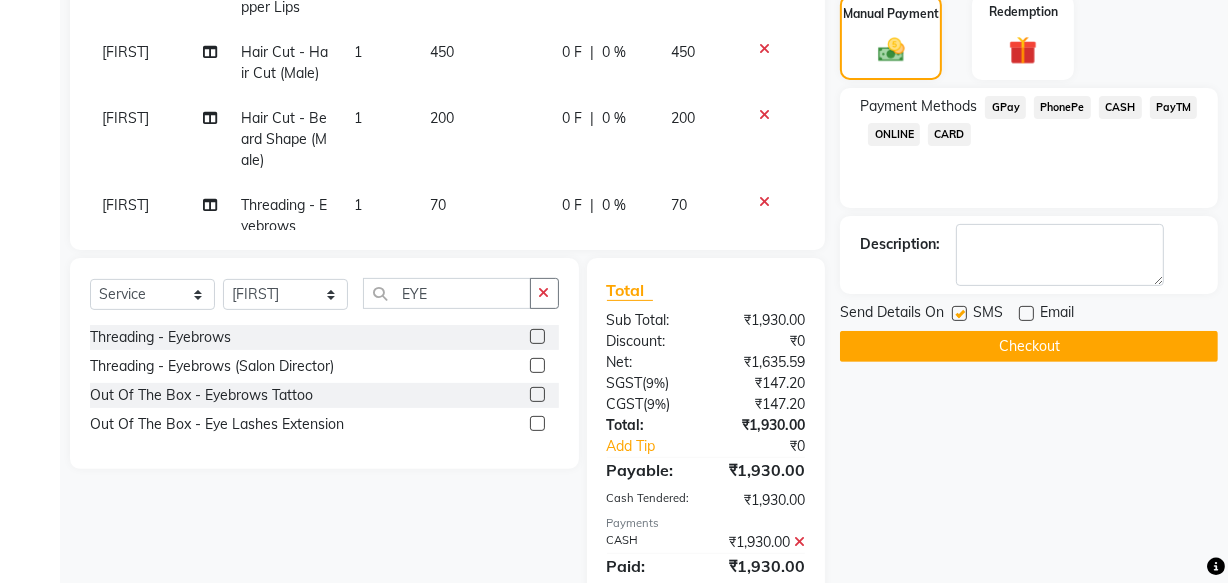 click 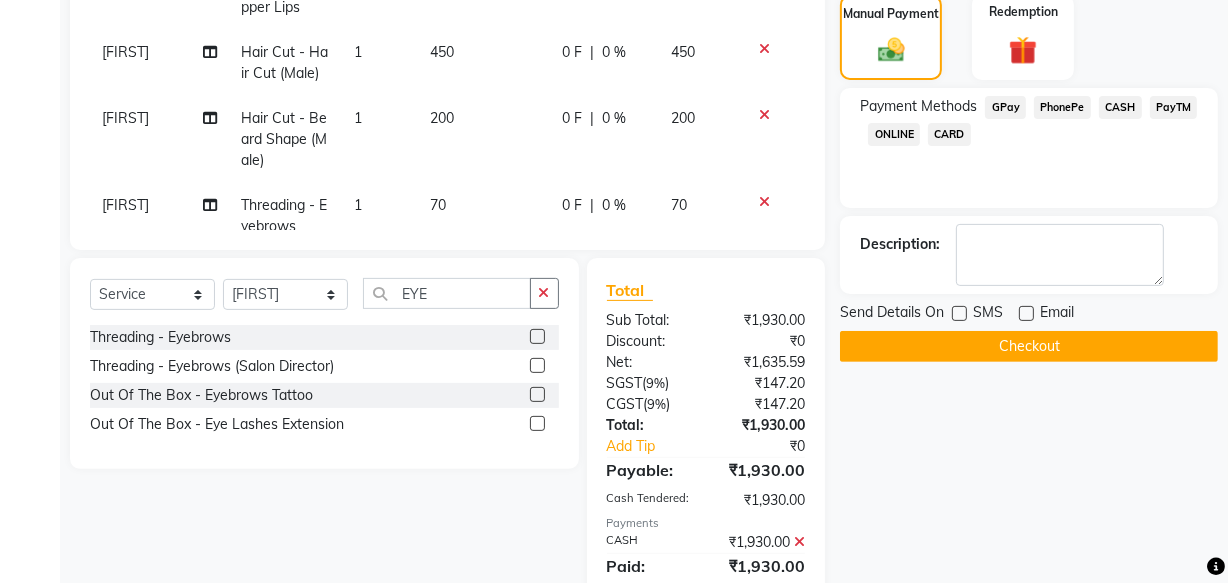 click on "Checkout" 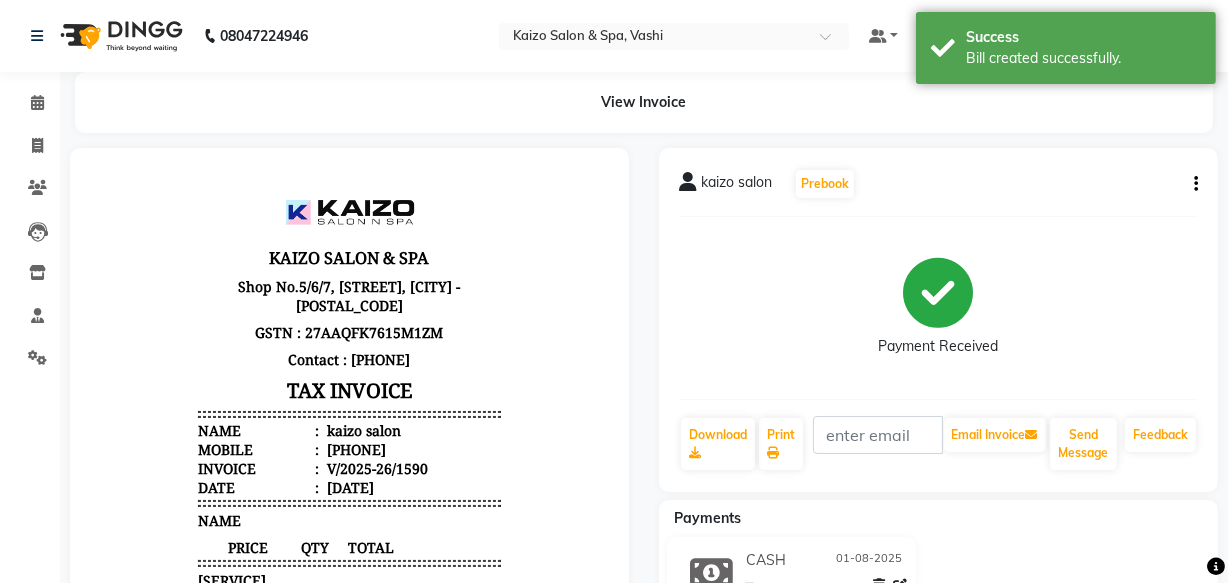 scroll, scrollTop: 0, scrollLeft: 0, axis: both 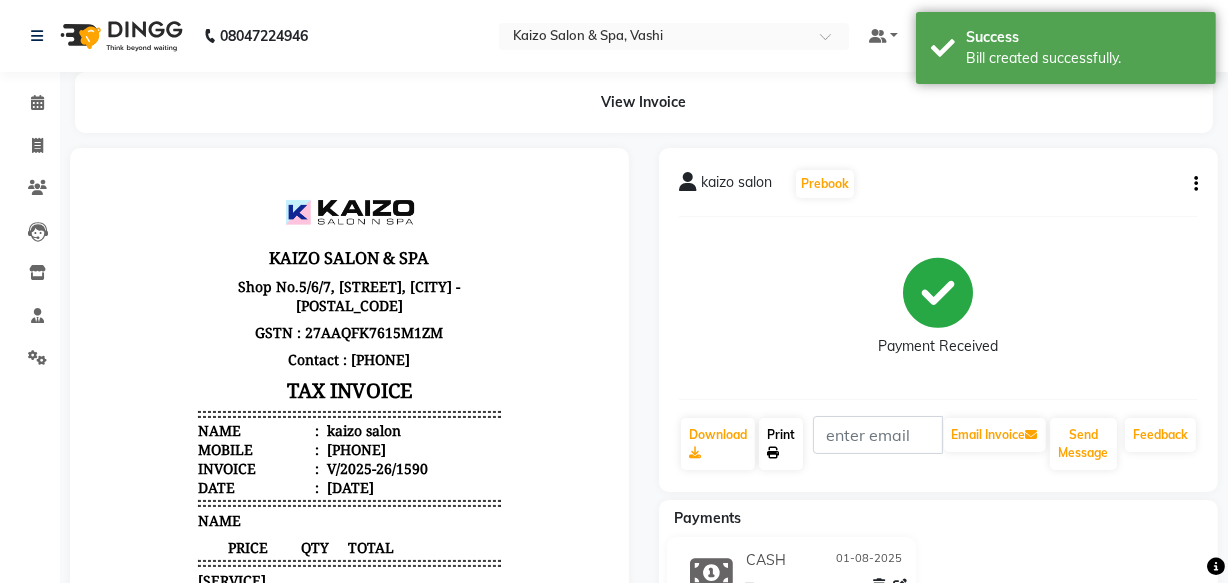 click on "Print" 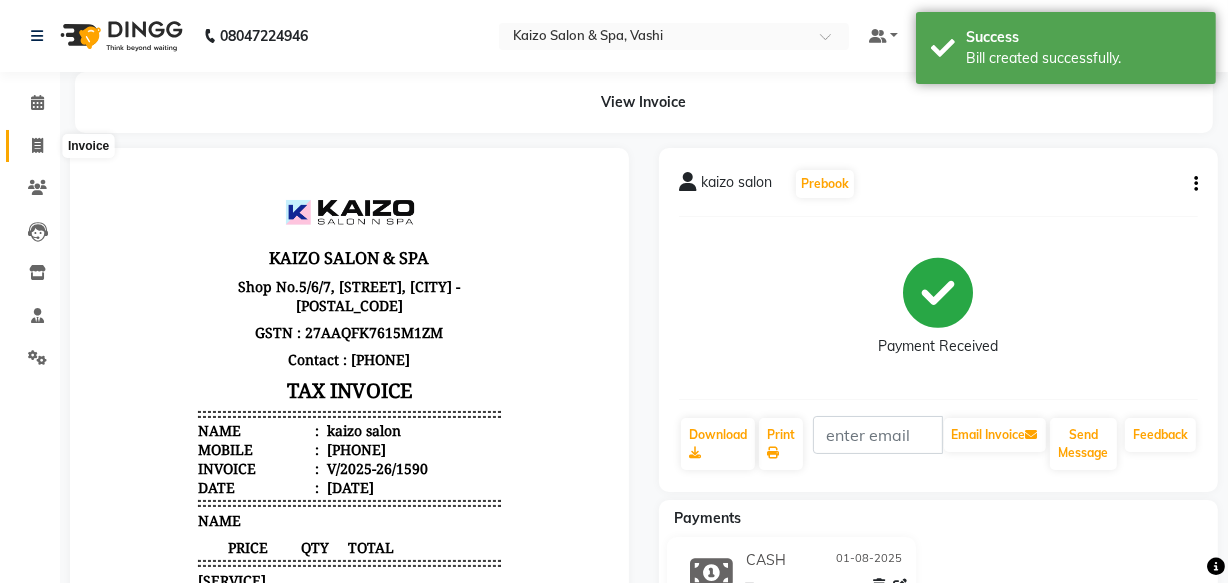 click 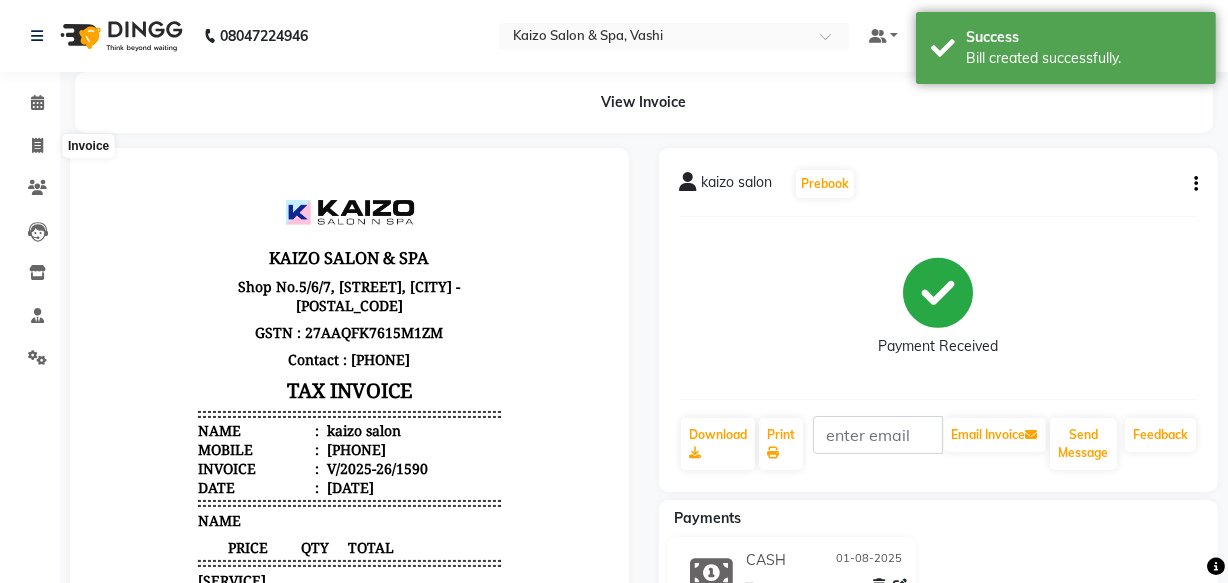 select on "616" 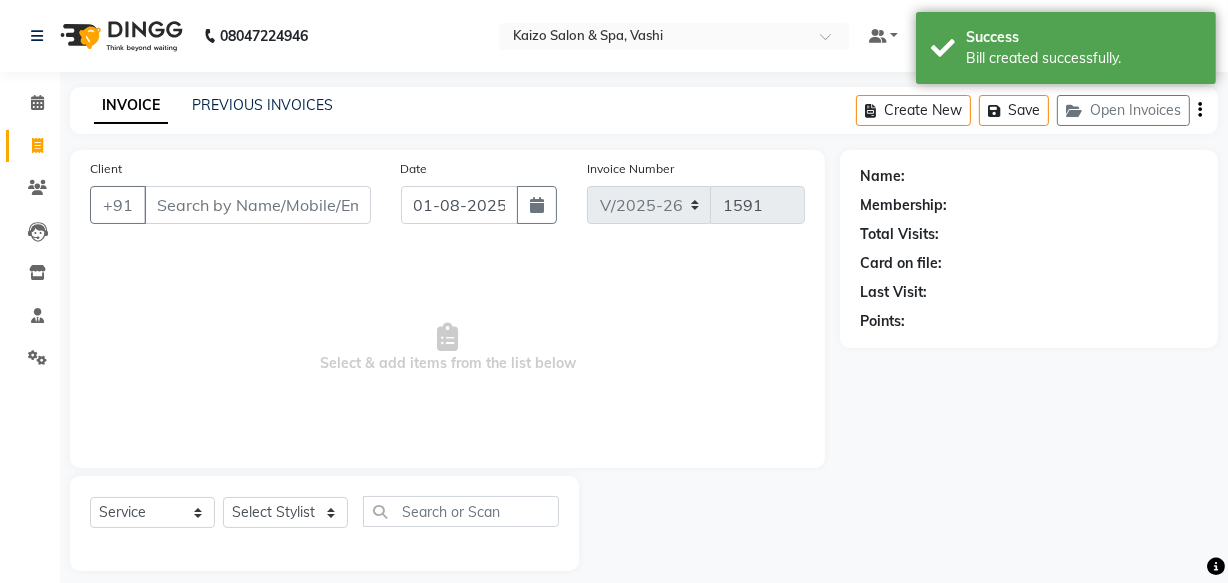 scroll, scrollTop: 19, scrollLeft: 0, axis: vertical 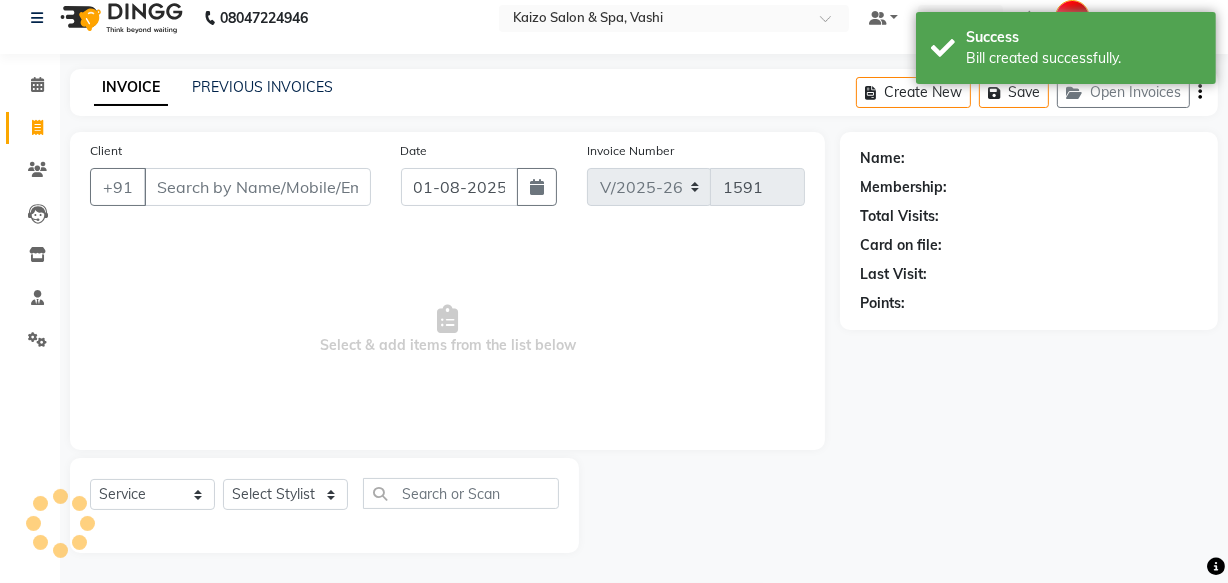 click on "Client" at bounding box center [257, 187] 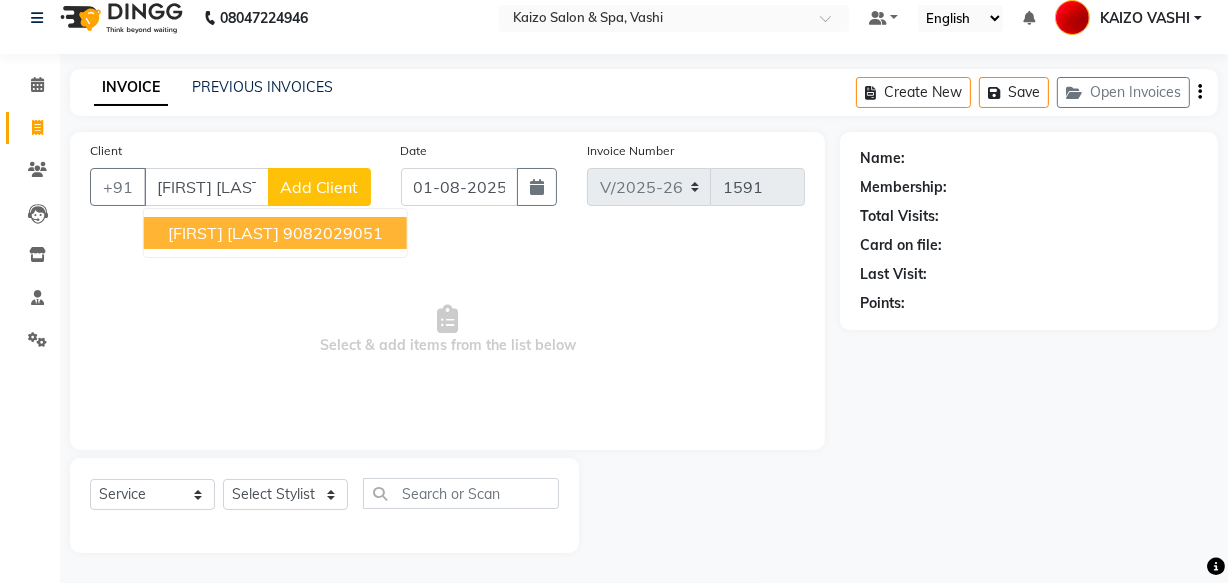 click on "[FIRST] [LAST]" at bounding box center [223, 233] 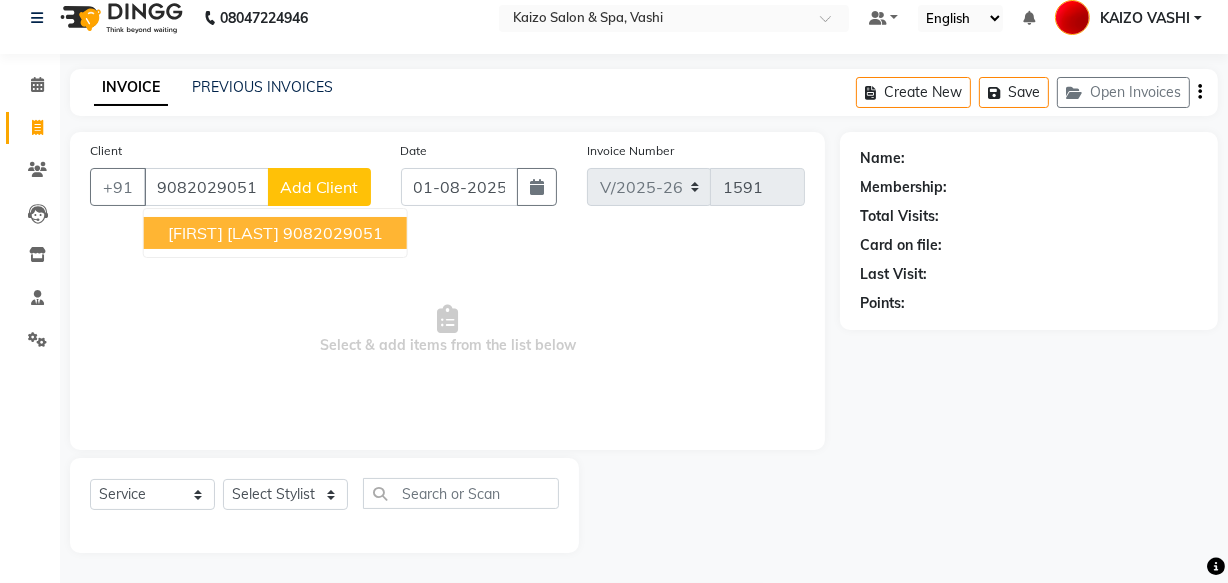 type on "9082029051" 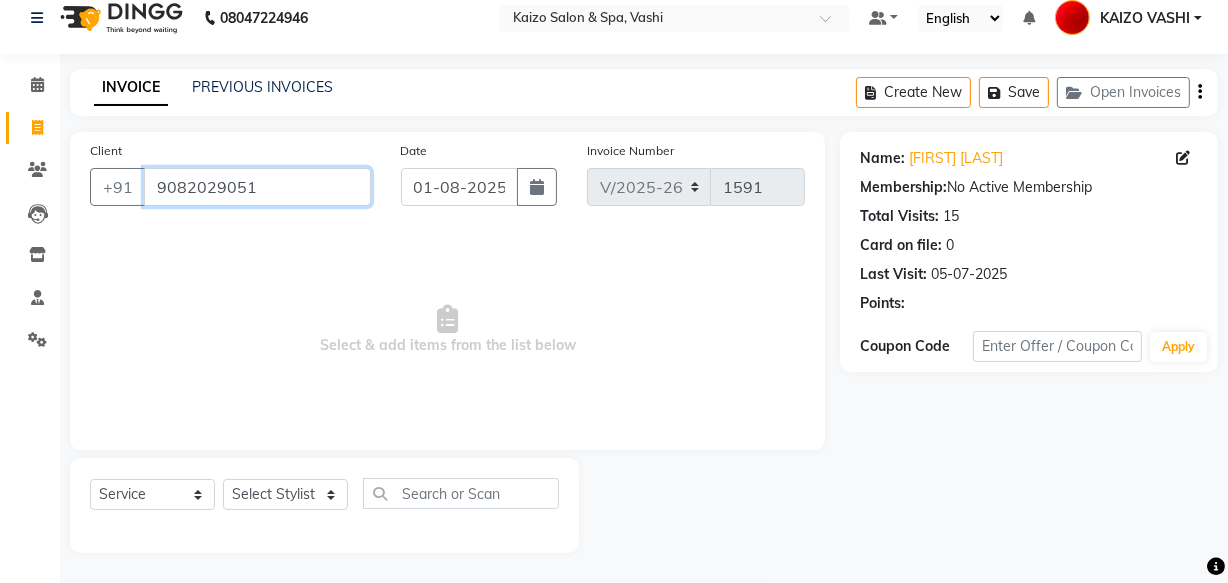 click on "9082029051" at bounding box center [257, 187] 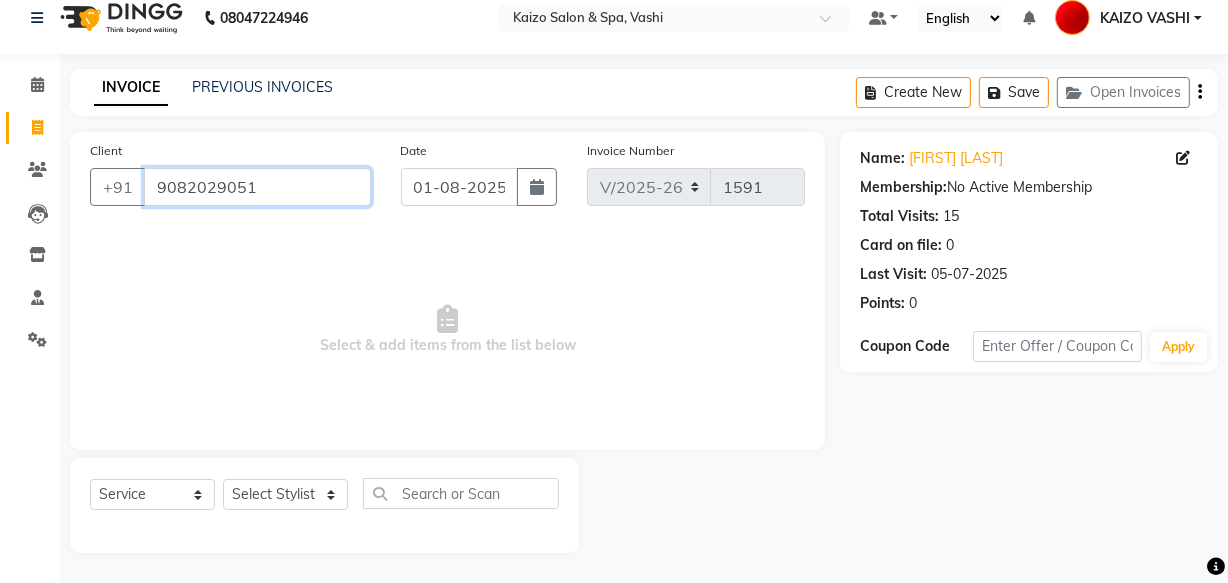 click on "9082029051" at bounding box center [257, 187] 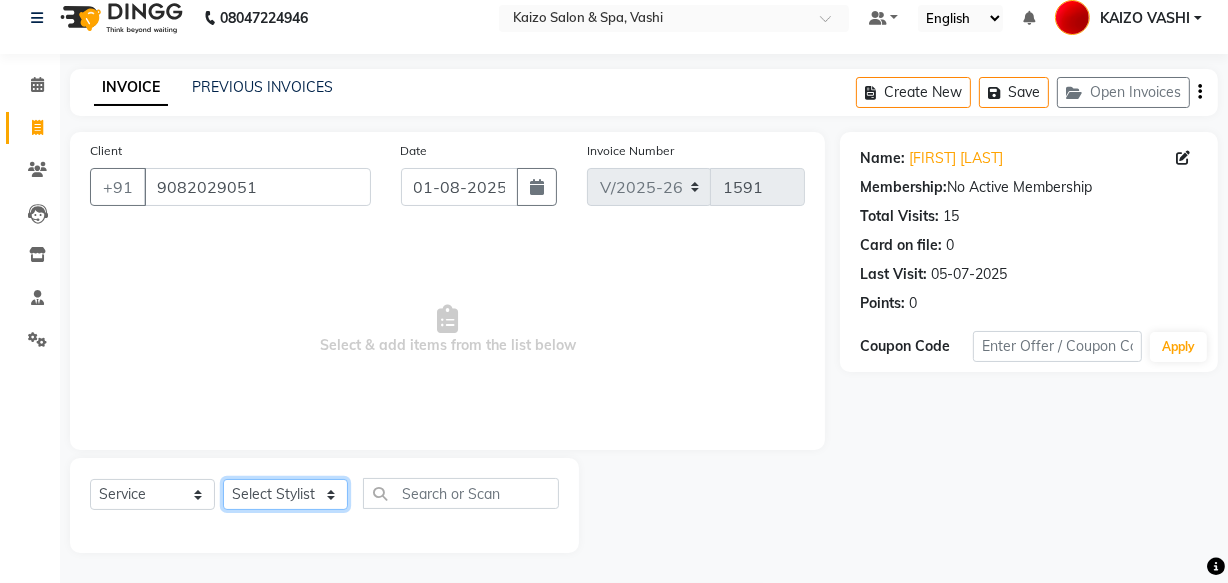 click on "Select Stylist [NAME] [NAME] [NAME] [NAME] [NAME] [NAME] [NAME] [NAME] [NAME] [NAME]" 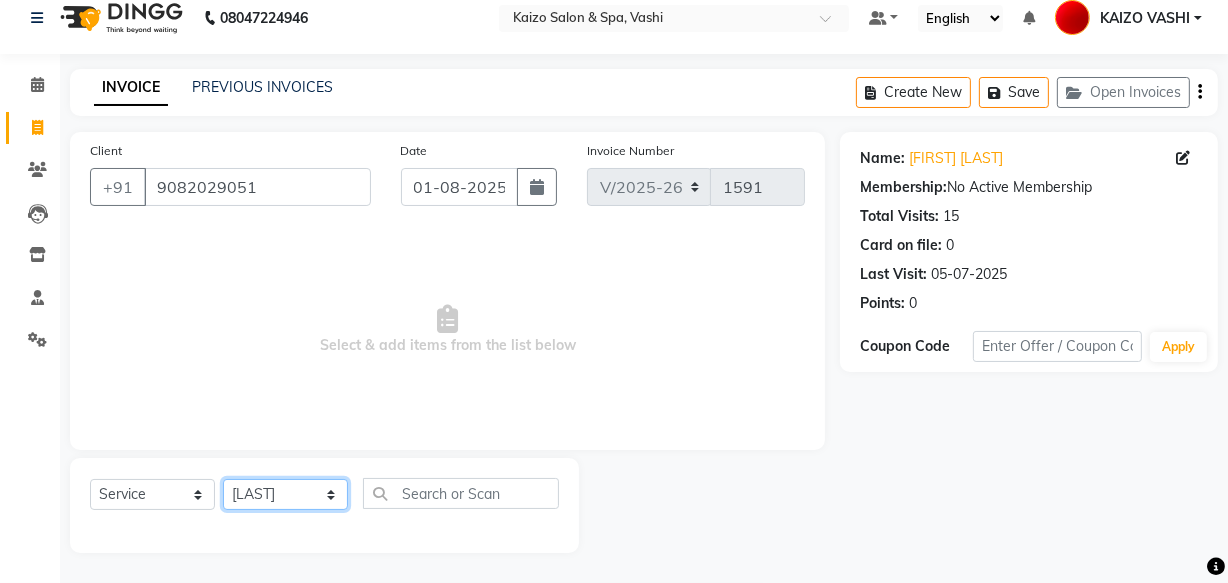 click on "Select Stylist [NAME] [NAME] [NAME] [NAME] [NAME] [NAME] [NAME] [NAME] [NAME] [NAME]" 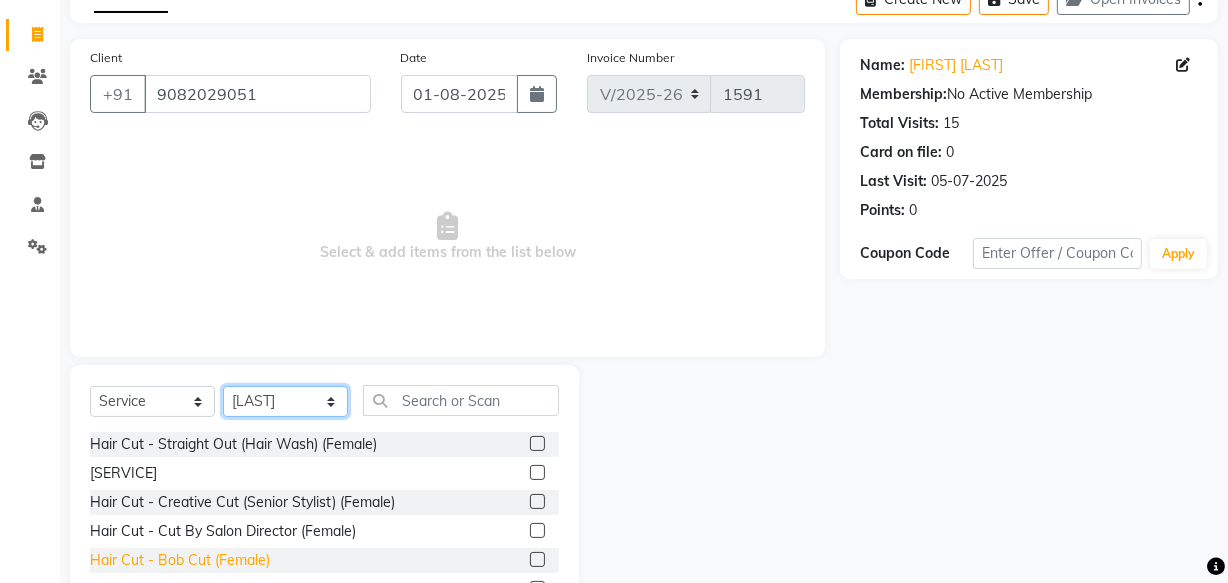 scroll, scrollTop: 219, scrollLeft: 0, axis: vertical 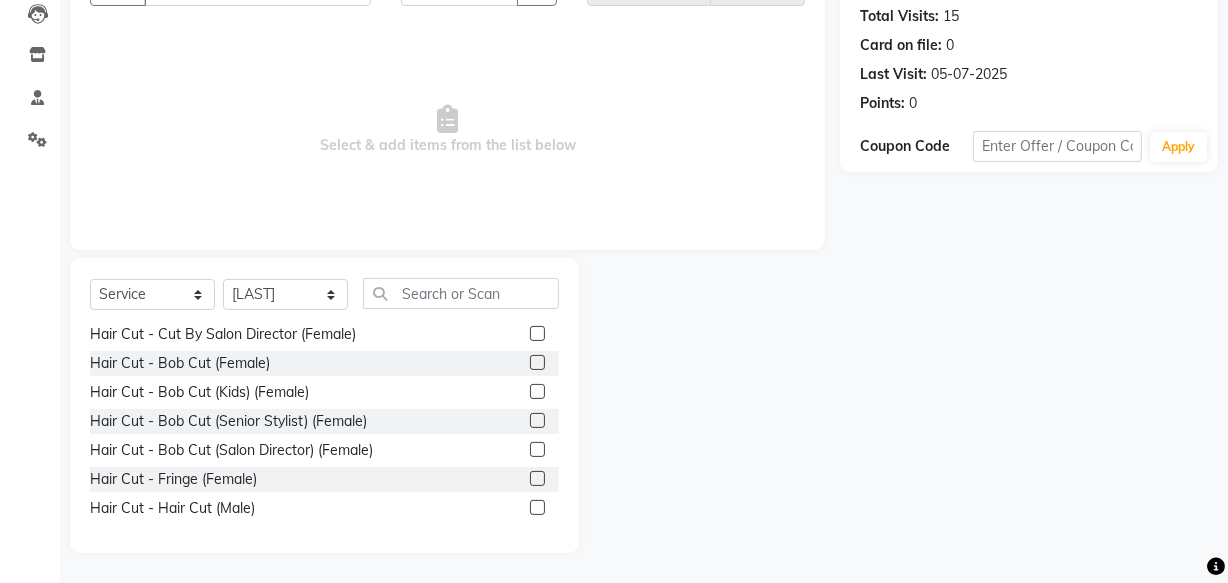 drag, startPoint x: 188, startPoint y: 503, endPoint x: 382, endPoint y: 334, distance: 257.28778 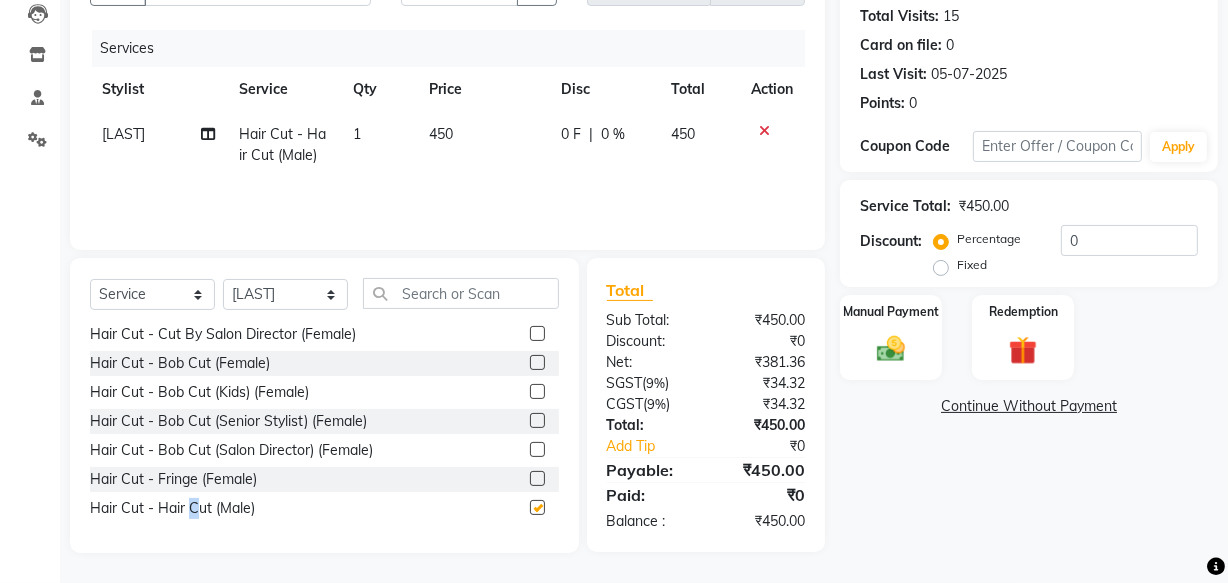 checkbox on "false" 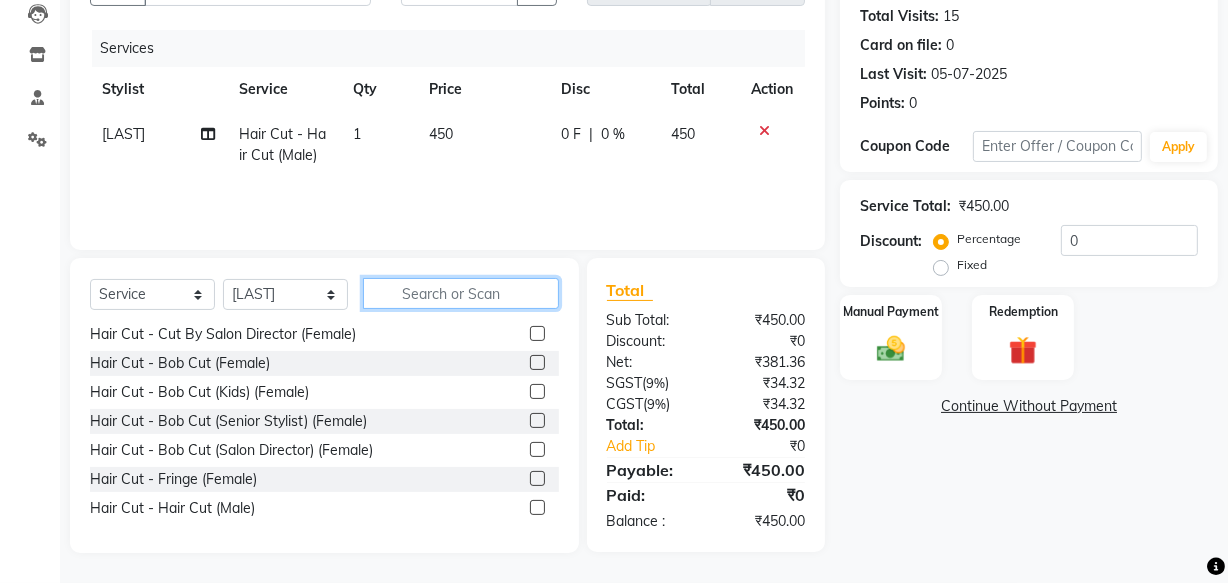 click 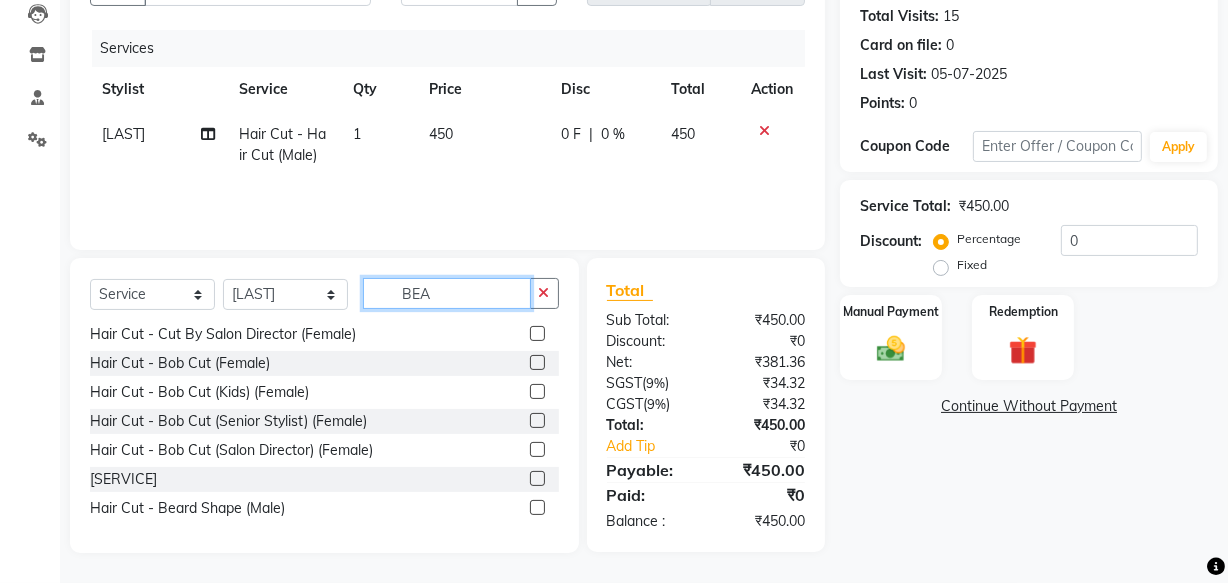 scroll, scrollTop: 0, scrollLeft: 0, axis: both 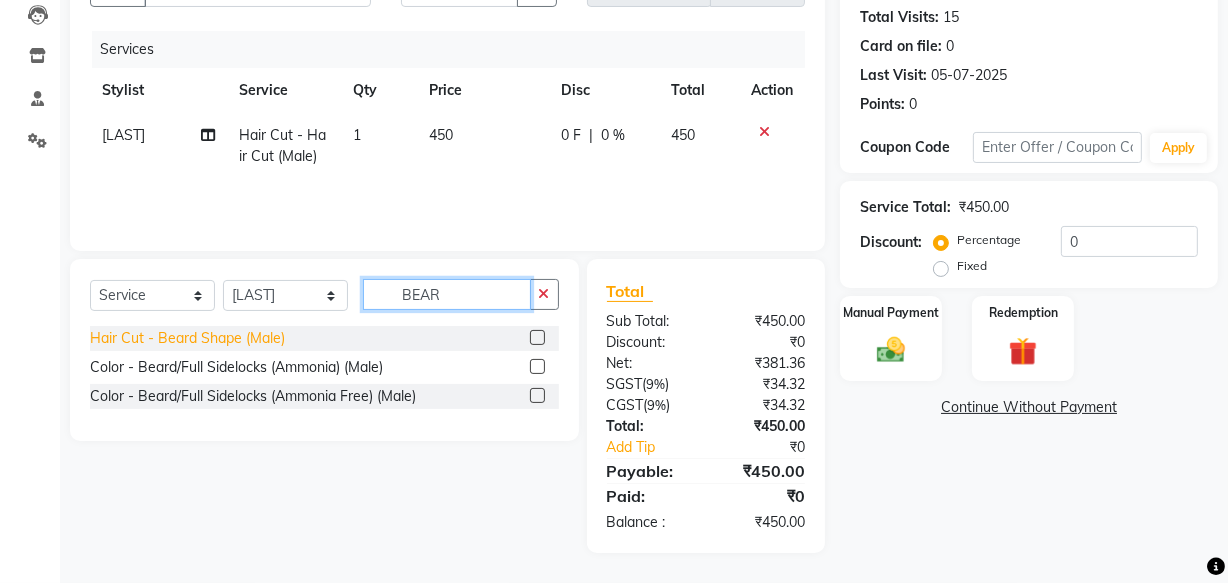 type on "BEAR" 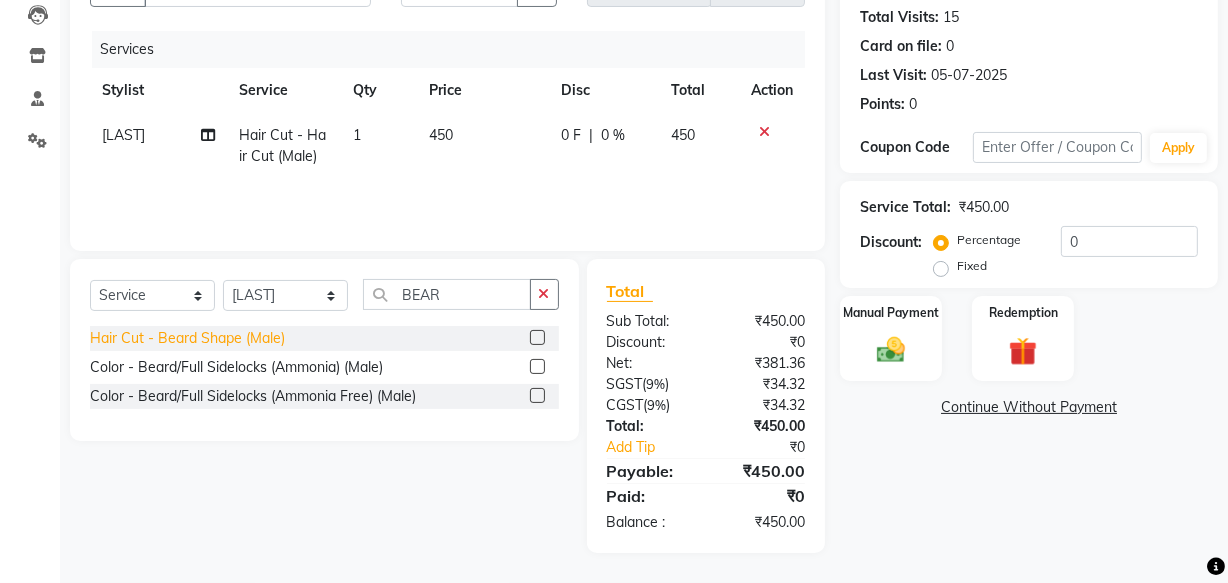 click on "Hair Cut - Beard Shape (Male)" 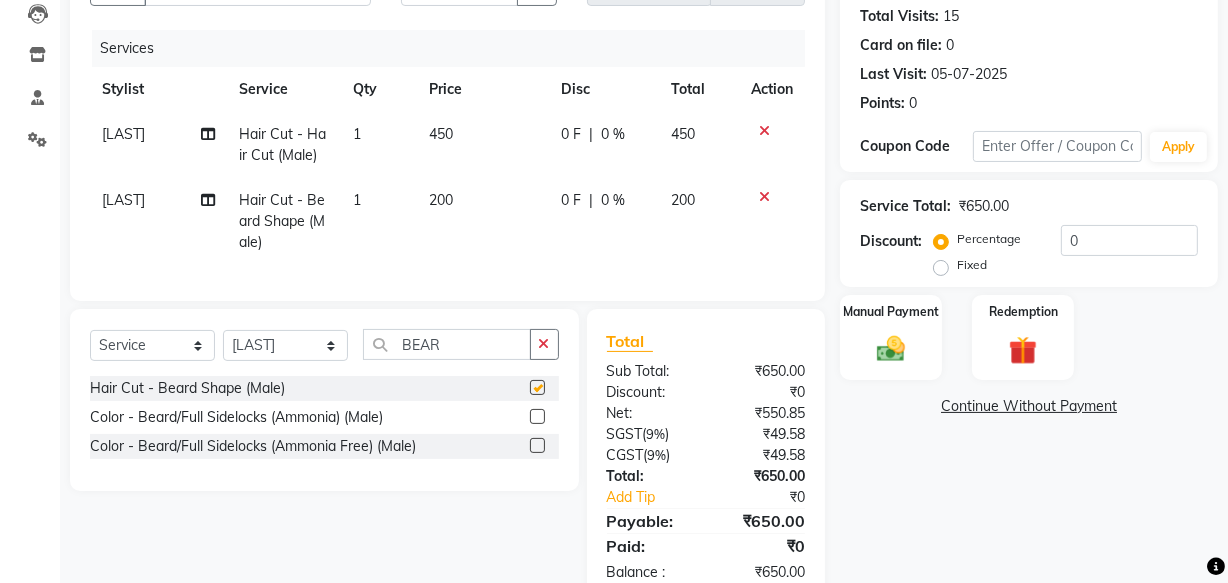 checkbox on "false" 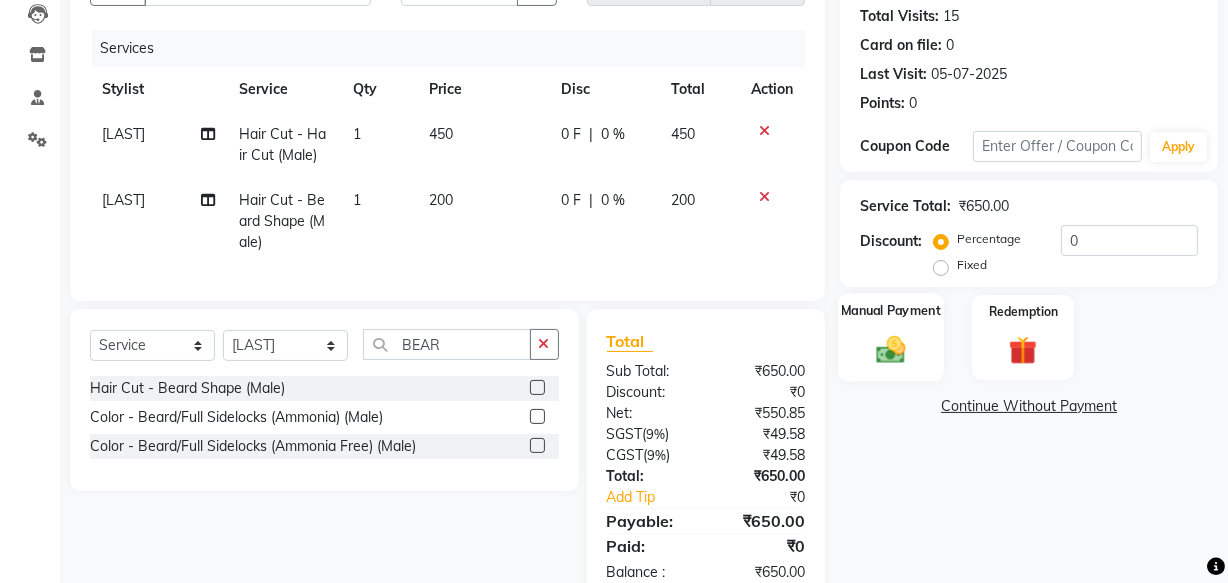 click 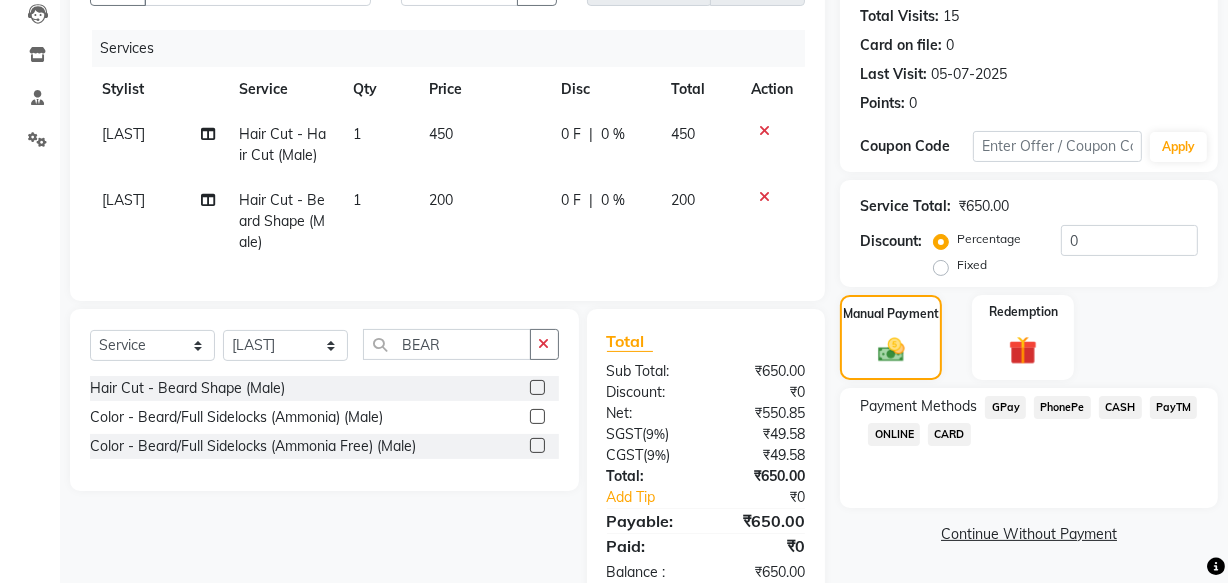 click on "PhonePe" 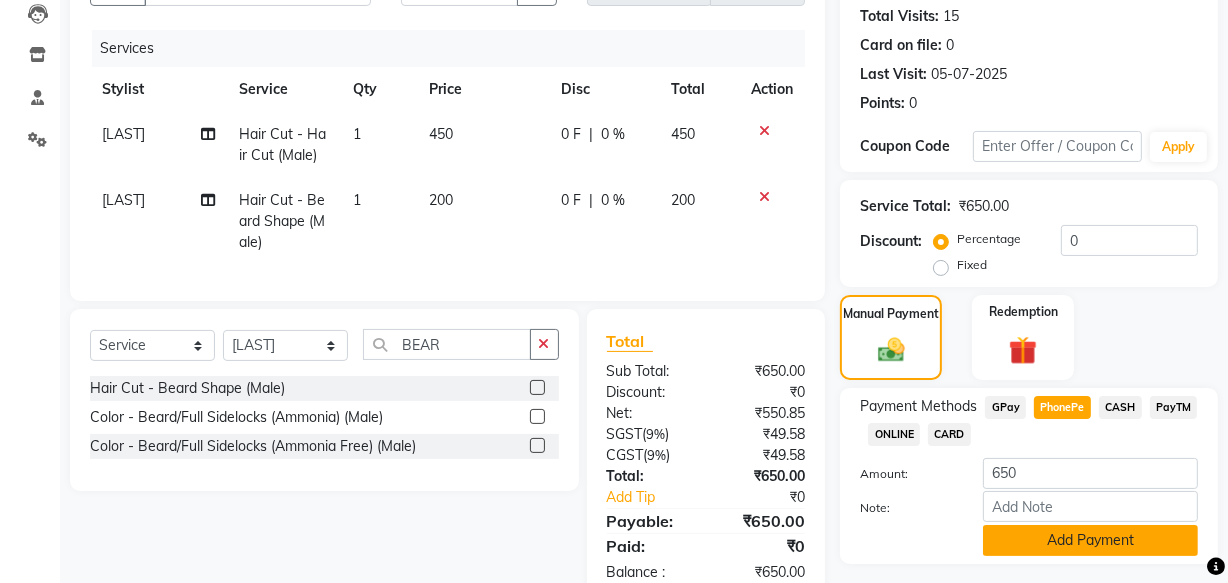 click on "Add Payment" 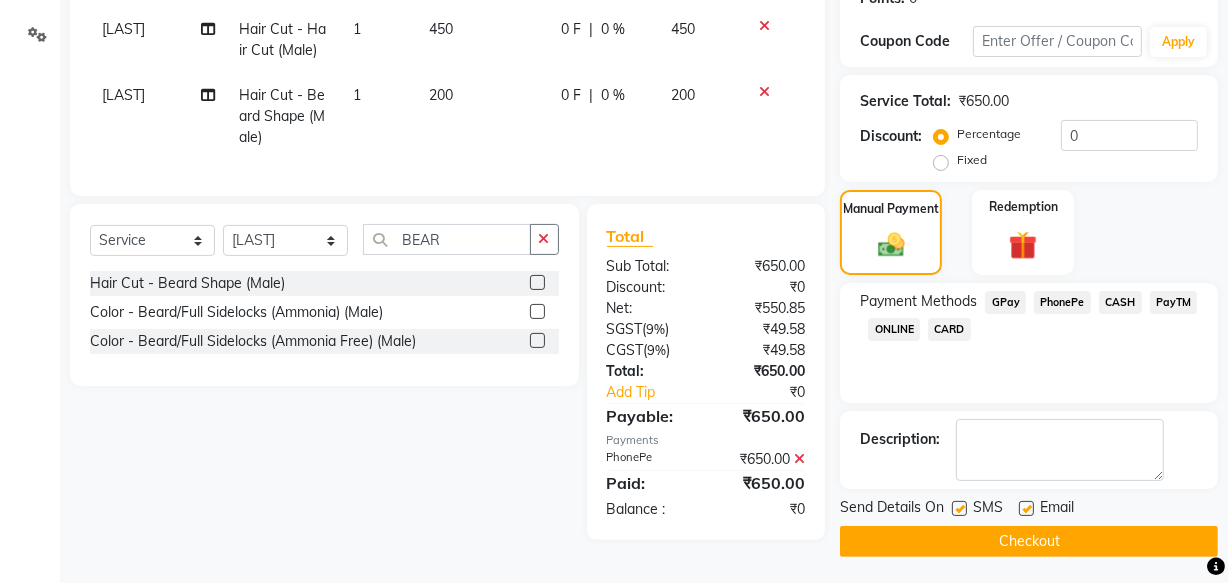 scroll, scrollTop: 326, scrollLeft: 0, axis: vertical 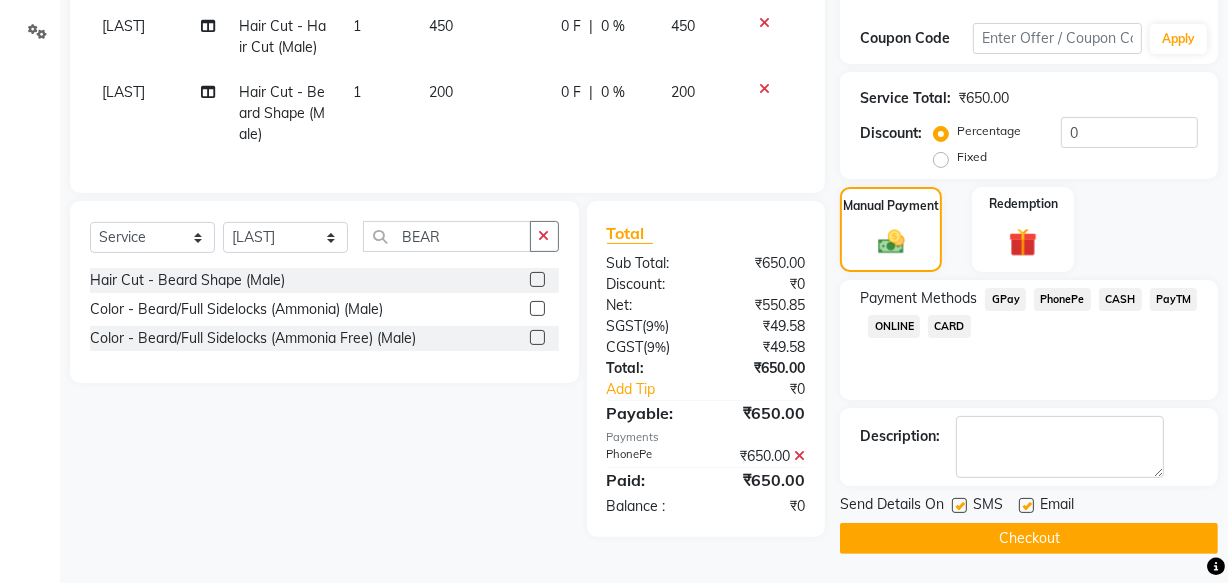 click 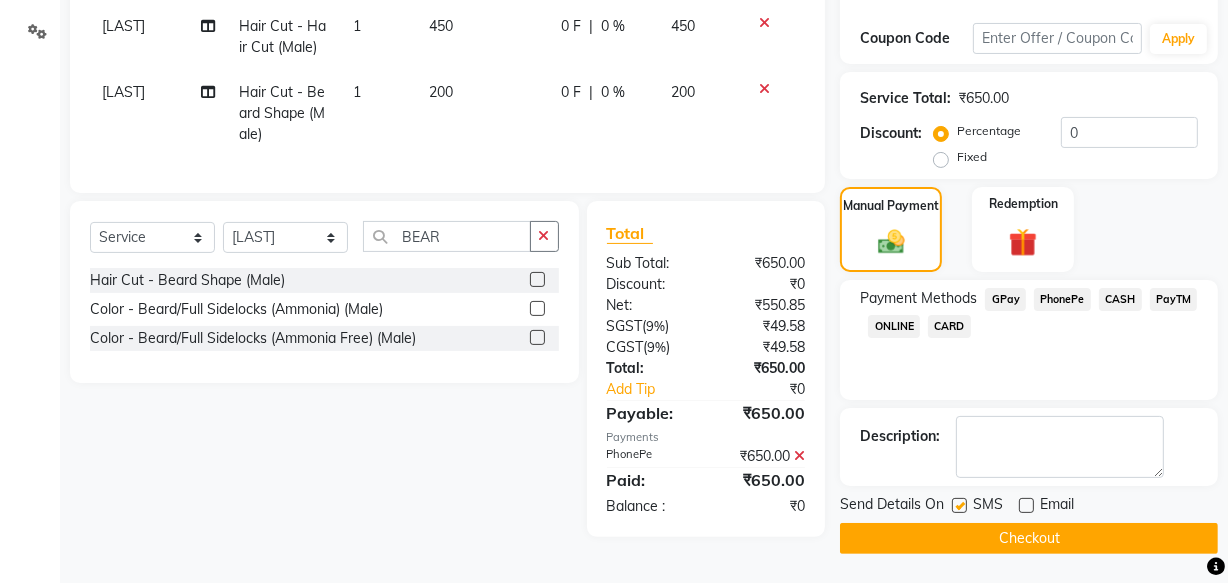 drag, startPoint x: 965, startPoint y: 503, endPoint x: 944, endPoint y: 541, distance: 43.416588 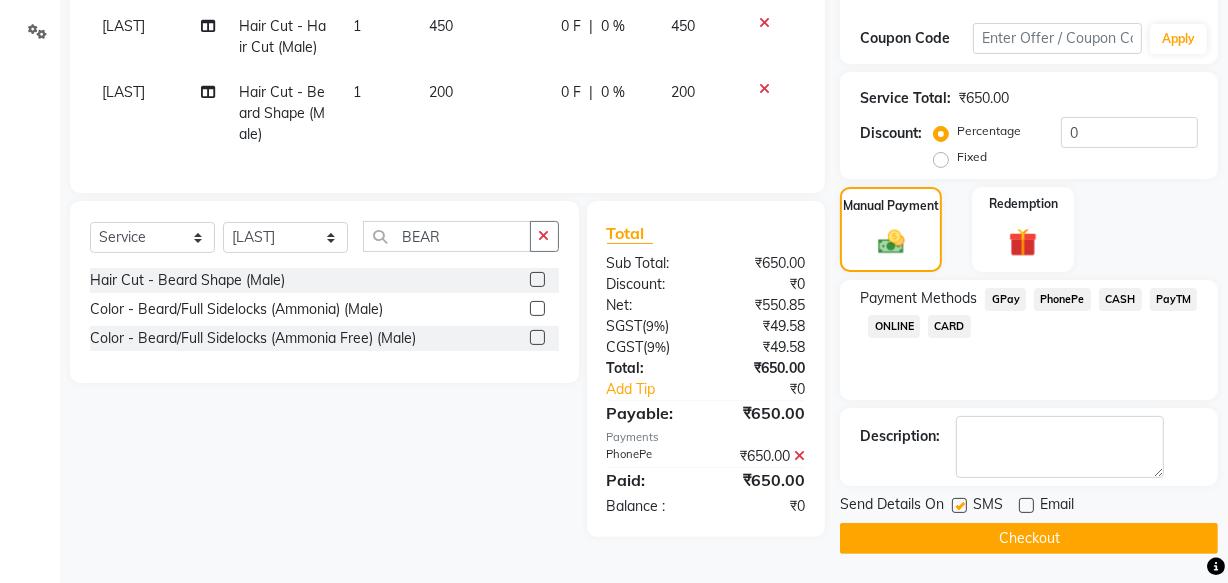 click 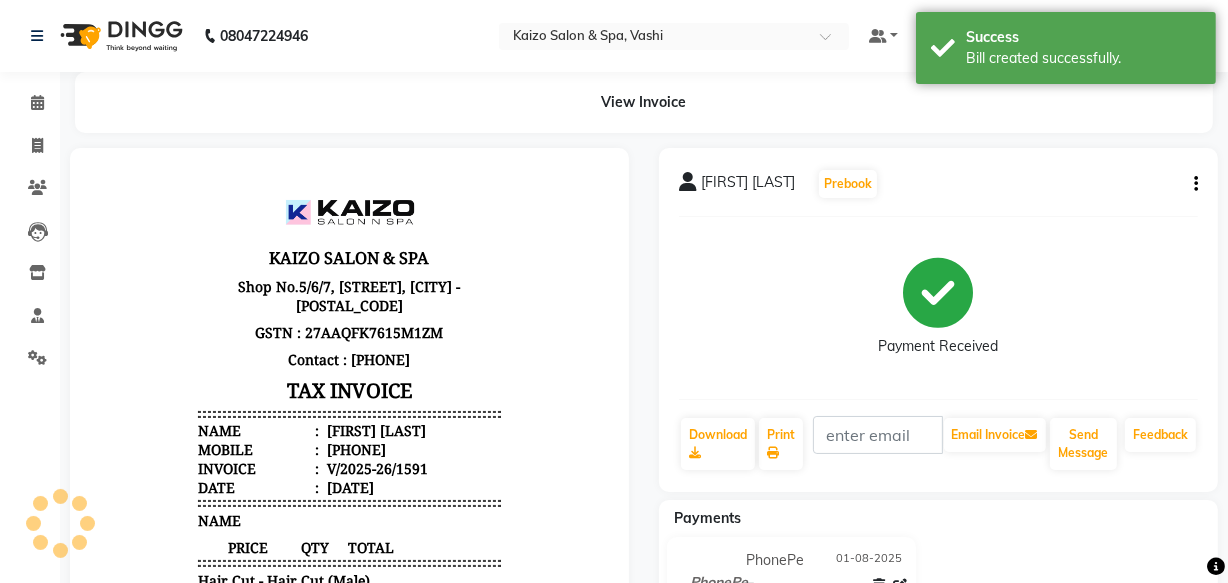 scroll, scrollTop: 0, scrollLeft: 0, axis: both 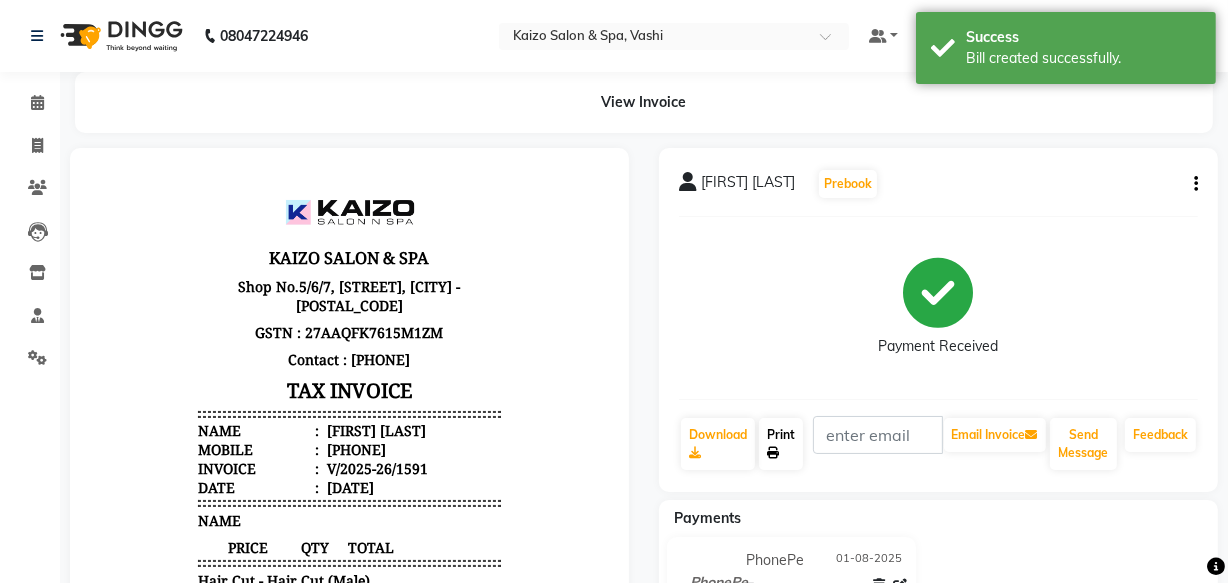 click 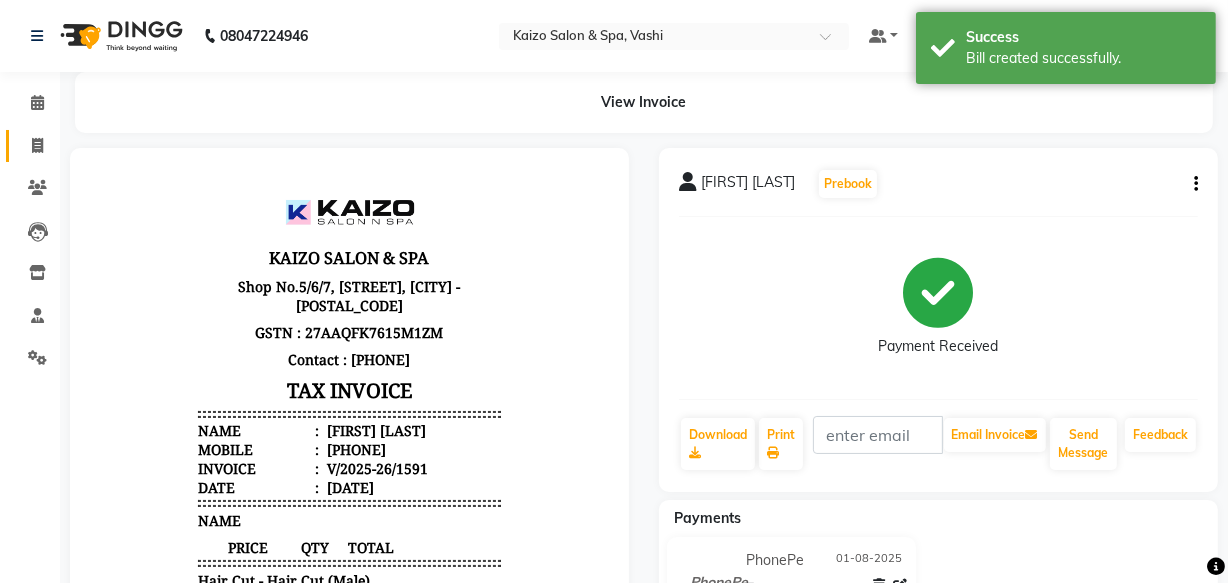 drag, startPoint x: 775, startPoint y: 455, endPoint x: 47, endPoint y: 145, distance: 791.2547 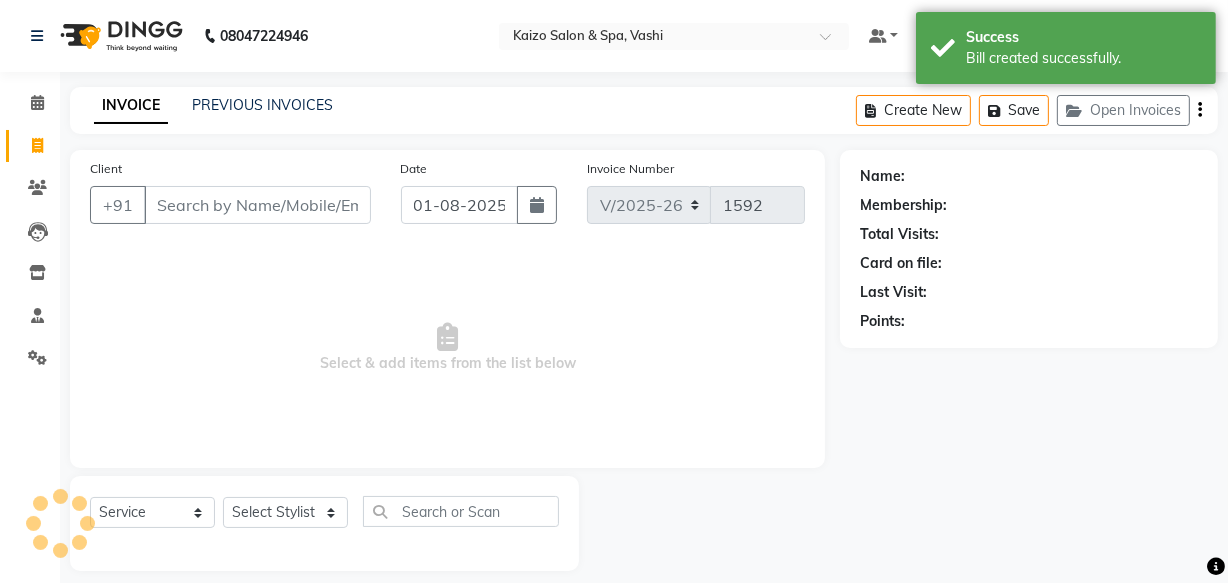 scroll, scrollTop: 19, scrollLeft: 0, axis: vertical 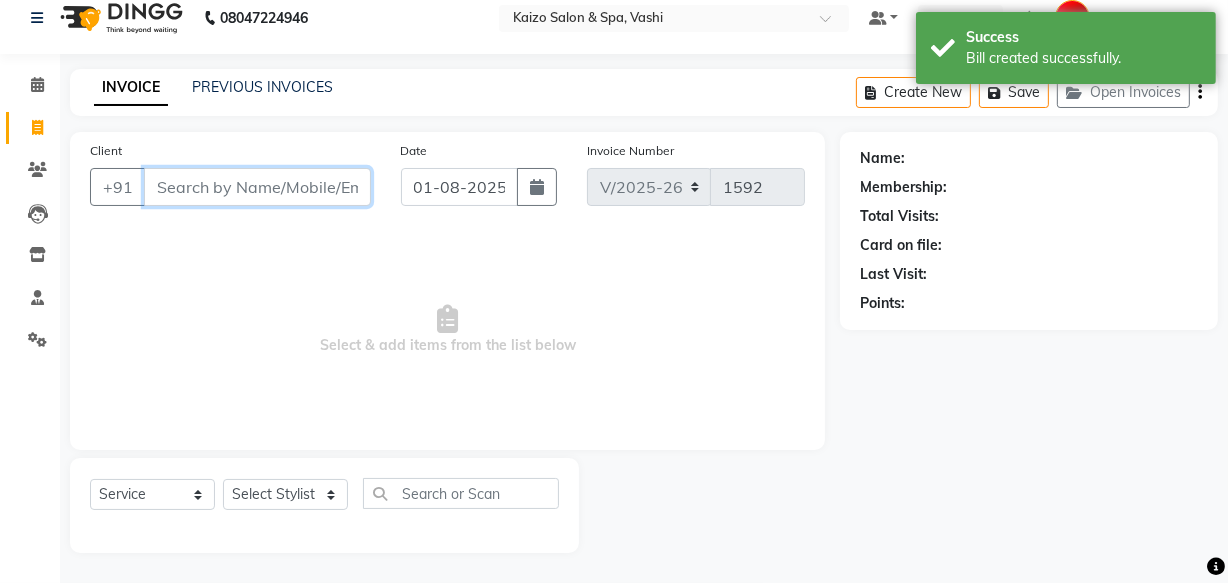 click on "Client" at bounding box center (257, 187) 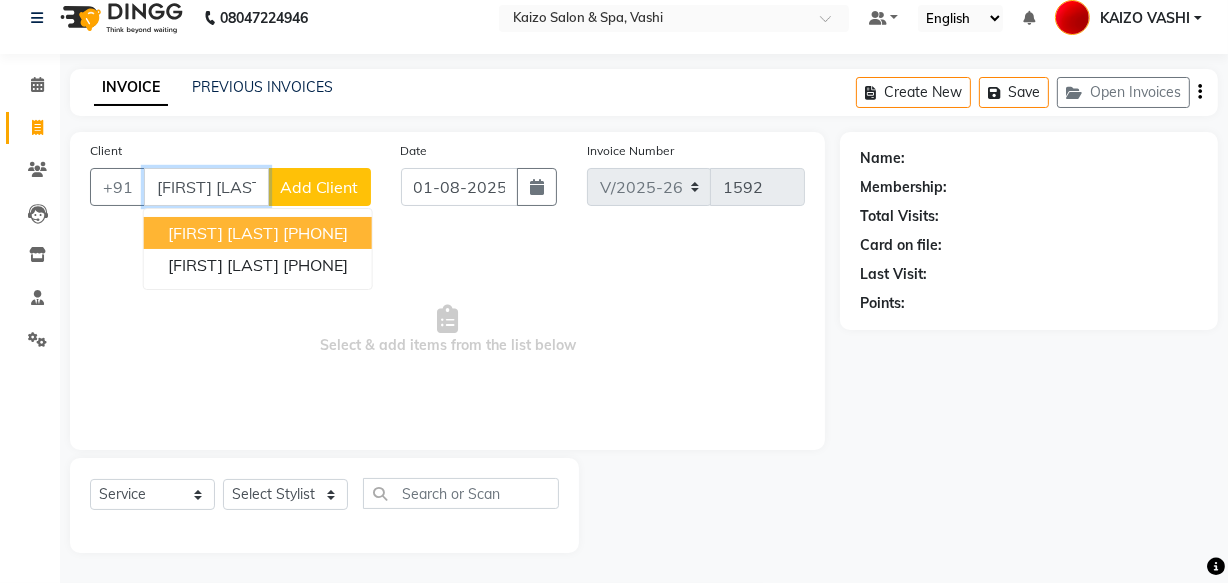 click on "[FIRST] [LAST]" at bounding box center [223, 233] 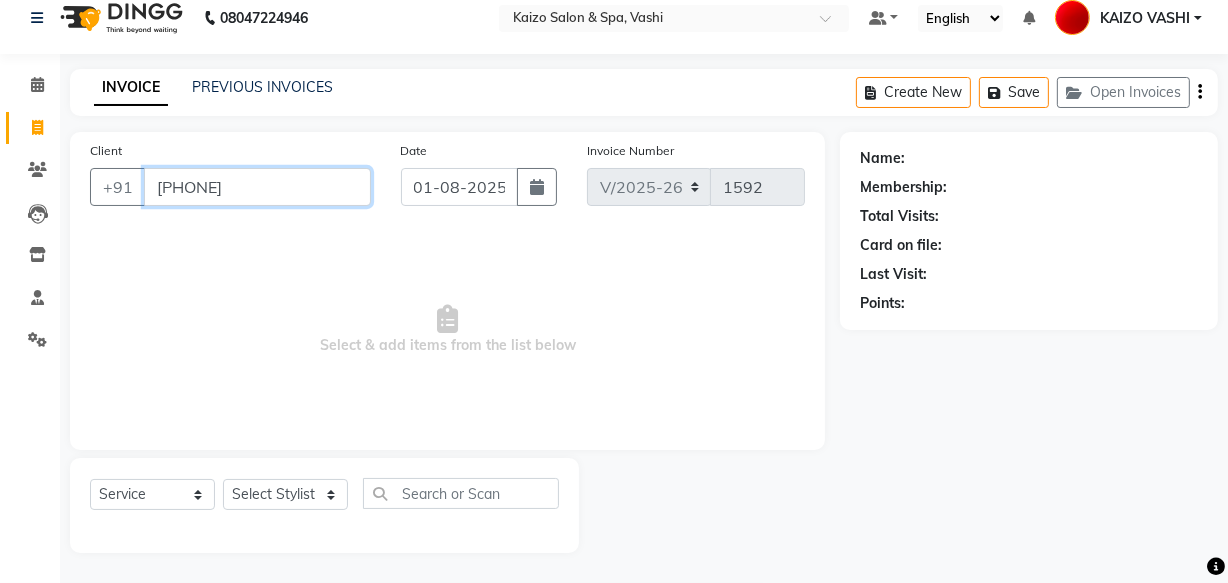 type on "[PHONE]" 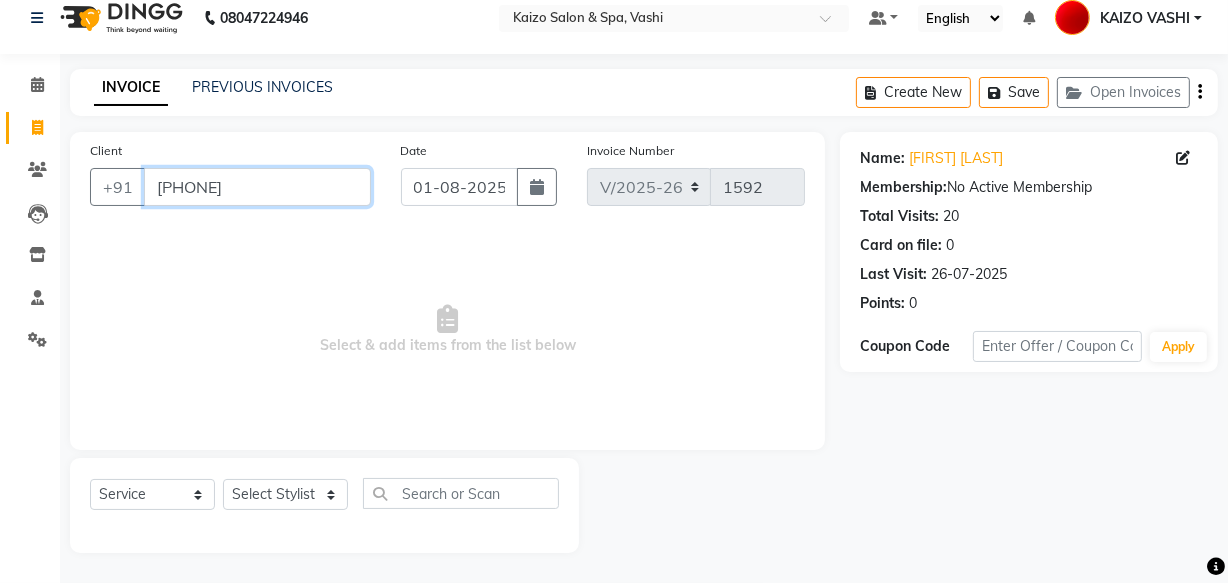 click on "[PHONE]" at bounding box center (257, 187) 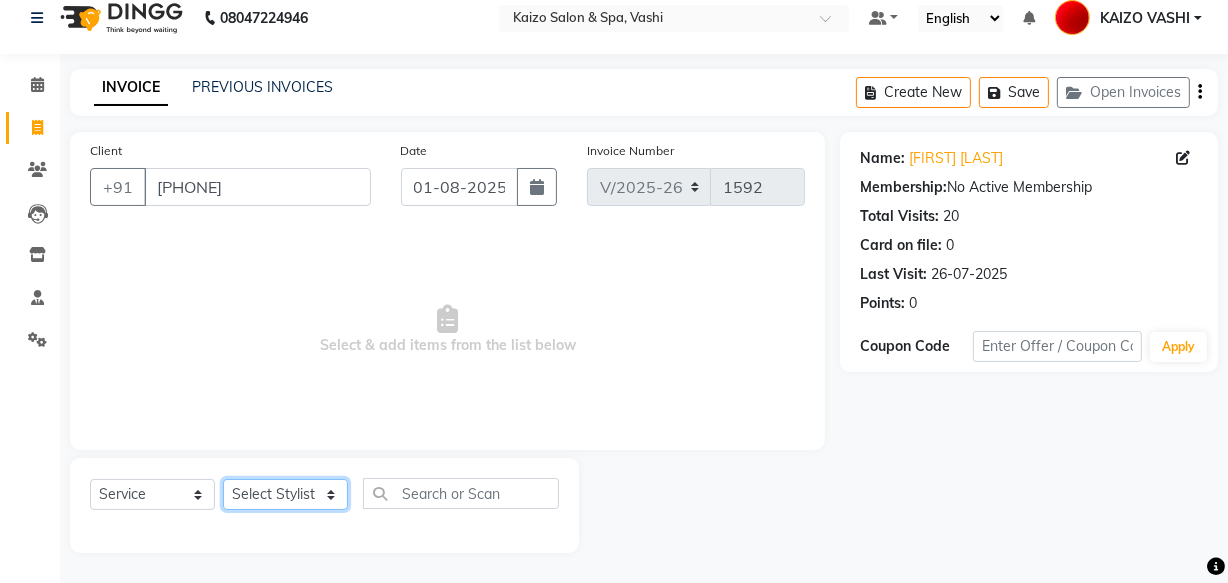 click on "Select Stylist [NAME] [NAME] [NAME] [NAME] [NAME] [NAME] [NAME] [NAME] [NAME] [NAME]" 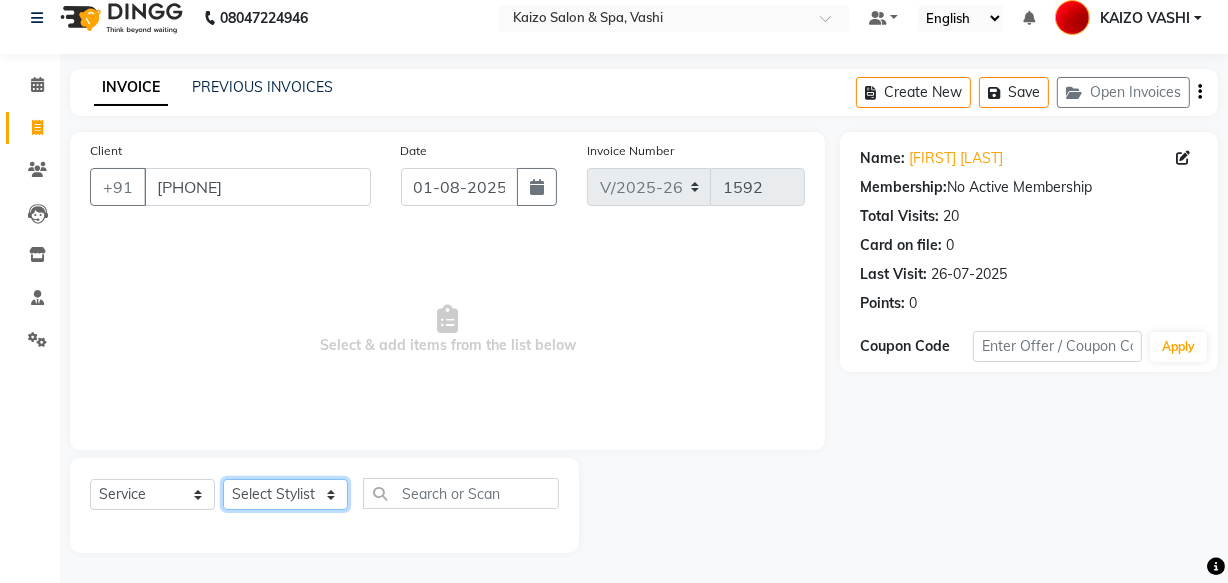 select on "20760" 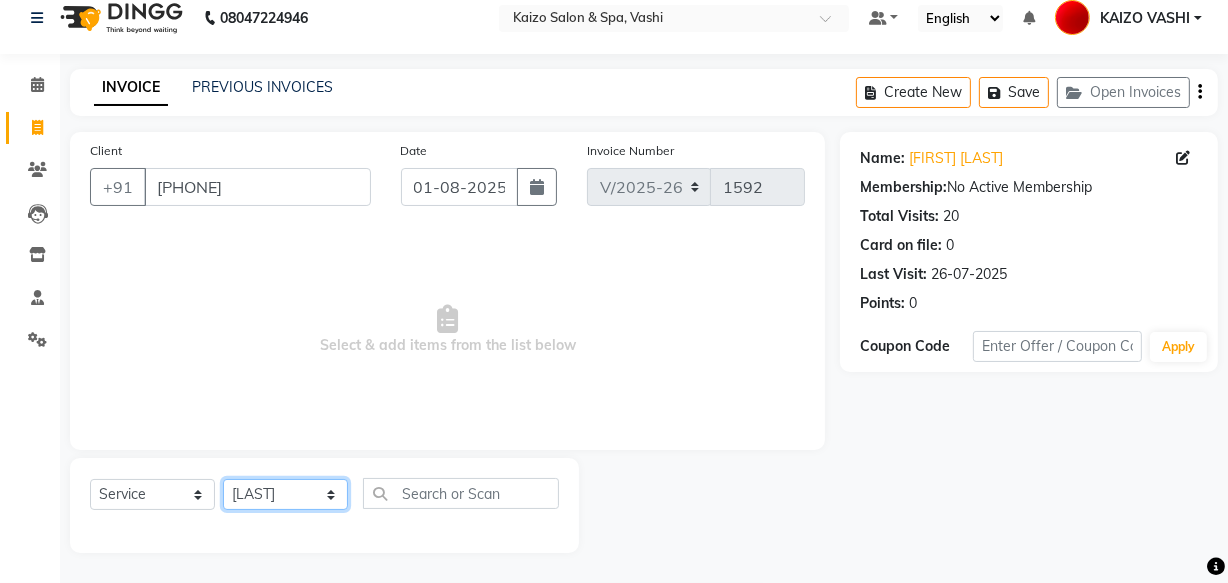 click on "Select Stylist [NAME] [NAME] [NAME] [NAME] [NAME] [NAME] [NAME] [NAME] [NAME] [NAME]" 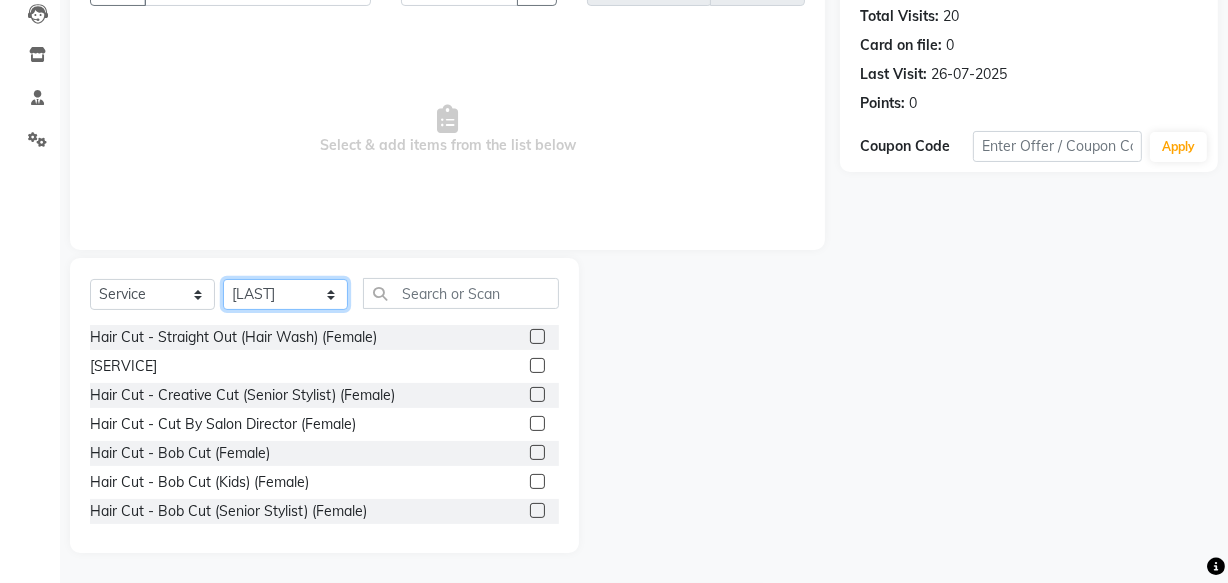 scroll, scrollTop: 219, scrollLeft: 0, axis: vertical 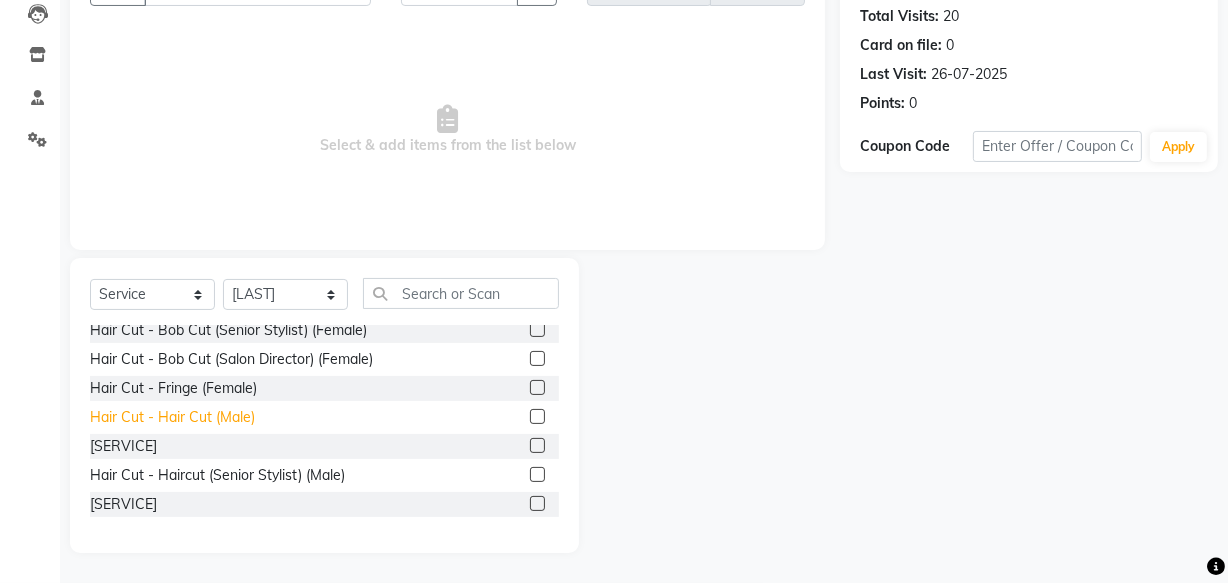 click on "Hair Cut - Hair Cut (Male)" 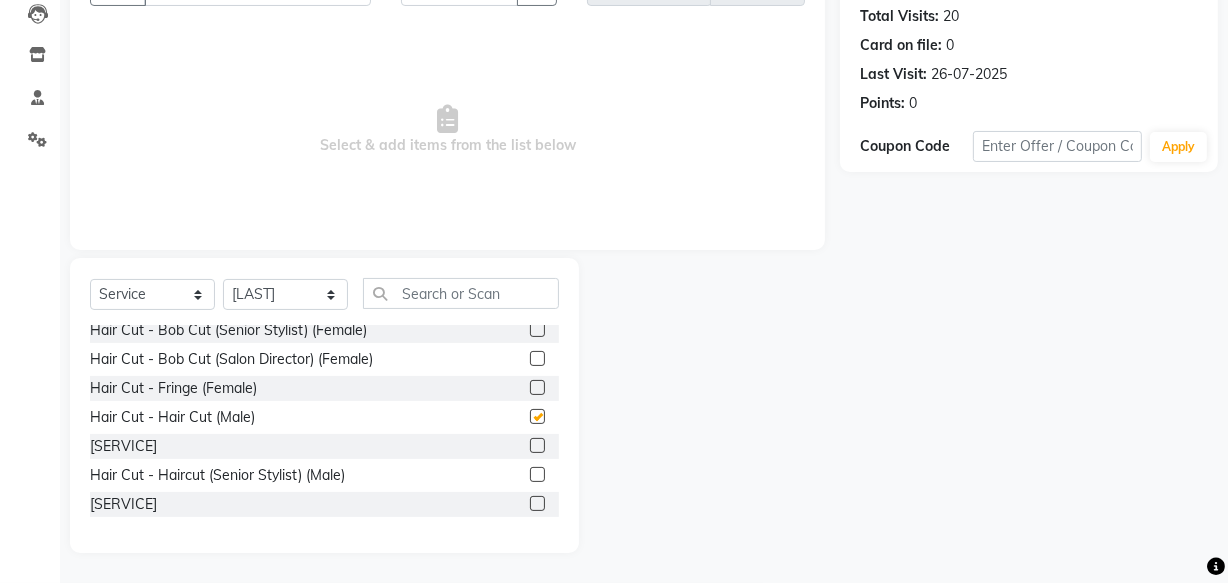checkbox on "false" 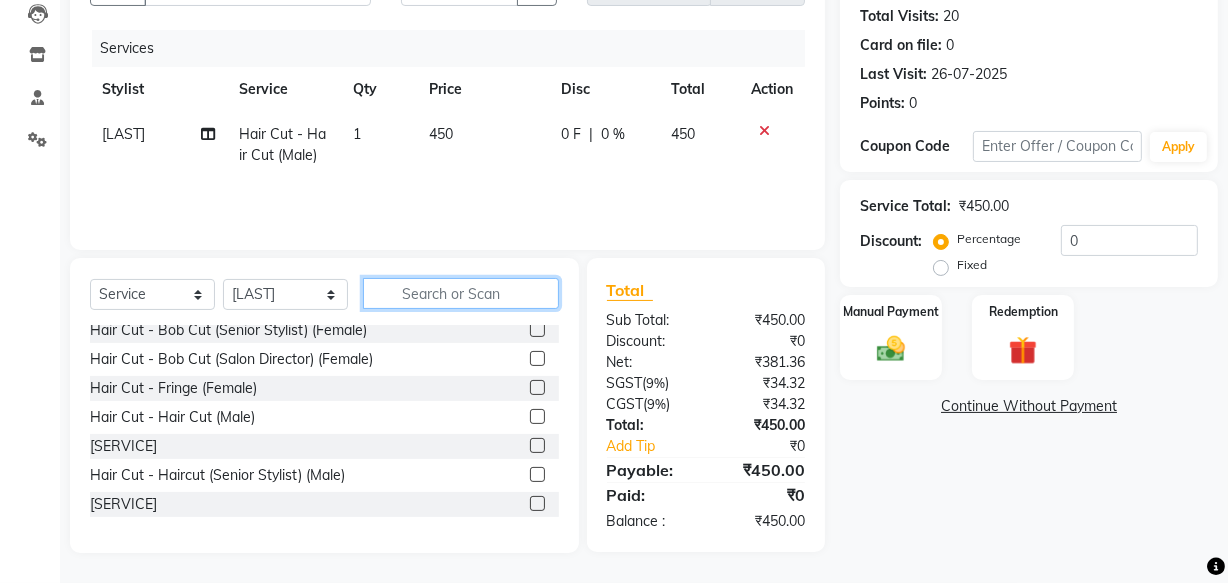 click 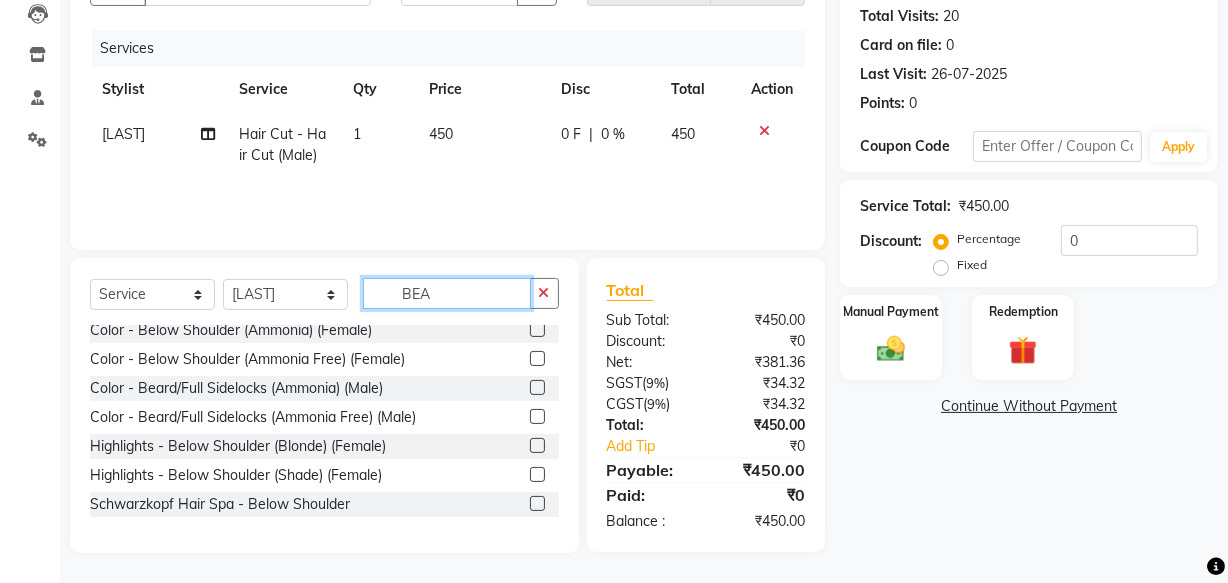 scroll, scrollTop: 0, scrollLeft: 0, axis: both 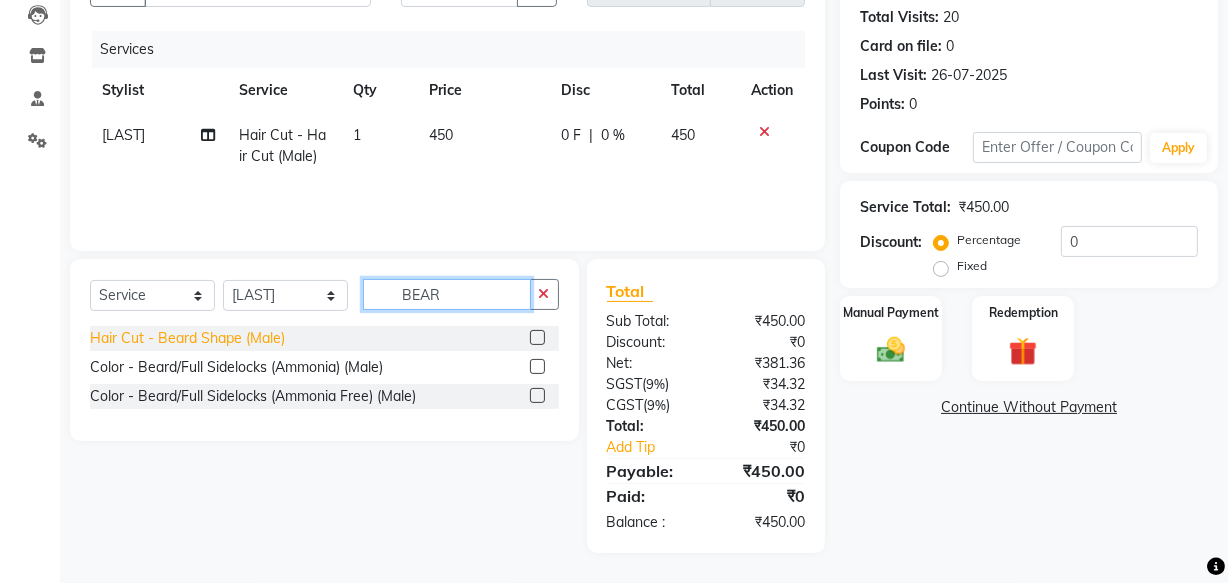 type on "BEAR" 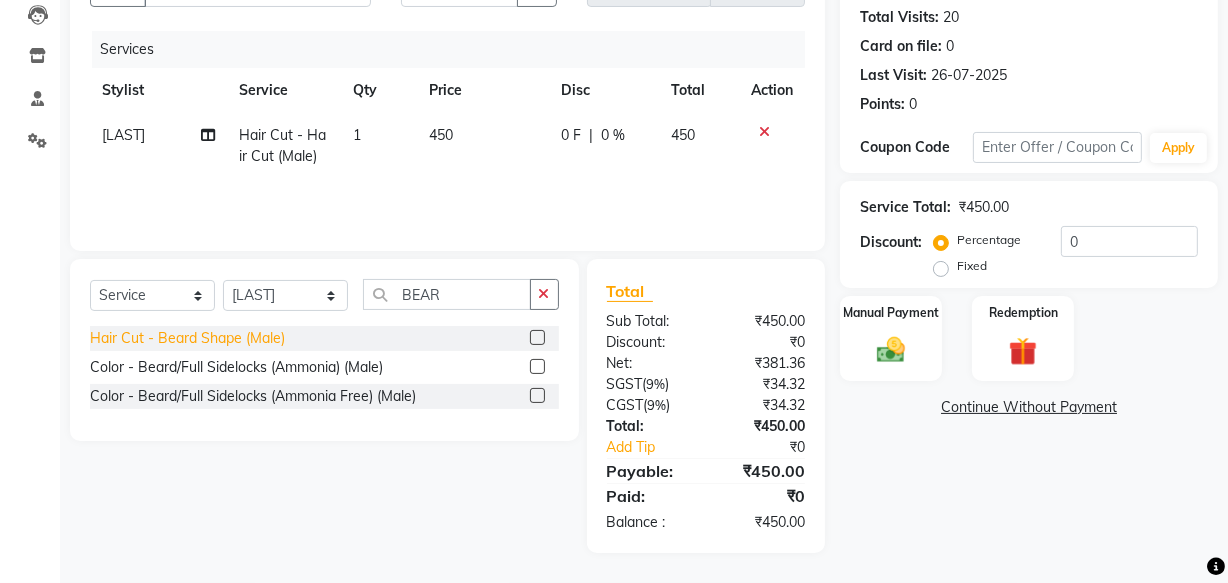 click on "Hair Cut - Beard Shape (Male)" 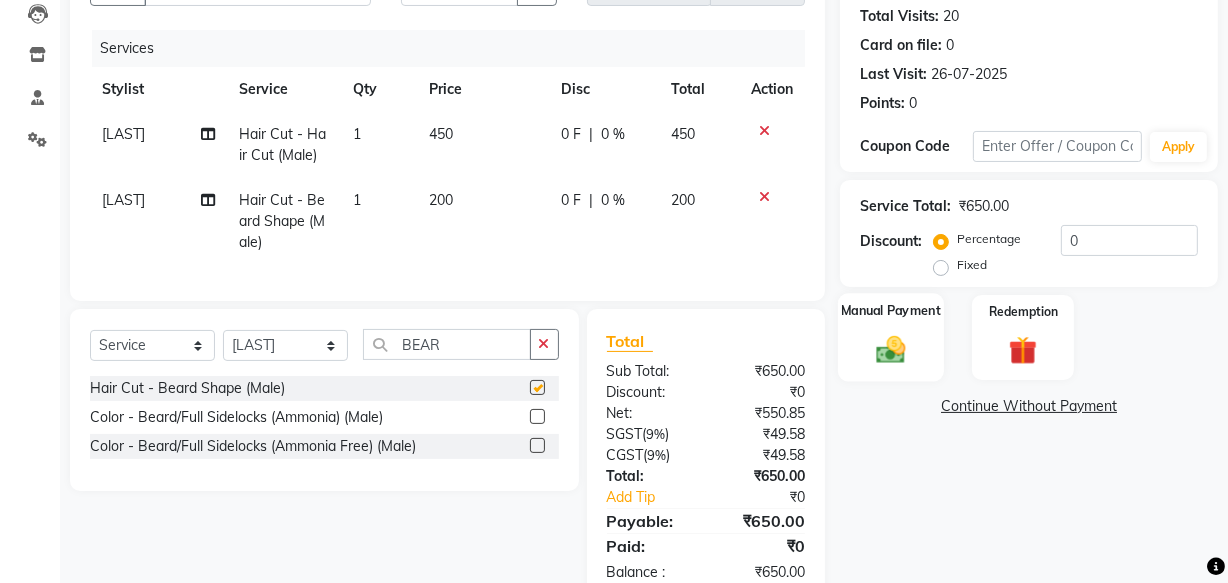 checkbox on "false" 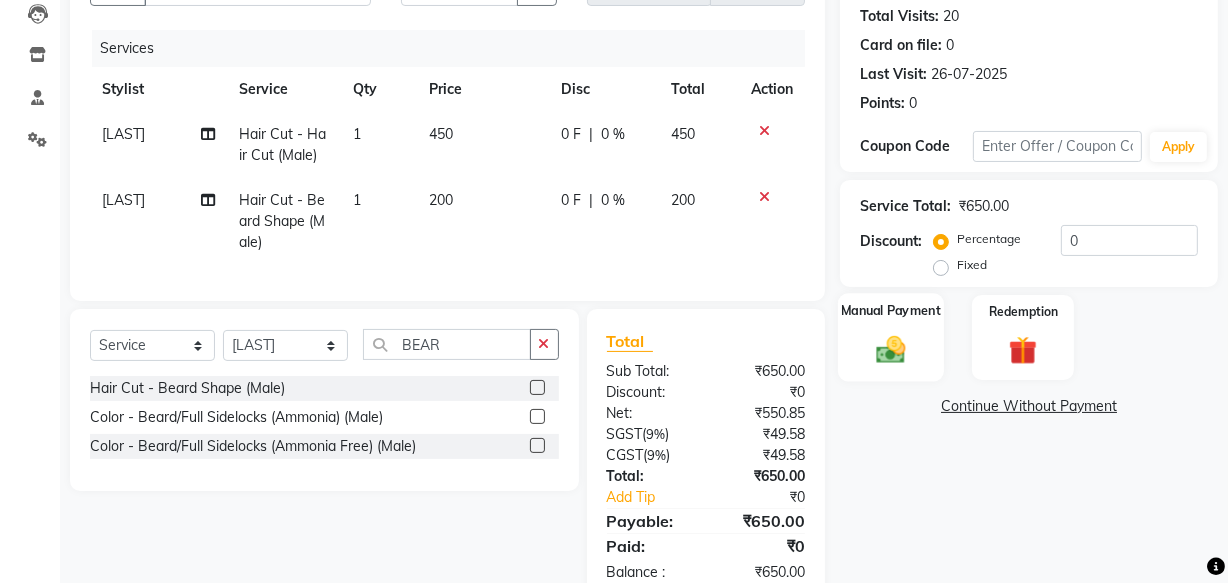 click 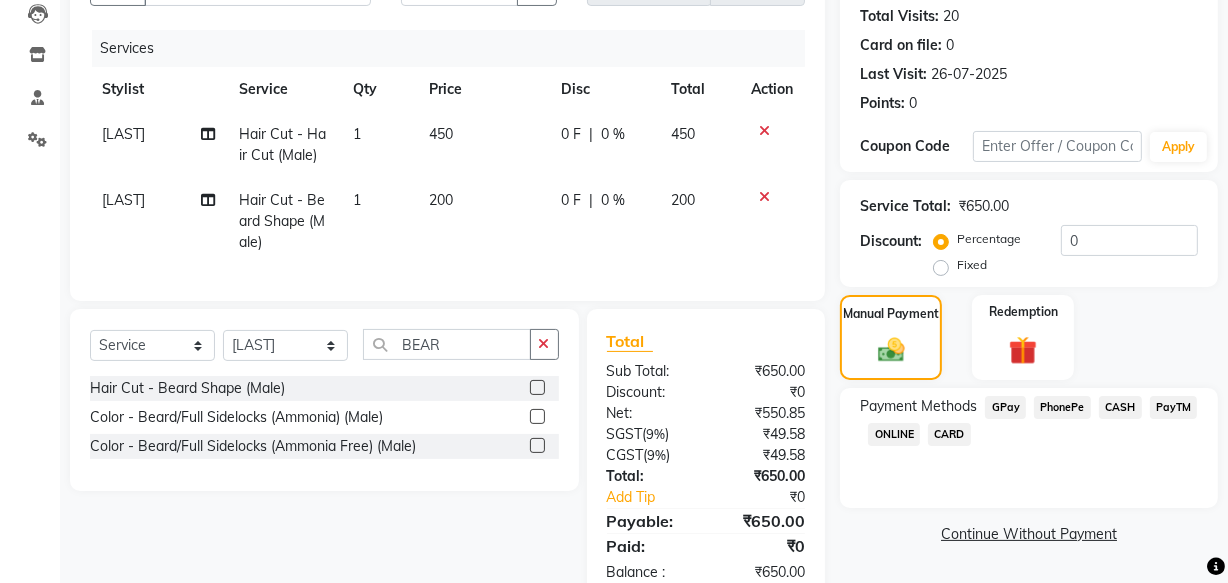 click on "PhonePe" 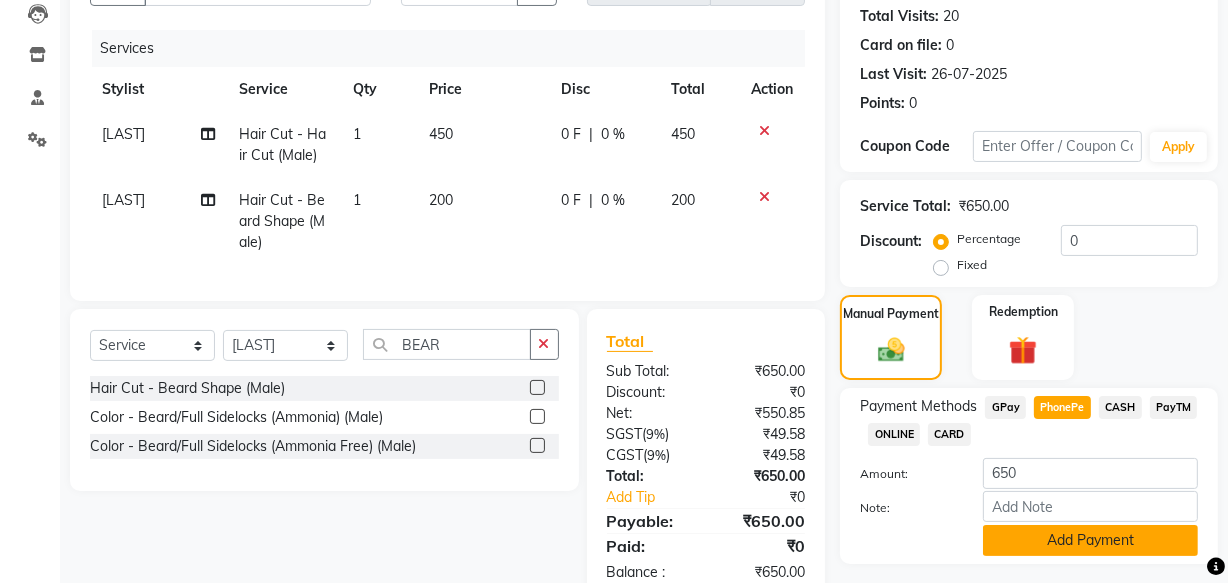 click on "Add Payment" 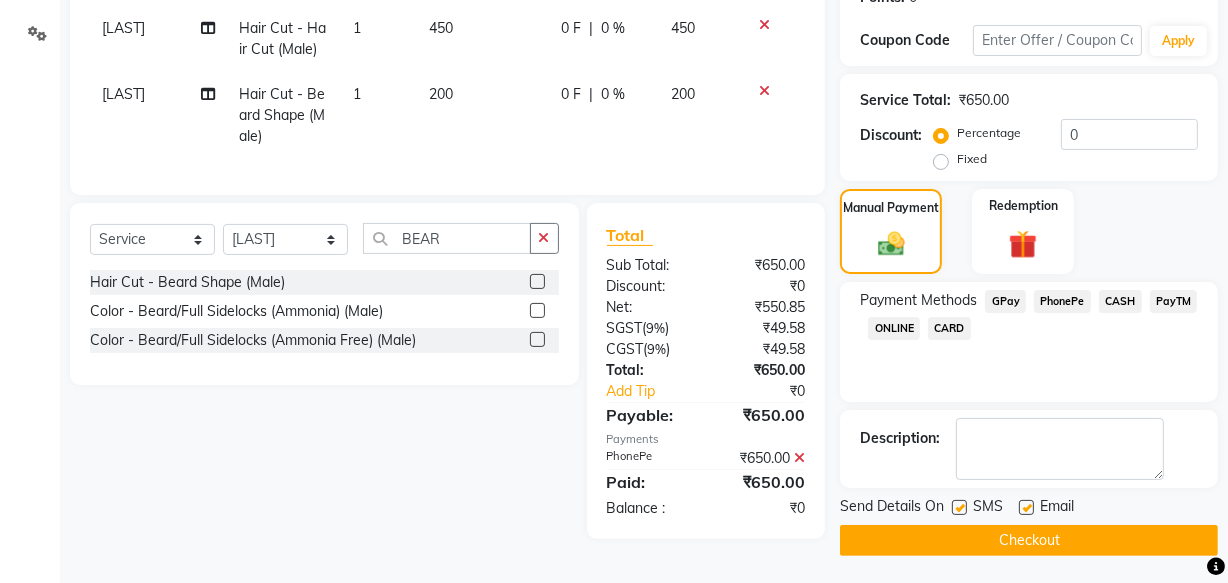 scroll, scrollTop: 326, scrollLeft: 0, axis: vertical 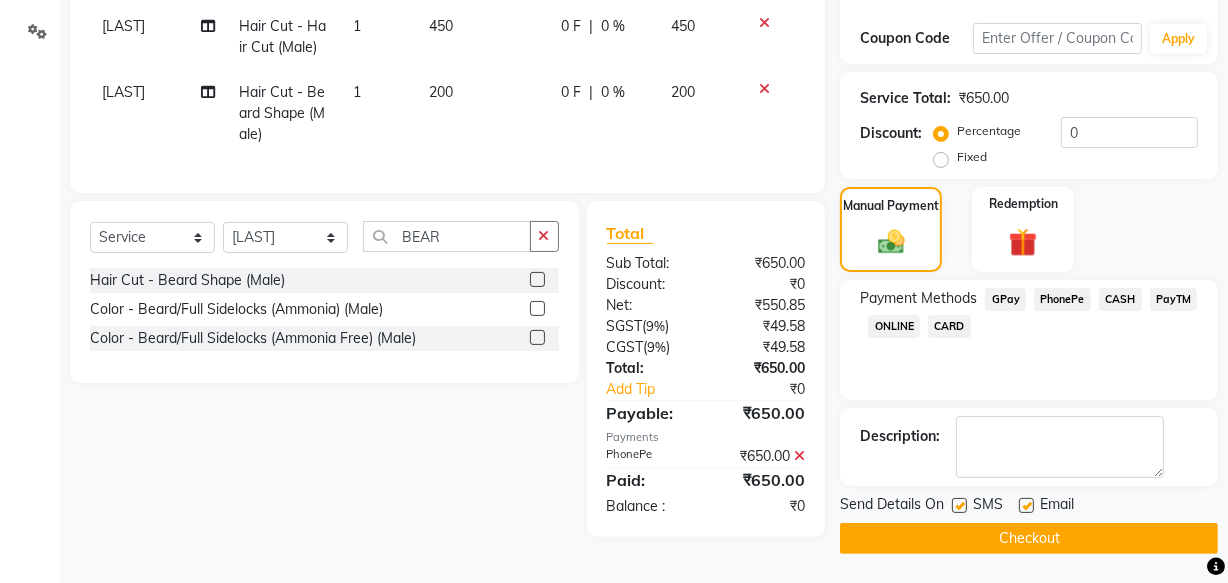 click 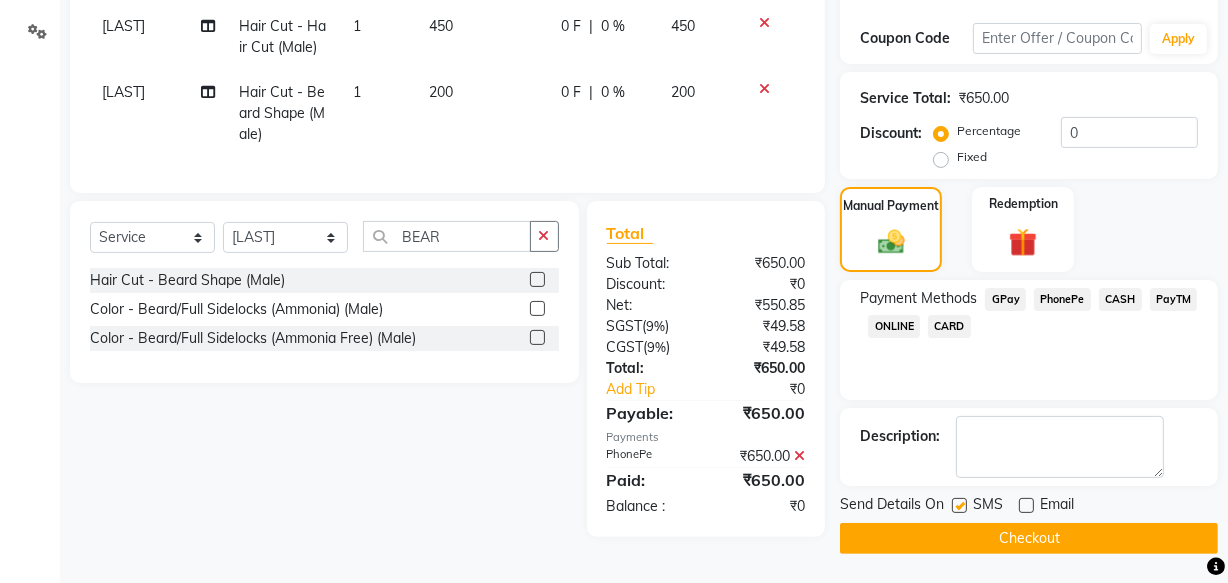click 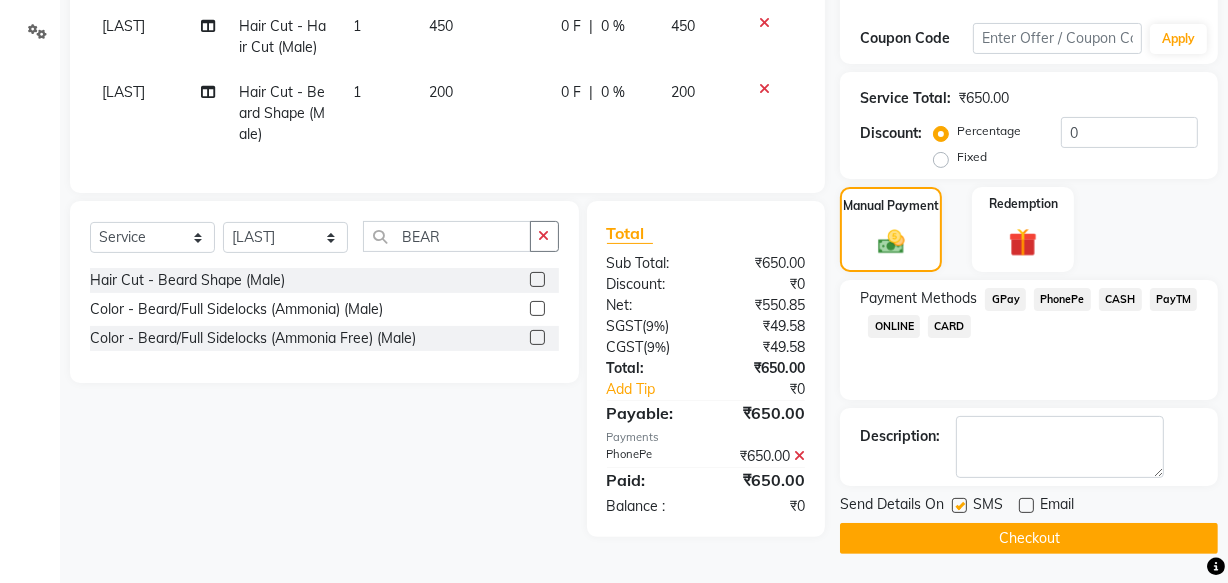 checkbox on "false" 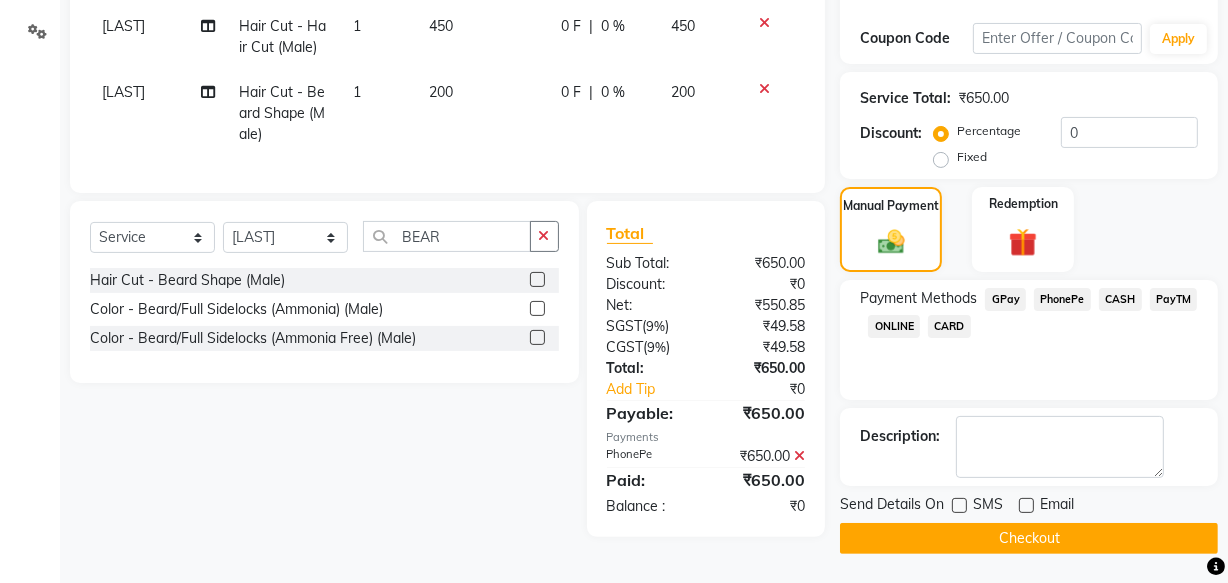 click on "Checkout" 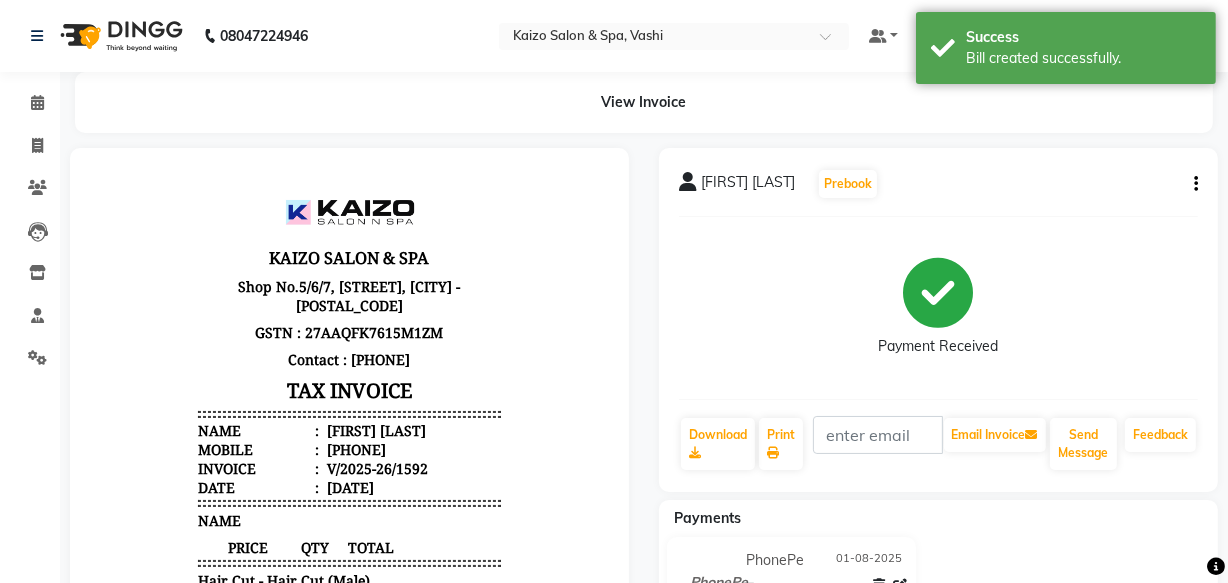 scroll, scrollTop: 0, scrollLeft: 0, axis: both 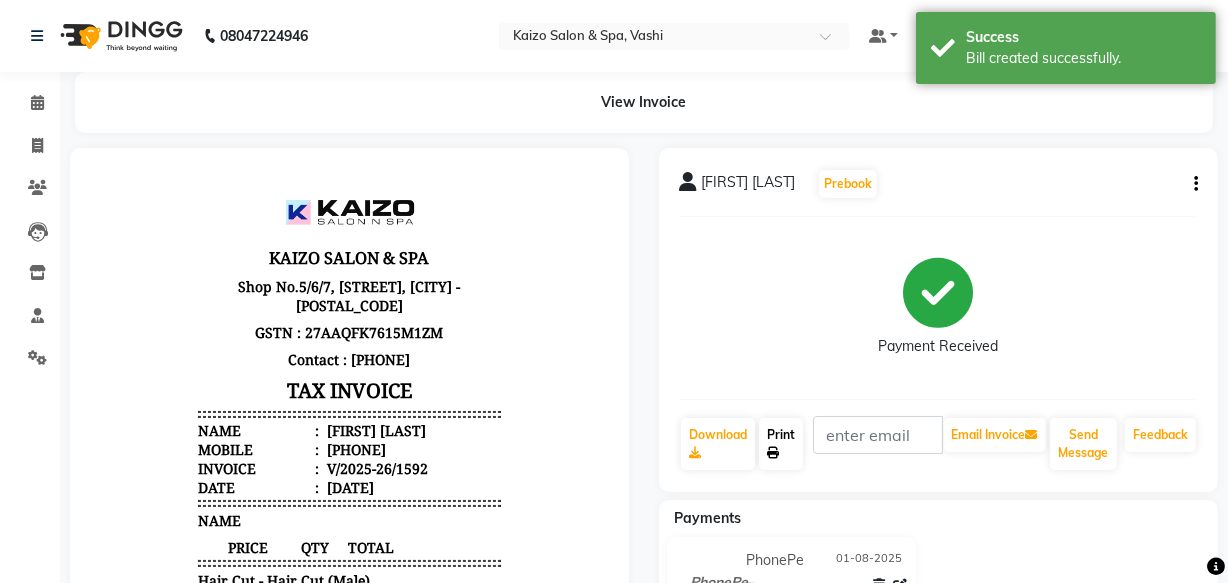 click on "Print" 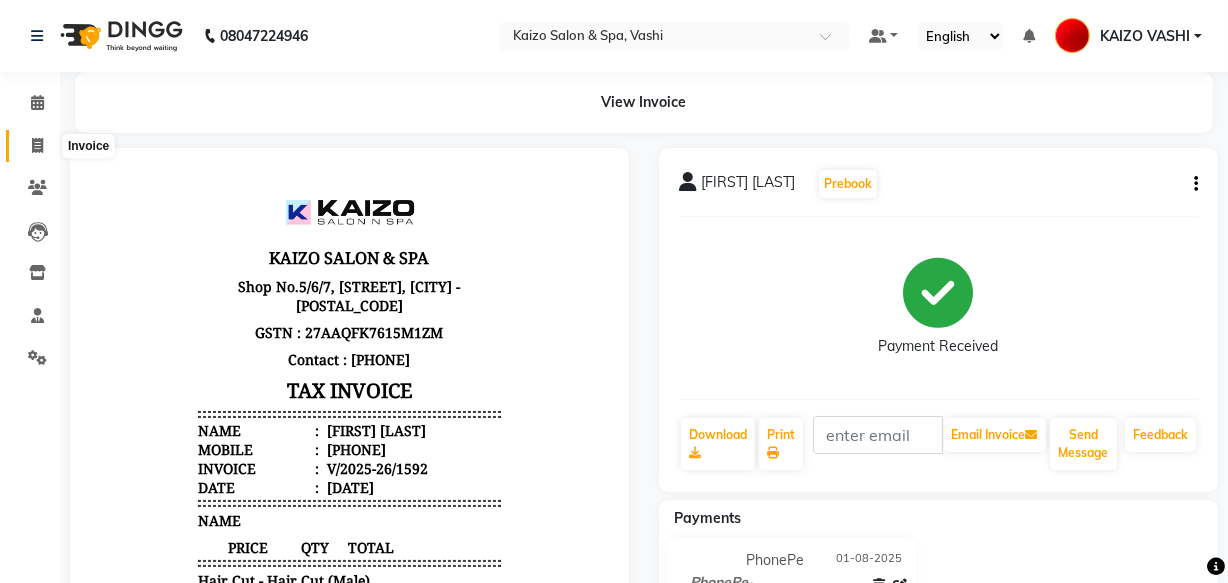 click 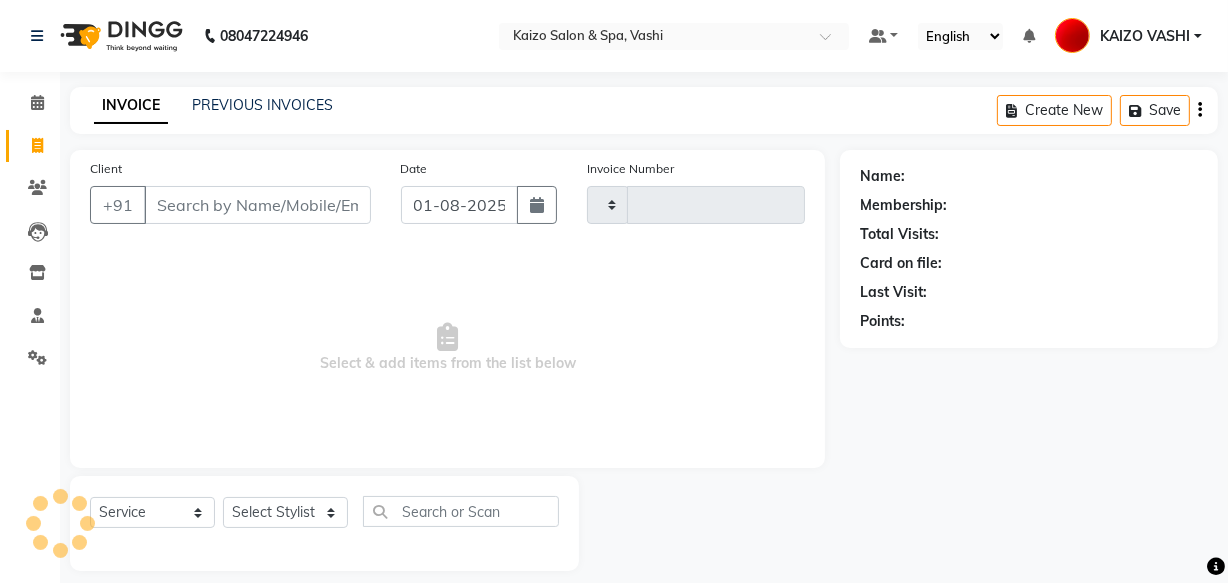 scroll, scrollTop: 19, scrollLeft: 0, axis: vertical 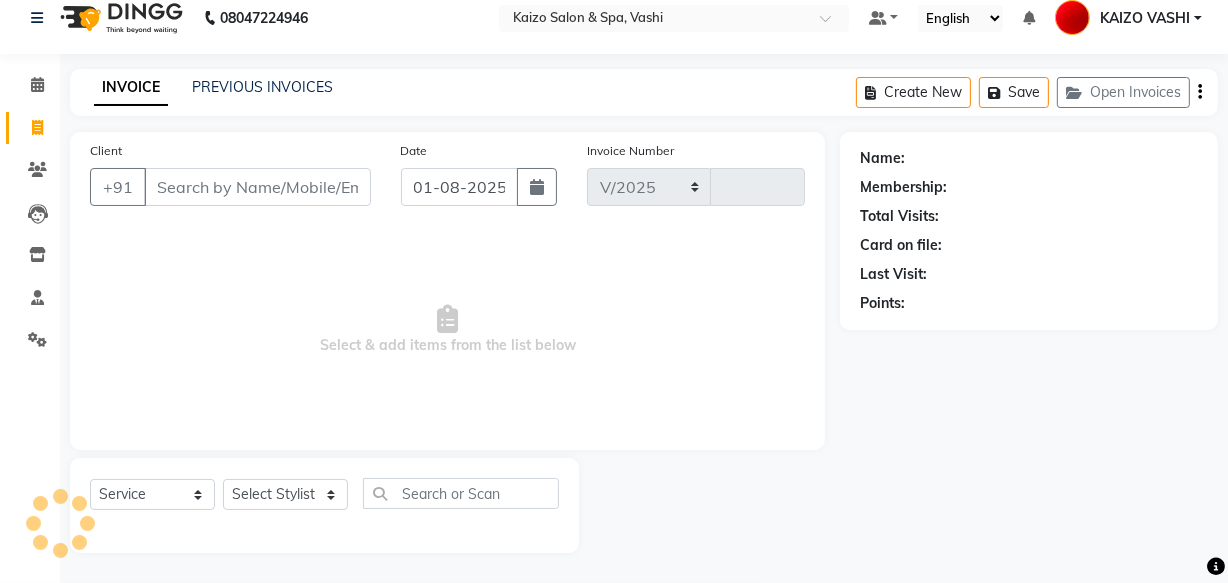 select on "616" 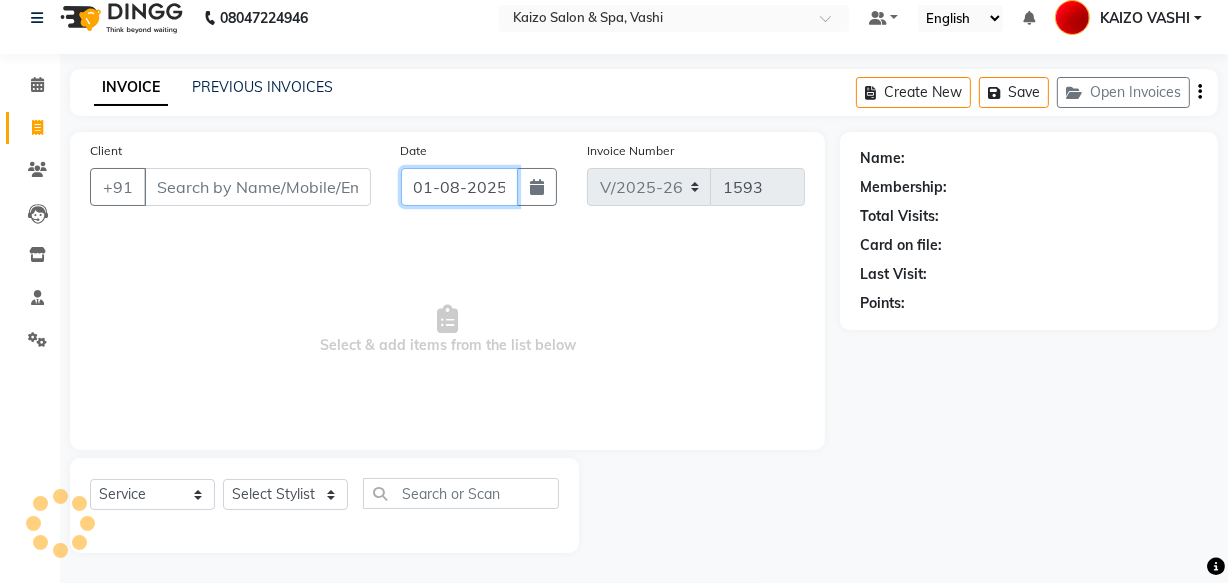 click on "01-08-2025" 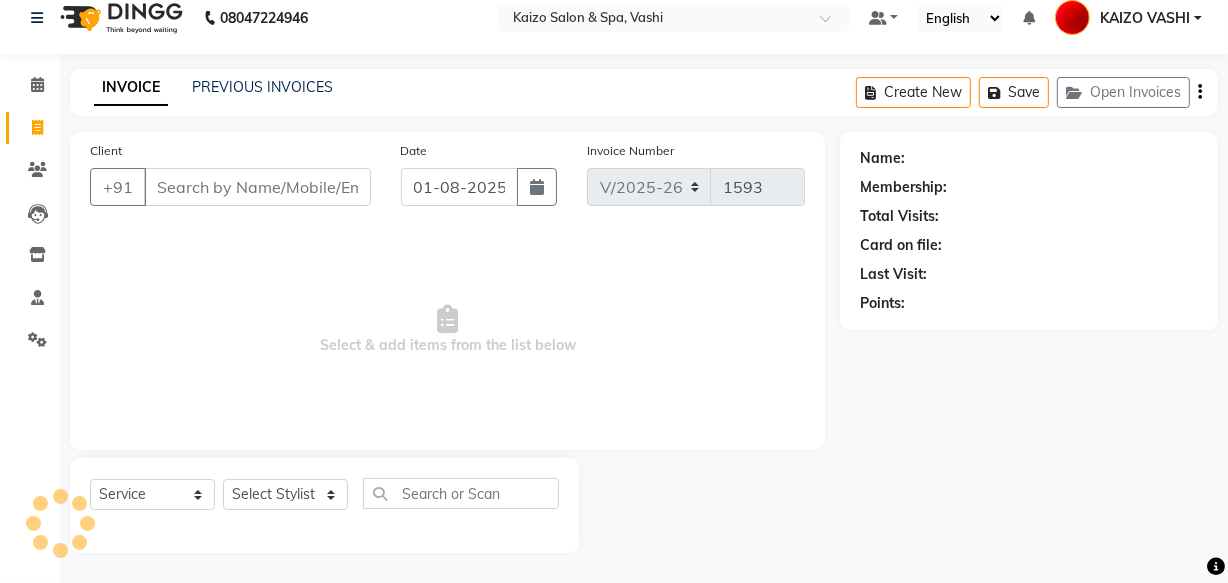select on "8" 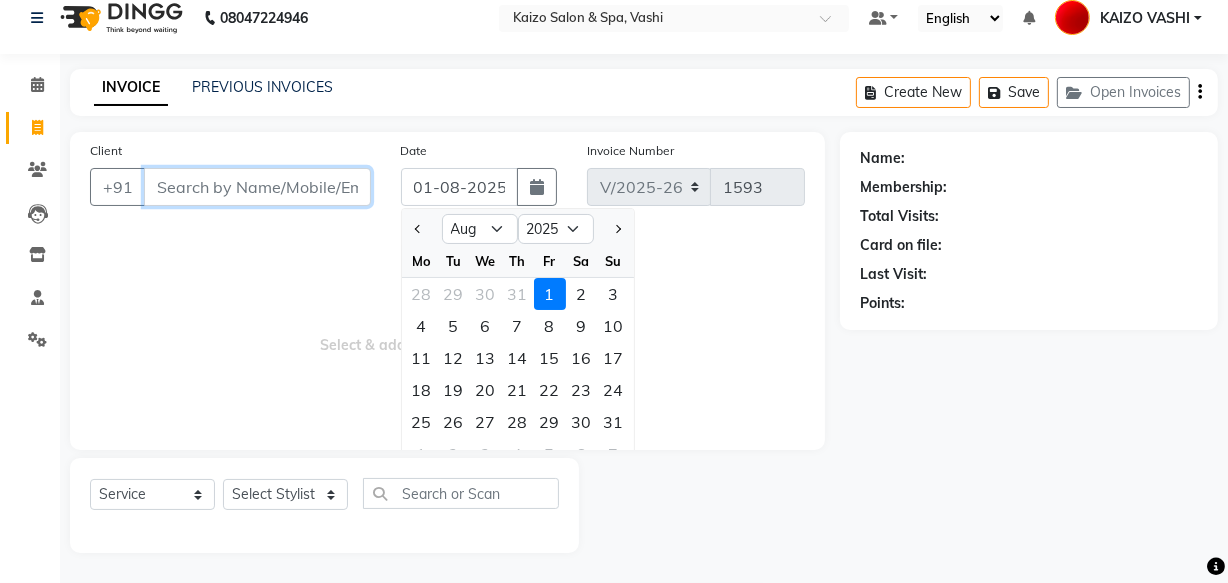 click on "Client" at bounding box center [257, 187] 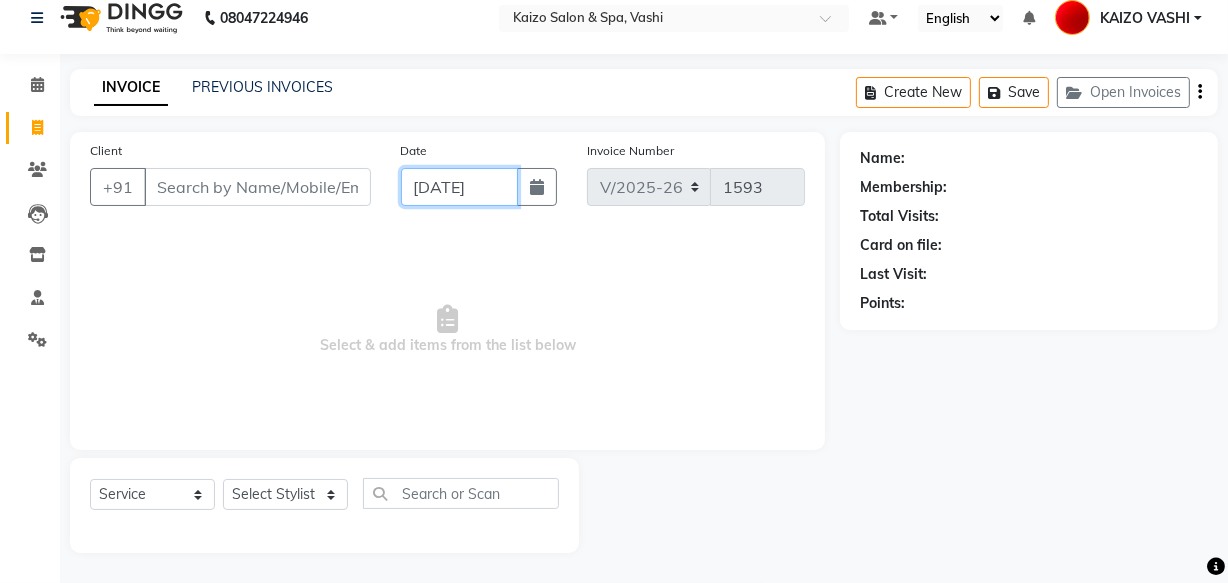 scroll, scrollTop: 0, scrollLeft: 10, axis: horizontal 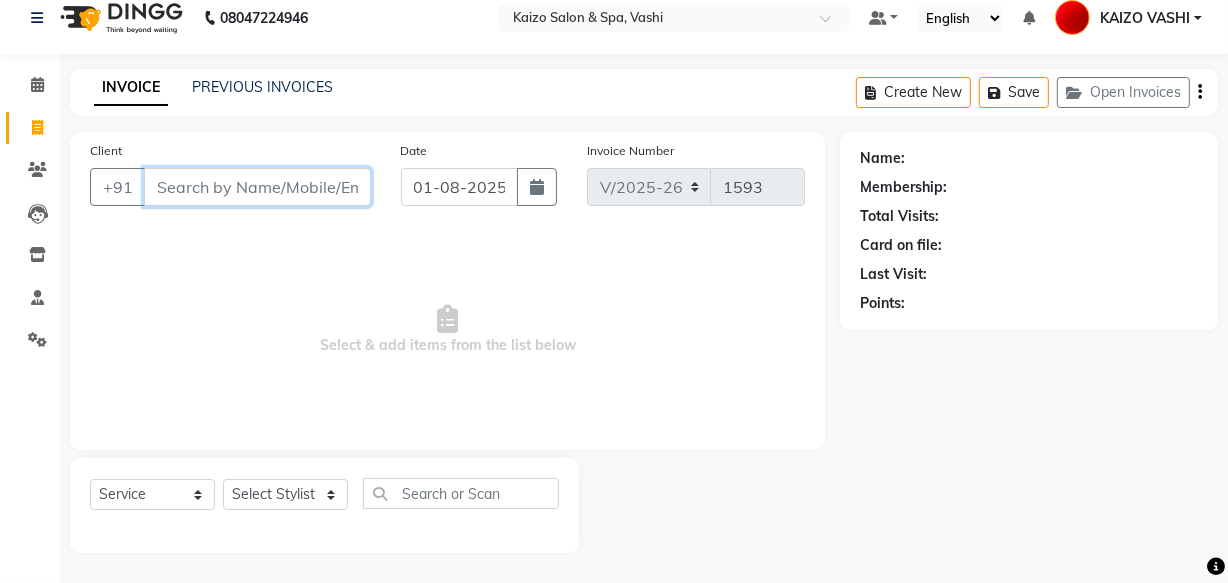 click on "Client" at bounding box center (257, 187) 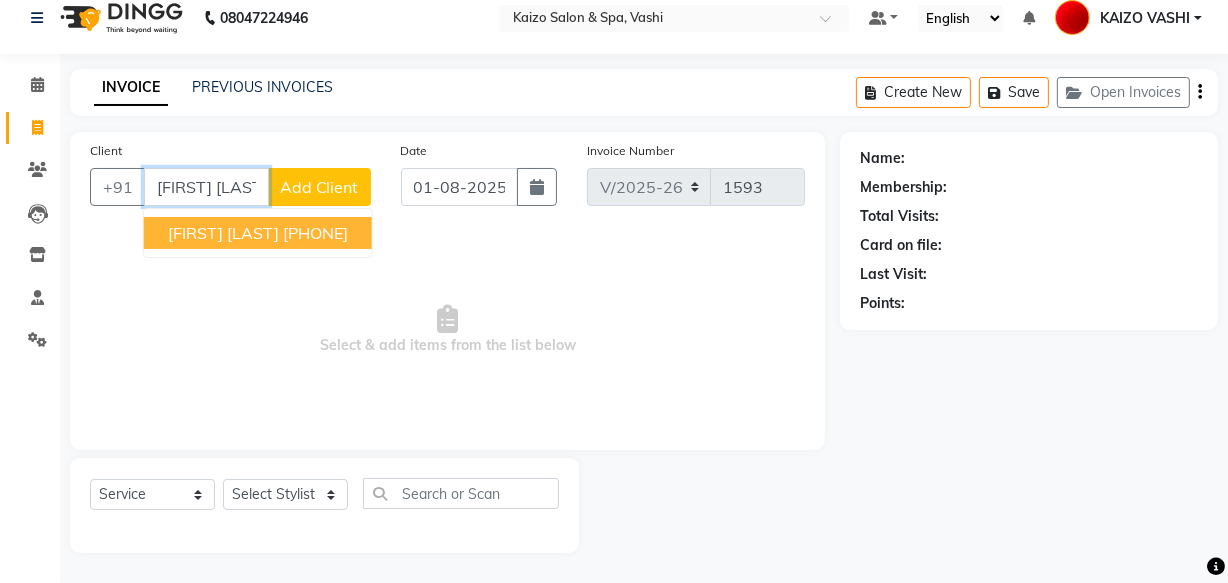 click on "[FIRST] [LAST]" at bounding box center (223, 233) 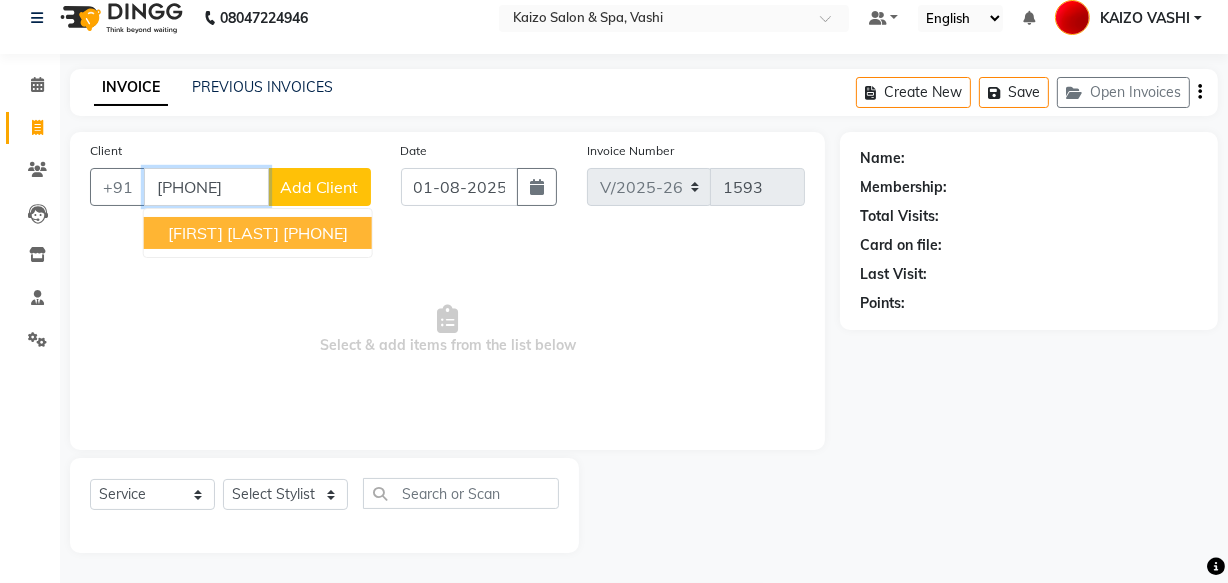 type on "[PHONE]" 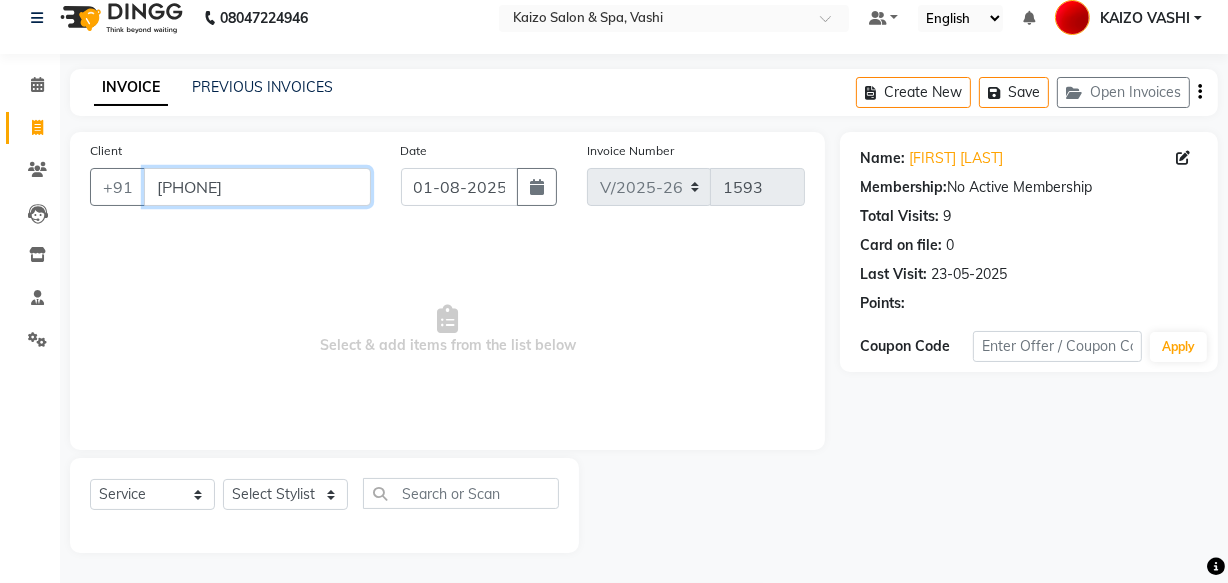 click on "[PHONE]" at bounding box center (257, 187) 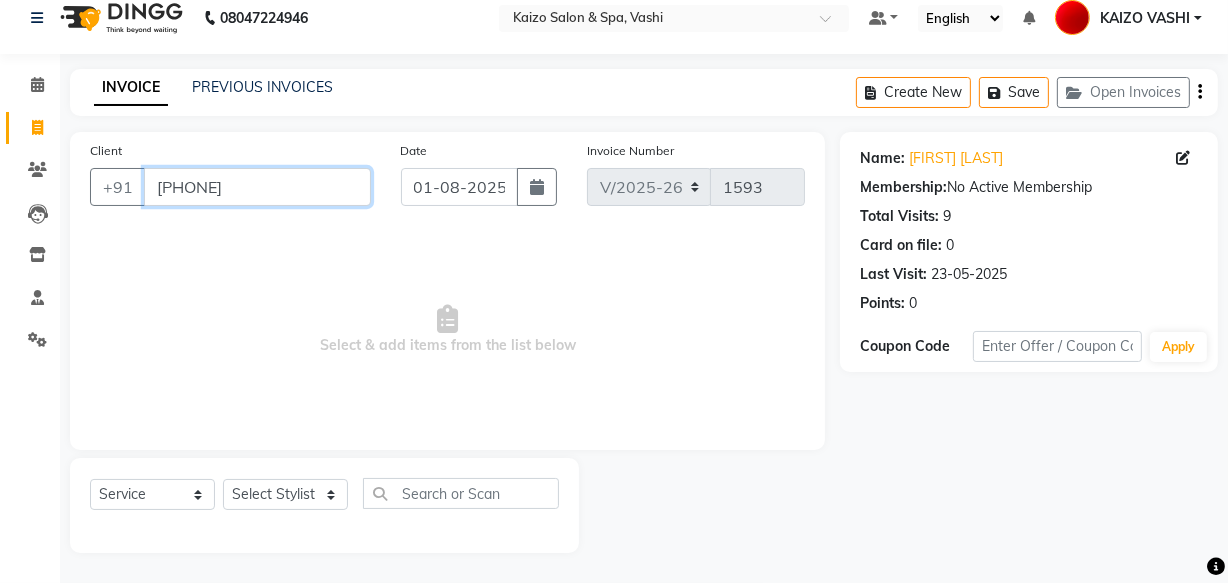 click on "[PHONE]" at bounding box center [257, 187] 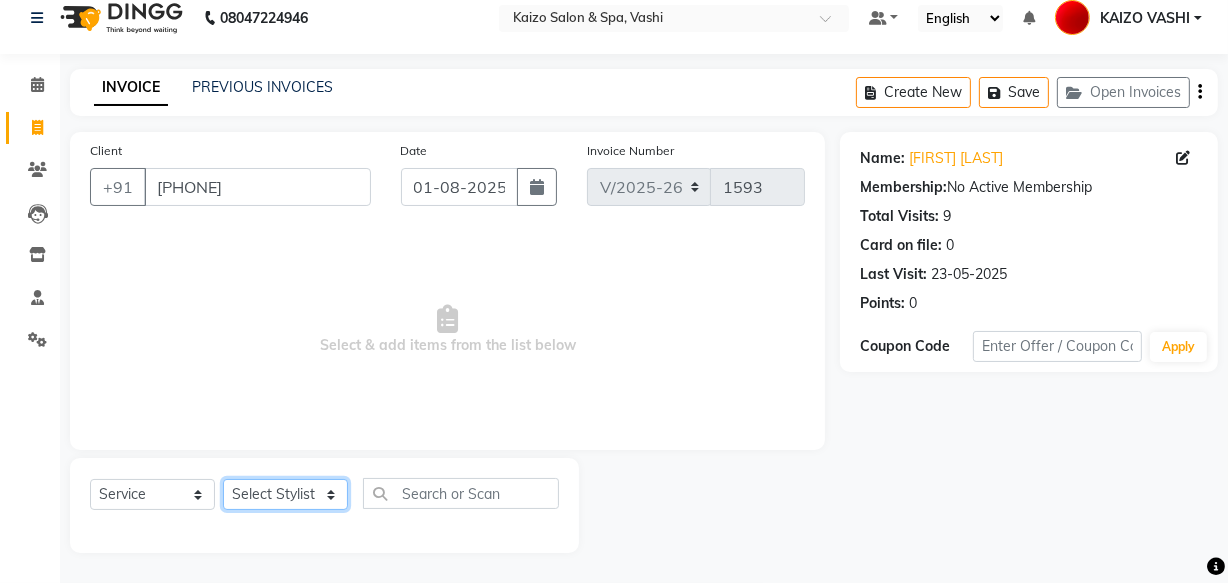 click on "Select Stylist [NAME] [NAME] [NAME] [NAME] [NAME] [NAME] [NAME] [NAME] [NAME] [NAME]" 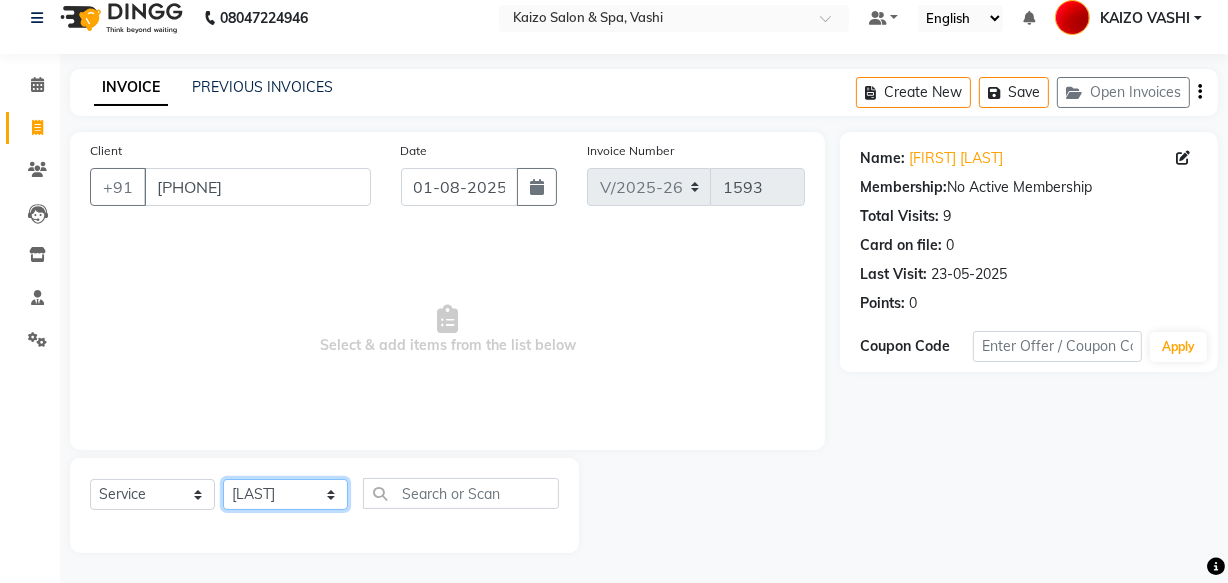 click on "Select Stylist [NAME] [NAME] [NAME] [NAME] [NAME] [NAME] [NAME] [NAME] [NAME] [NAME]" 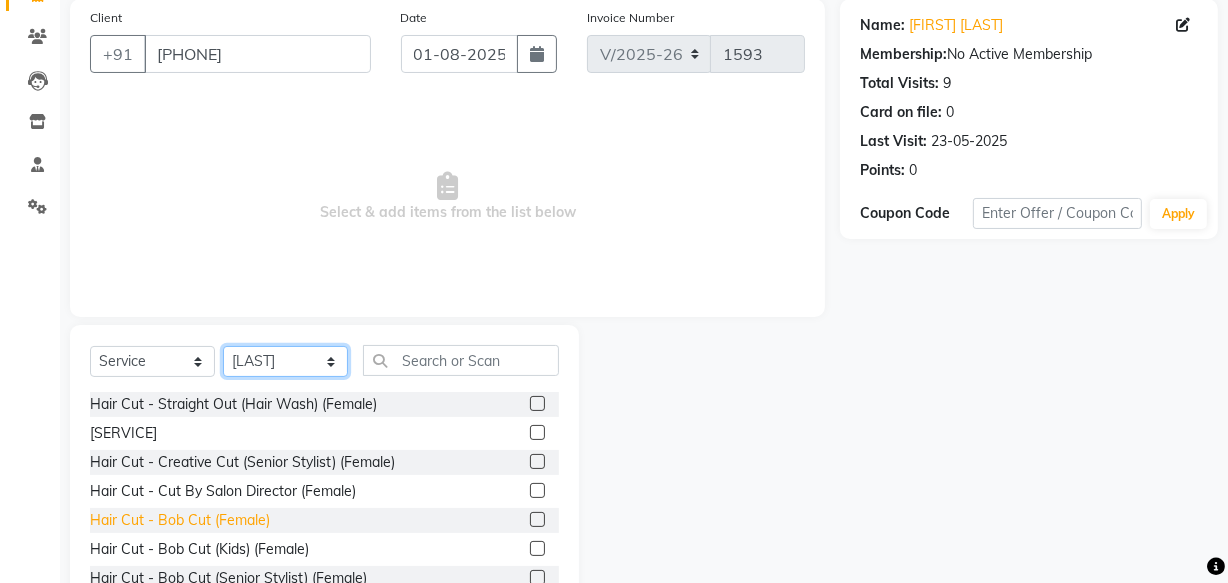 scroll, scrollTop: 219, scrollLeft: 0, axis: vertical 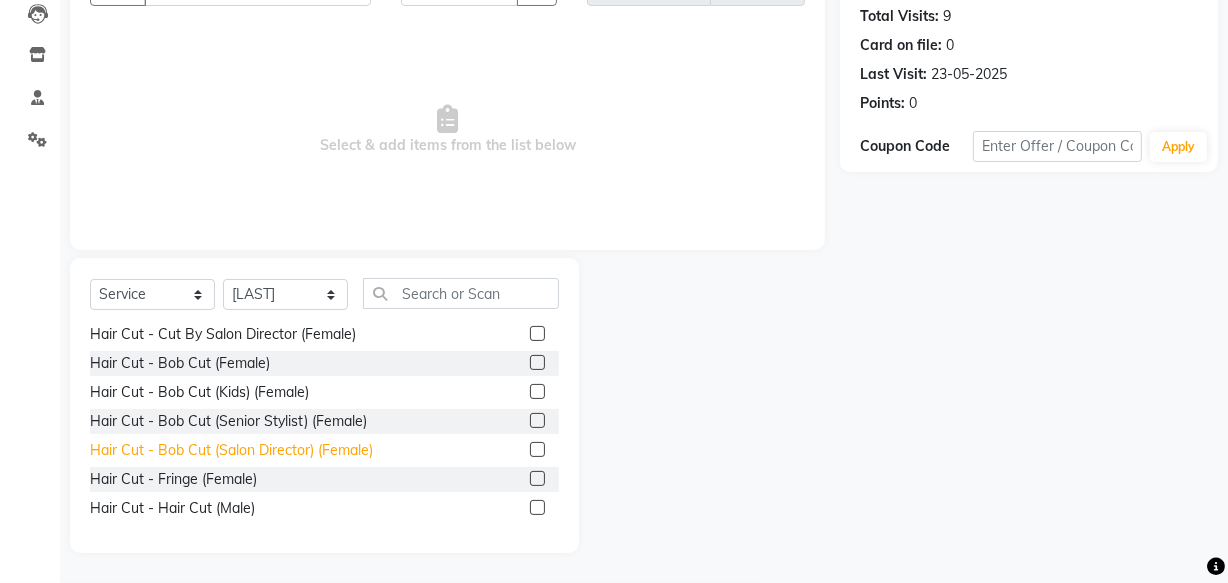 drag, startPoint x: 194, startPoint y: 505, endPoint x: 297, endPoint y: 443, distance: 120.22063 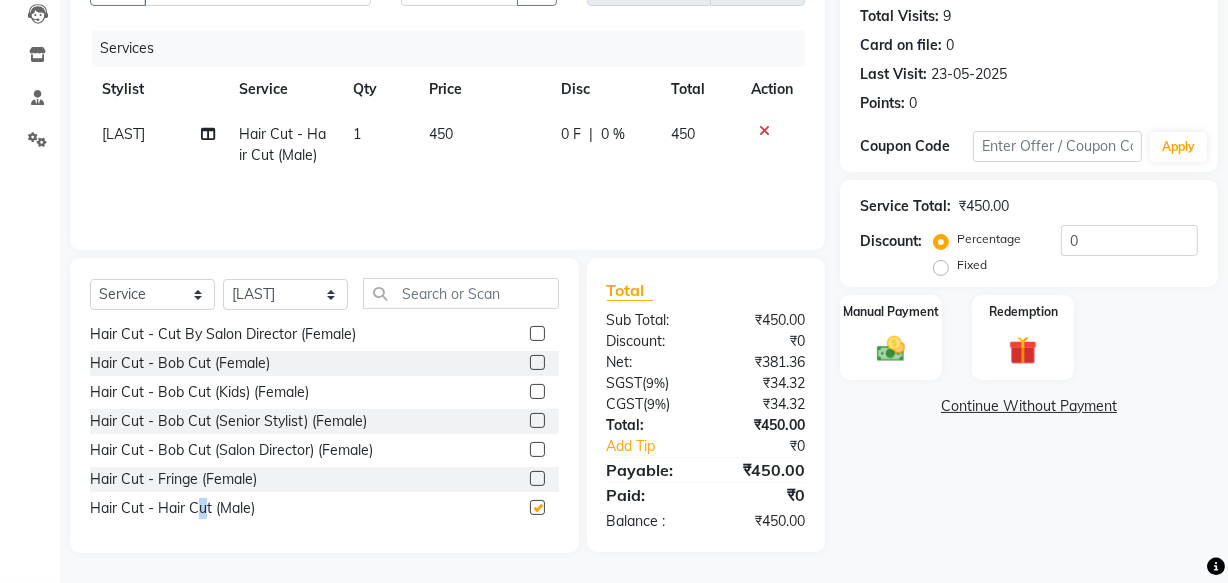 checkbox on "false" 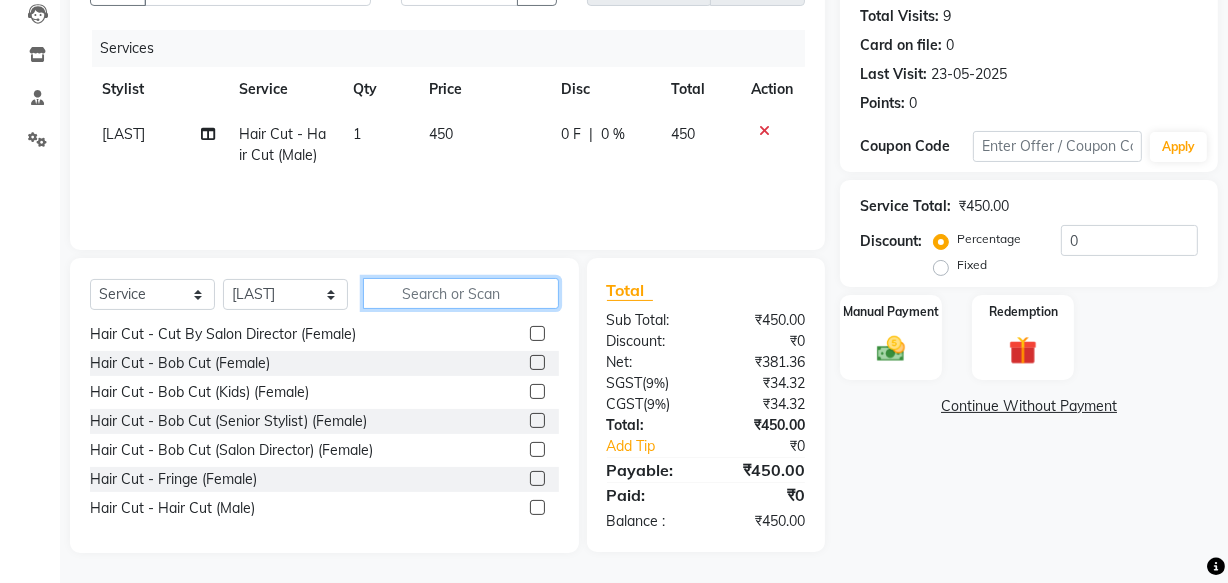 click 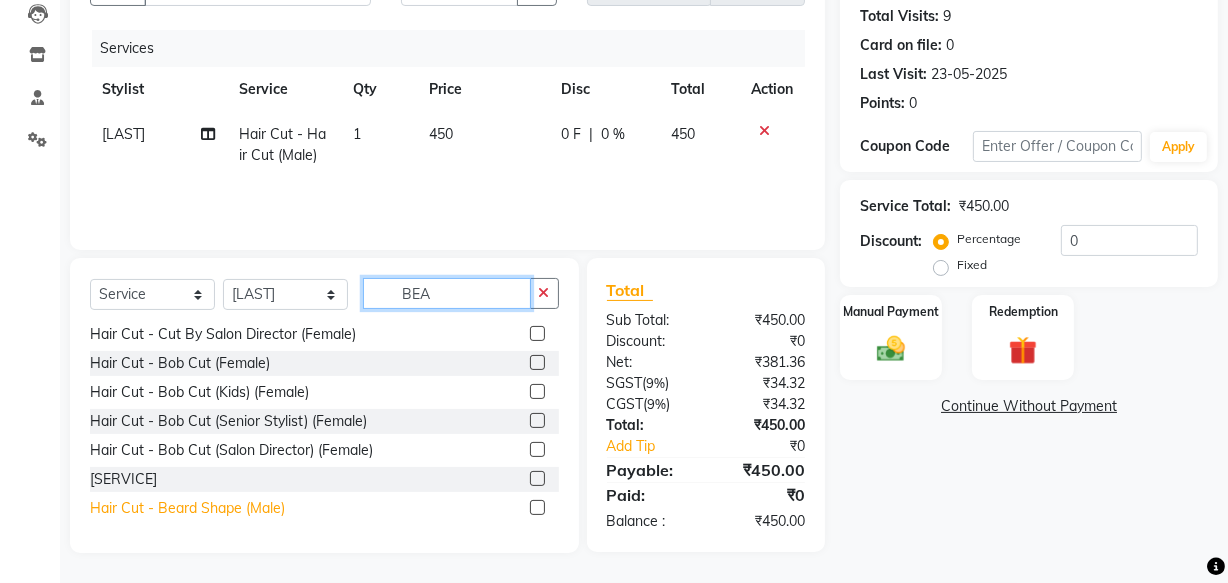 scroll, scrollTop: 0, scrollLeft: 0, axis: both 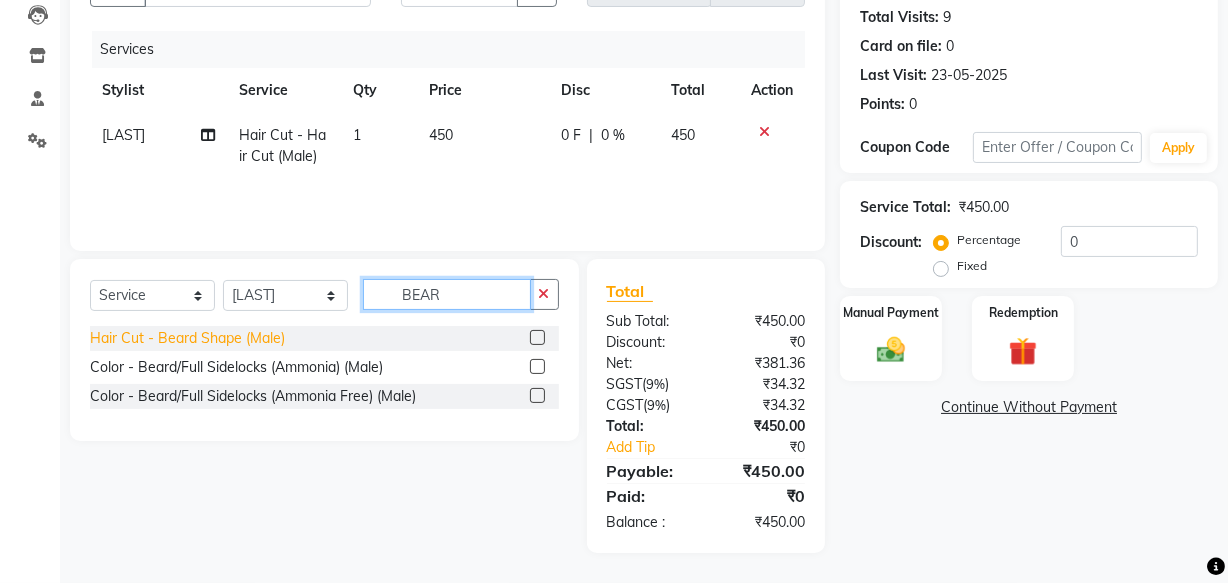 type on "BEAR" 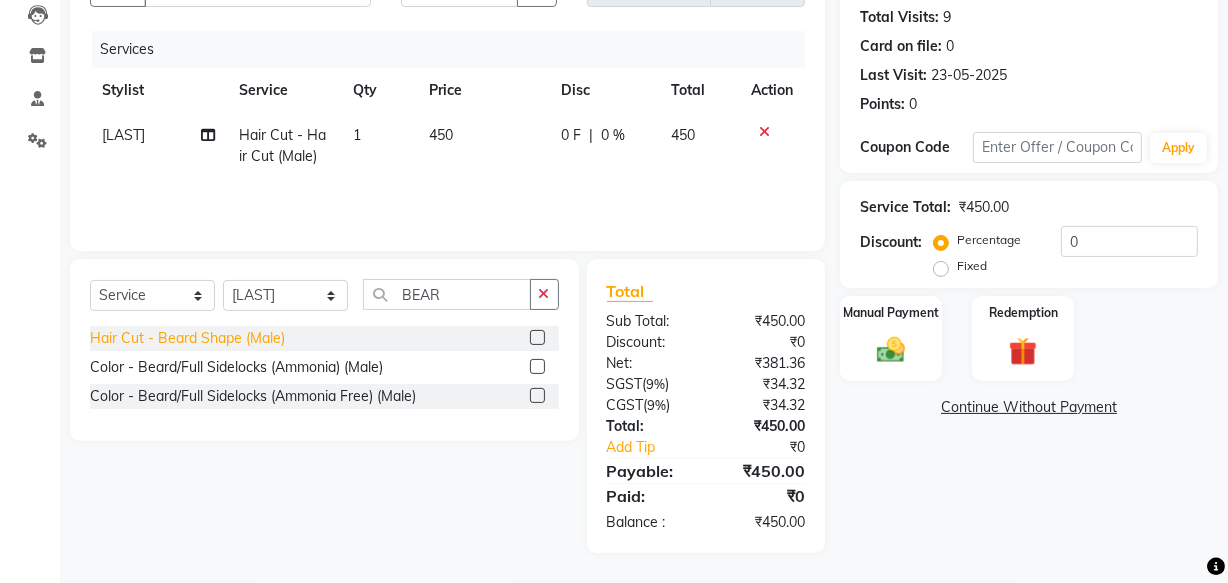 click on "Hair Cut - Beard Shape (Male)" 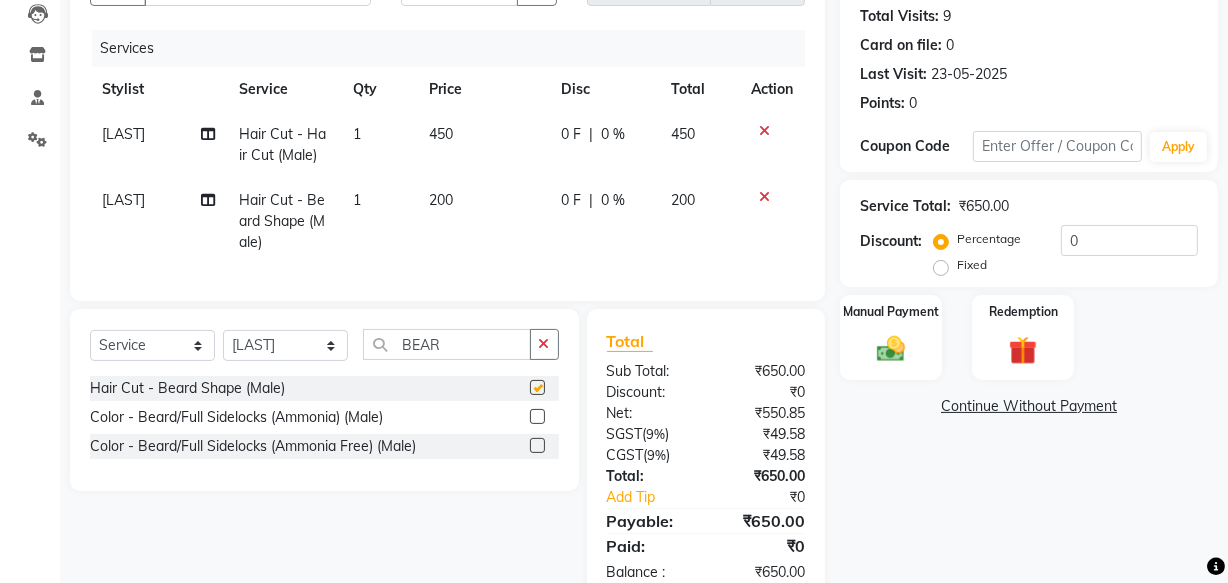 checkbox on "false" 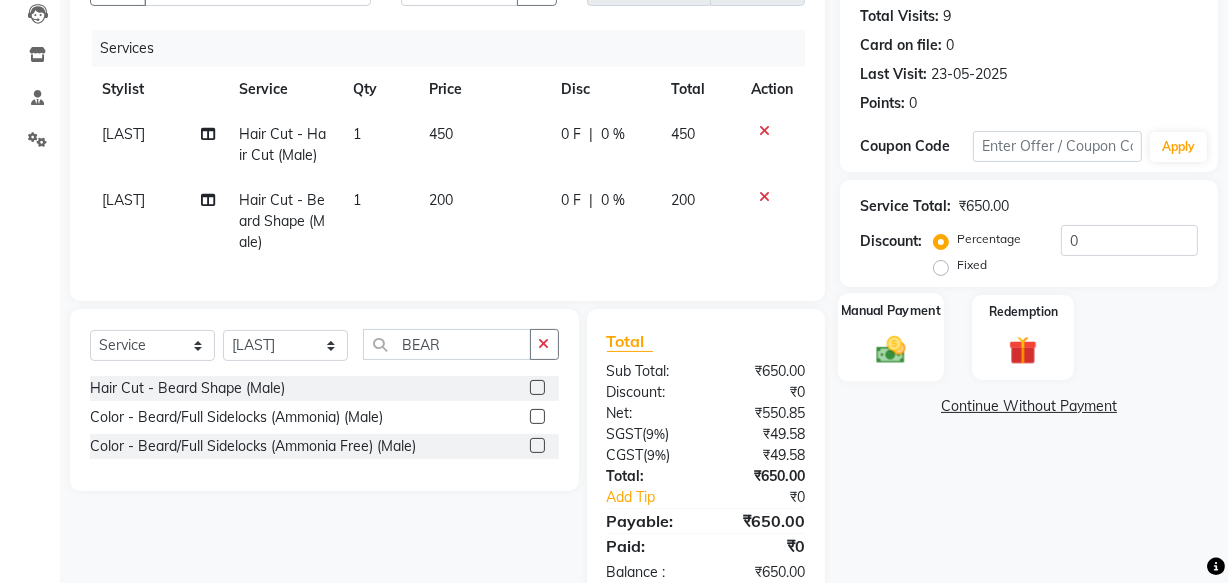 click 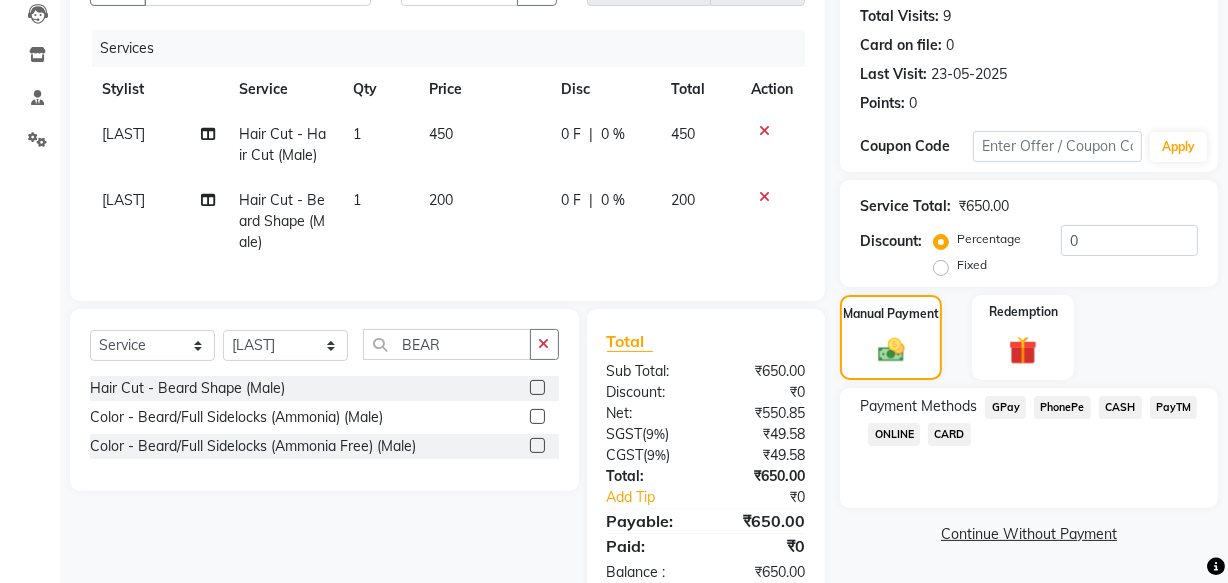 click on "PhonePe" 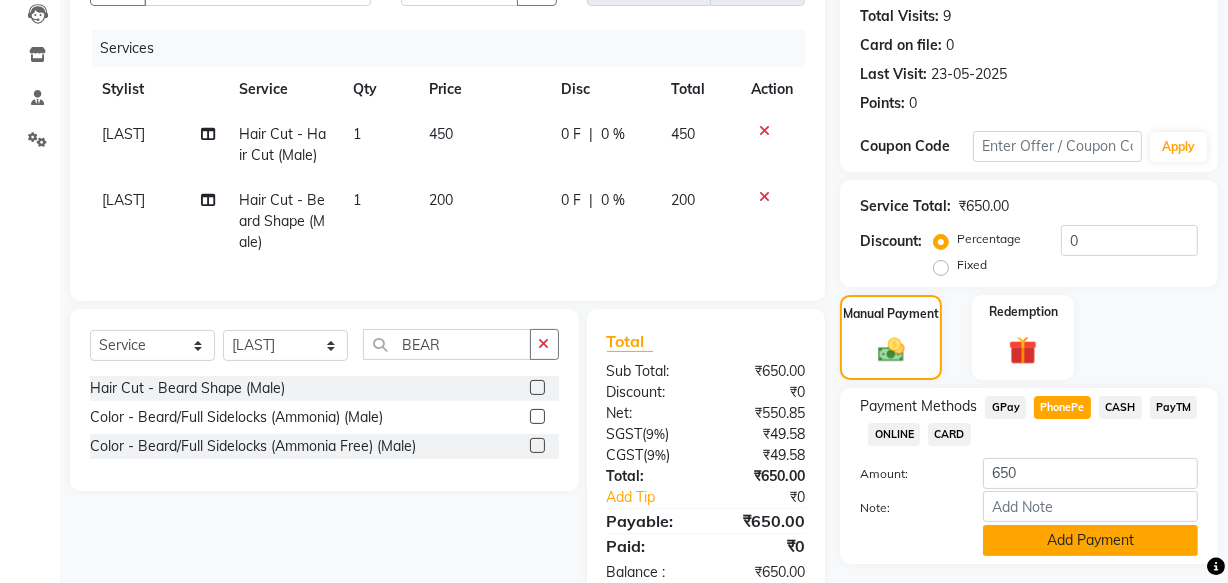 click on "Add Payment" 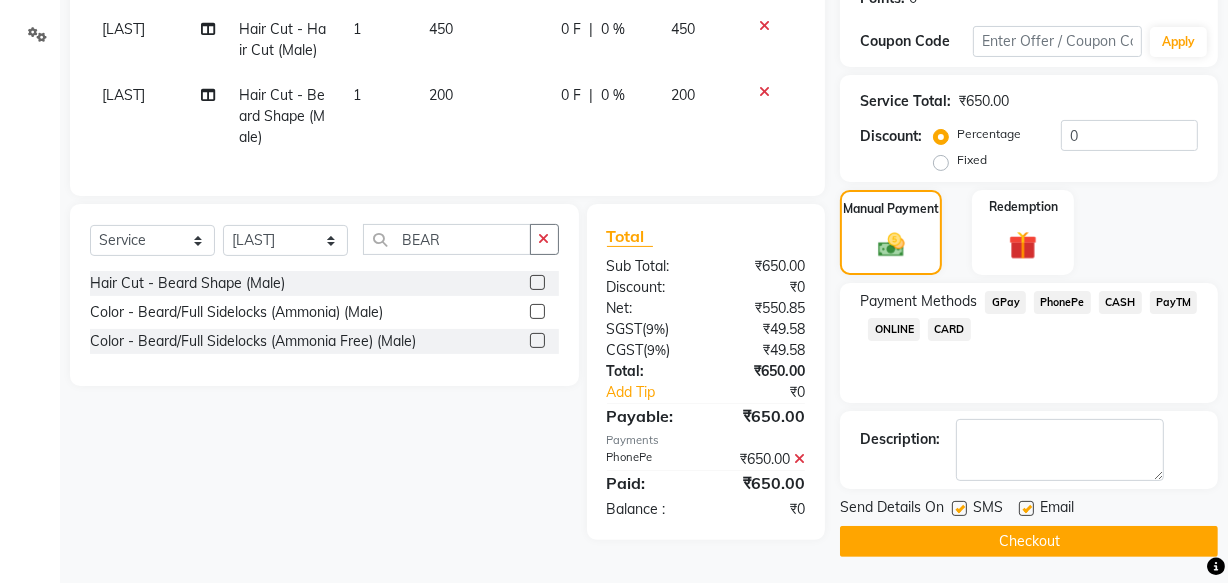 scroll, scrollTop: 326, scrollLeft: 0, axis: vertical 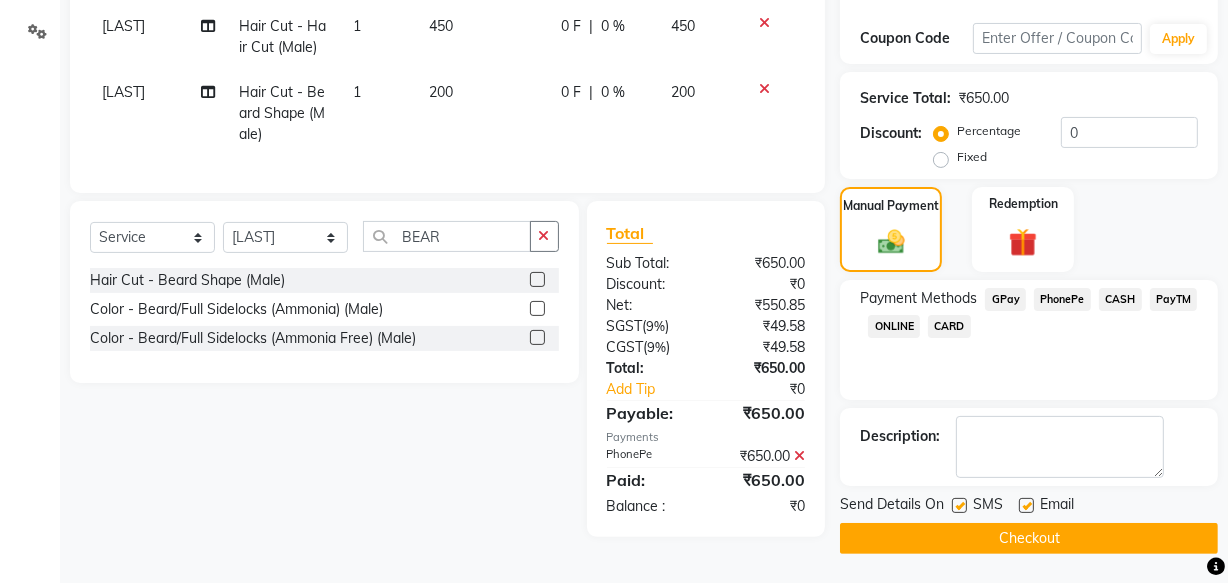 click 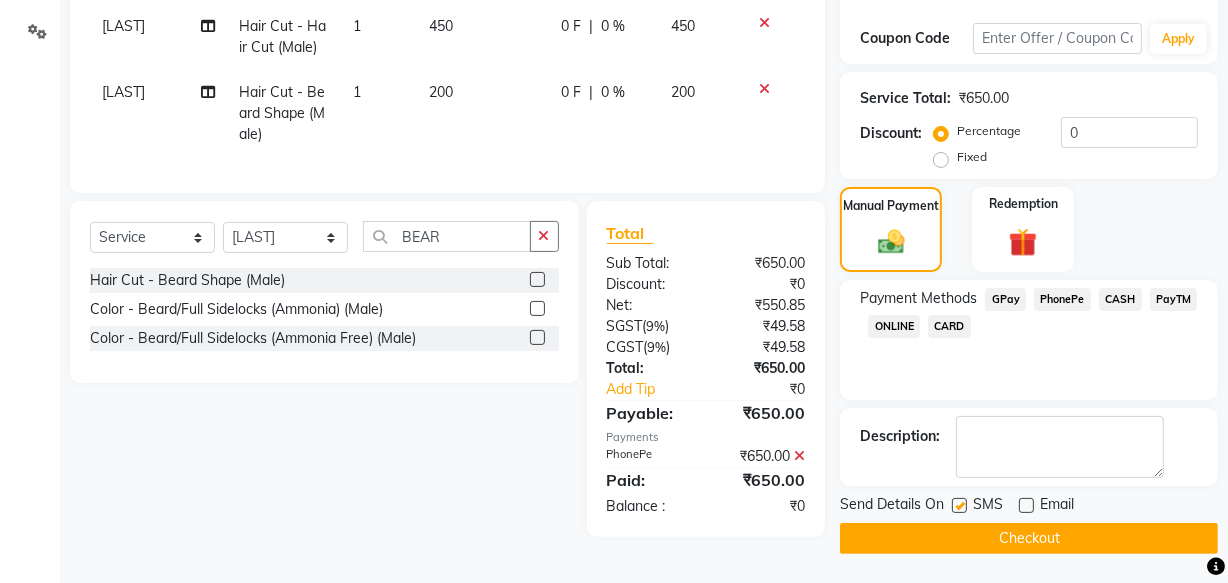 click 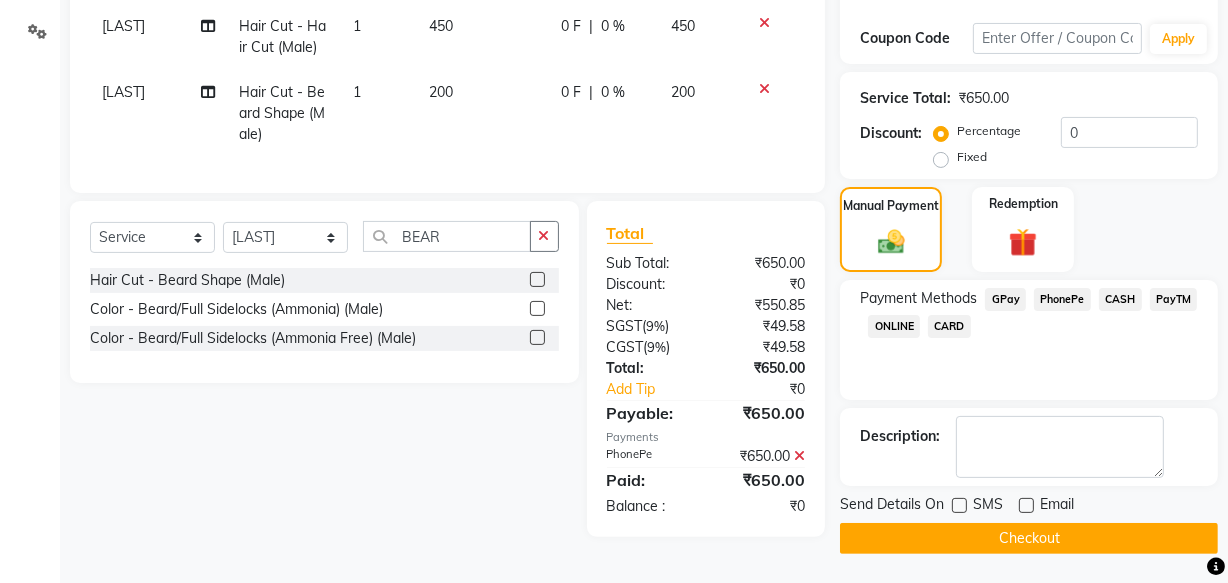 click on "Checkout" 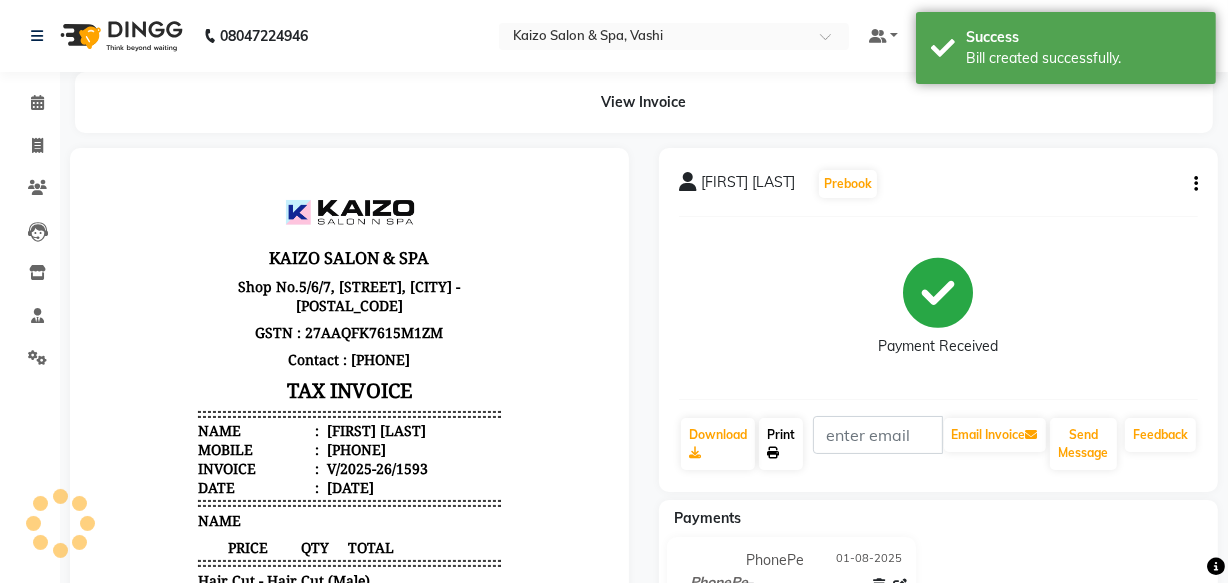 scroll, scrollTop: 0, scrollLeft: 0, axis: both 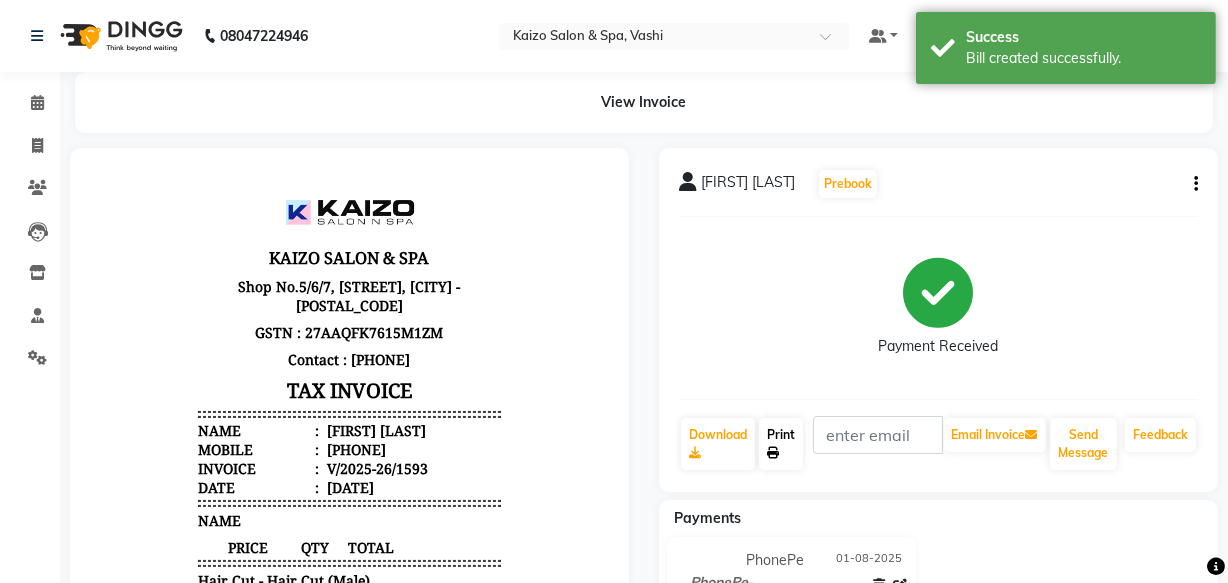 click on "Print" 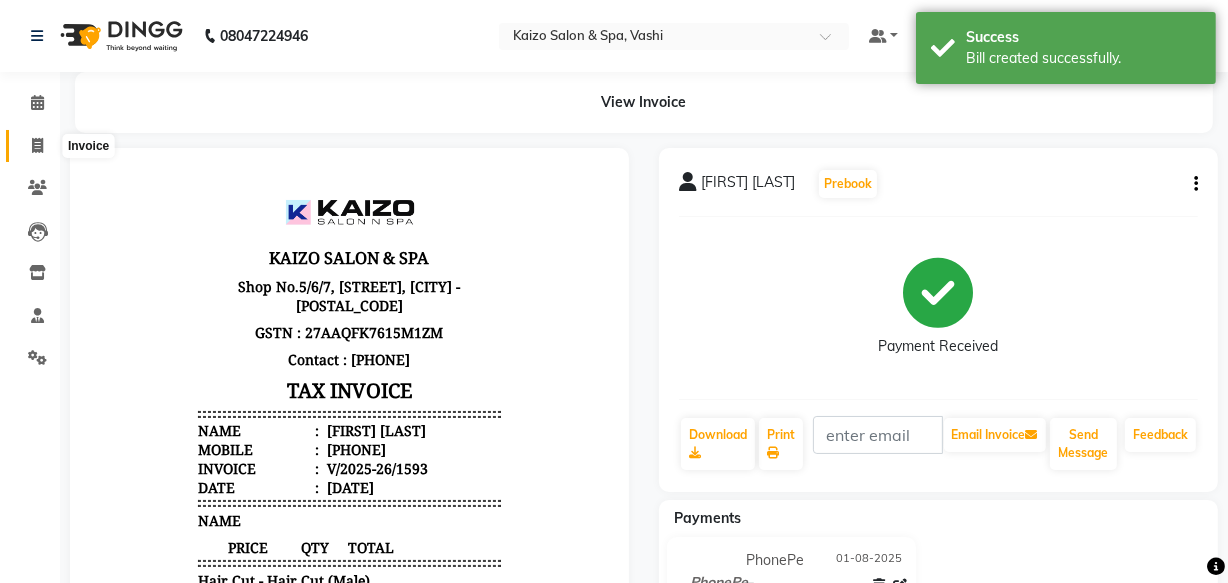 click 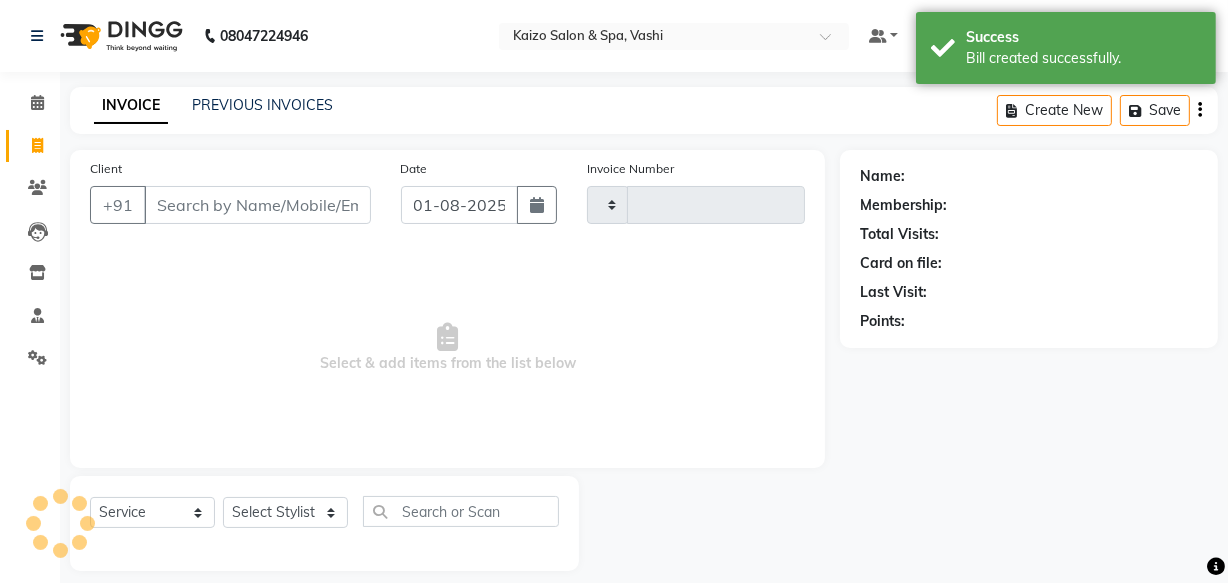 scroll, scrollTop: 19, scrollLeft: 0, axis: vertical 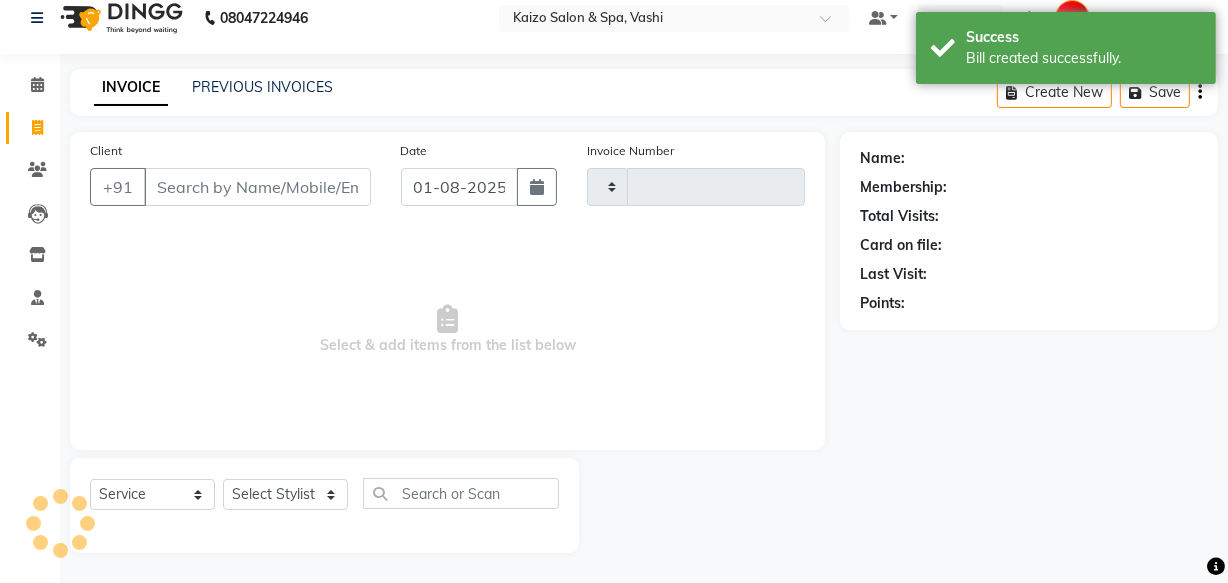 type on "1594" 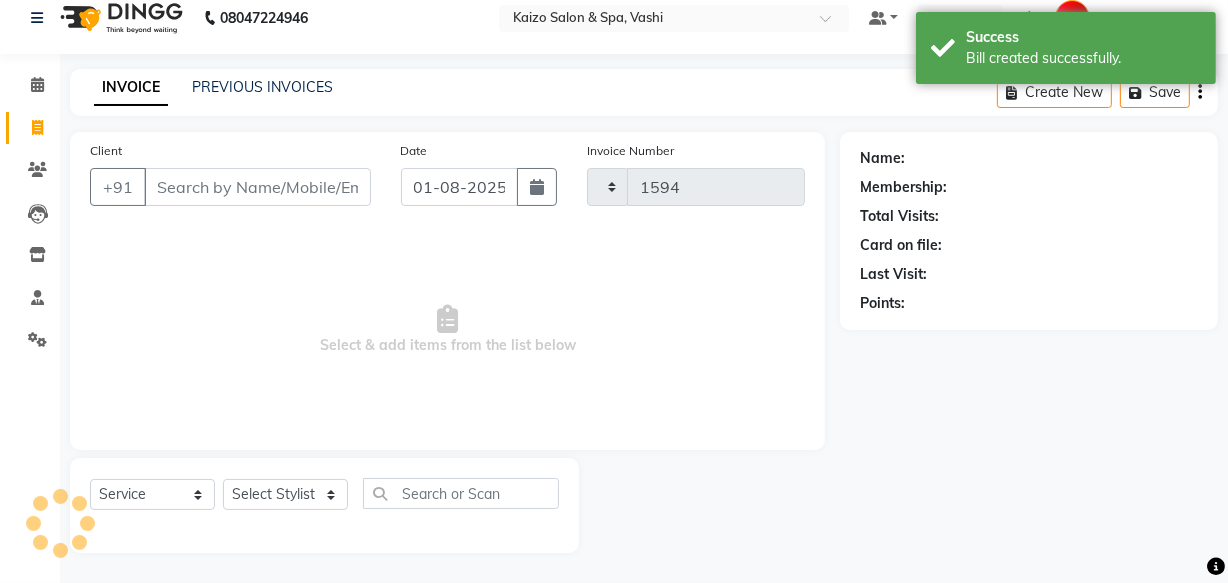 select on "616" 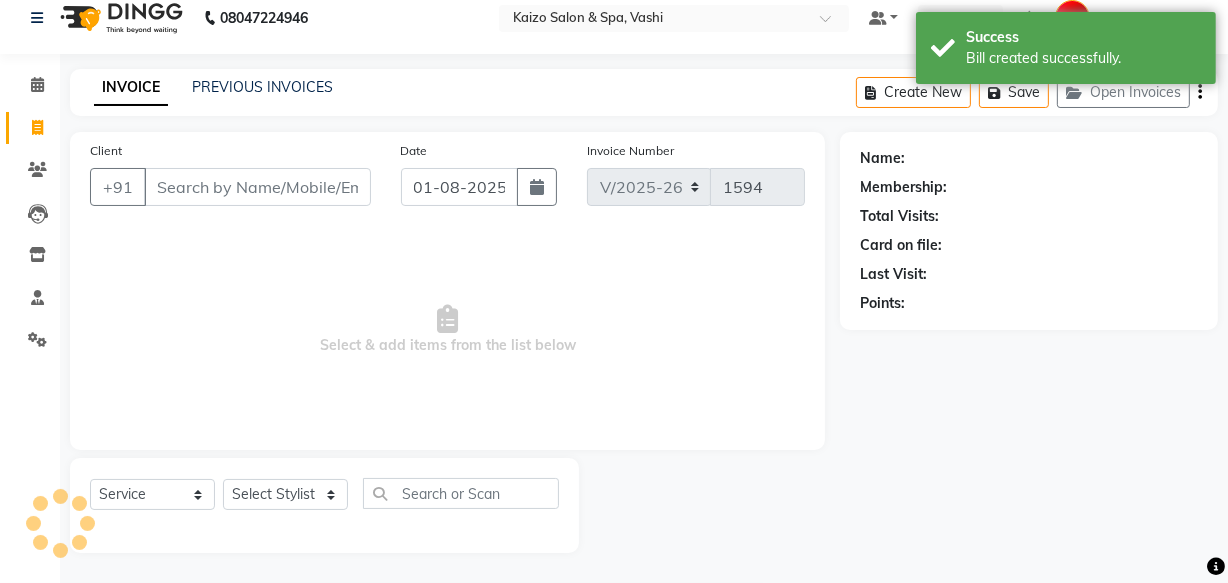 click on "Client" at bounding box center (257, 187) 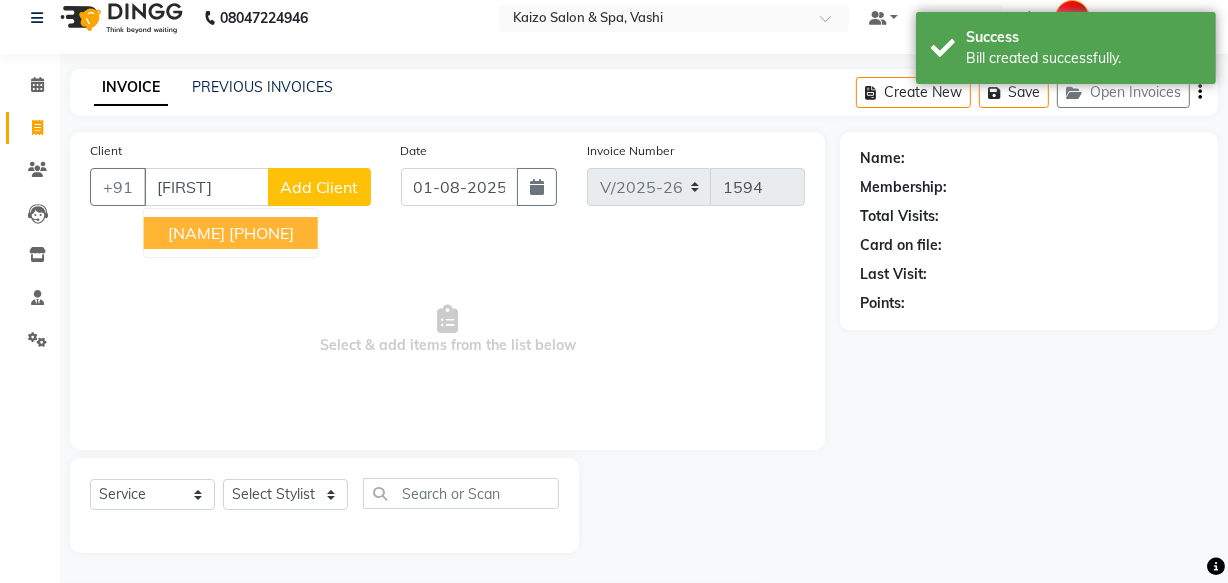 click on "[NAME]" at bounding box center [196, 233] 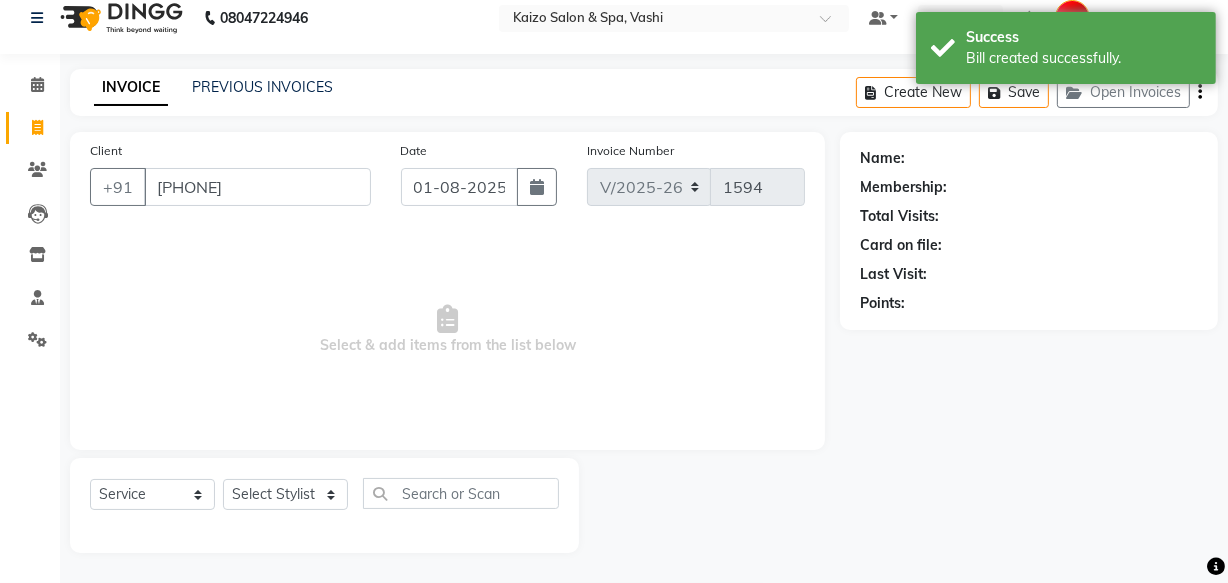 type on "[PHONE]" 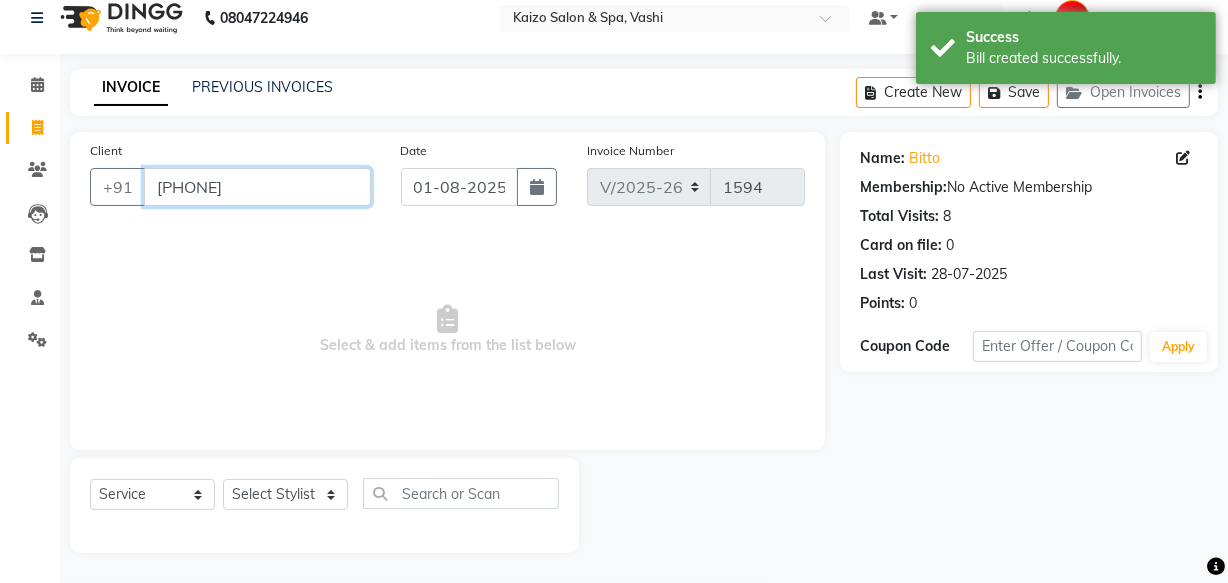 click on "[PHONE]" at bounding box center (257, 187) 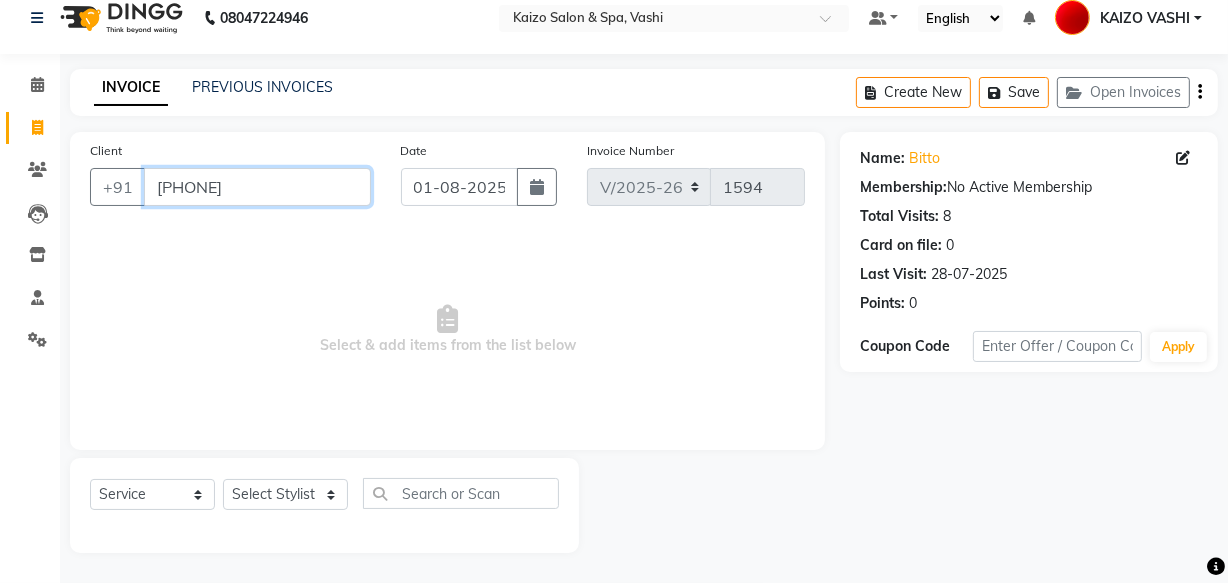 click on "[PHONE]" at bounding box center (257, 187) 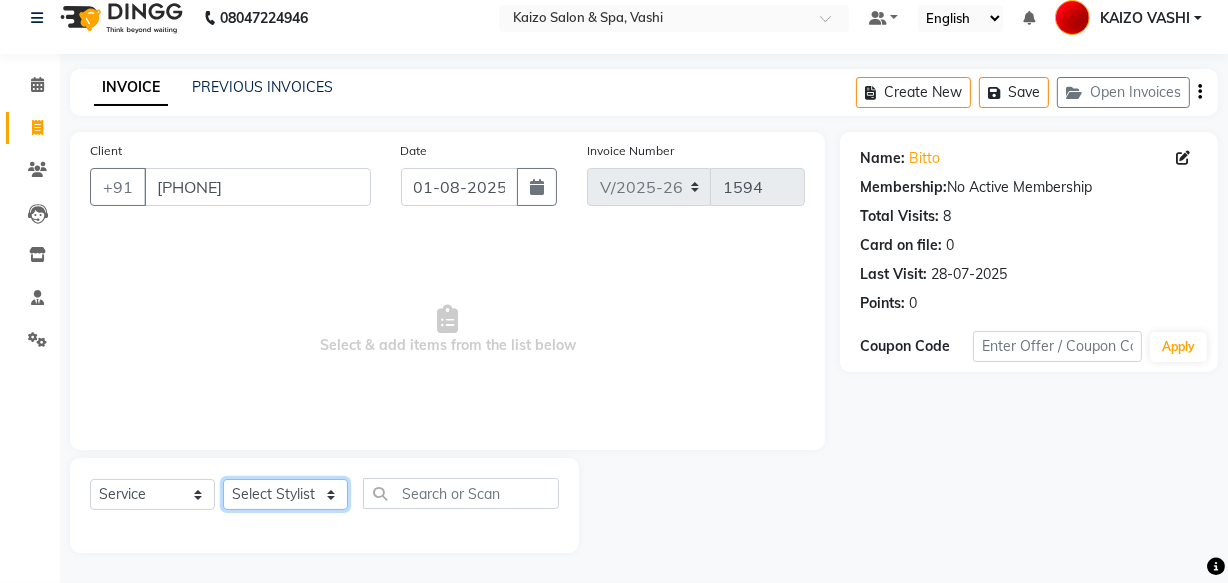 click on "Select Stylist [NAME] [NAME] [NAME] [NAME] [NAME] [NAME] [NAME] [NAME] [NAME] [NAME]" 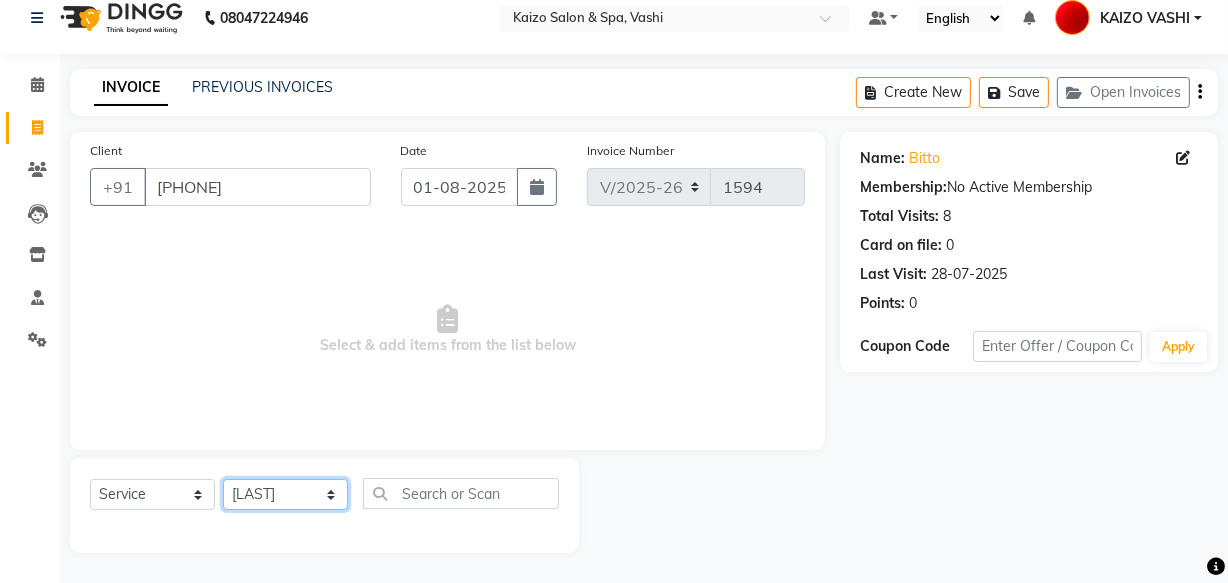 click on "Select Stylist [NAME] [NAME] [NAME] [NAME] [NAME] [NAME] [NAME] [NAME] [NAME] [NAME]" 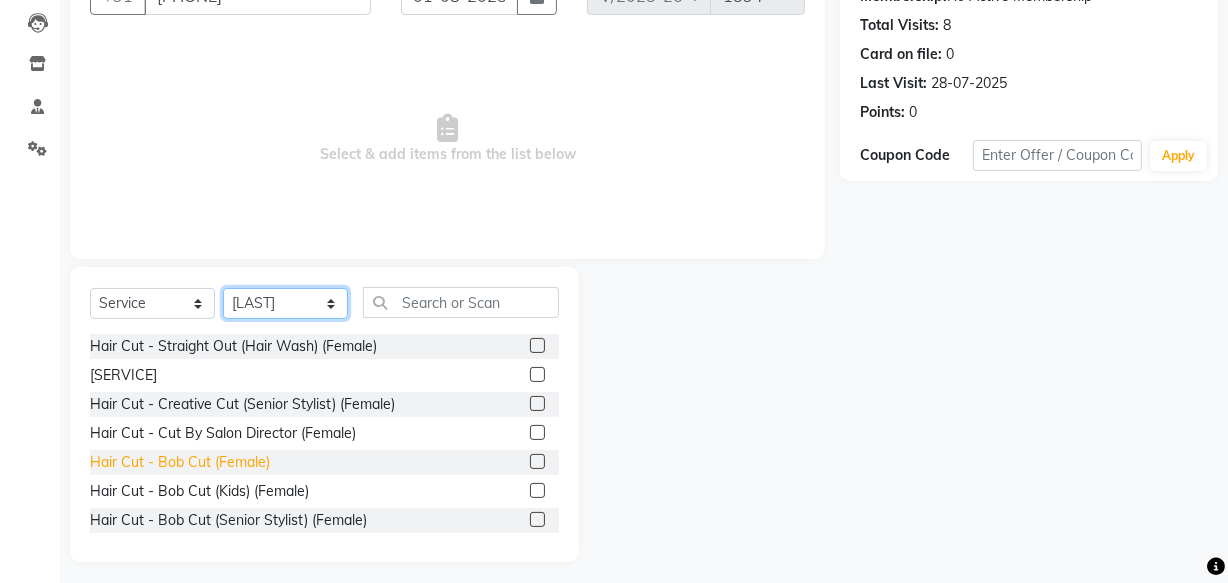 scroll, scrollTop: 219, scrollLeft: 0, axis: vertical 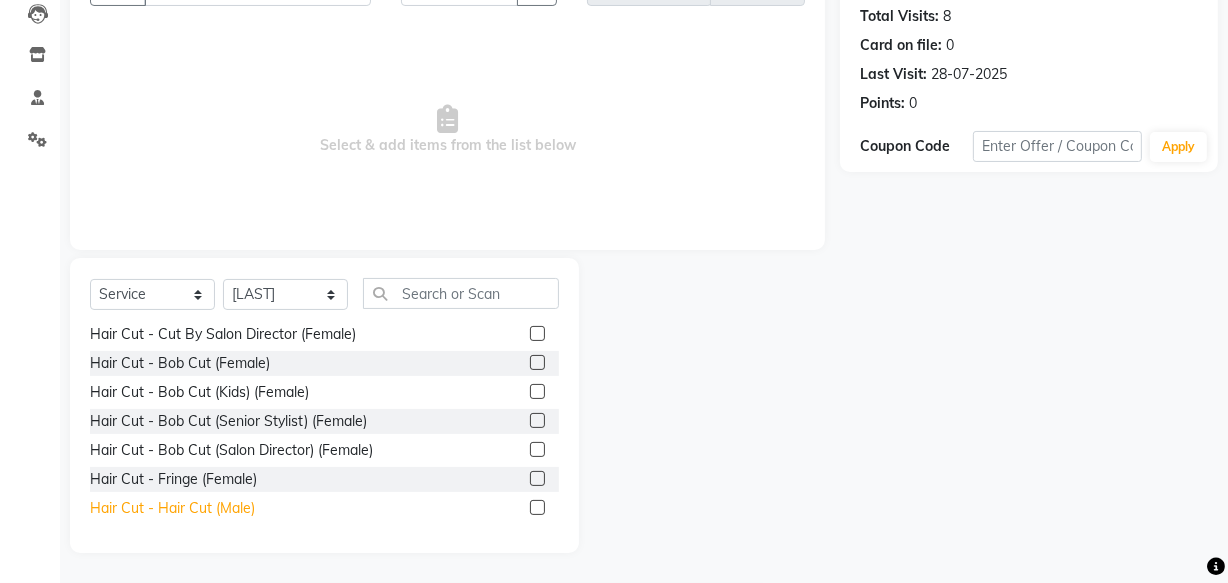 click on "Hair Cut - Hair Cut (Male)" 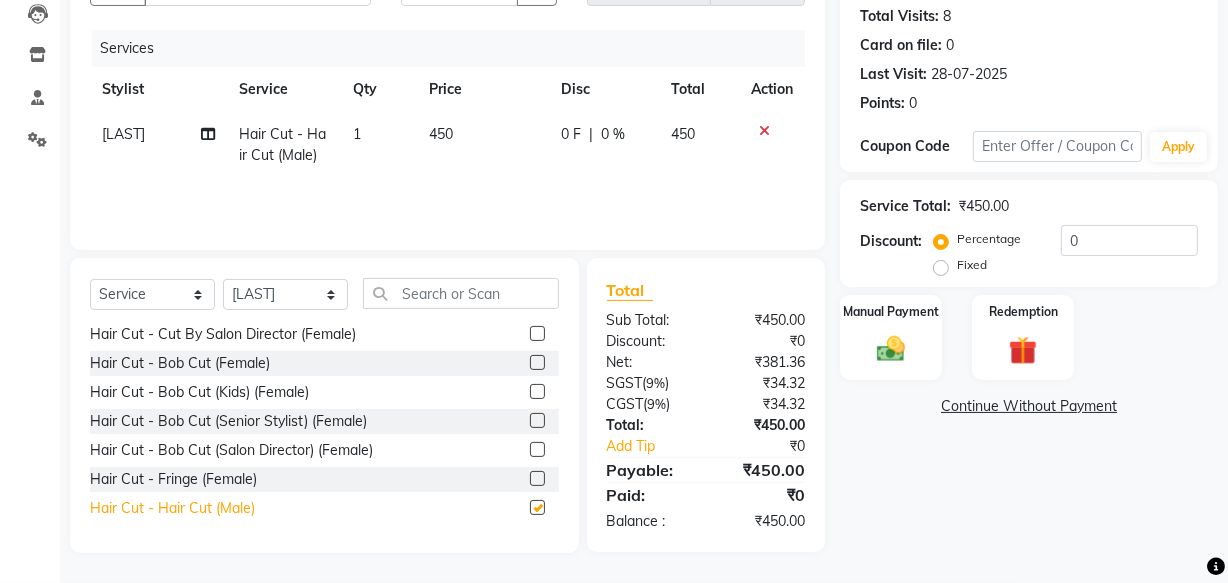 checkbox on "false" 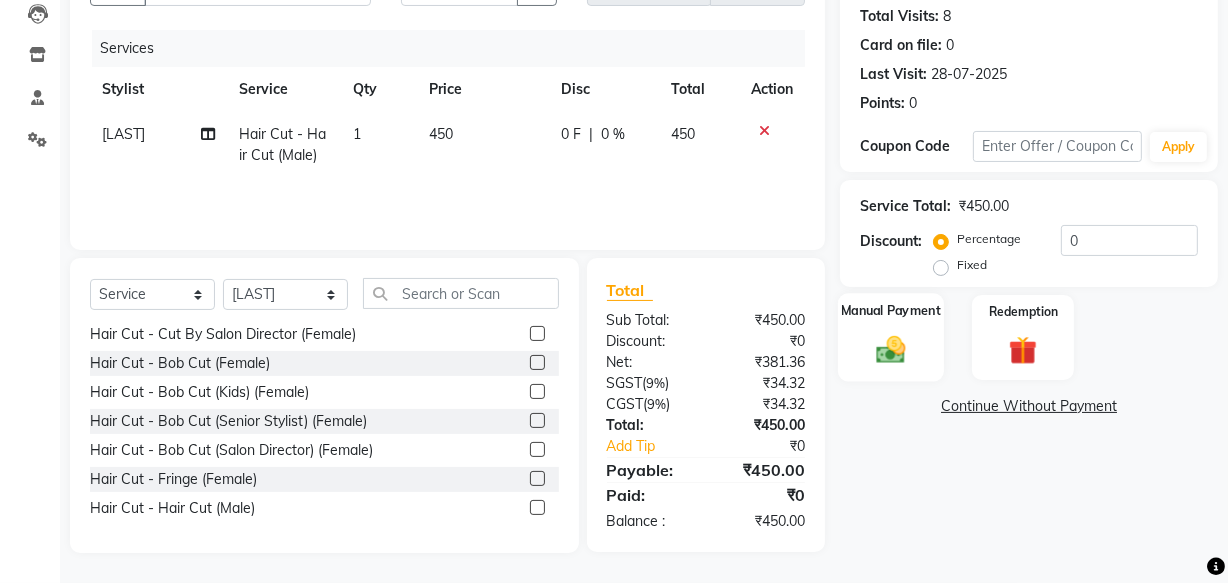 click 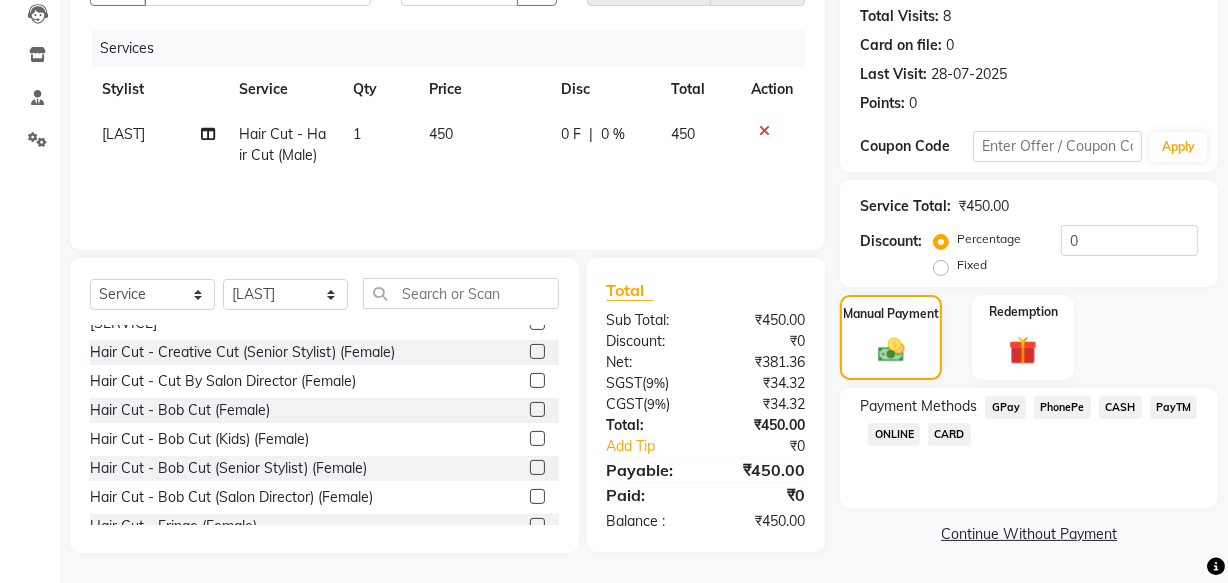 scroll, scrollTop: 0, scrollLeft: 0, axis: both 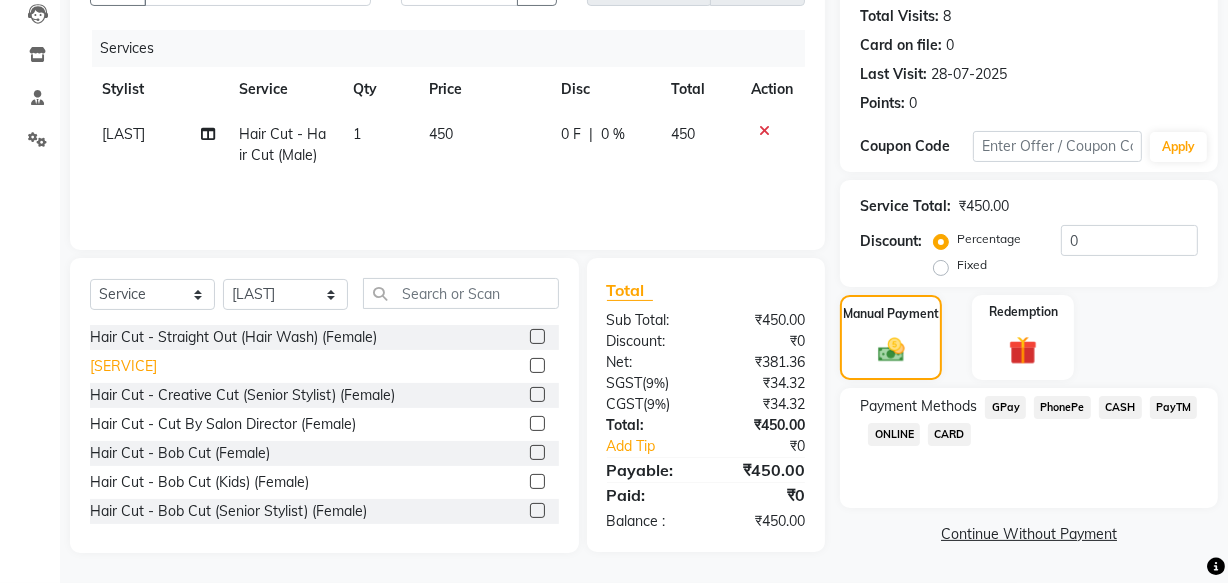 click on "[SERVICE]" 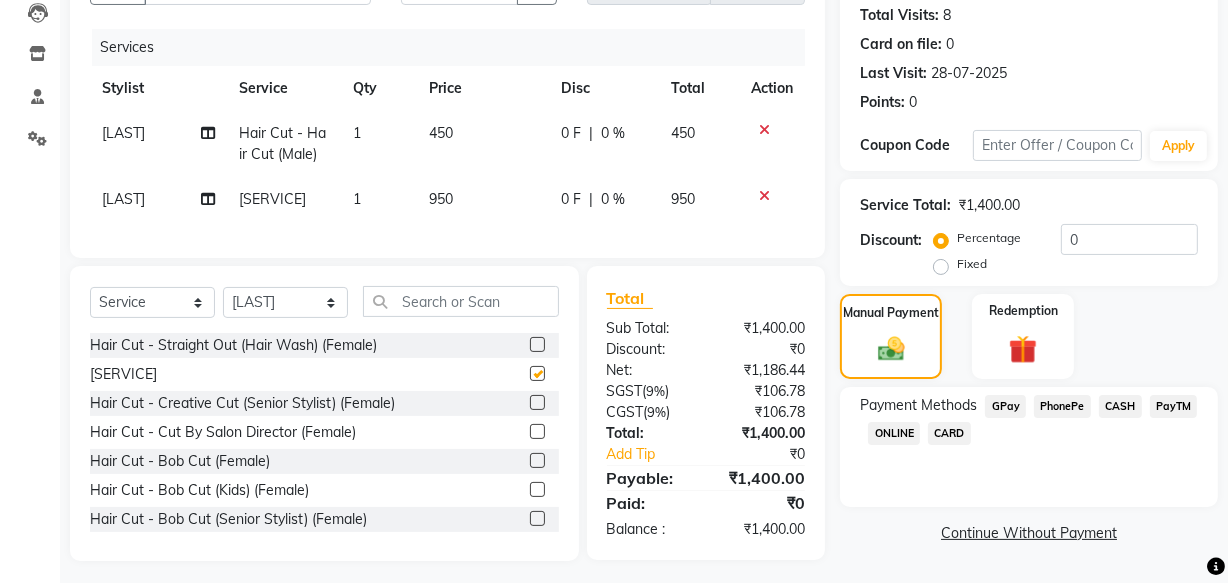 checkbox on "false" 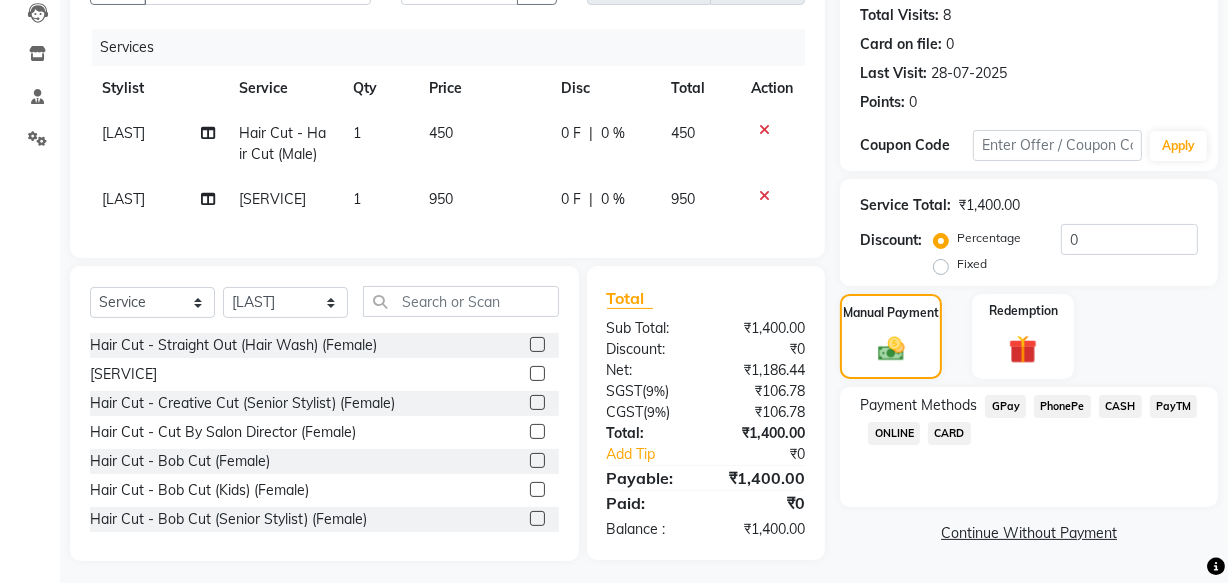 click 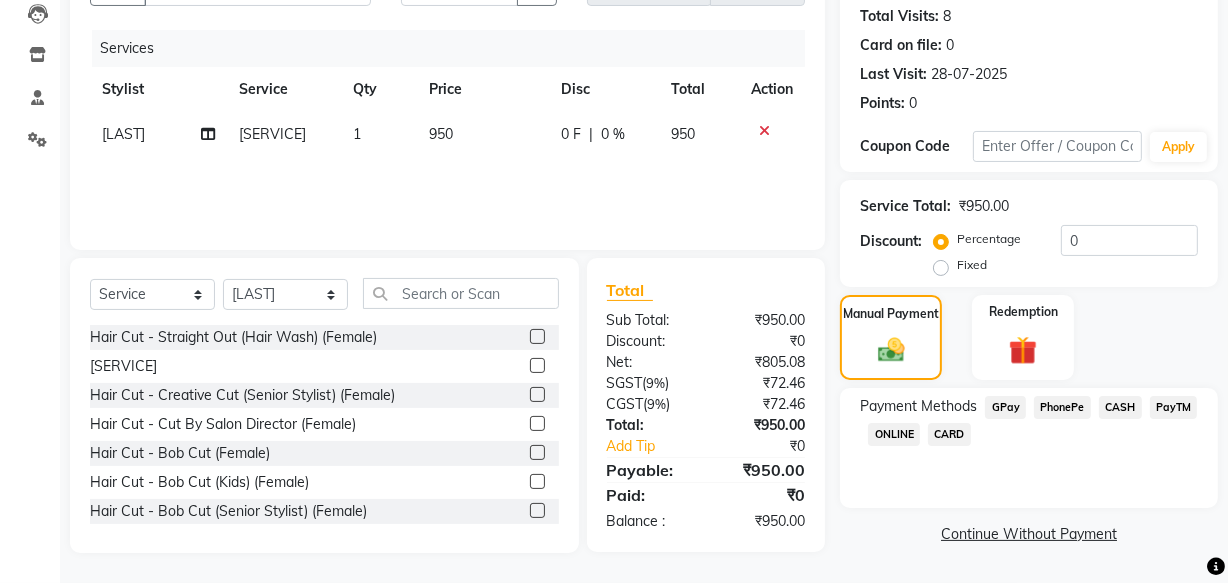 click on "Fixed" 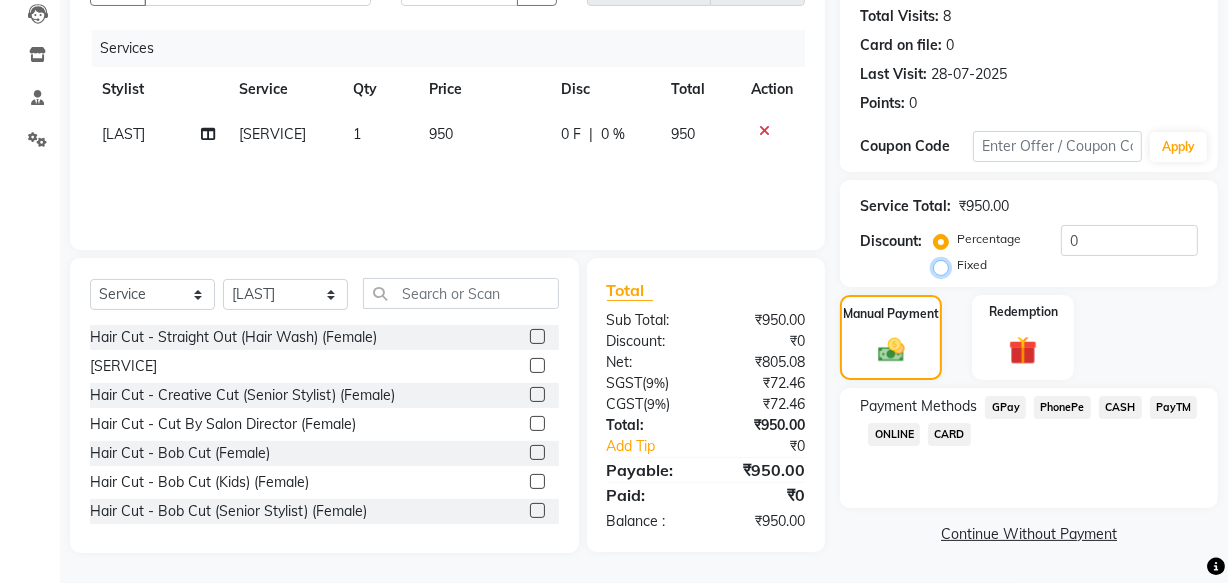 click on "Fixed" at bounding box center (945, 265) 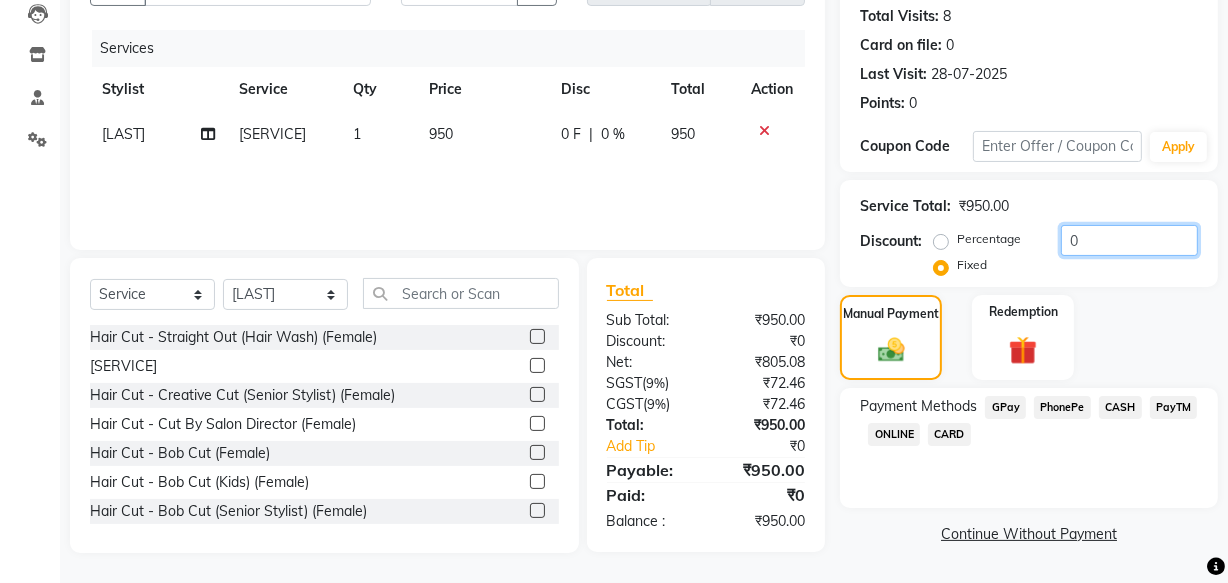 click on "0" 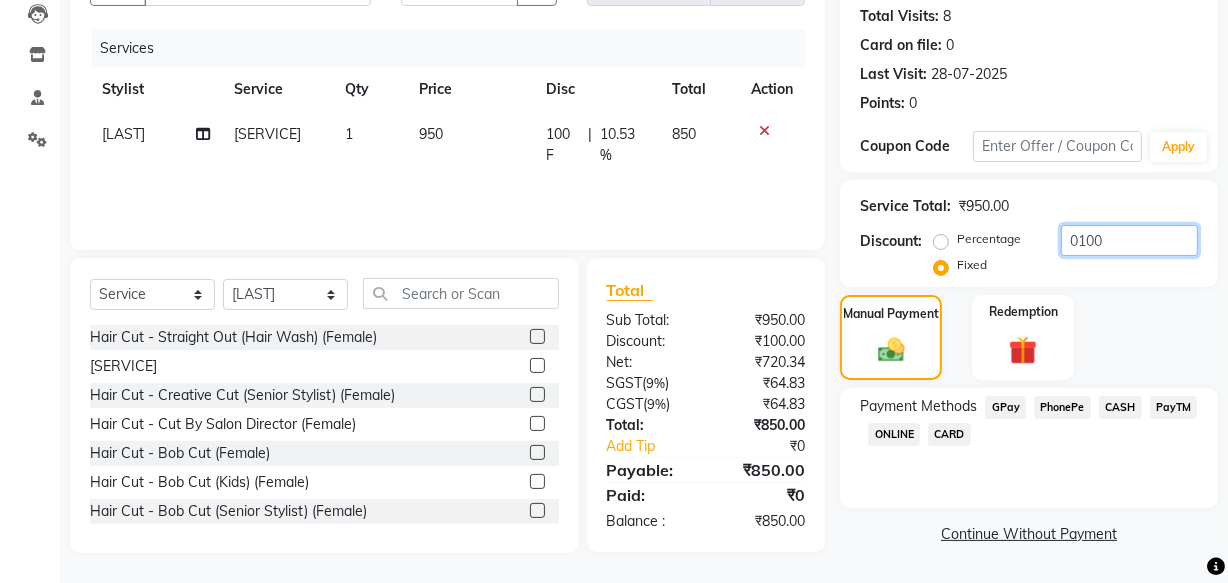 type on "0100" 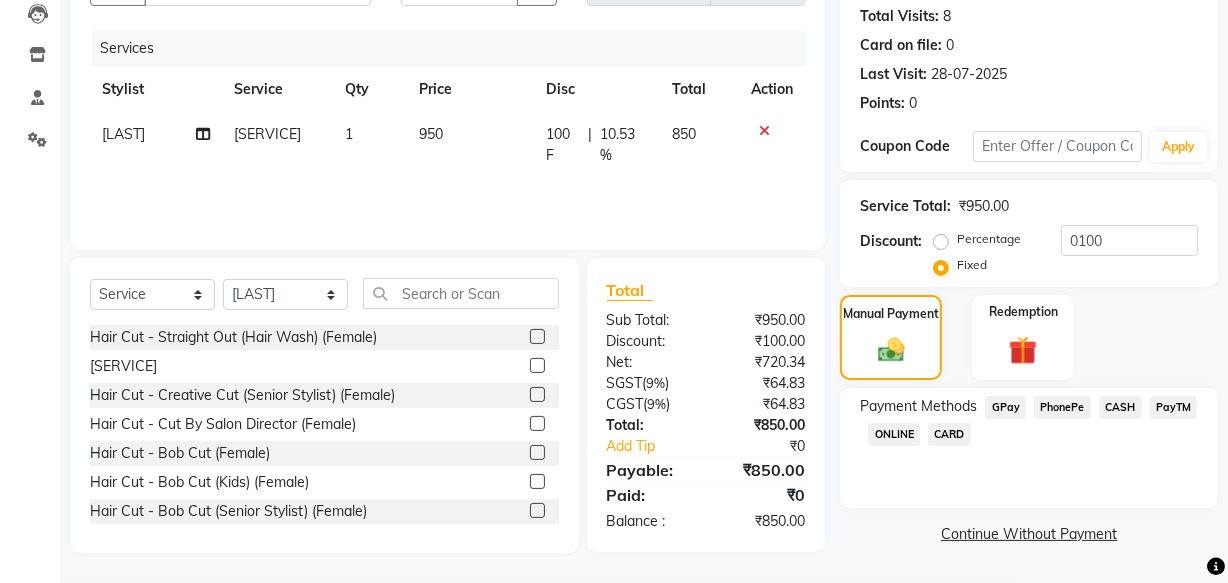 click on "PhonePe" 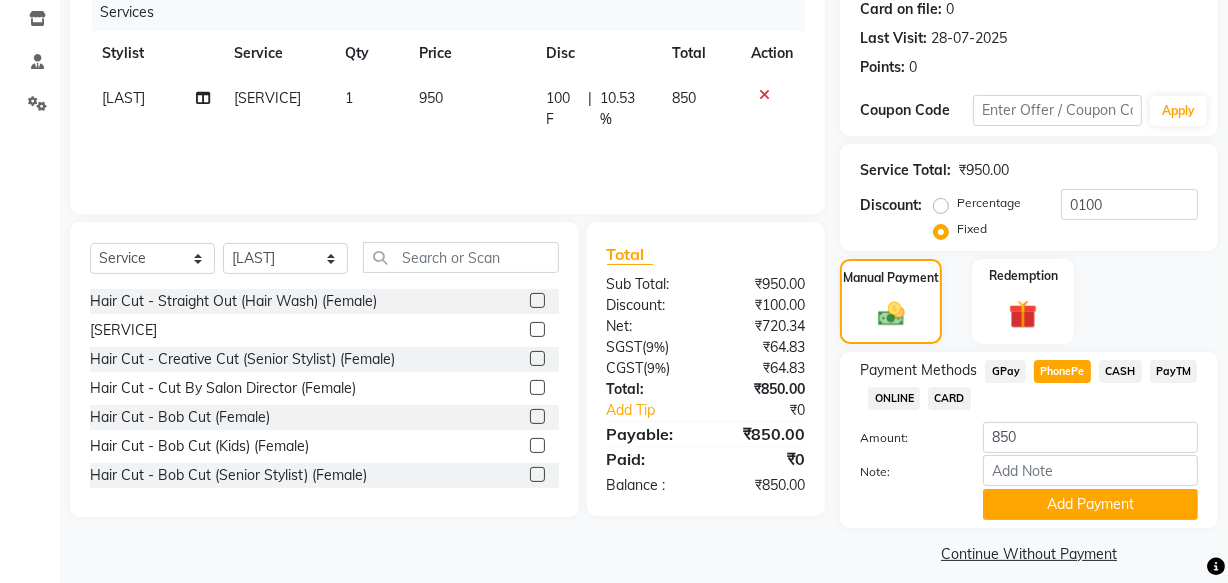 scroll, scrollTop: 270, scrollLeft: 0, axis: vertical 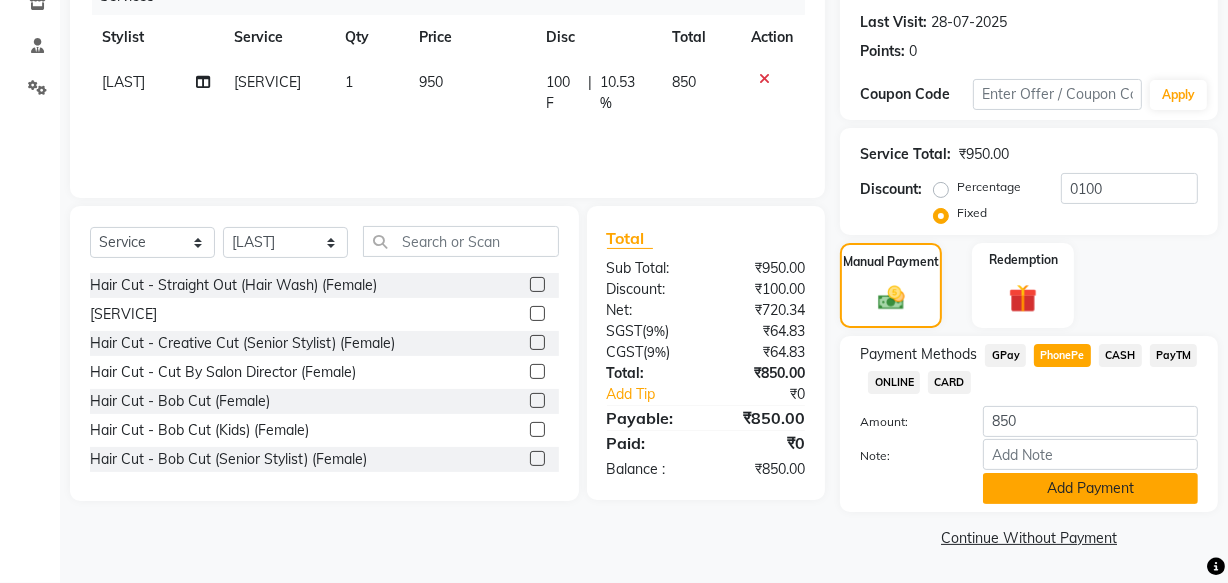 click on "Add Payment" 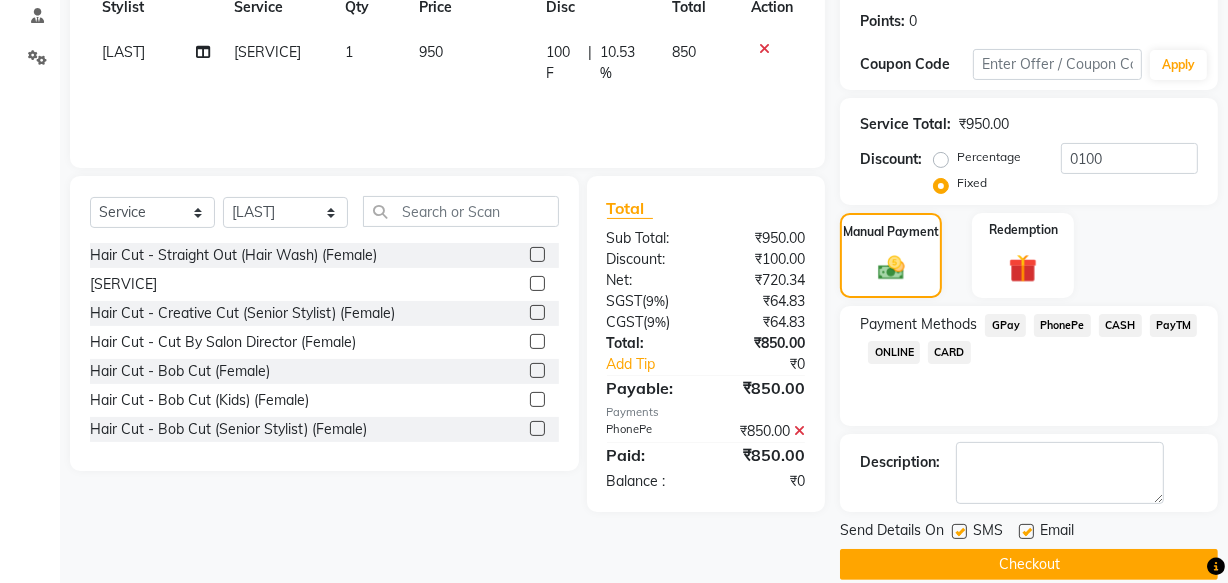 scroll, scrollTop: 326, scrollLeft: 0, axis: vertical 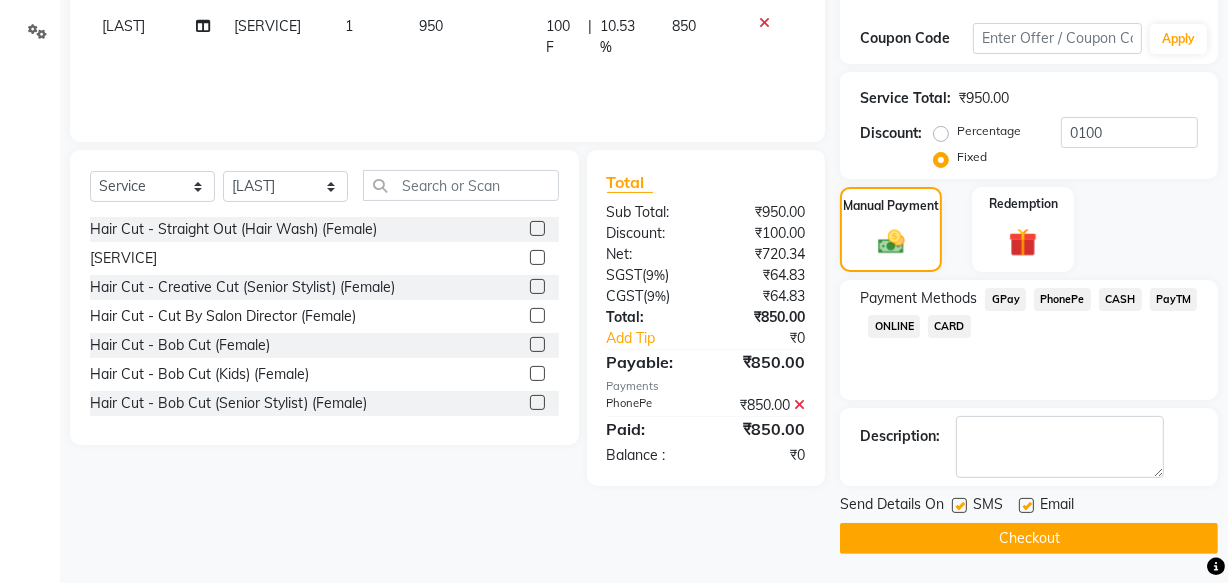 drag, startPoint x: 1027, startPoint y: 505, endPoint x: 958, endPoint y: 506, distance: 69.00725 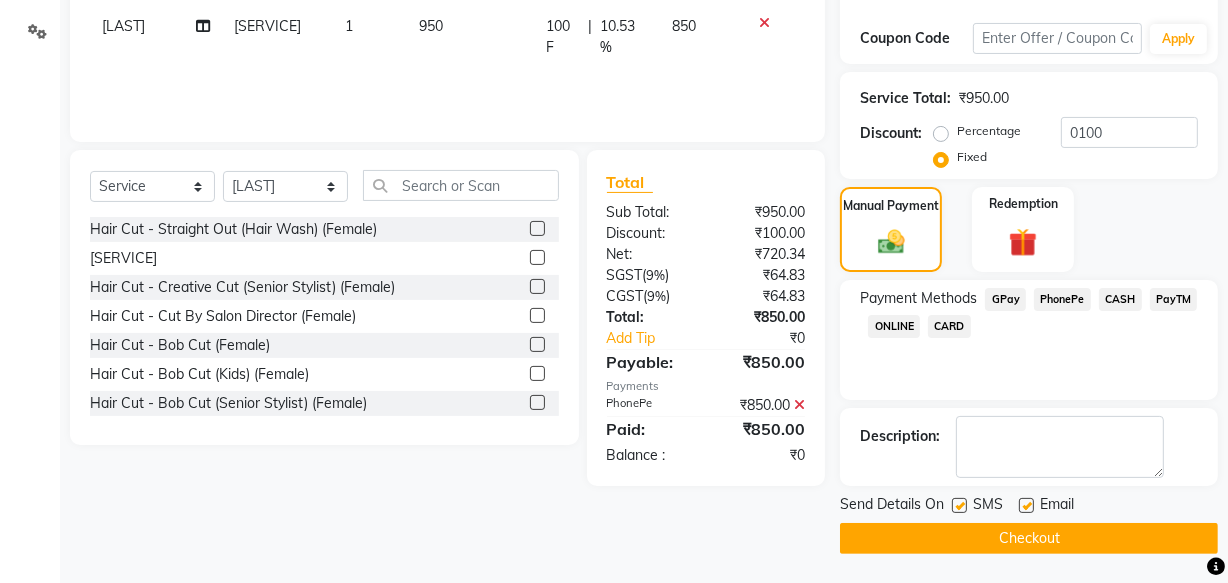 click 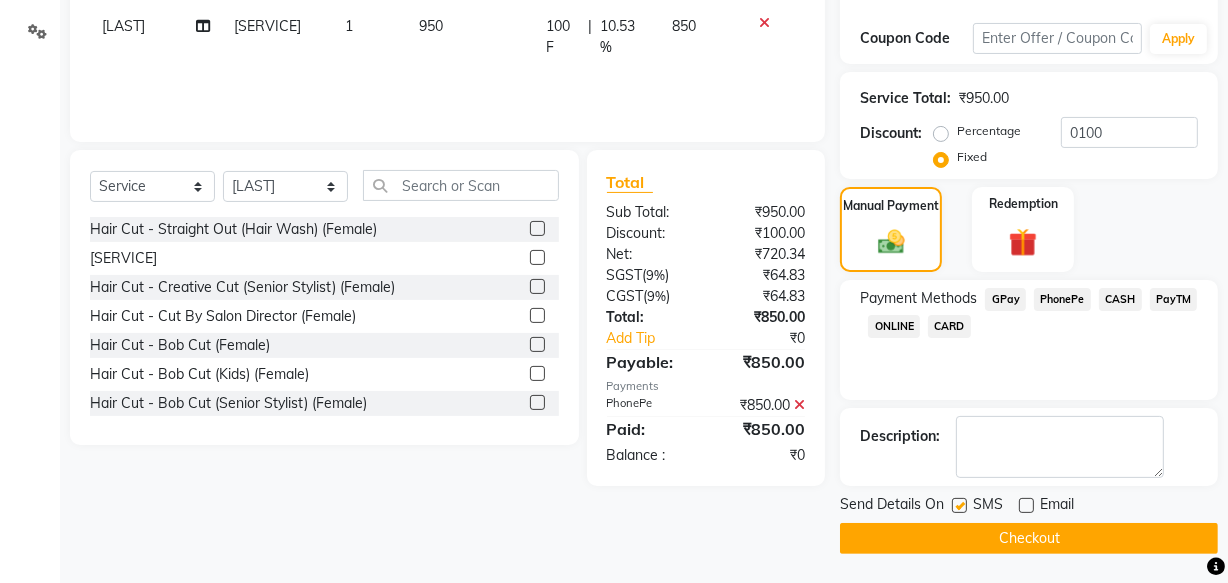 click 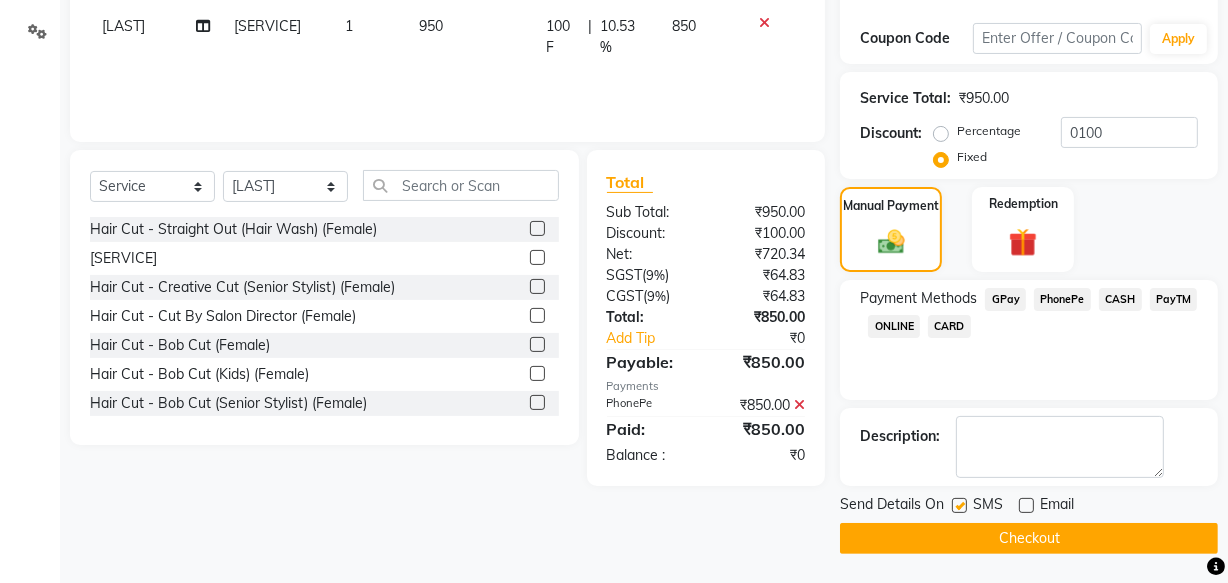 click at bounding box center [958, 506] 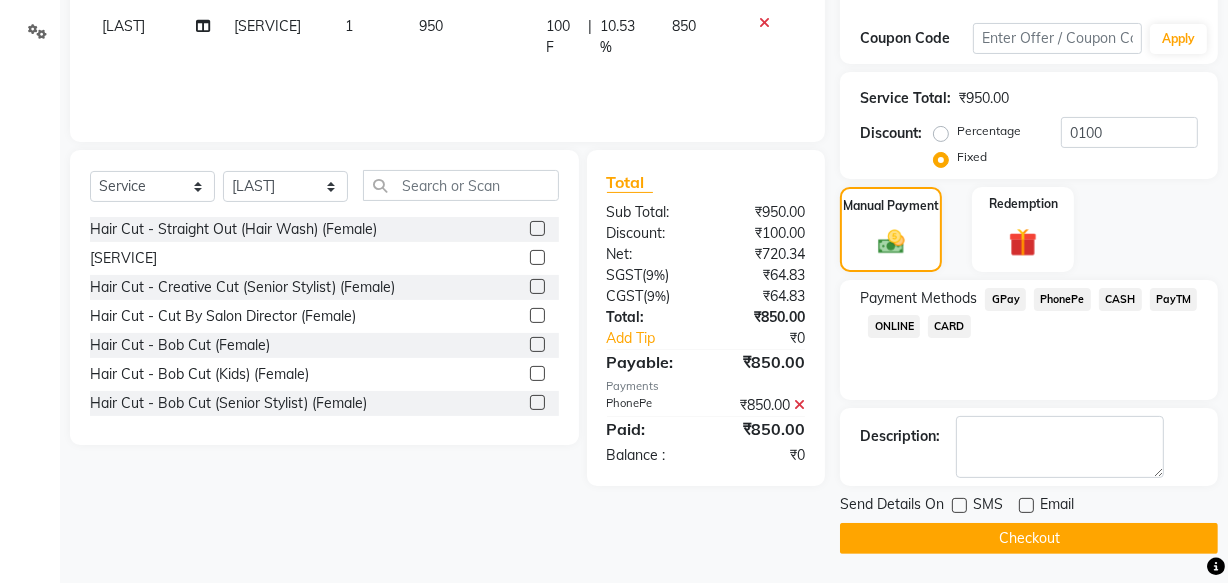 click on "Checkout" 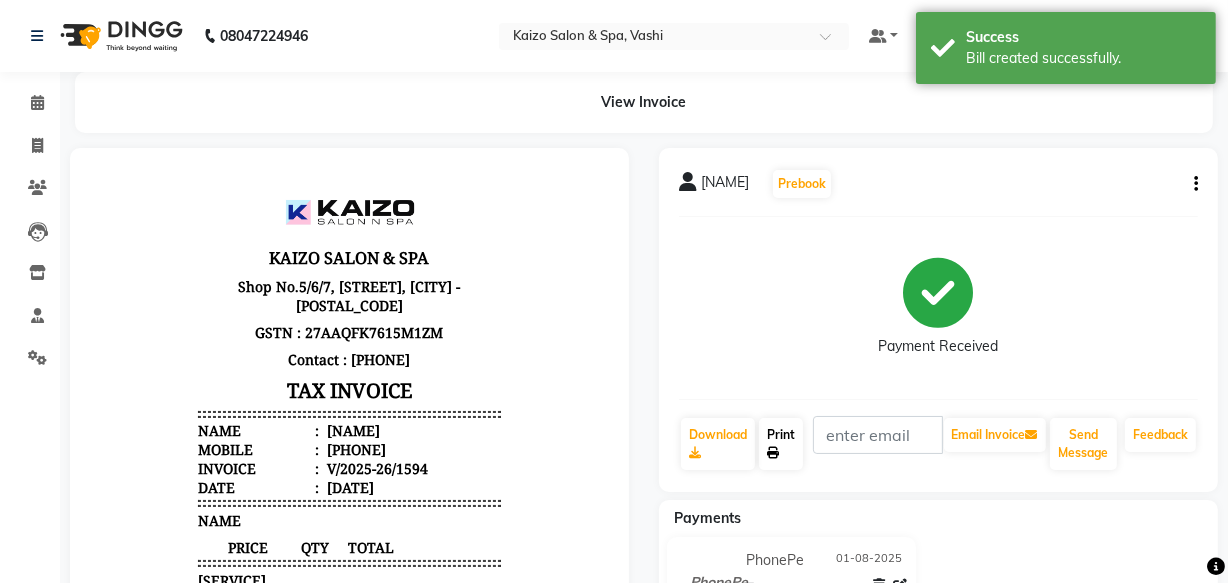 scroll, scrollTop: 0, scrollLeft: 0, axis: both 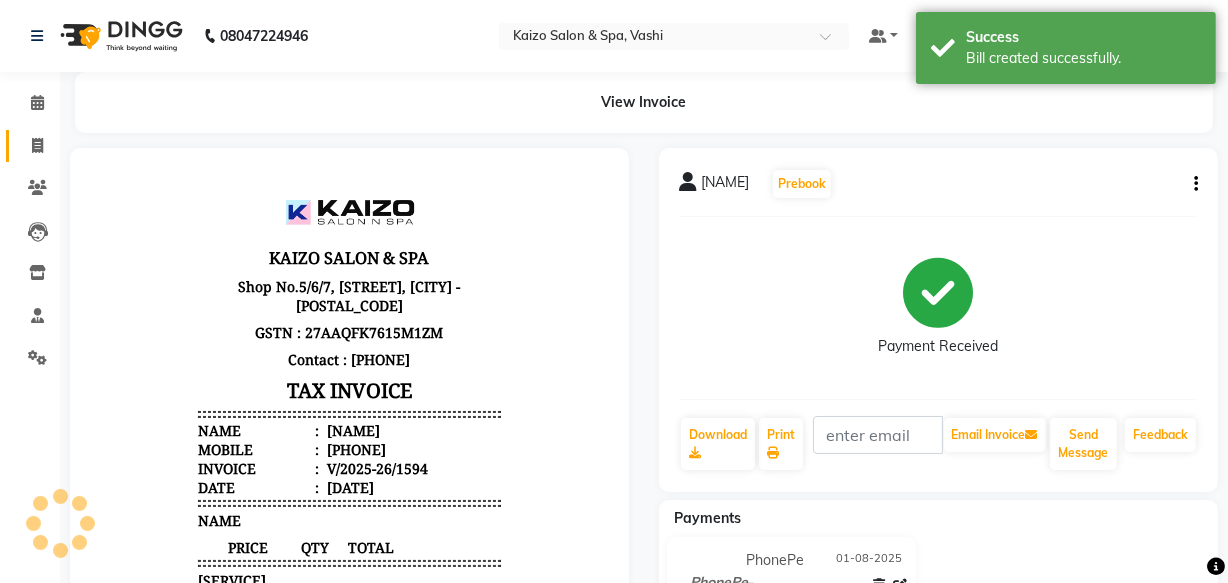 click 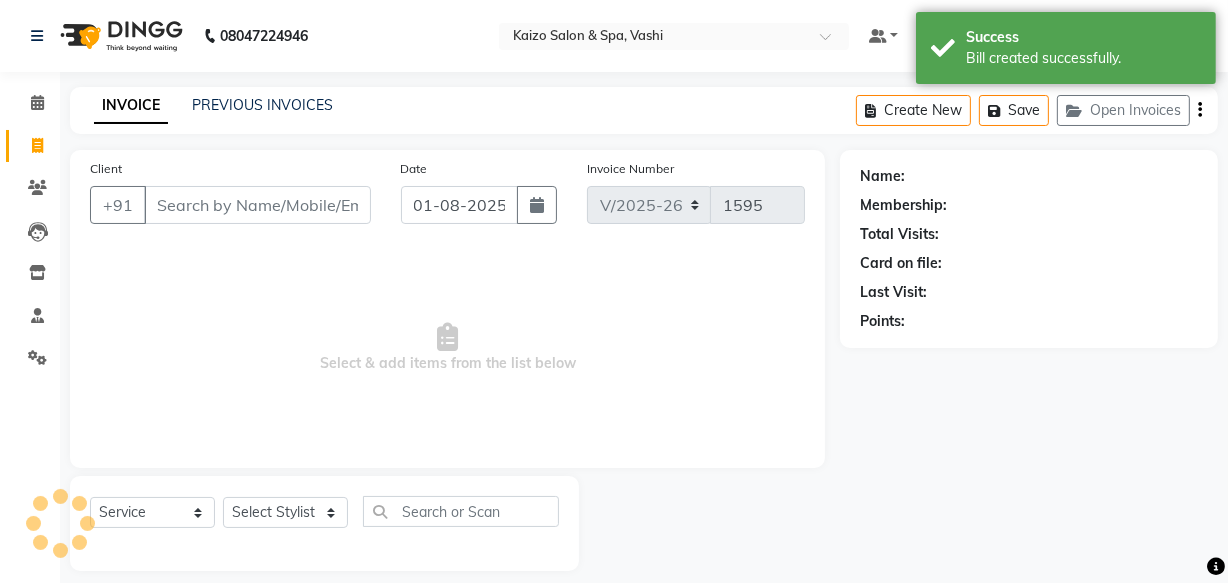 scroll, scrollTop: 19, scrollLeft: 0, axis: vertical 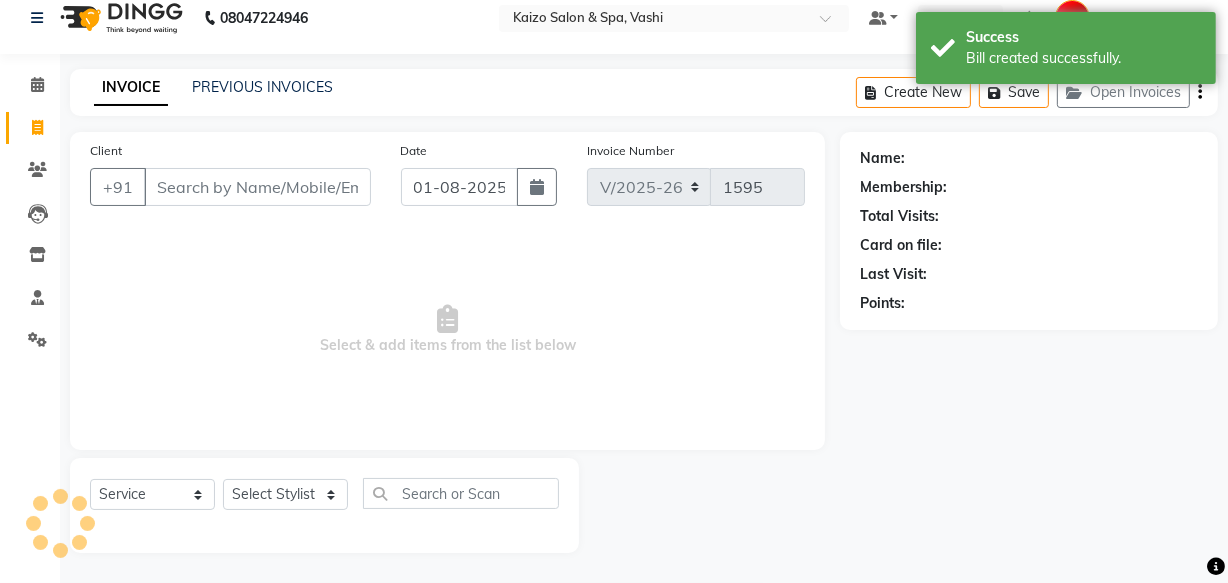 click on "Client" at bounding box center [257, 187] 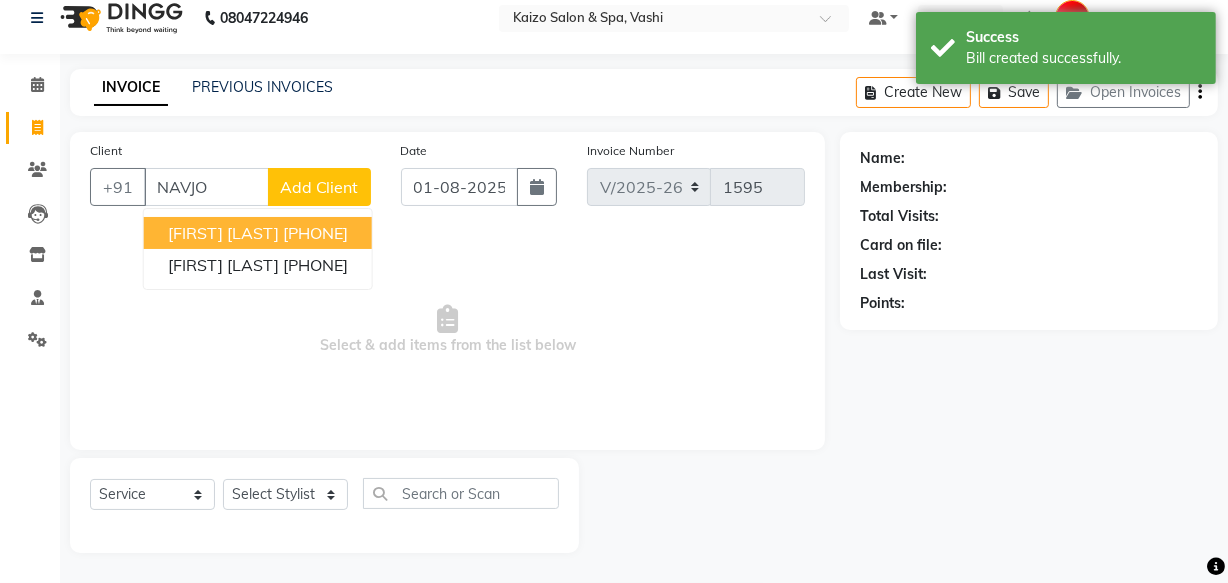 click on "[FIRST] [LAST]" at bounding box center (223, 233) 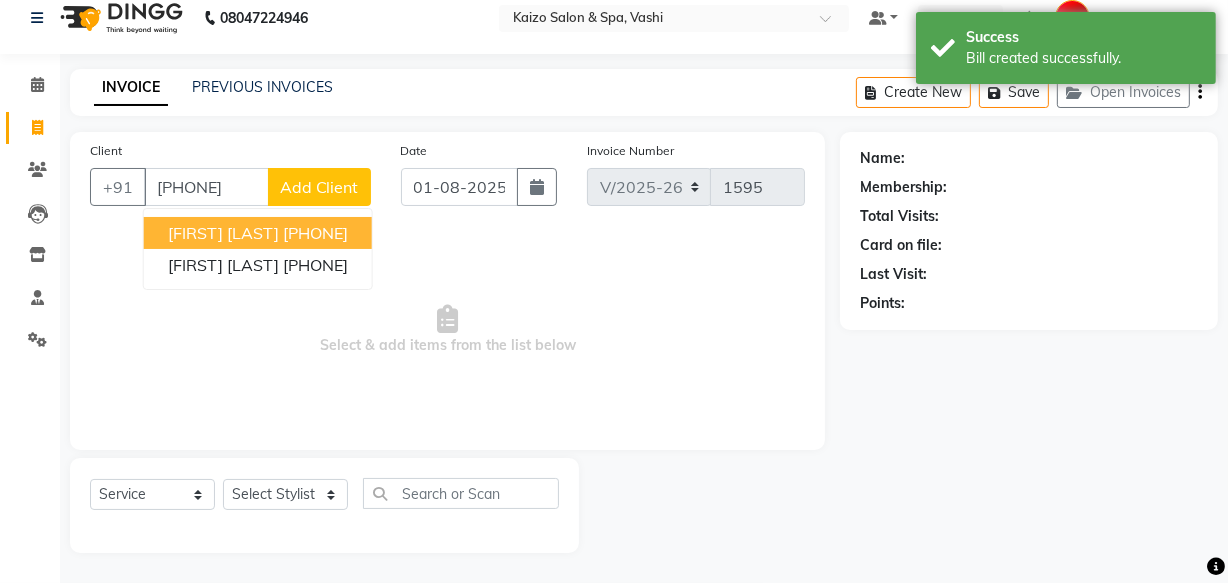 type on "[PHONE]" 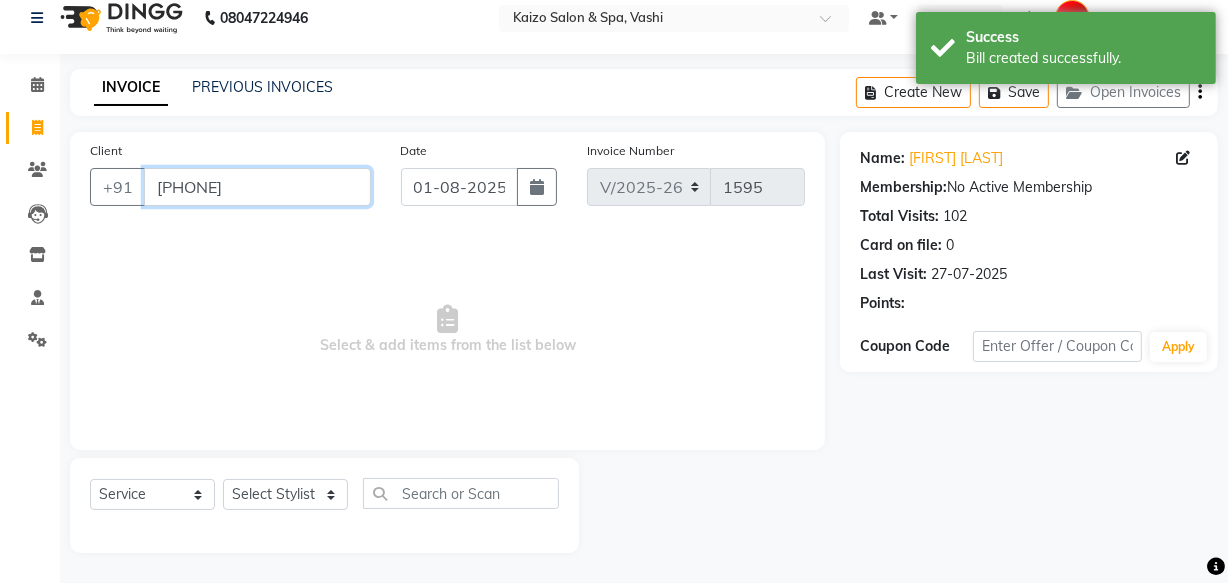 click on "[PHONE]" at bounding box center (257, 187) 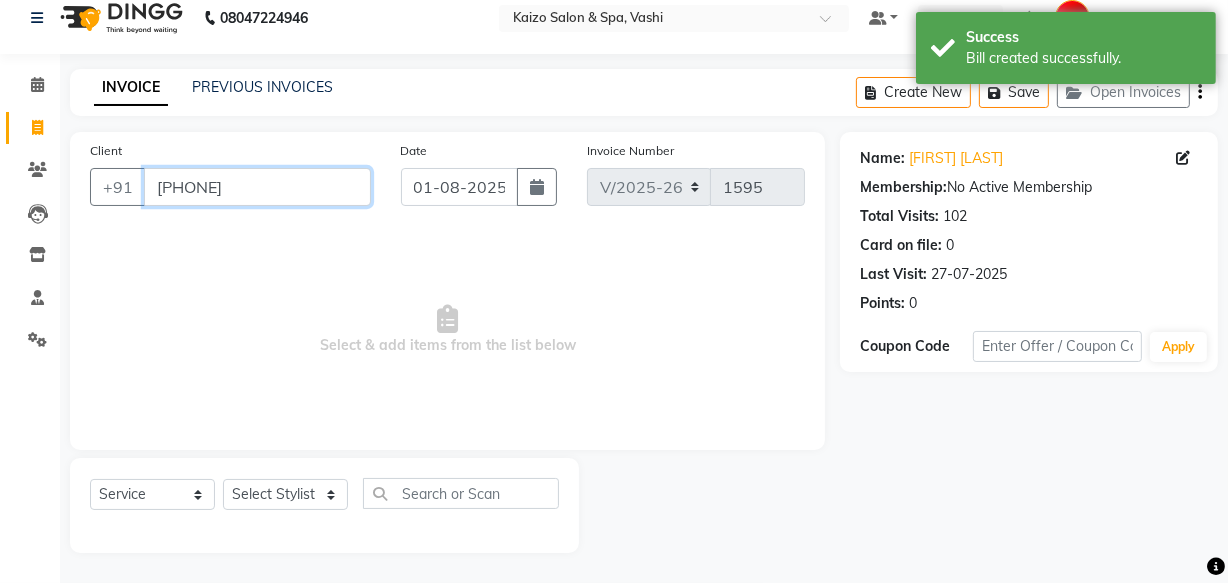 click on "[PHONE]" at bounding box center (257, 187) 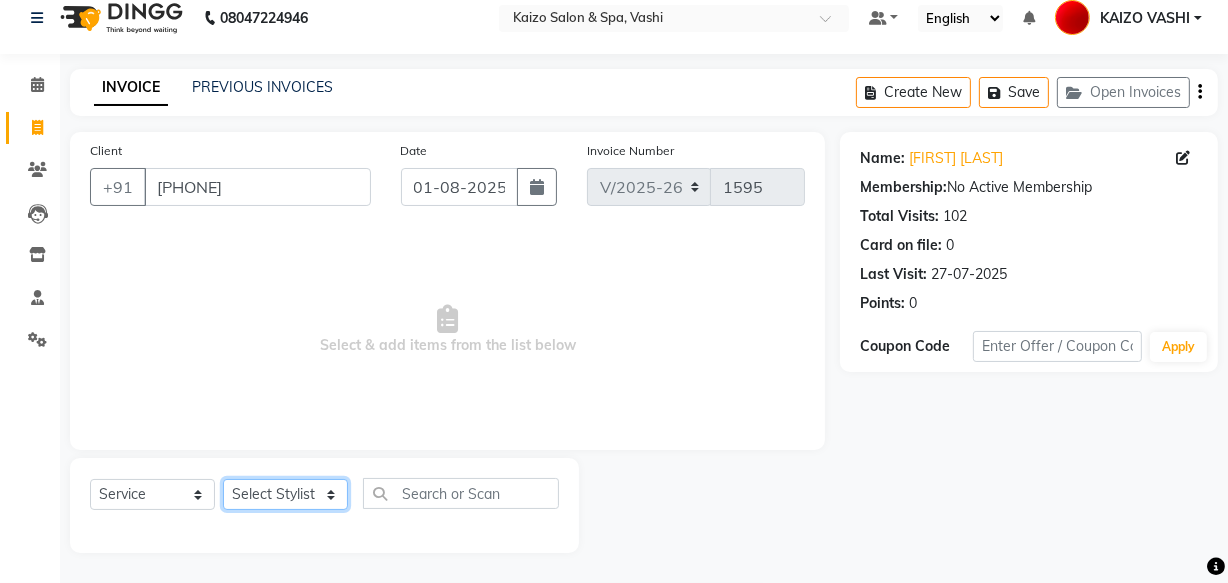 click on "Select Stylist [NAME] [NAME] [NAME] [NAME] [NAME] [NAME] [NAME] [NAME] [NAME] [NAME]" 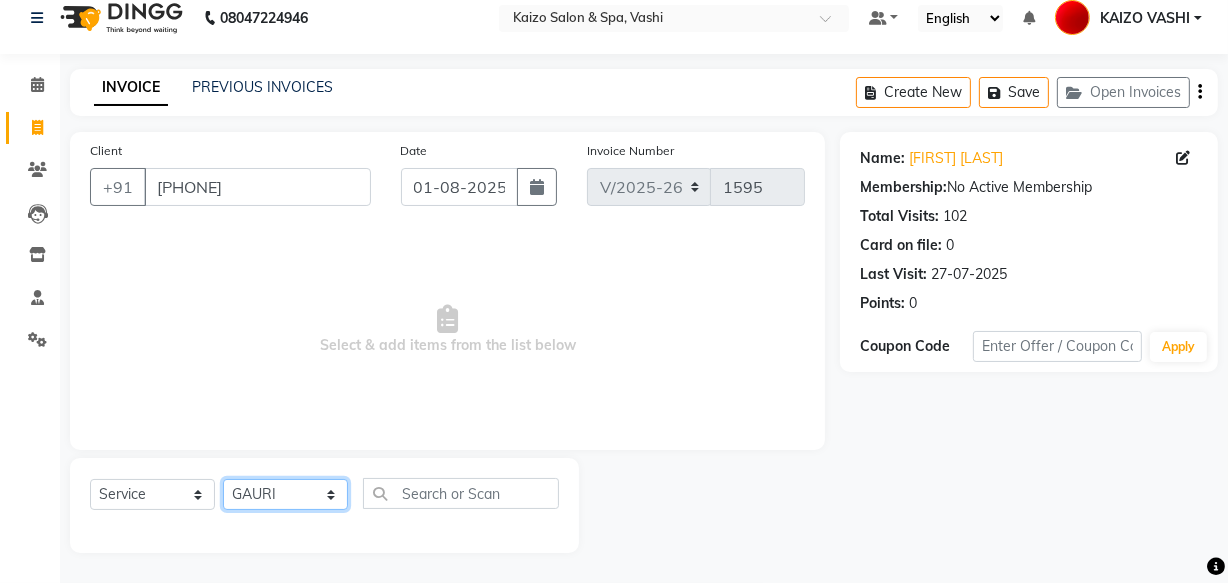 click on "Select Stylist [NAME] [NAME] [NAME] [NAME] [NAME] [NAME] [NAME] [NAME] [NAME] [NAME]" 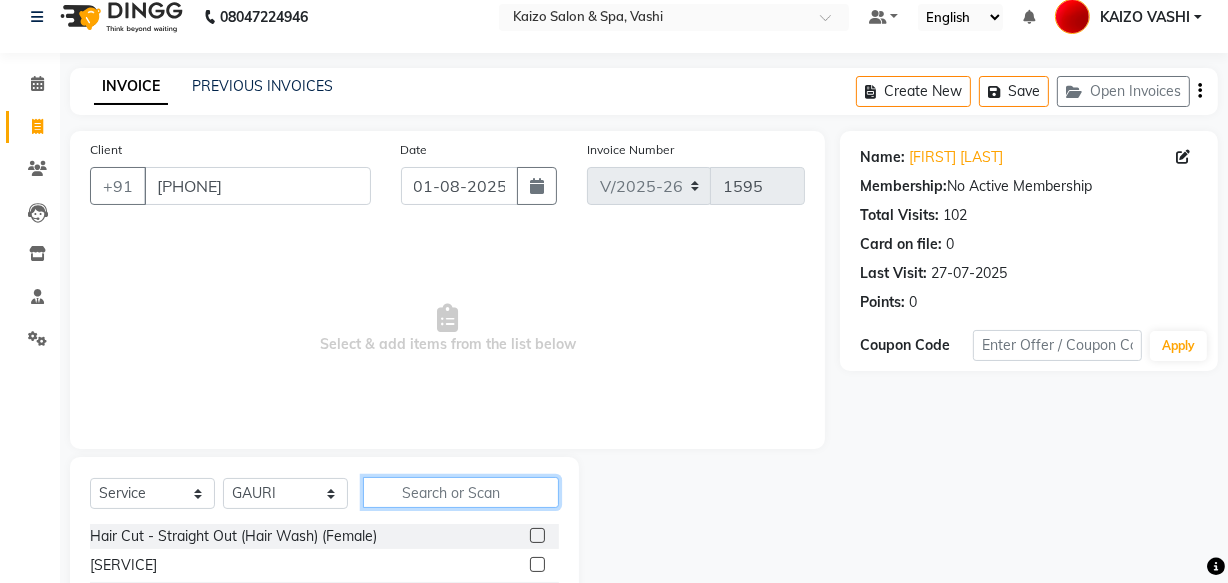 click 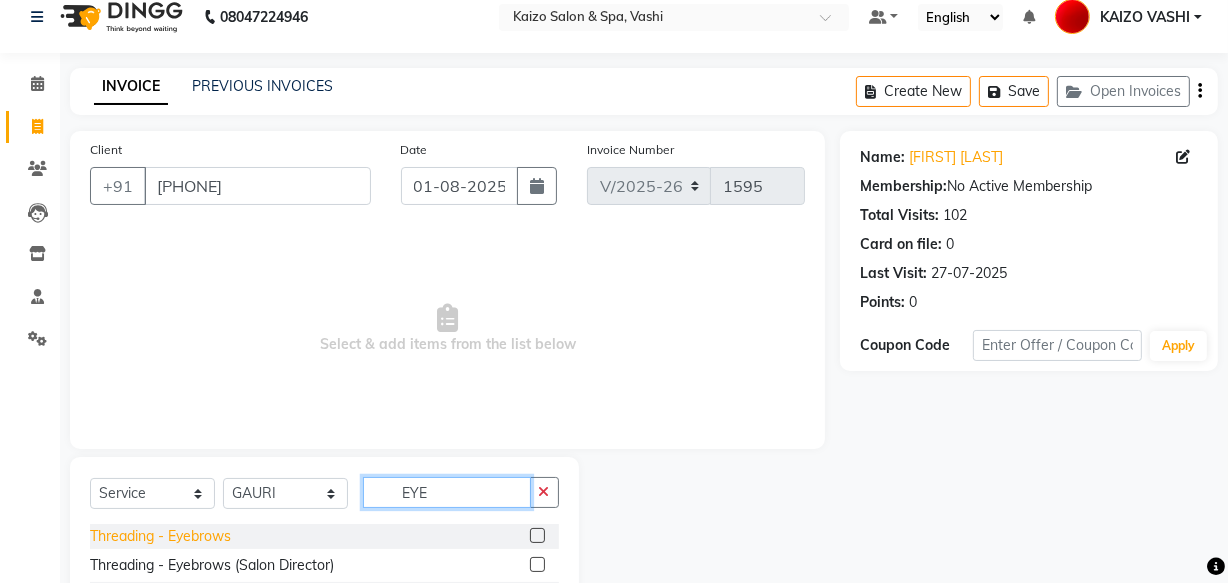type on "EYE" 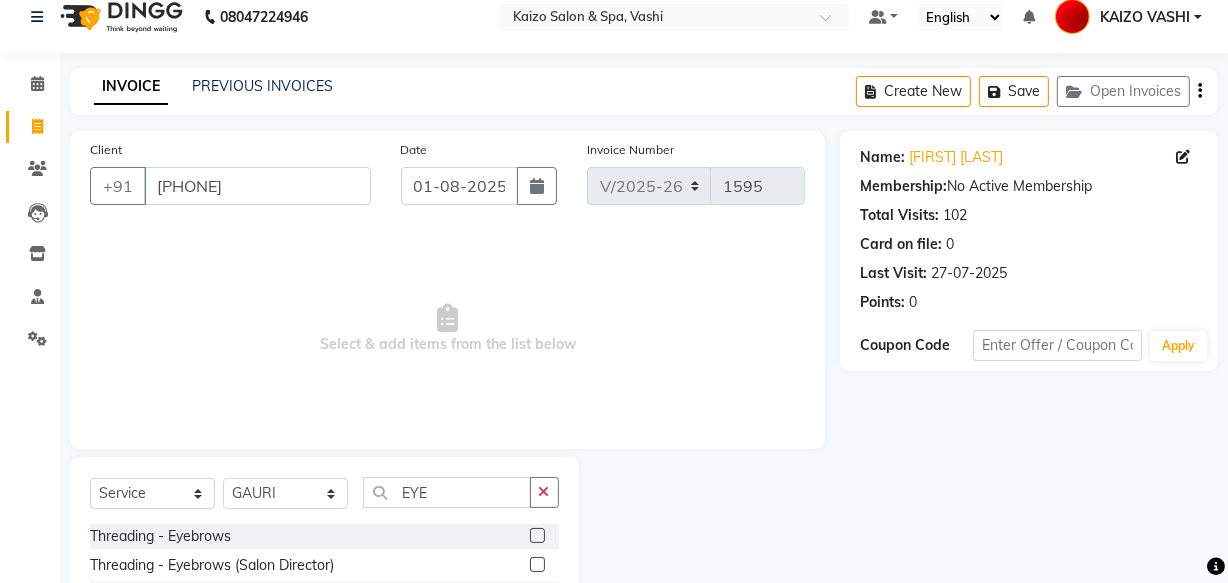 drag, startPoint x: 164, startPoint y: 532, endPoint x: 330, endPoint y: 452, distance: 184.27155 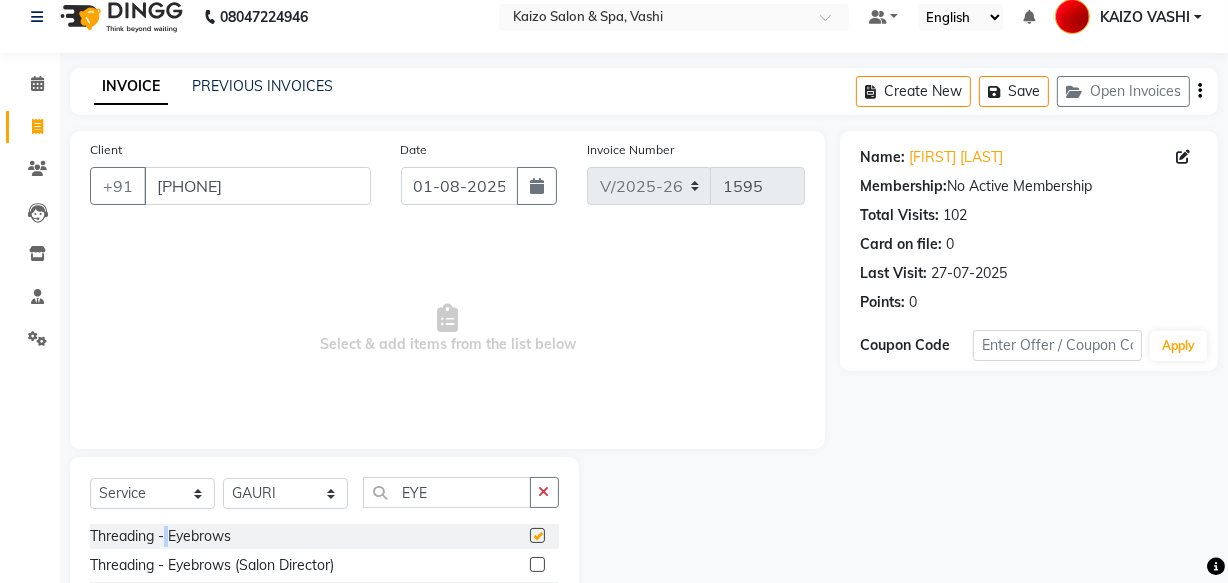 checkbox on "false" 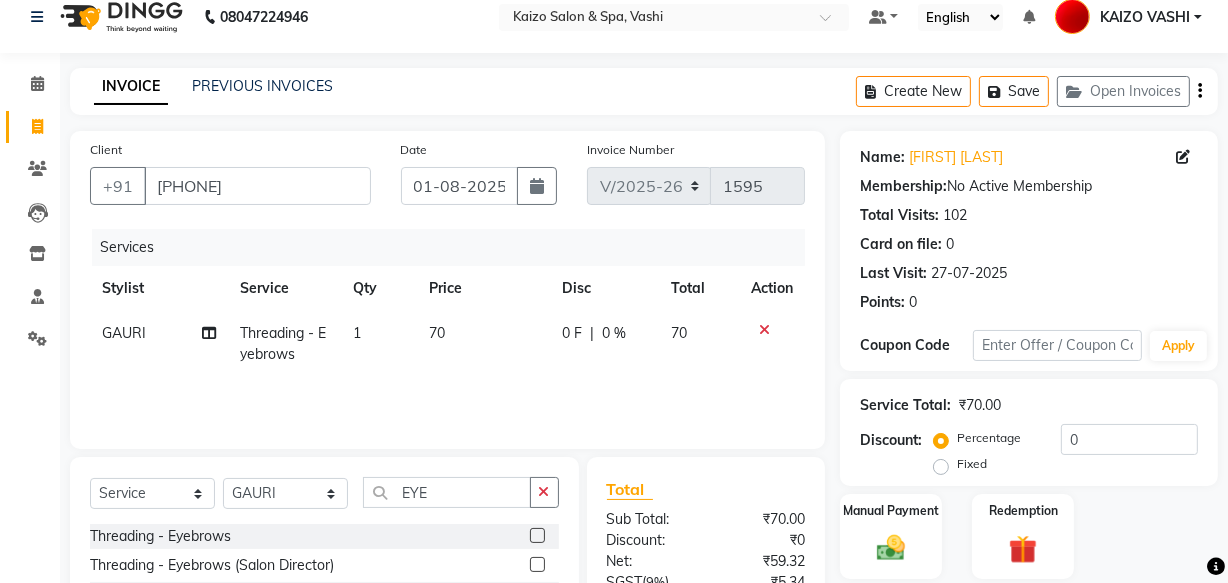 click on "70" 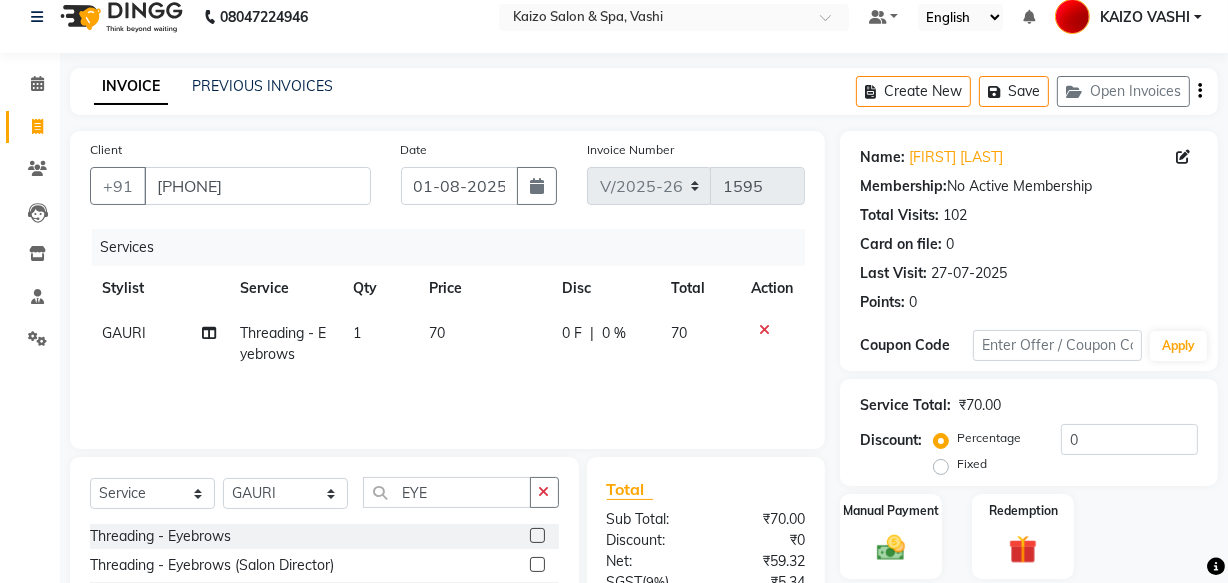 select on "34294" 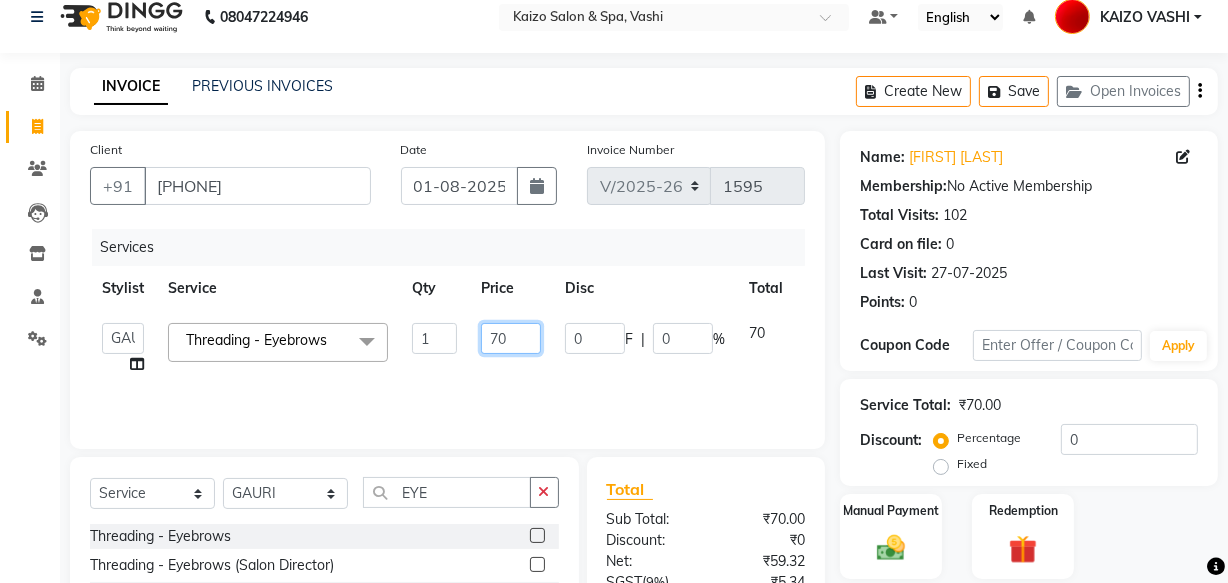 click on "70" 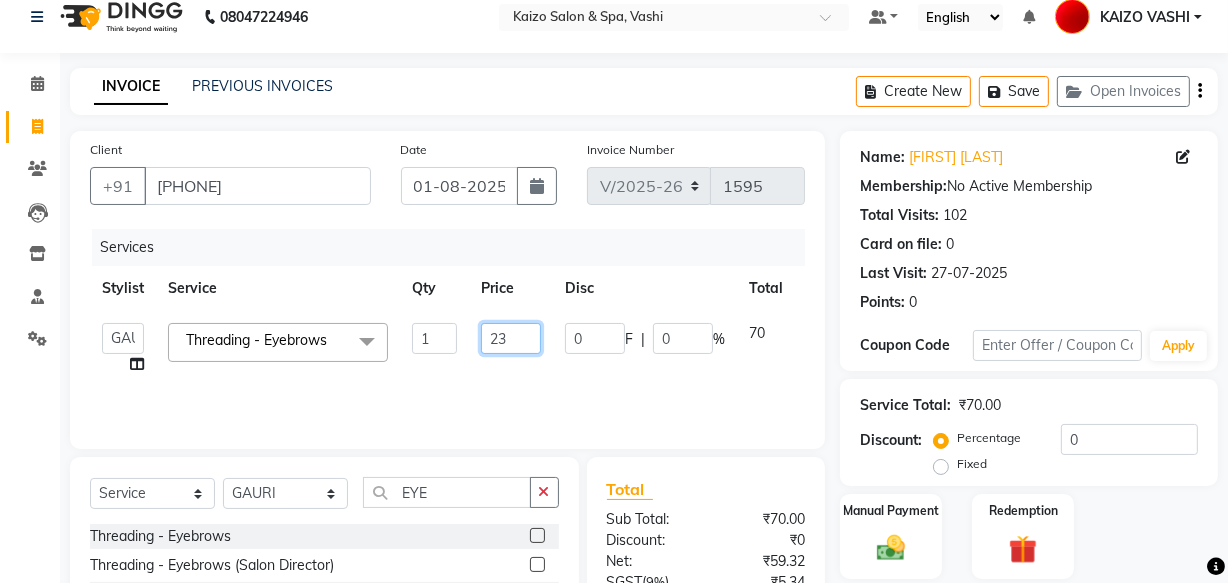 type on "230" 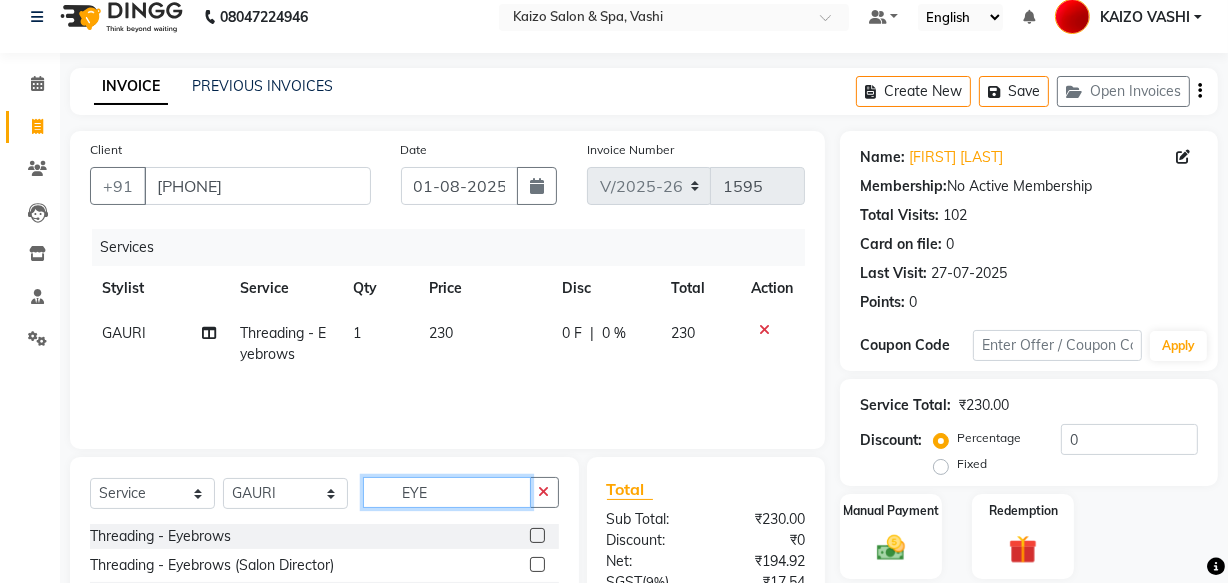 drag, startPoint x: 469, startPoint y: 486, endPoint x: 452, endPoint y: 485, distance: 17.029387 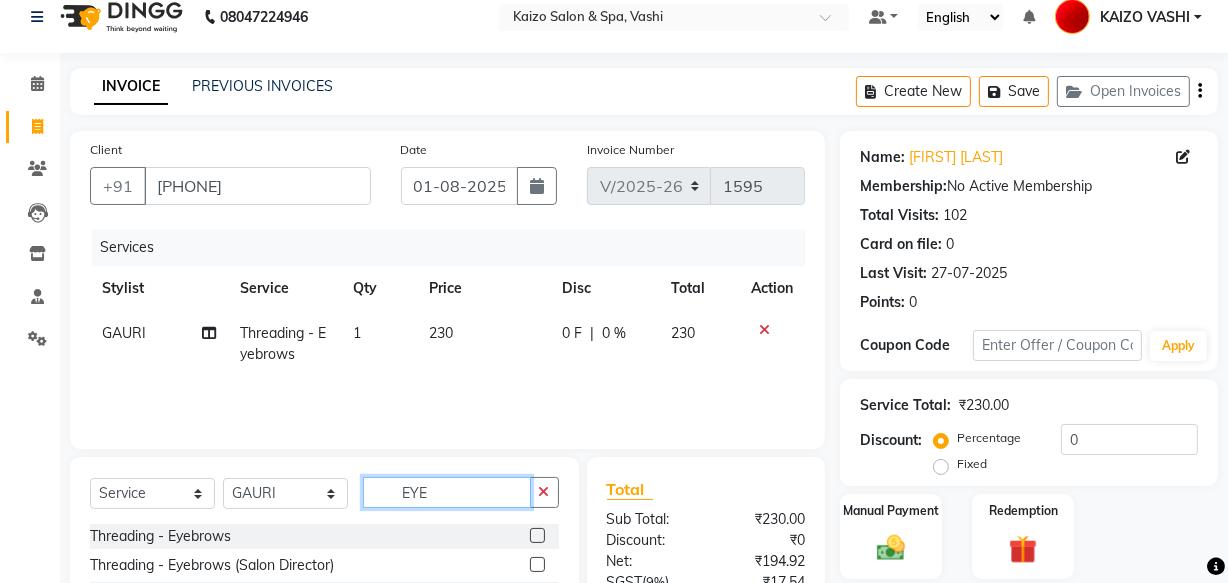 click on "EYE" 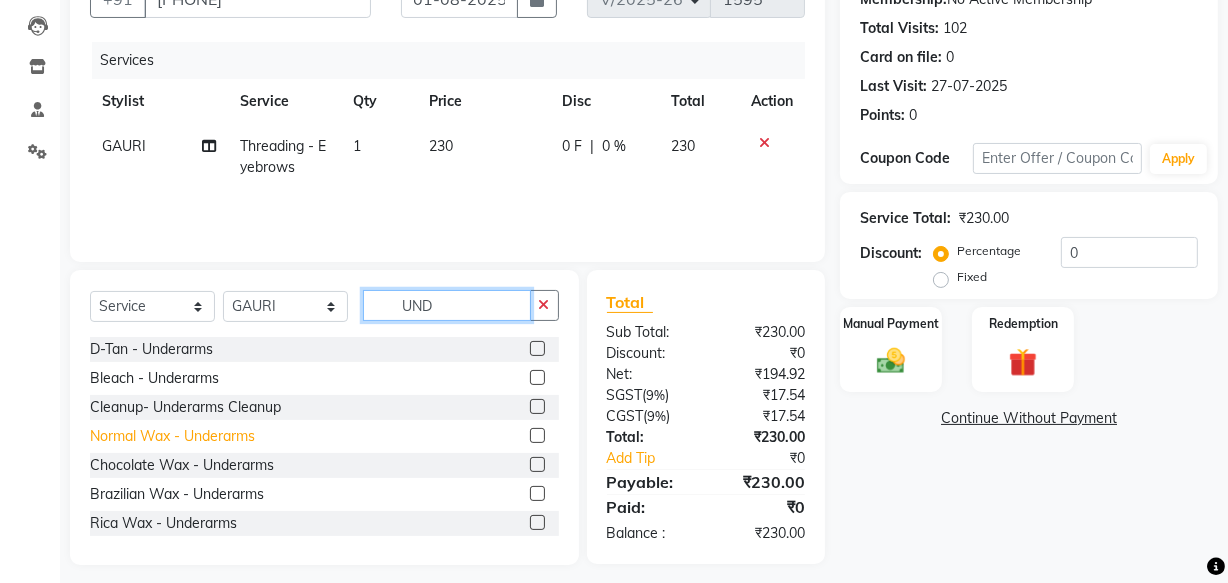scroll, scrollTop: 219, scrollLeft: 0, axis: vertical 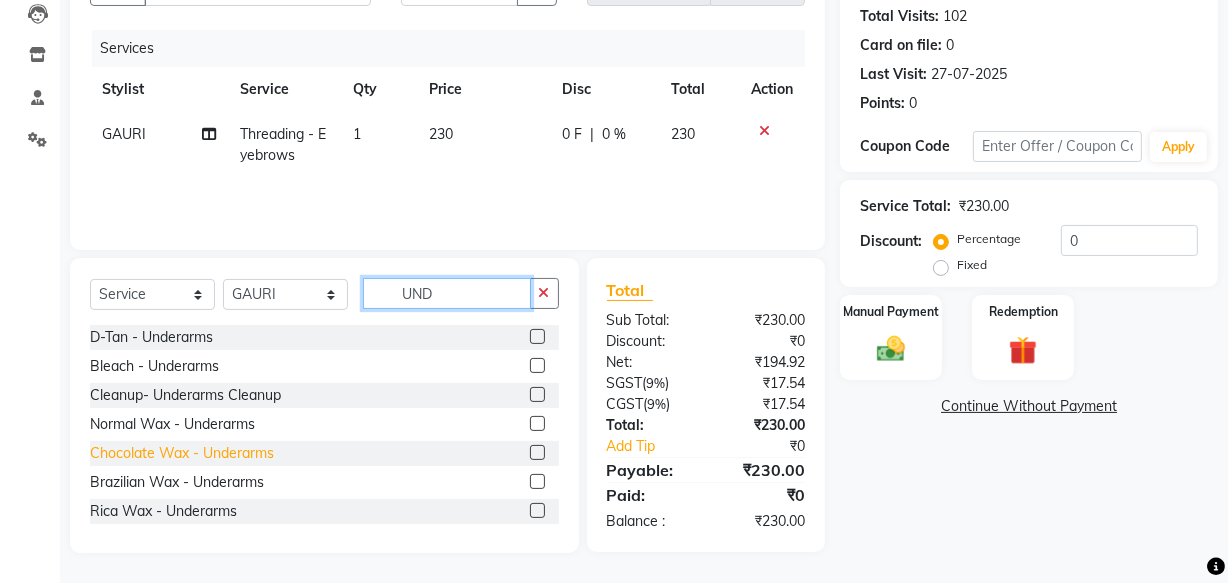 type on "UND" 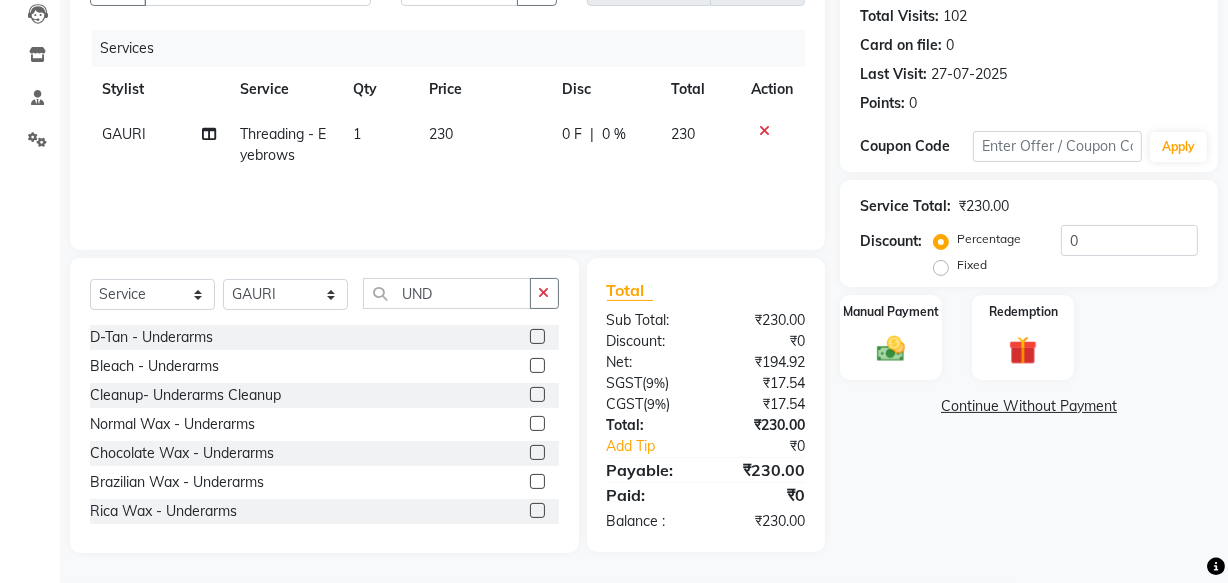 drag, startPoint x: 195, startPoint y: 459, endPoint x: 364, endPoint y: 350, distance: 201.10196 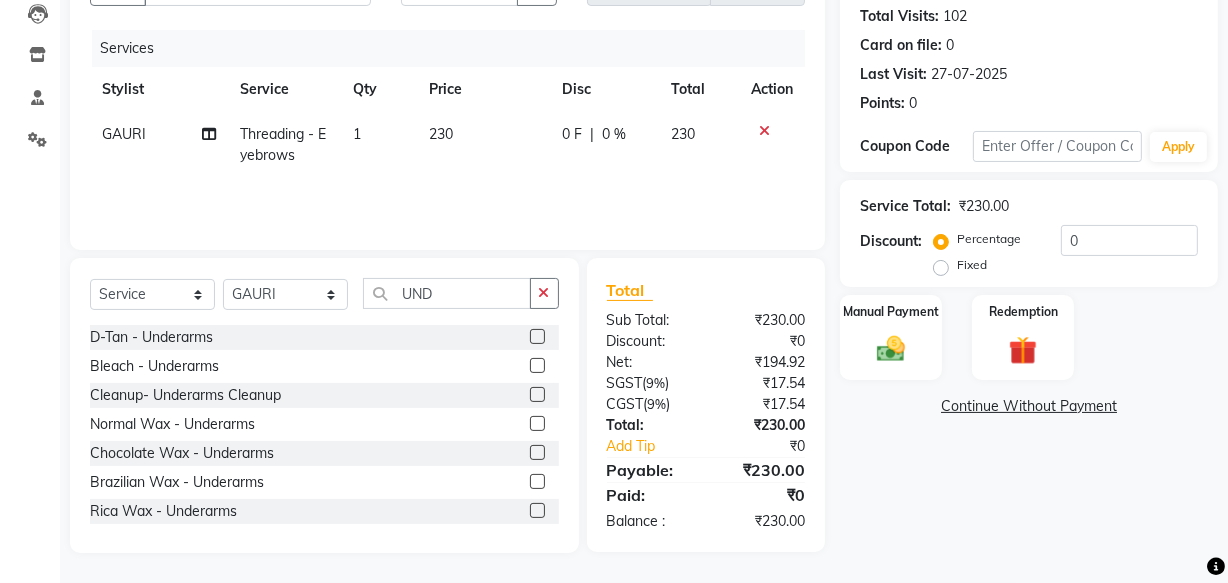 click on "Chocolate Wax - Underarms" 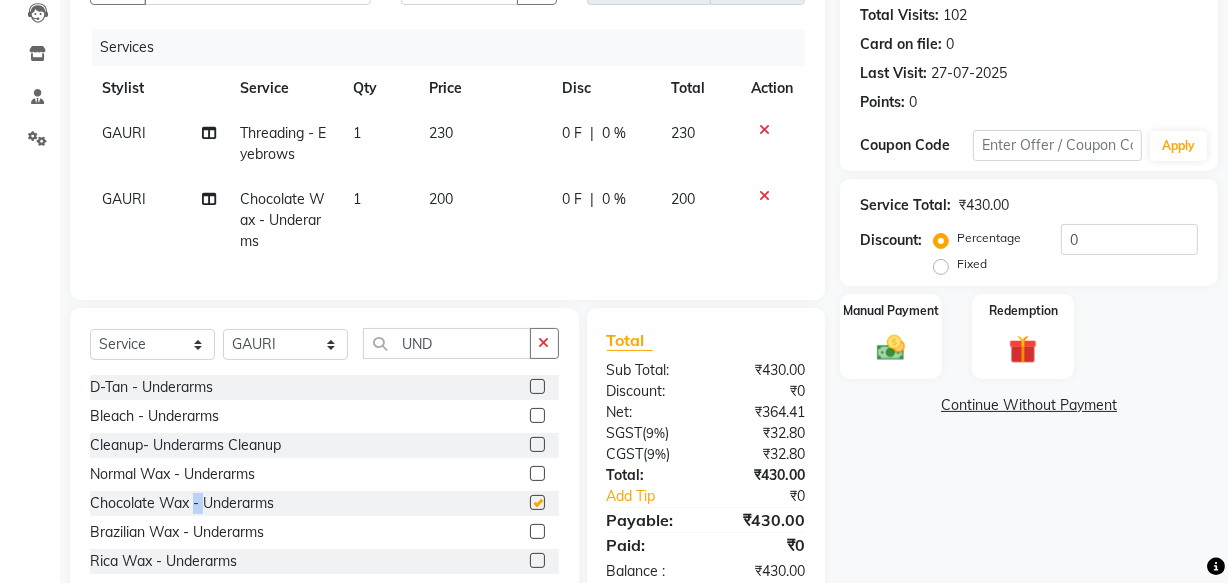 checkbox on "false" 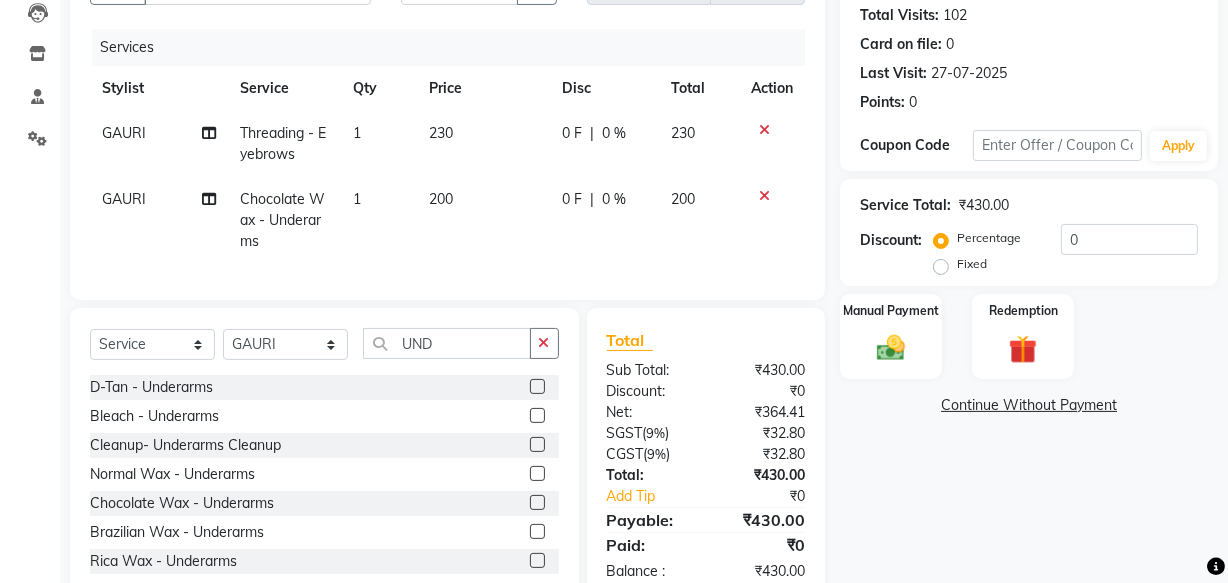 click on "200" 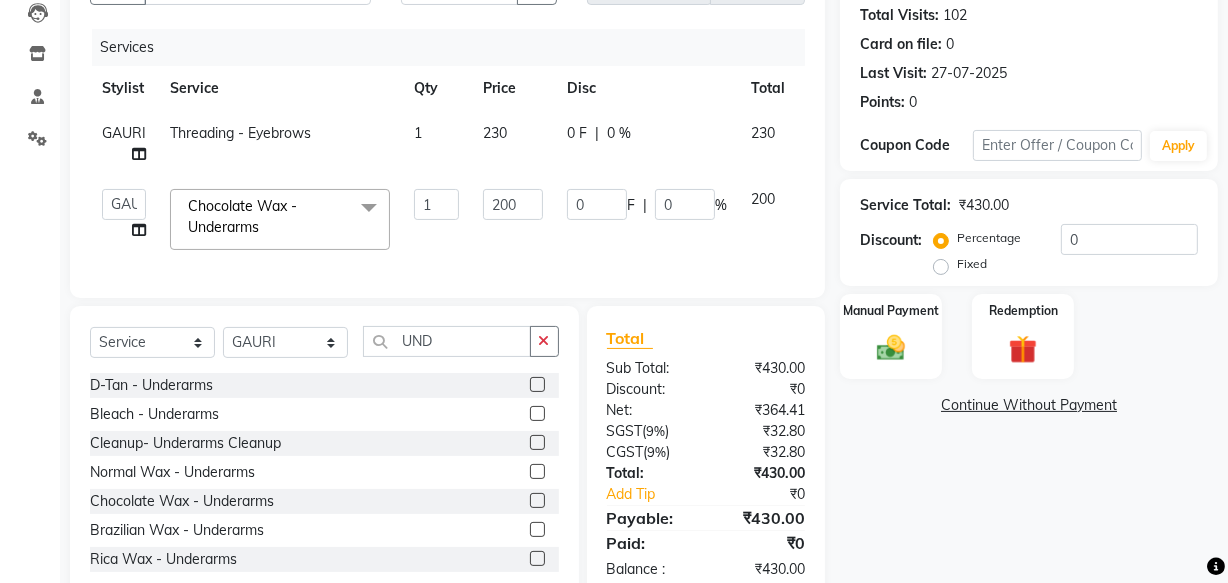 click on "200" 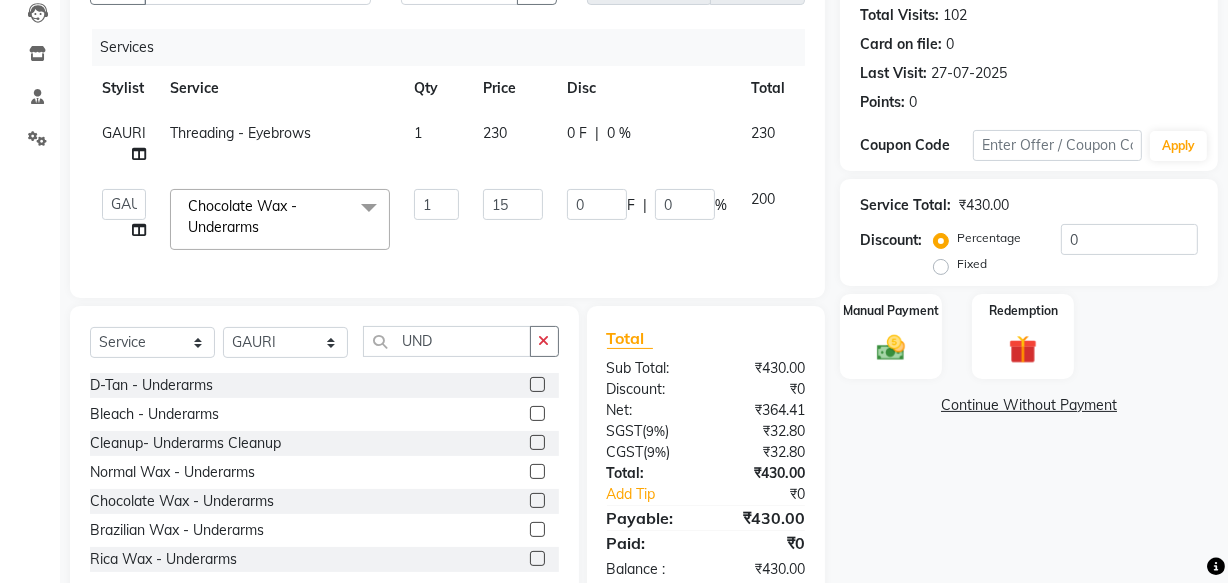 type on "150" 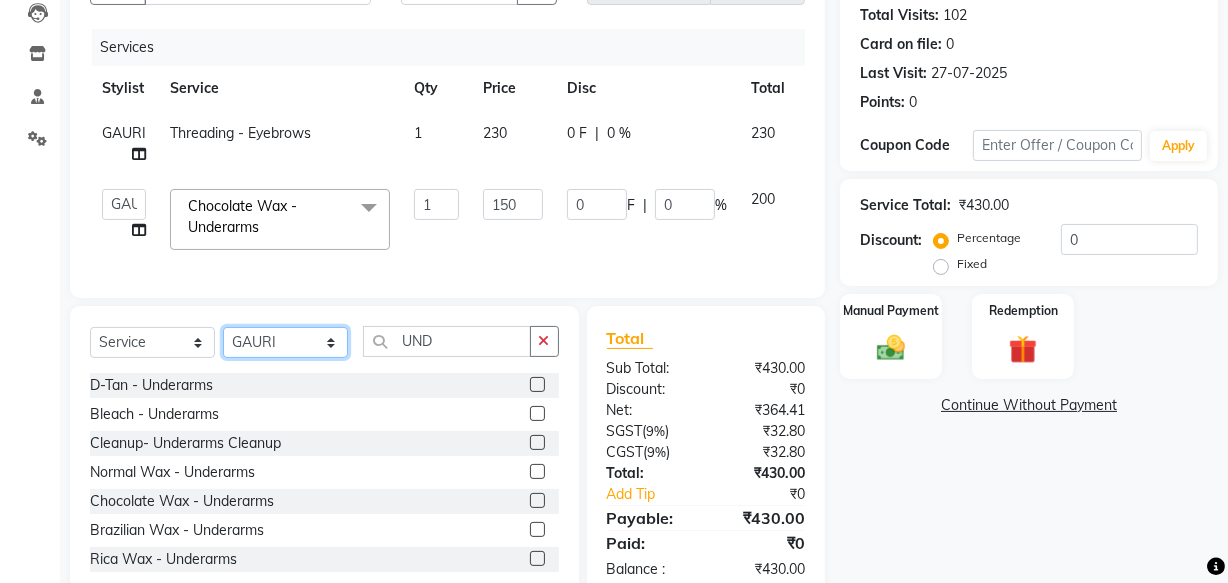 click on "Select Stylist [NAME] [NAME] [NAME] [NAME] [NAME] [NAME] [NAME] [NAME] [NAME] [NAME]" 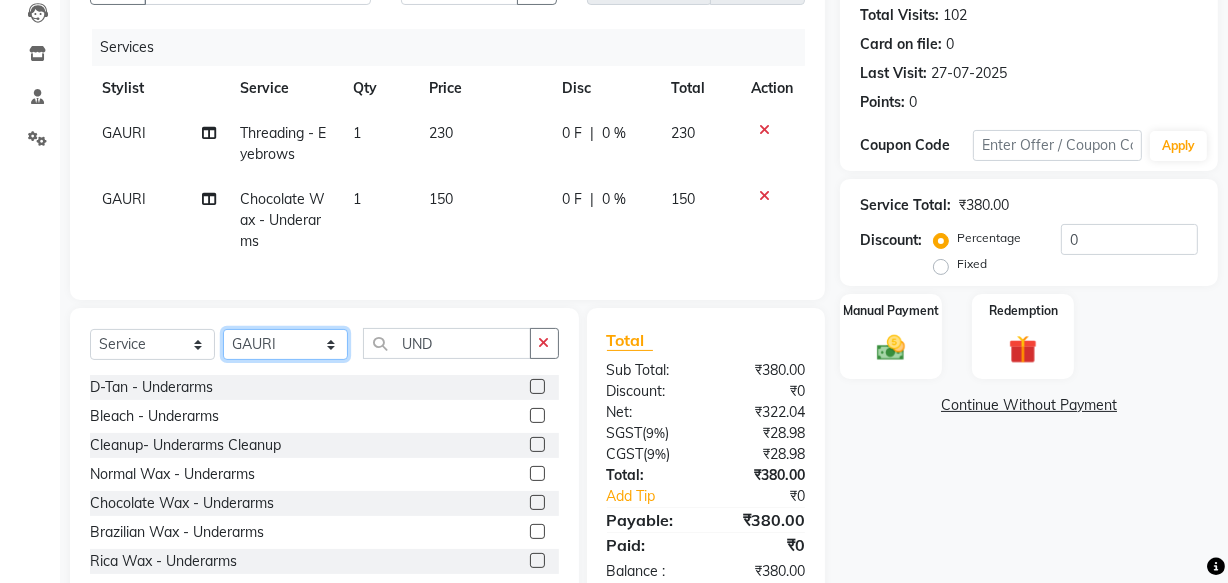 select on "69770" 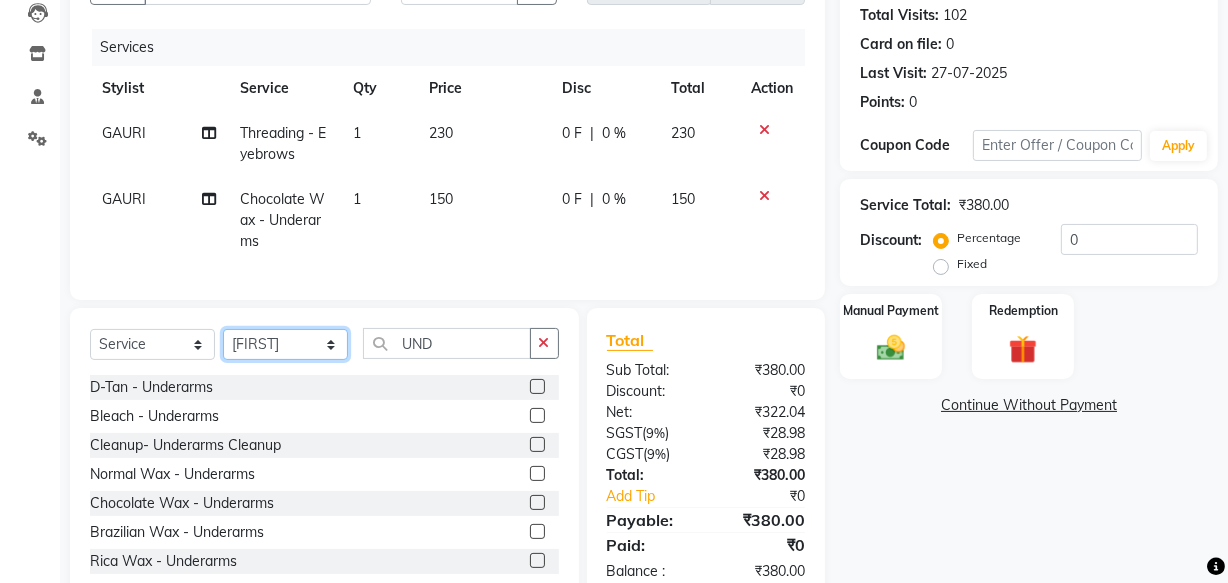 click on "Select Stylist [NAME] [NAME] [NAME] [NAME] [NAME] [NAME] [NAME] [NAME] [NAME] [NAME]" 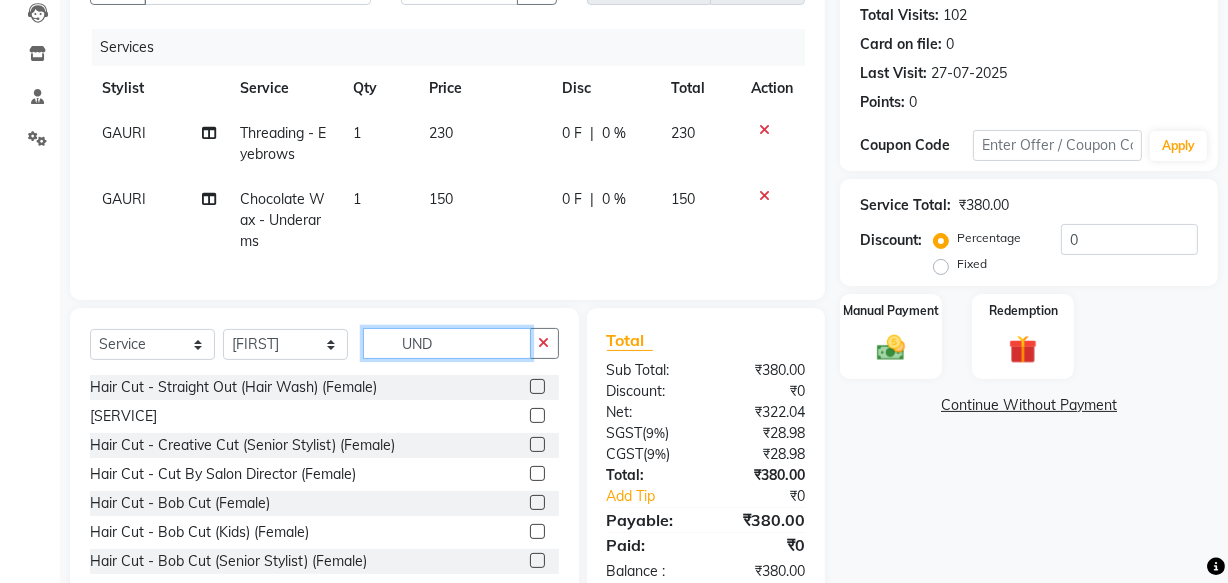 click on "UND" 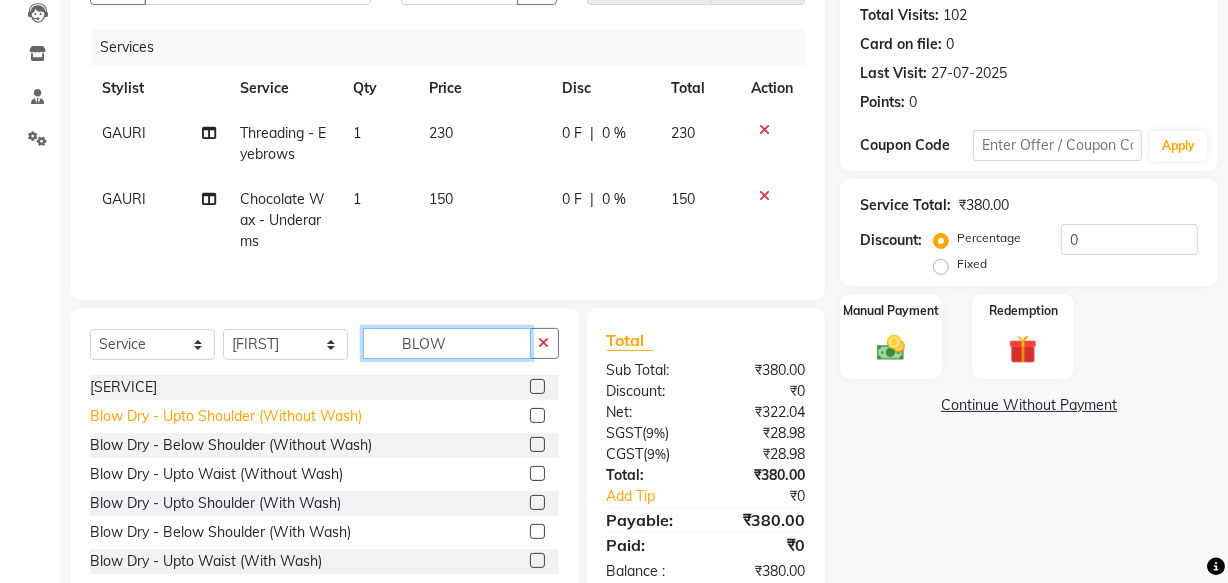 type on "BLOW" 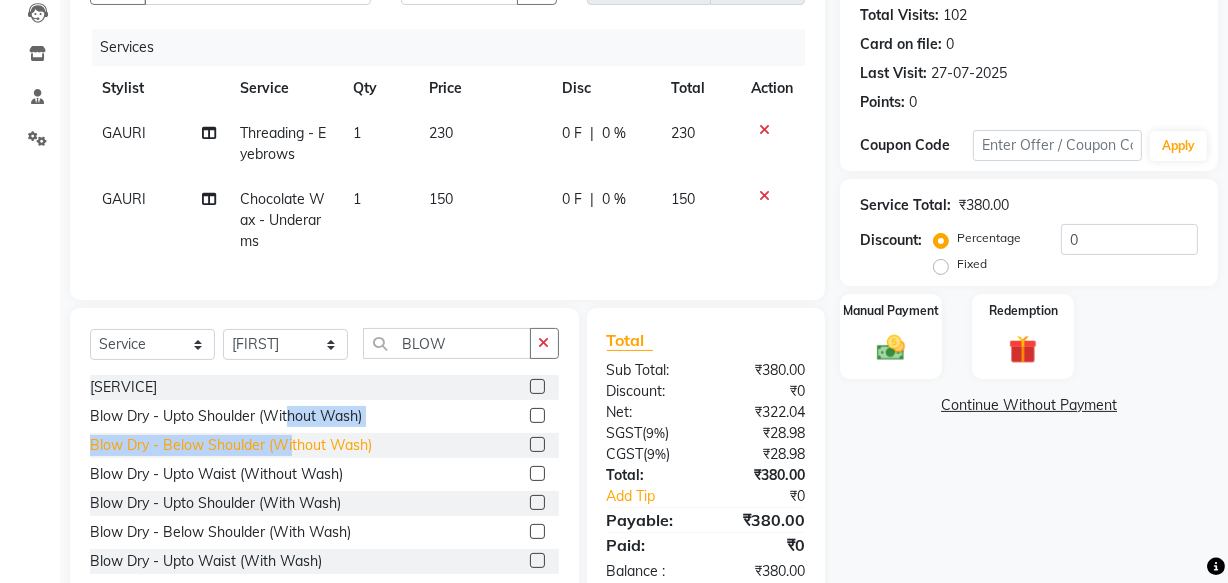drag, startPoint x: 291, startPoint y: 436, endPoint x: 291, endPoint y: 458, distance: 22 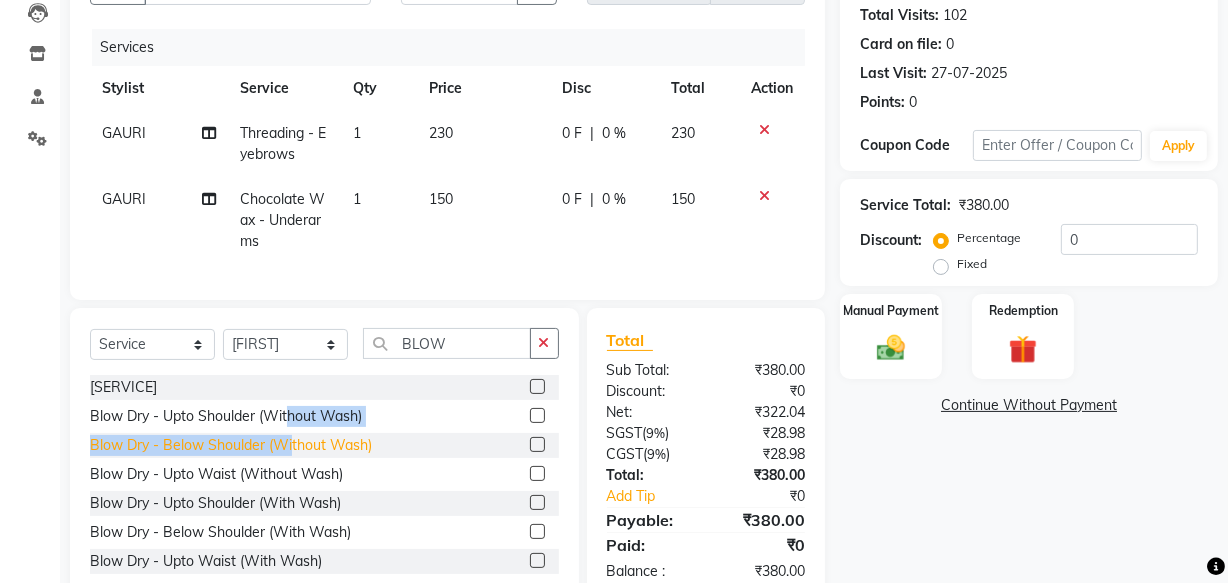 click on "Hair Cut - Advance Cut With Hair Wash & Blow Dry (Female)  Blow Dry - Upto Shoulder (Without Wash)  Blow Dry - Below Shoulder (Without Wash)  Blow Dry - Upto Waist (Without Wash)  Blow Dry - Upto Shoulder (With Wash)  Blow Dry - Below Shoulder (With Wash)  Blow Dry - Upto Waist (With Wash)" 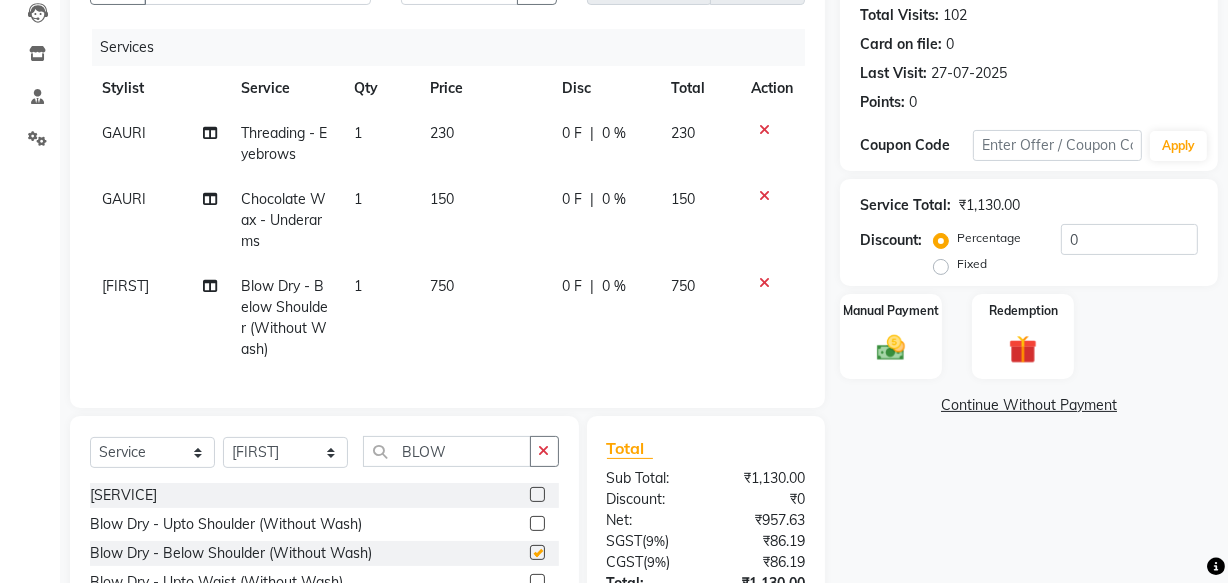 checkbox on "false" 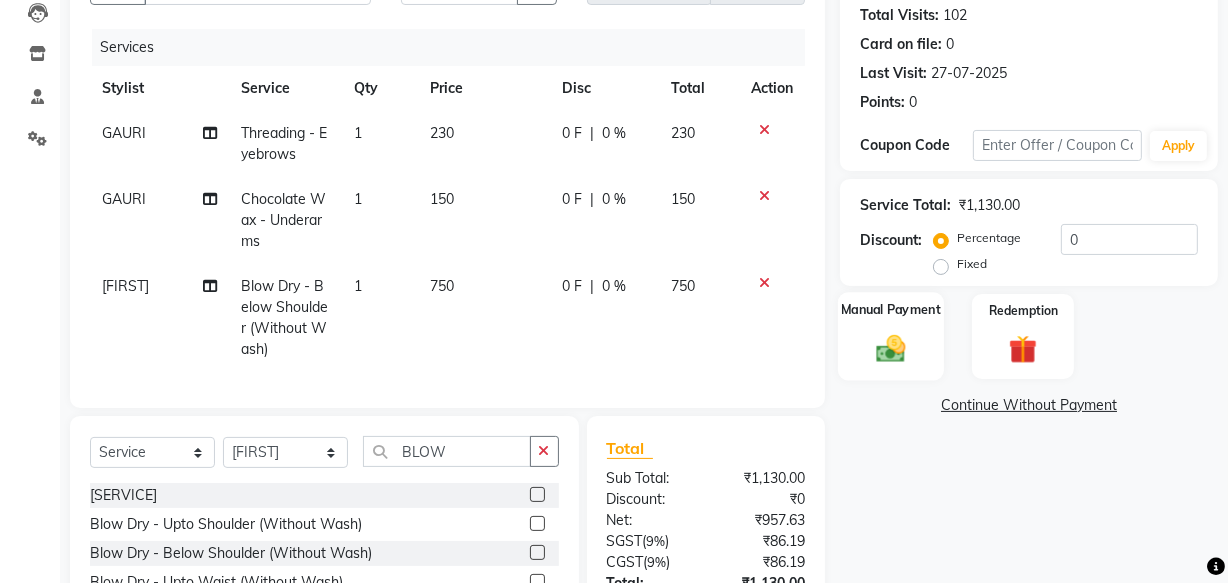 click 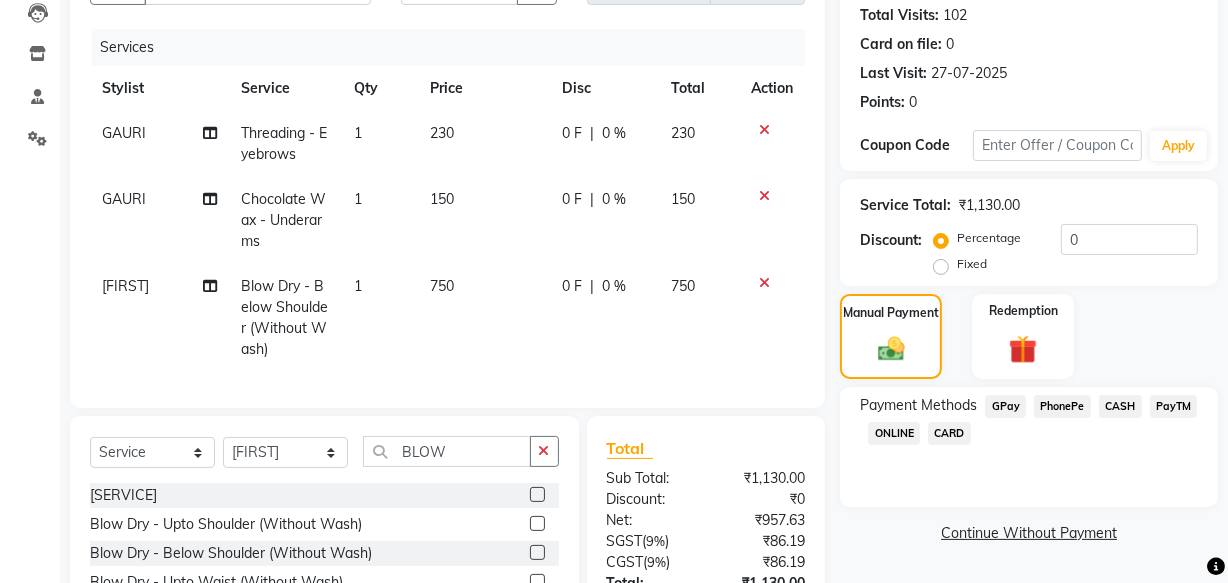 click on "PhonePe" 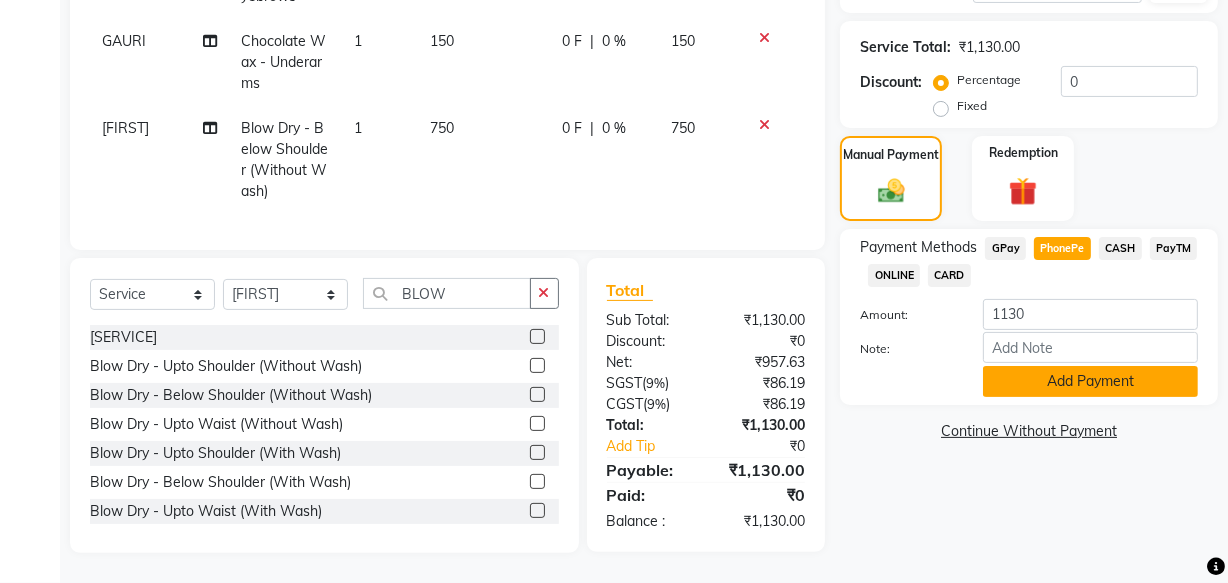 click on "Add Payment" 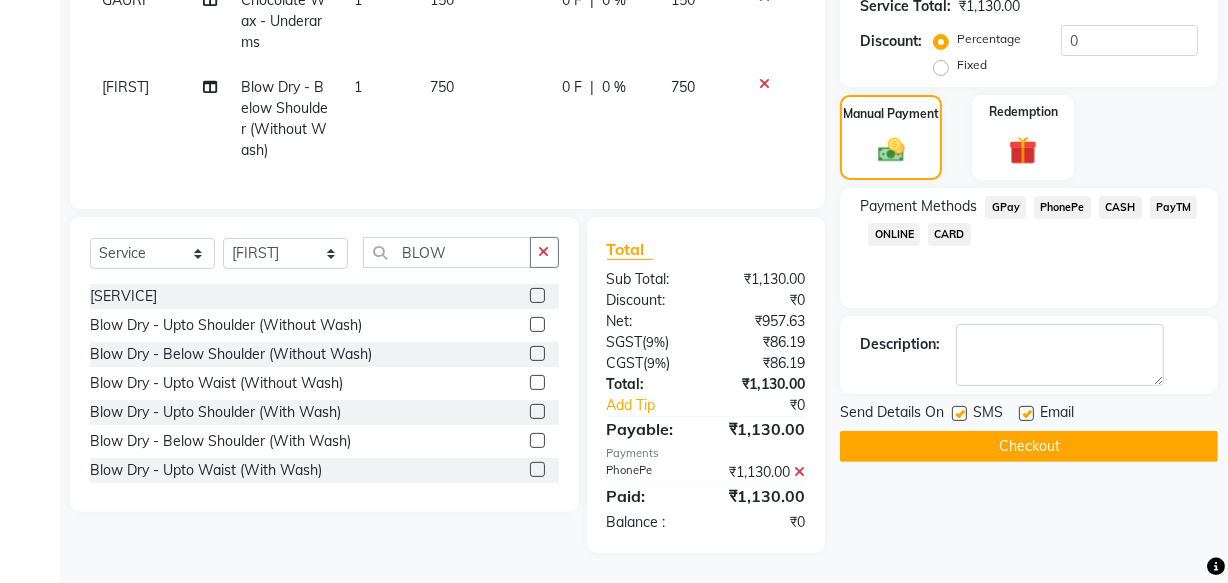 scroll, scrollTop: 432, scrollLeft: 0, axis: vertical 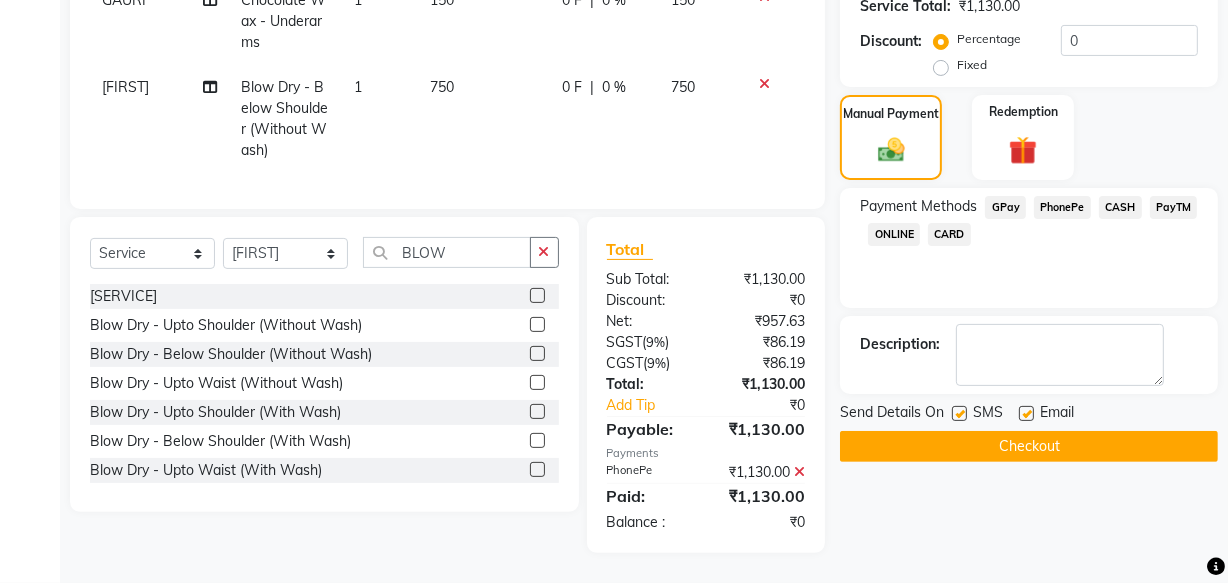 click 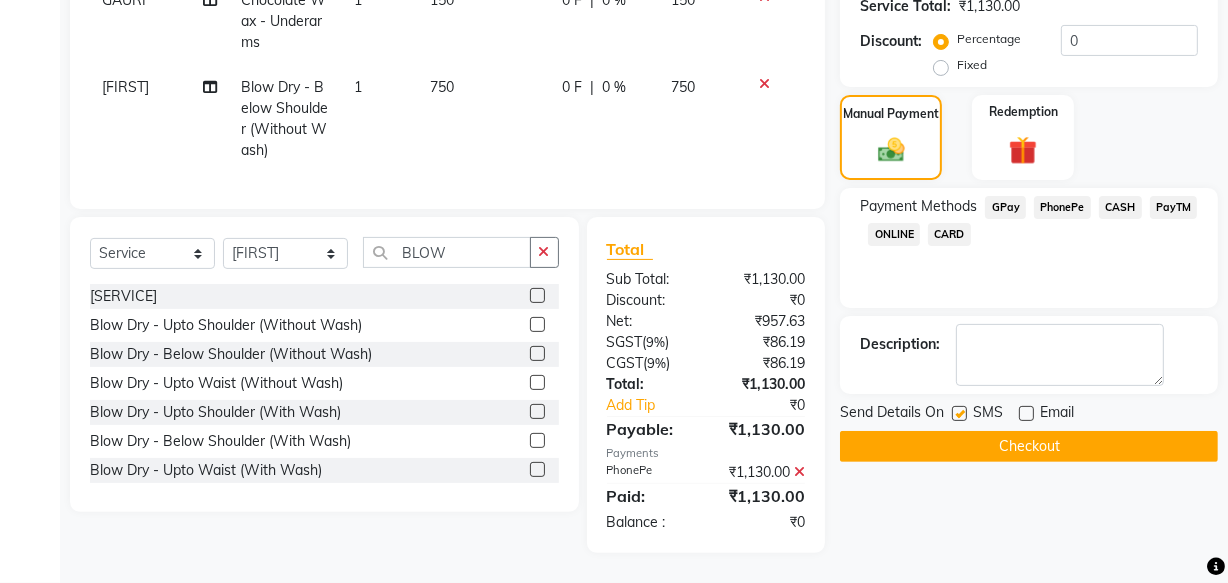 drag, startPoint x: 962, startPoint y: 396, endPoint x: 939, endPoint y: 419, distance: 32.526913 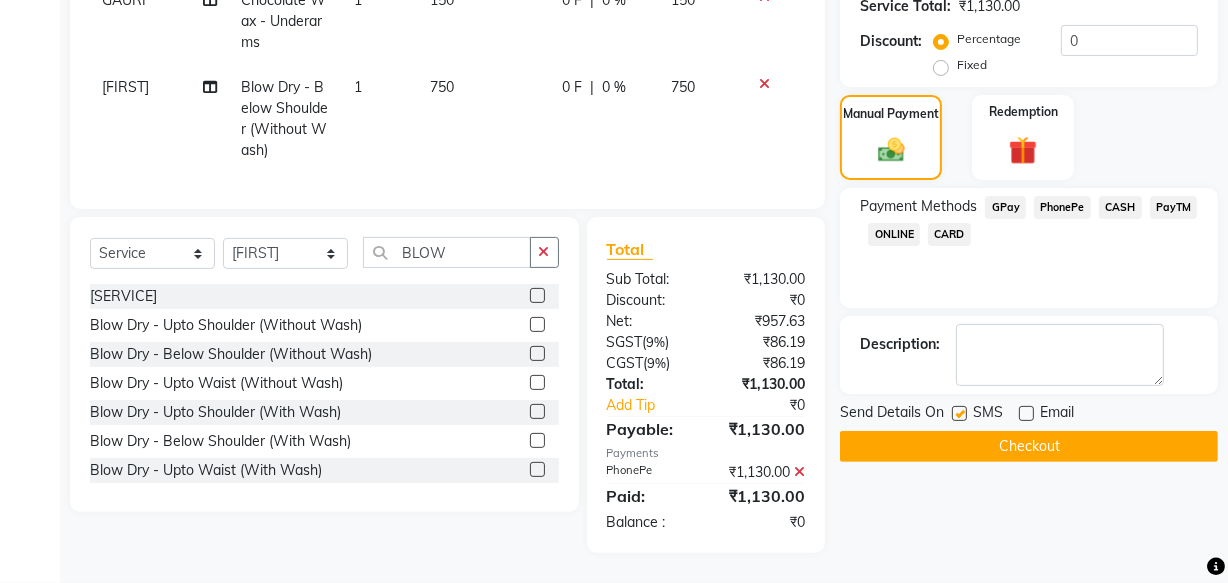 click 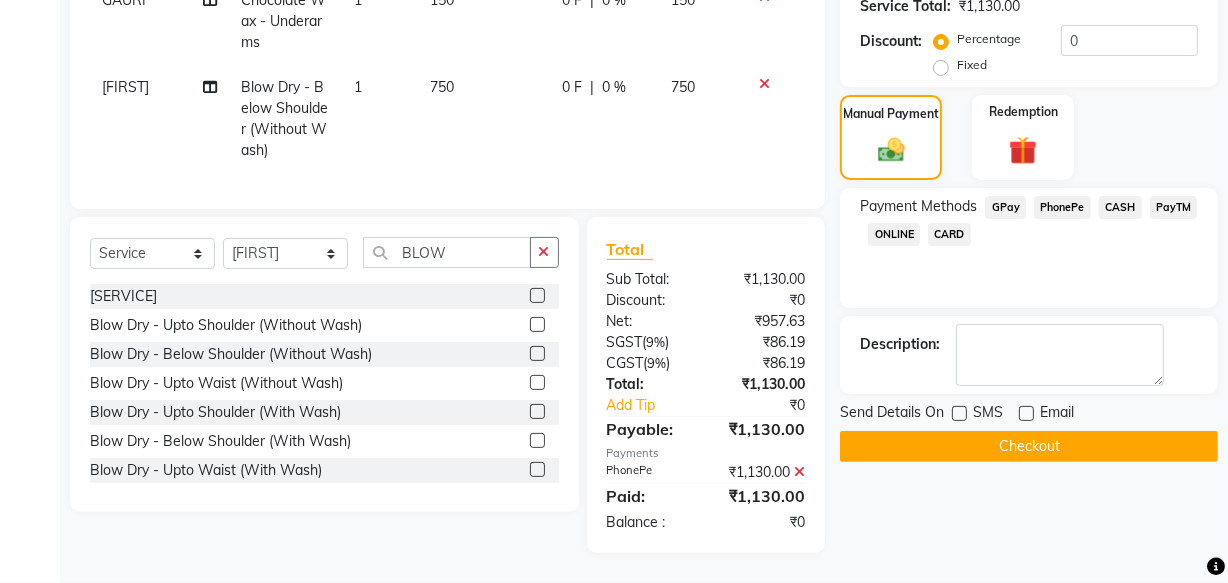 click on "Checkout" 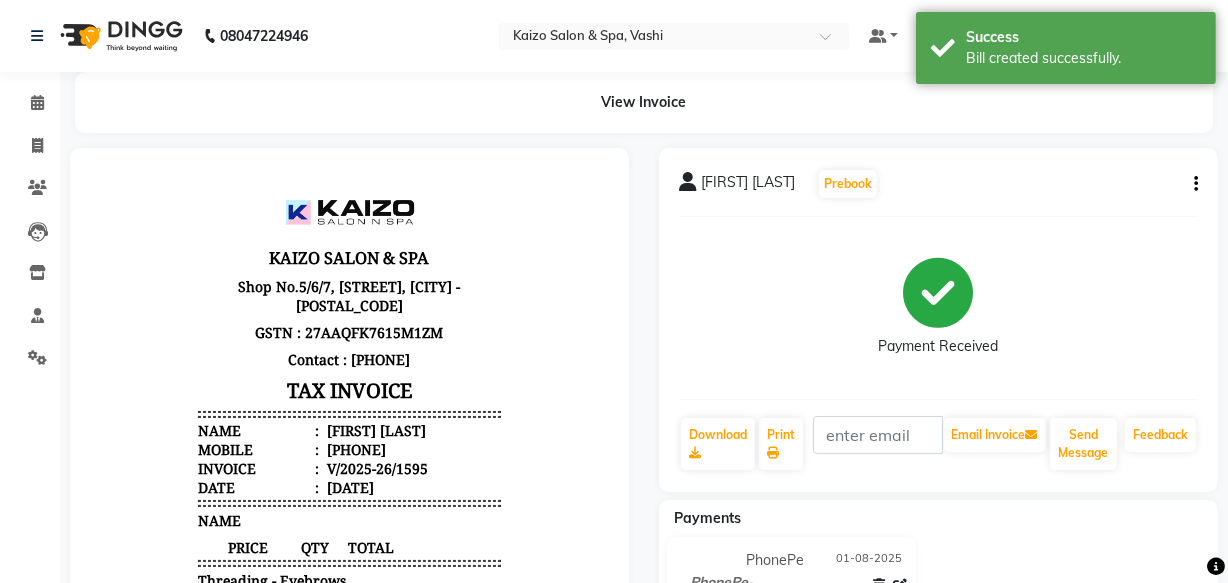scroll, scrollTop: 0, scrollLeft: 0, axis: both 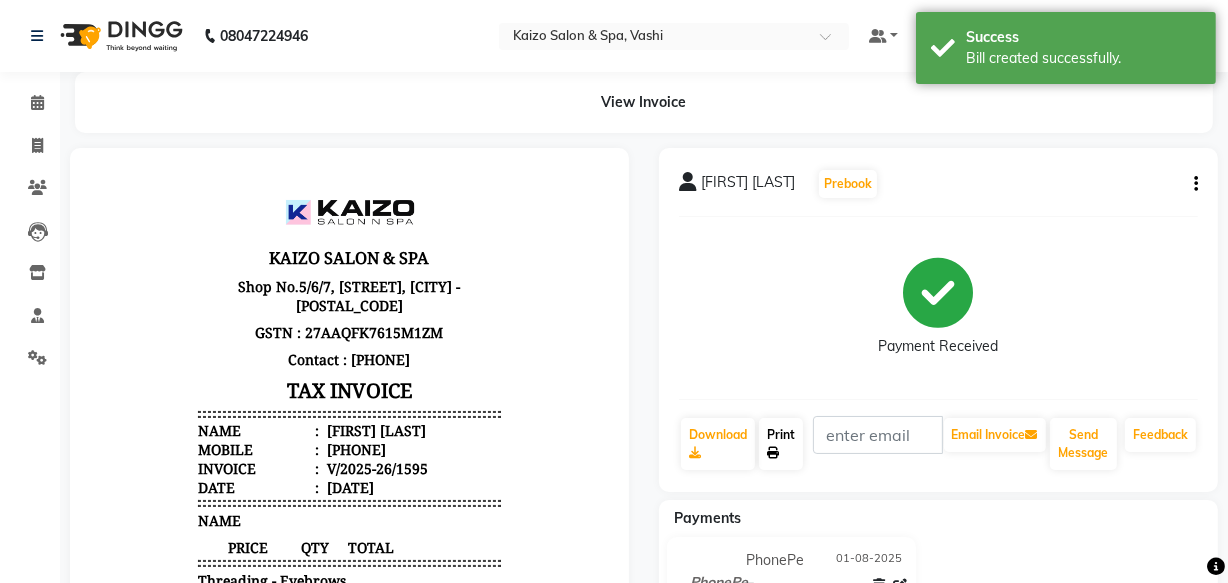 click on "Print" 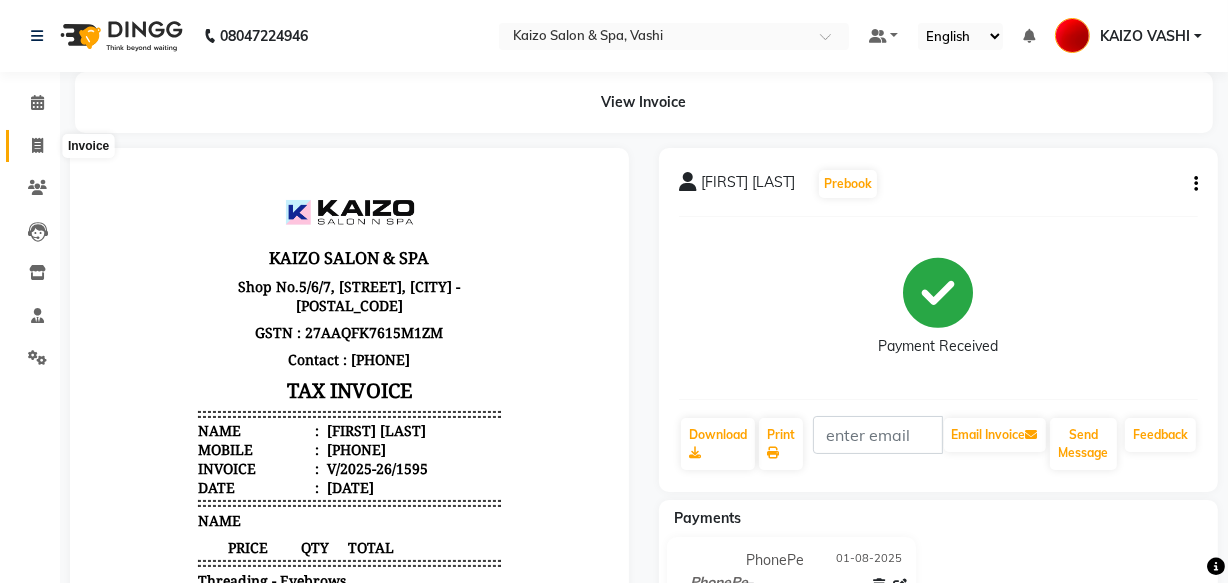 click 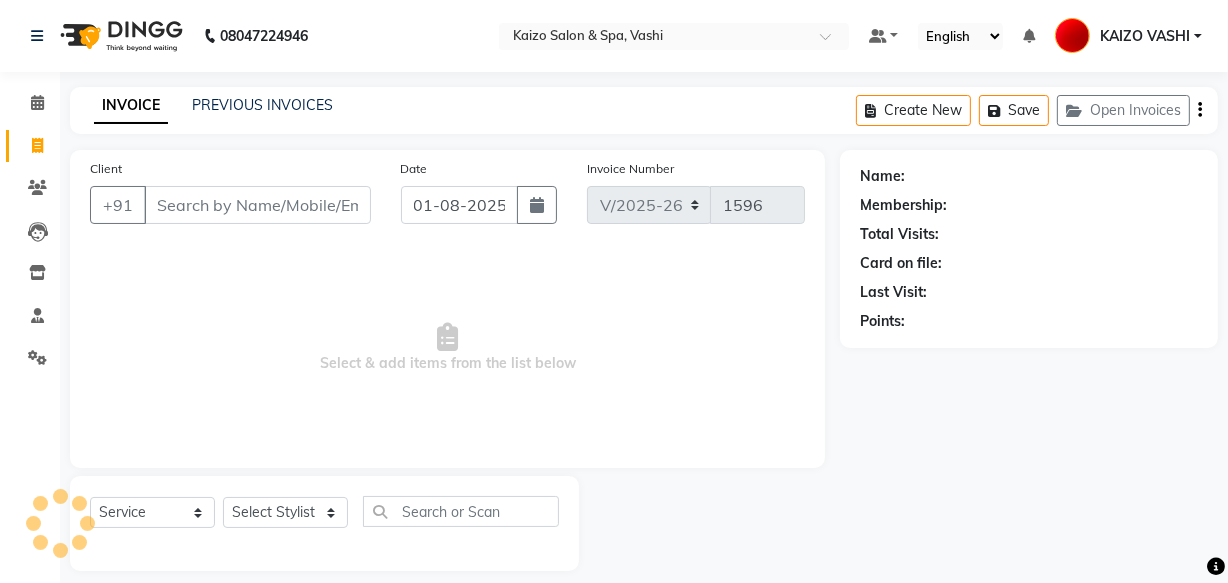 scroll, scrollTop: 19, scrollLeft: 0, axis: vertical 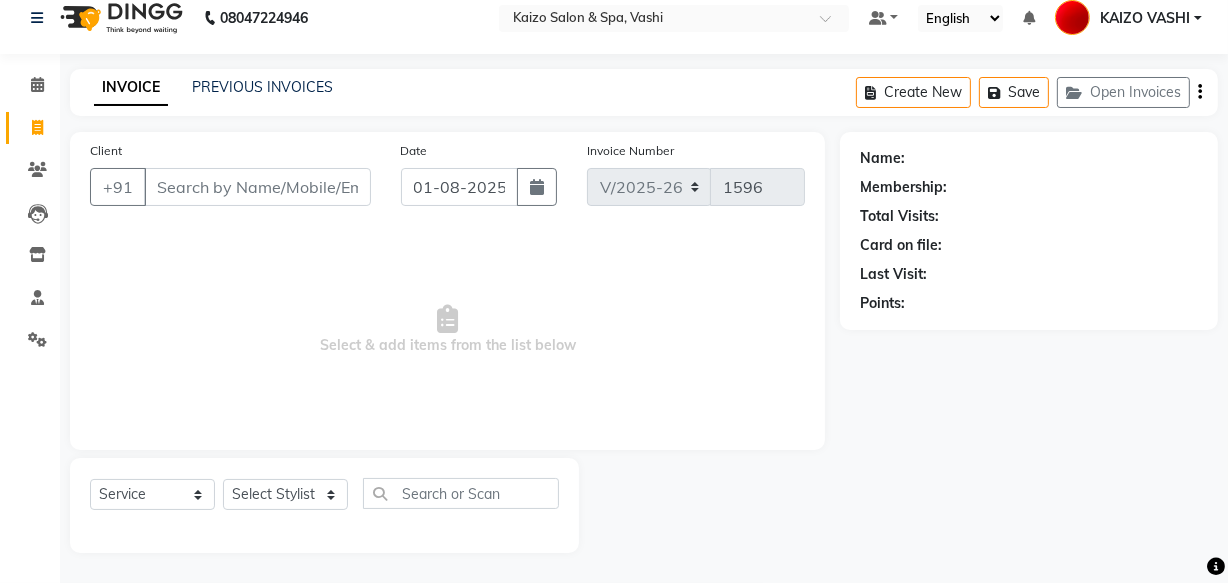 click on "Client" at bounding box center (257, 187) 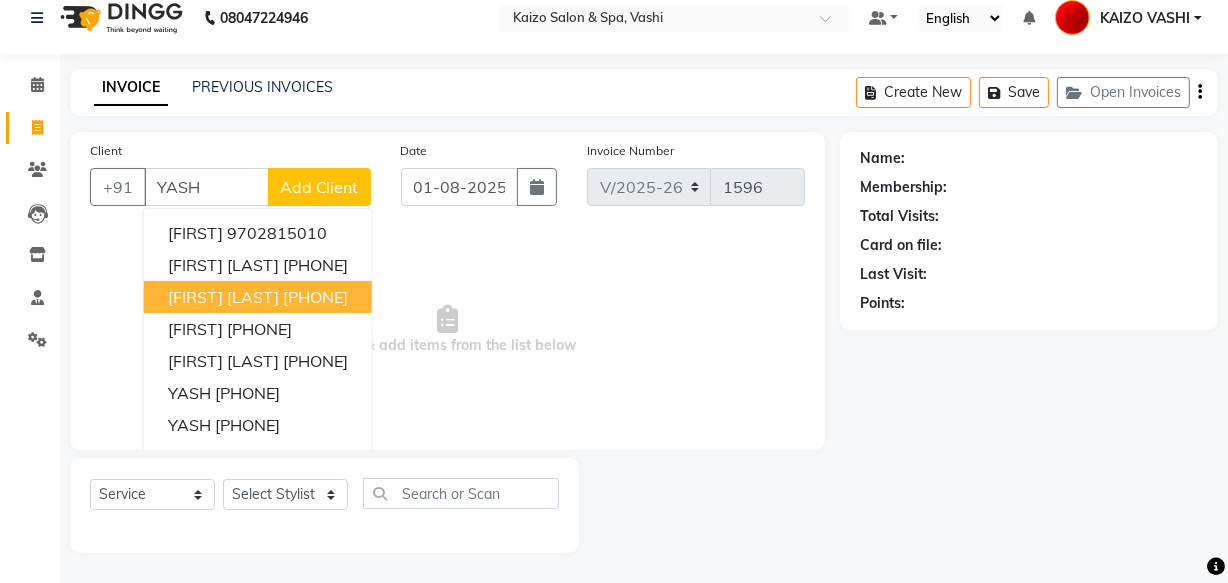click on "[FIRST] [LAST] [PHONE]" at bounding box center (258, 297) 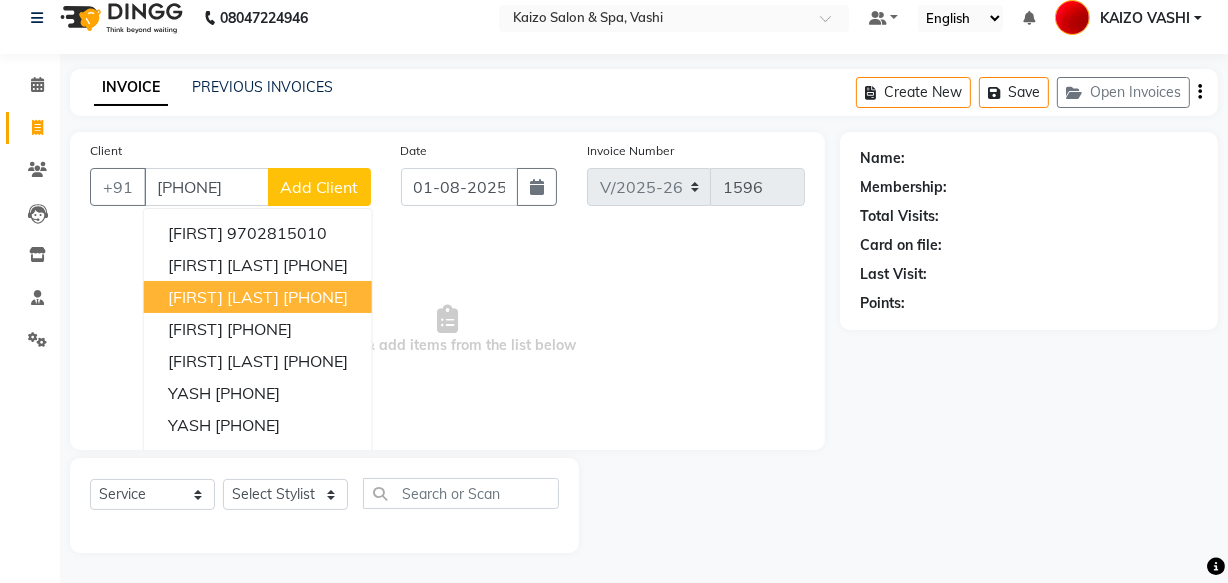 type on "[PHONE]" 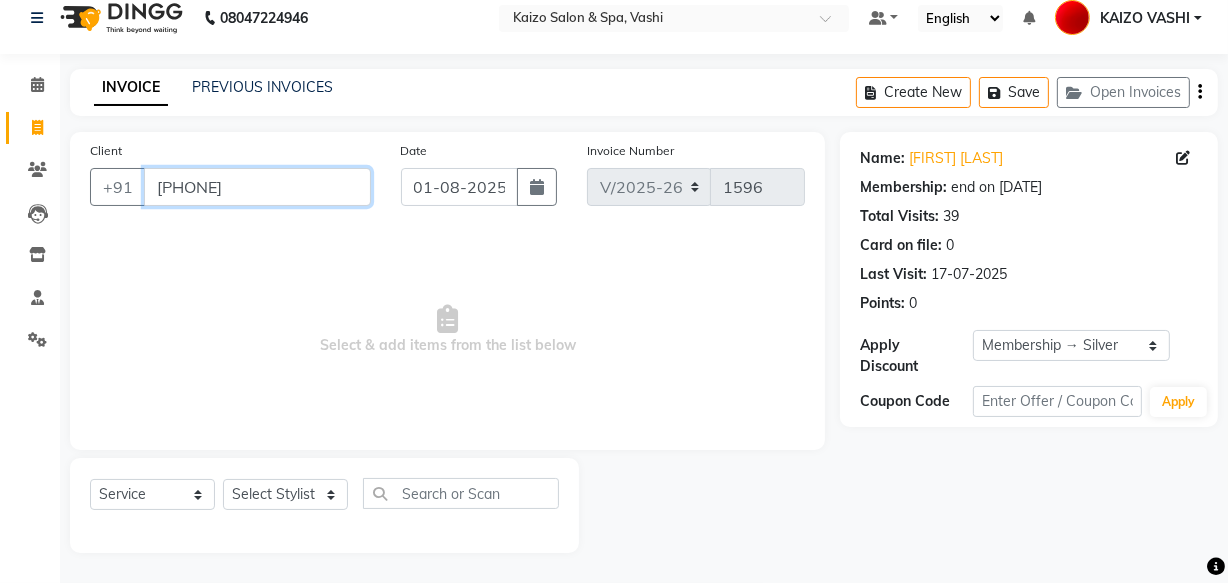 click on "[PHONE]" at bounding box center (257, 187) 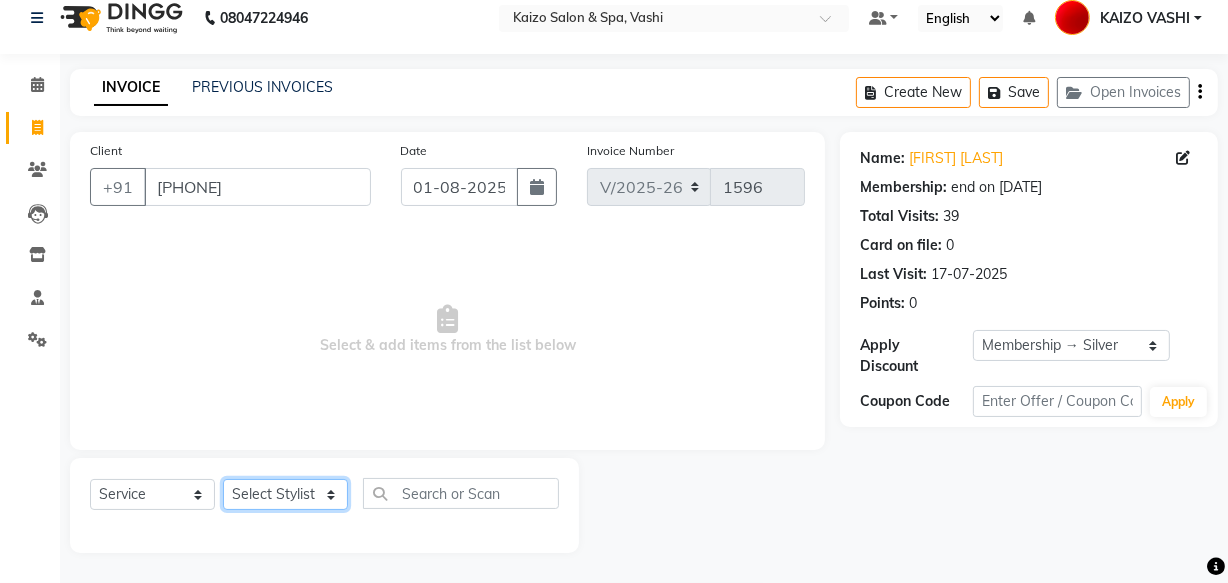 drag, startPoint x: 259, startPoint y: 490, endPoint x: 255, endPoint y: 479, distance: 11.7046995 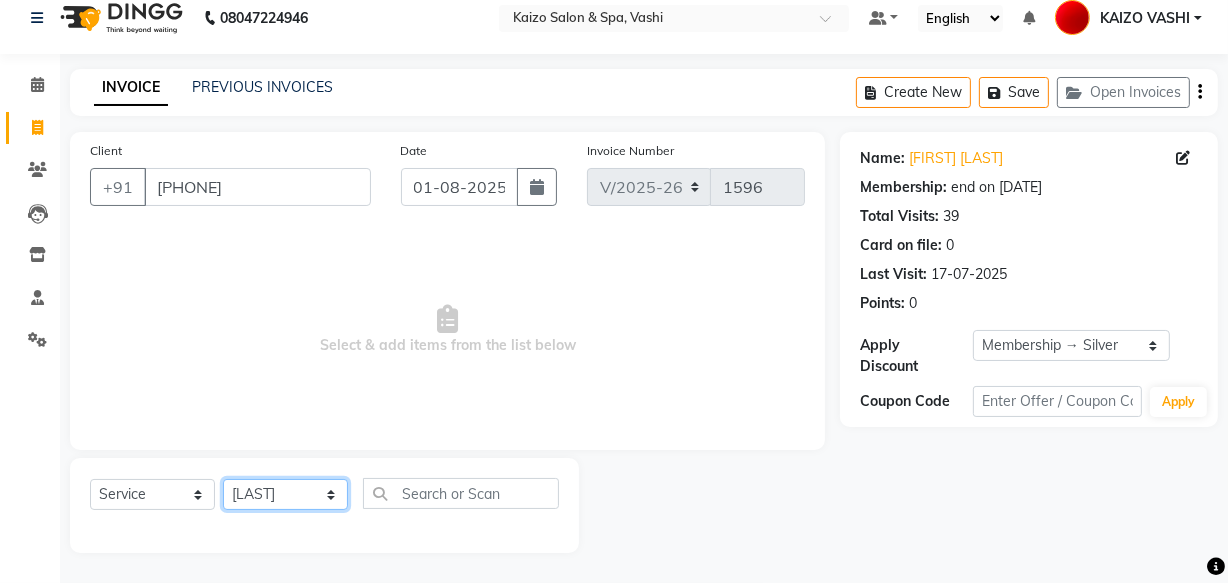click on "Select Stylist [NAME] [NAME] [NAME] [NAME] [NAME] [NAME] [NAME] [NAME] [NAME] [NAME]" 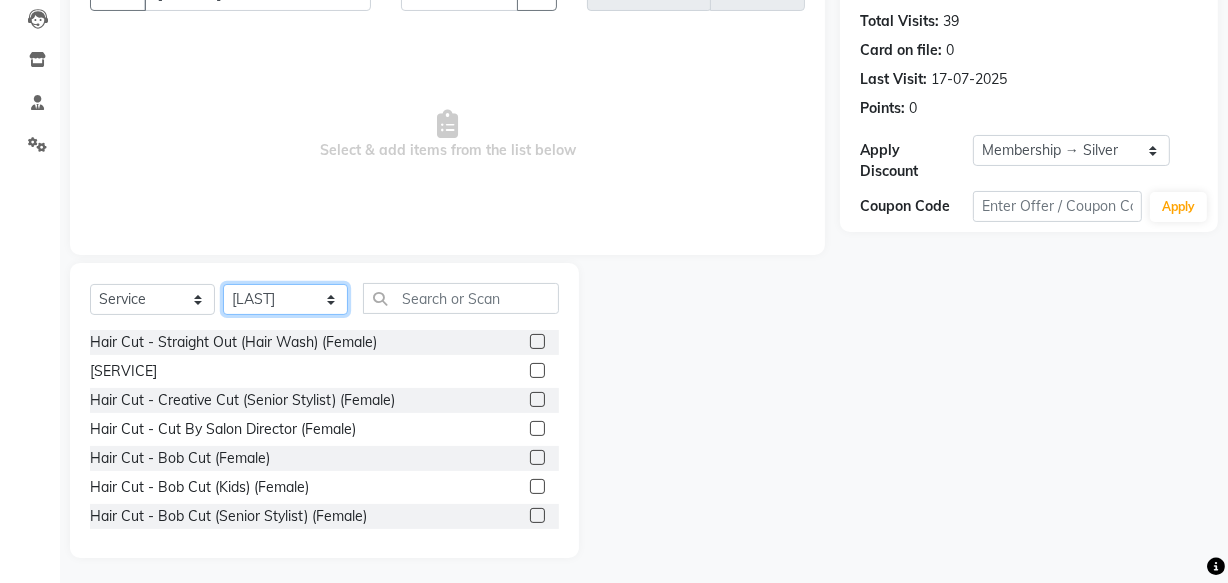 scroll, scrollTop: 219, scrollLeft: 0, axis: vertical 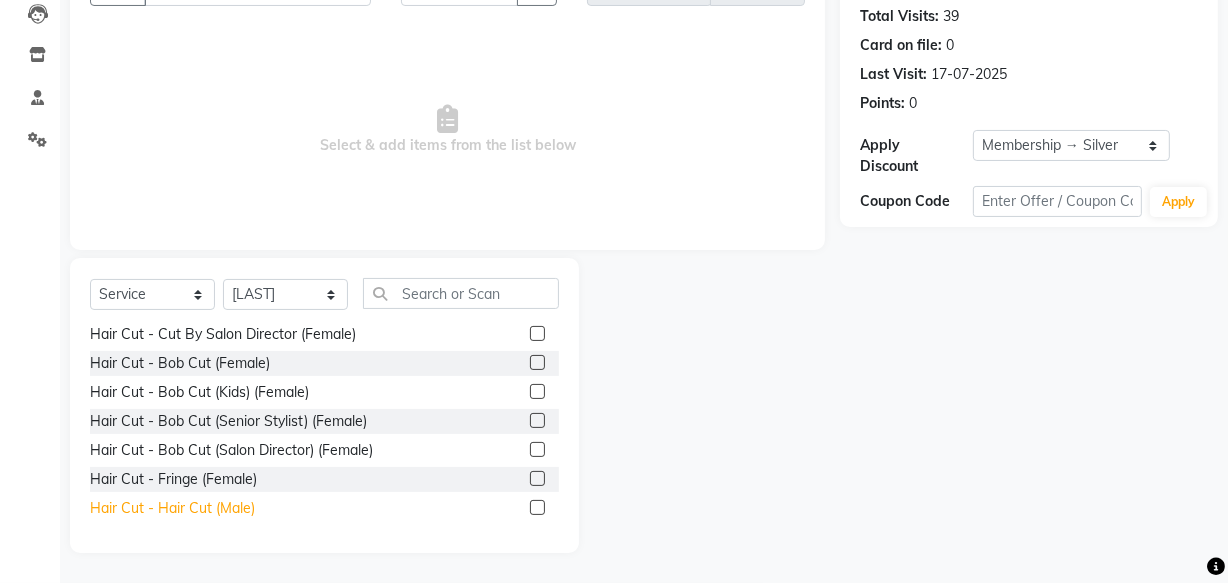 click on "Hair Cut - Hair Cut (Male)" 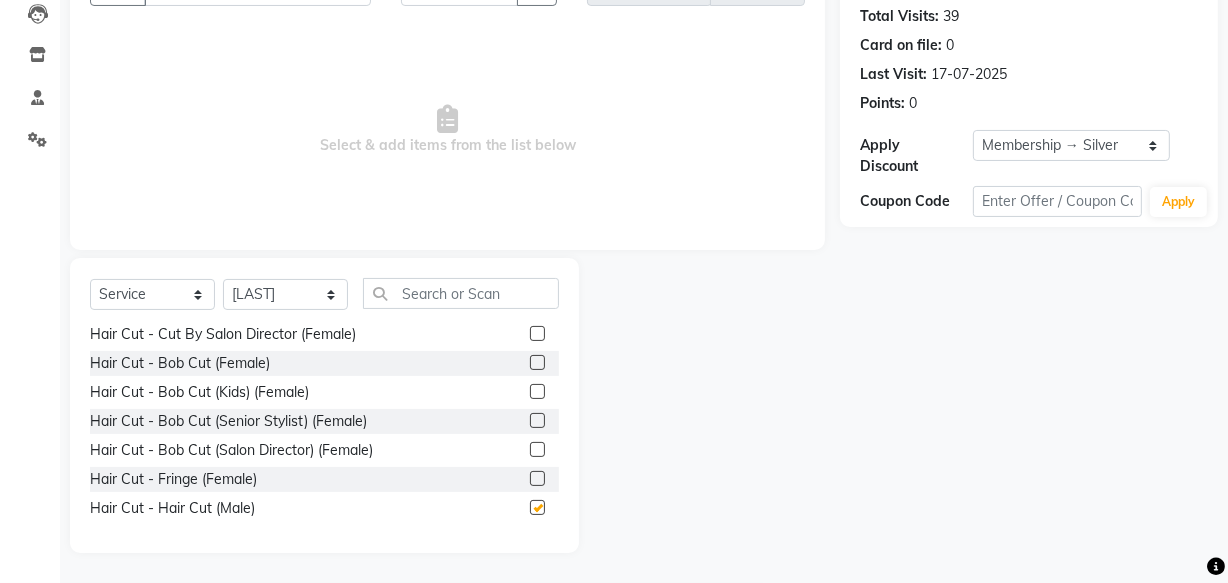 checkbox on "false" 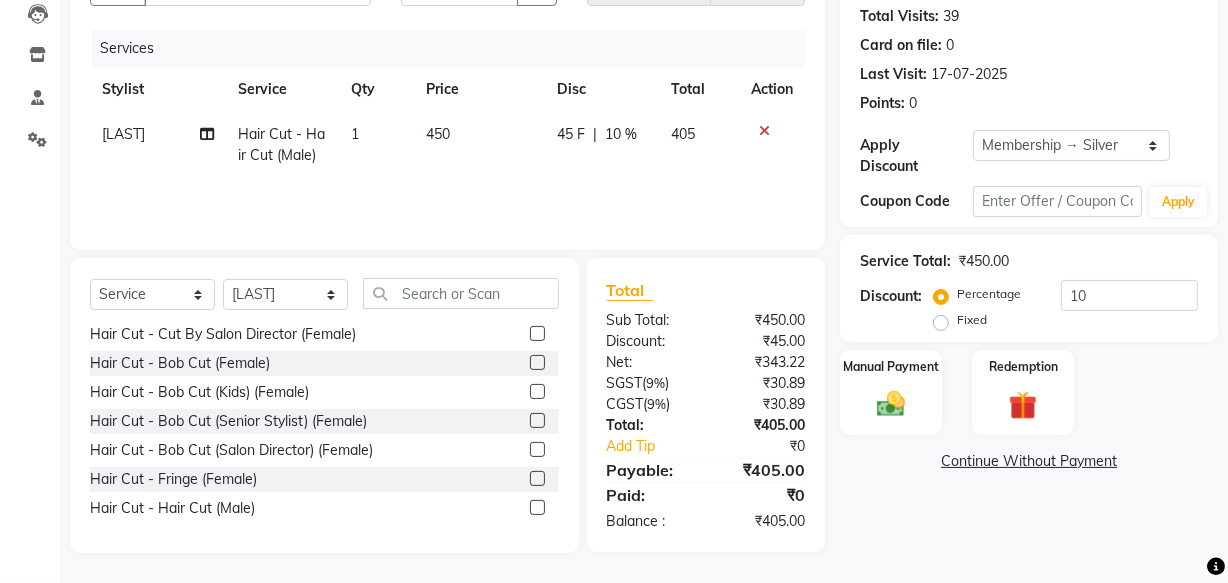 click on "450" 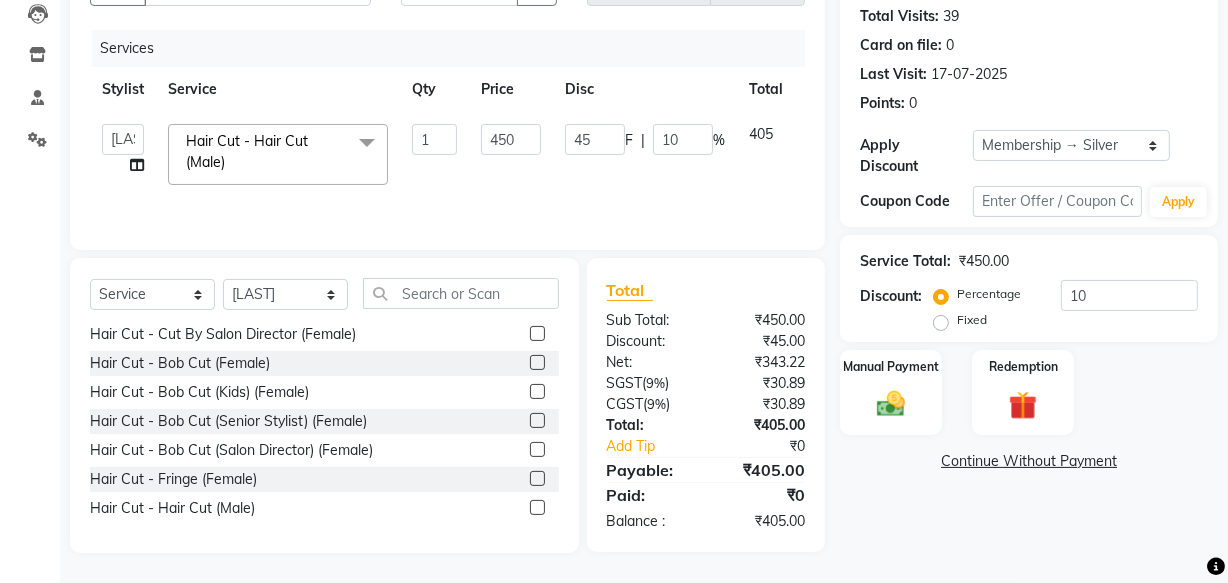click on "450" 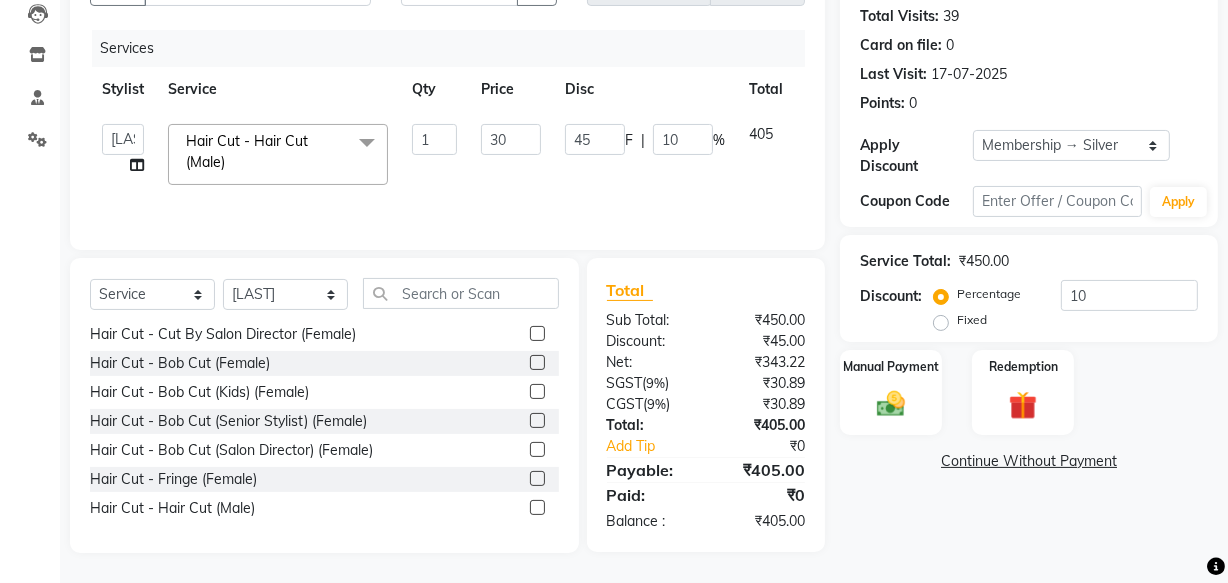 type on "300" 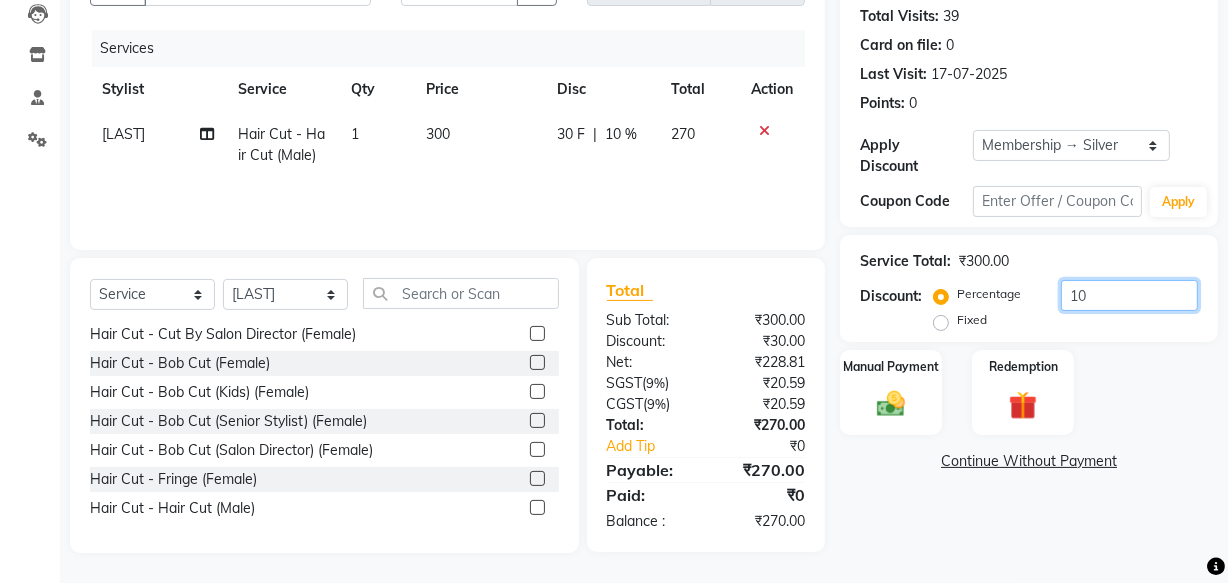 drag, startPoint x: 1118, startPoint y: 290, endPoint x: 984, endPoint y: 295, distance: 134.09325 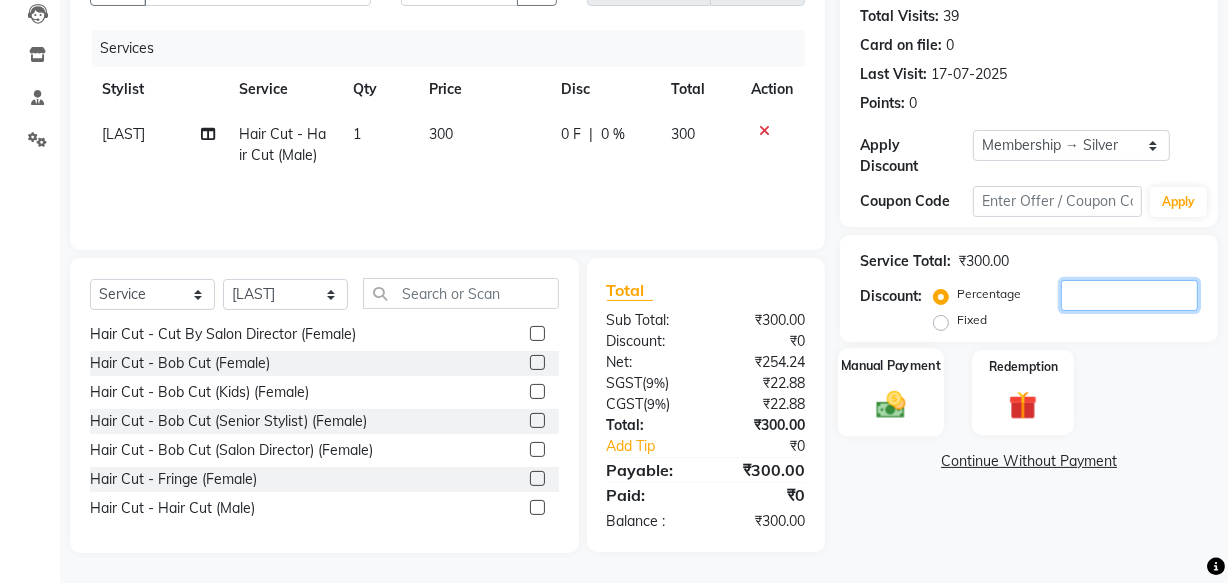 type 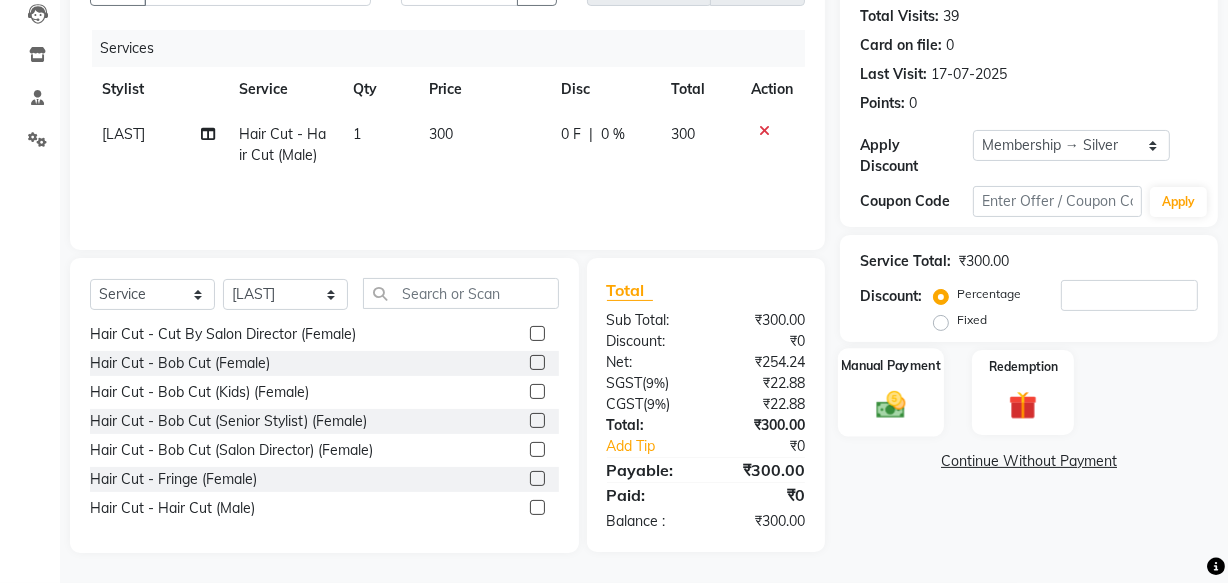 click on "Manual Payment" 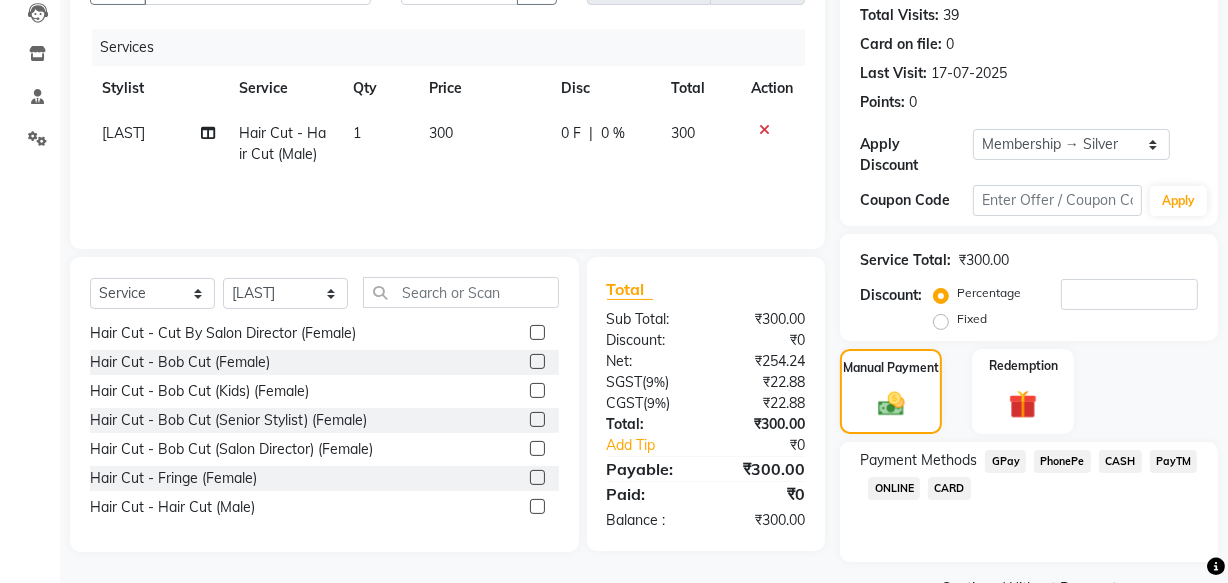 click on "CASH" 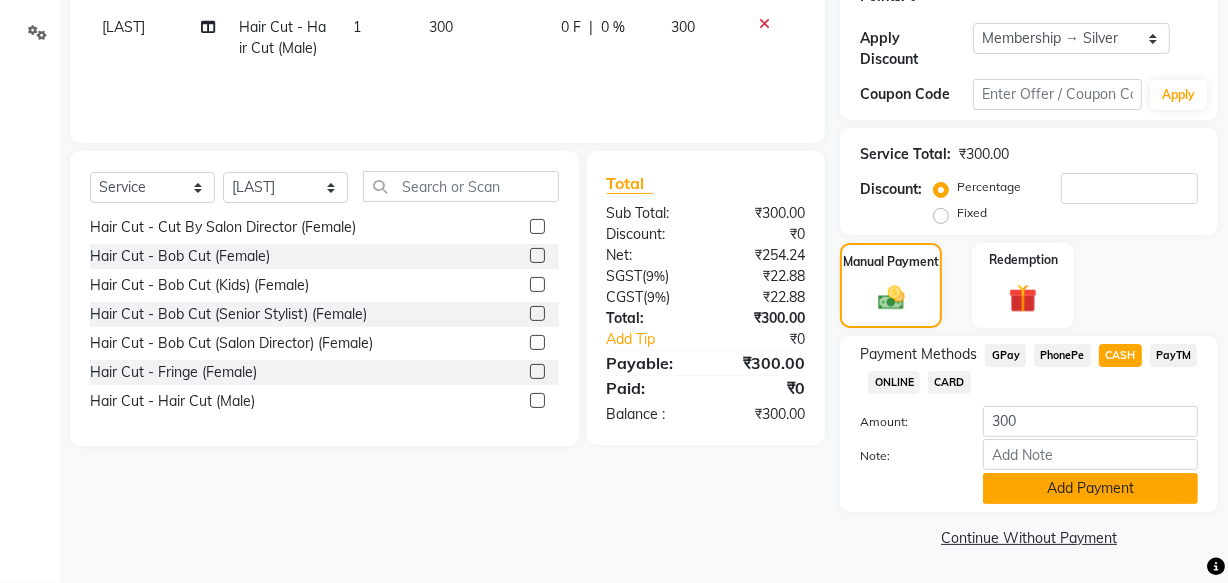 click on "Add Payment" 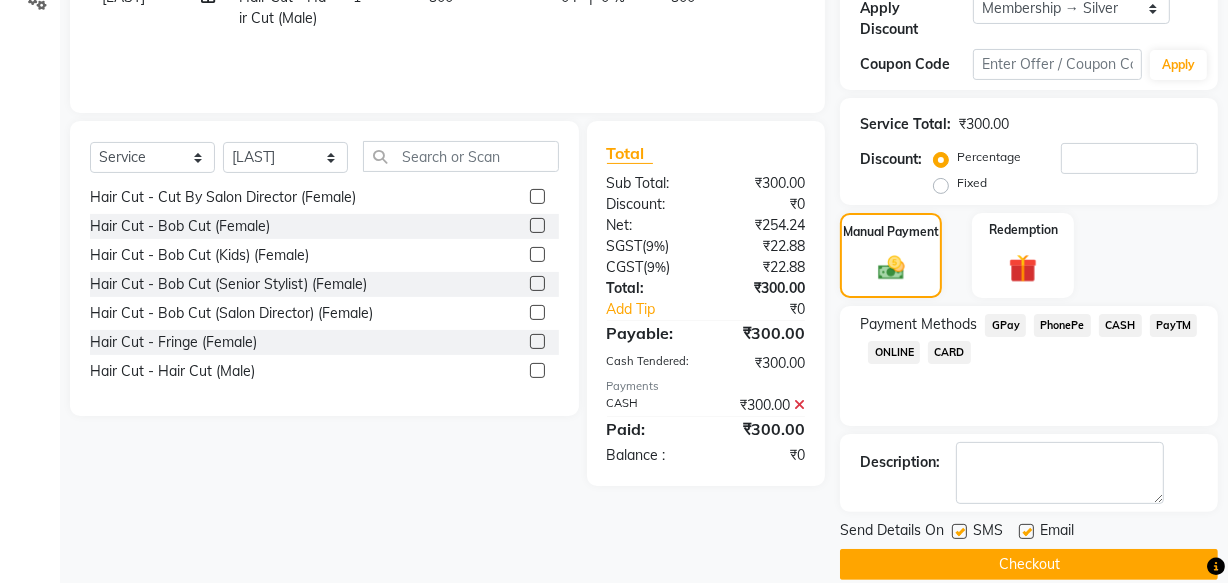 scroll, scrollTop: 381, scrollLeft: 0, axis: vertical 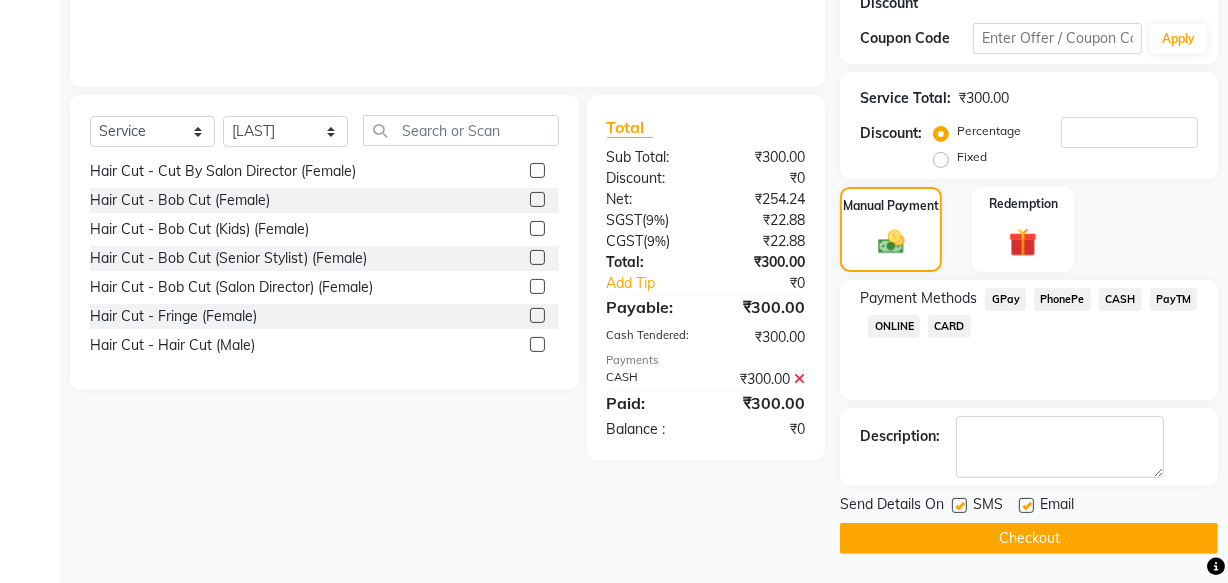 click 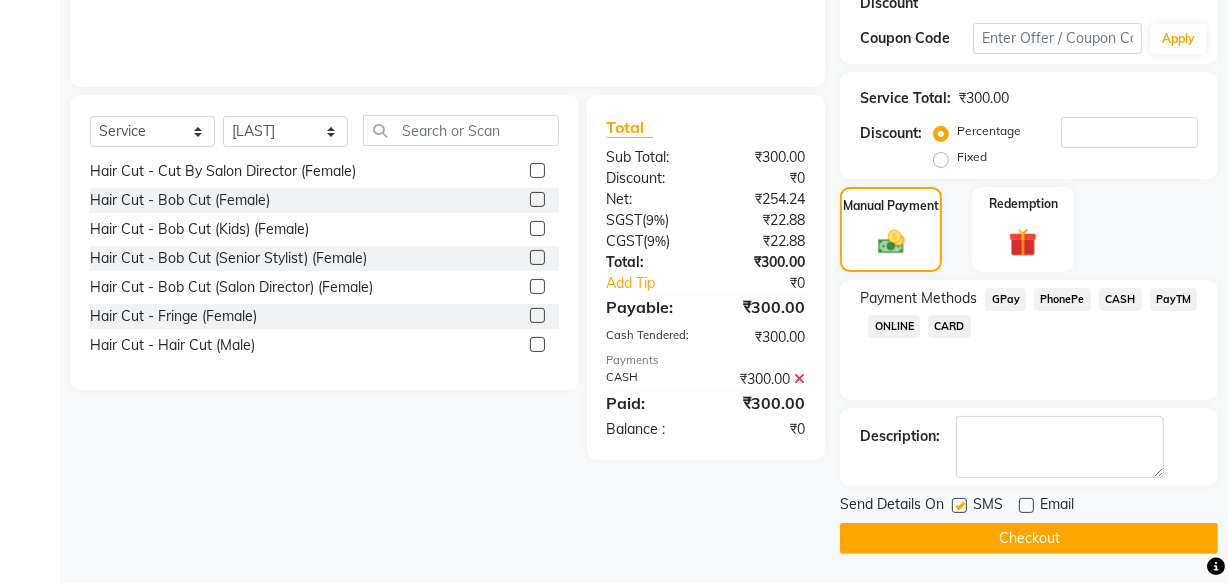 click 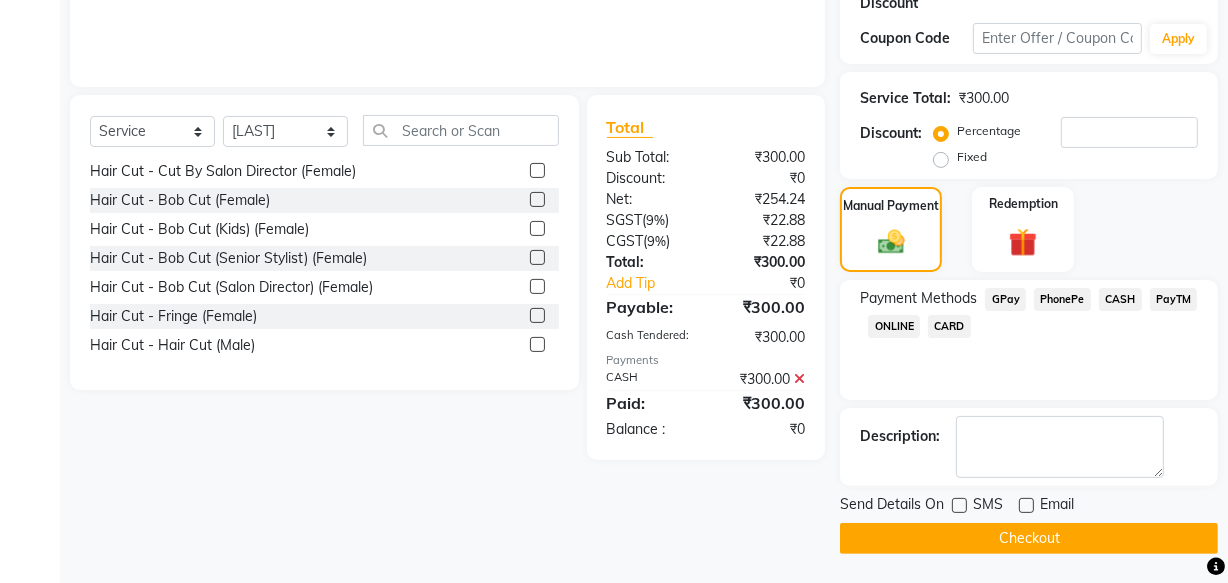 click on "Checkout" 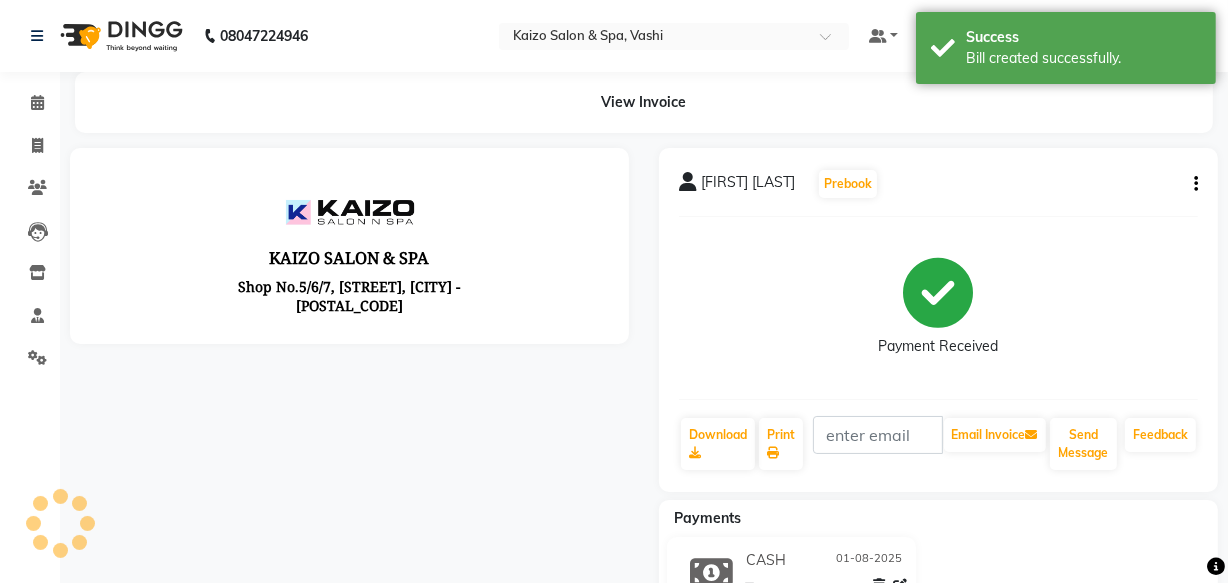 scroll, scrollTop: 0, scrollLeft: 0, axis: both 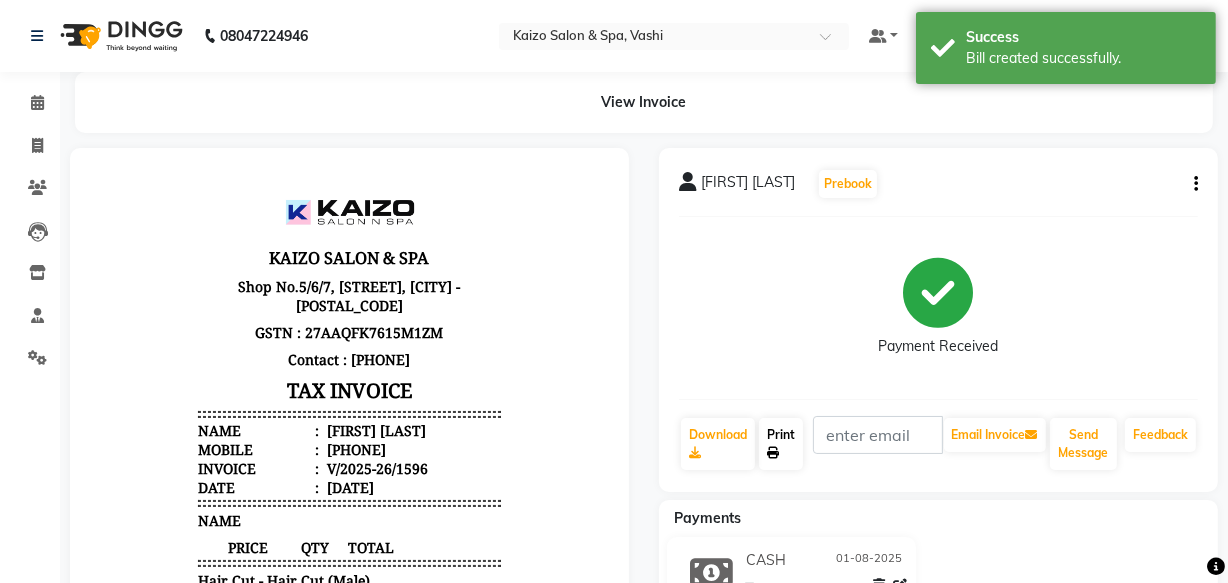 click on "Print" 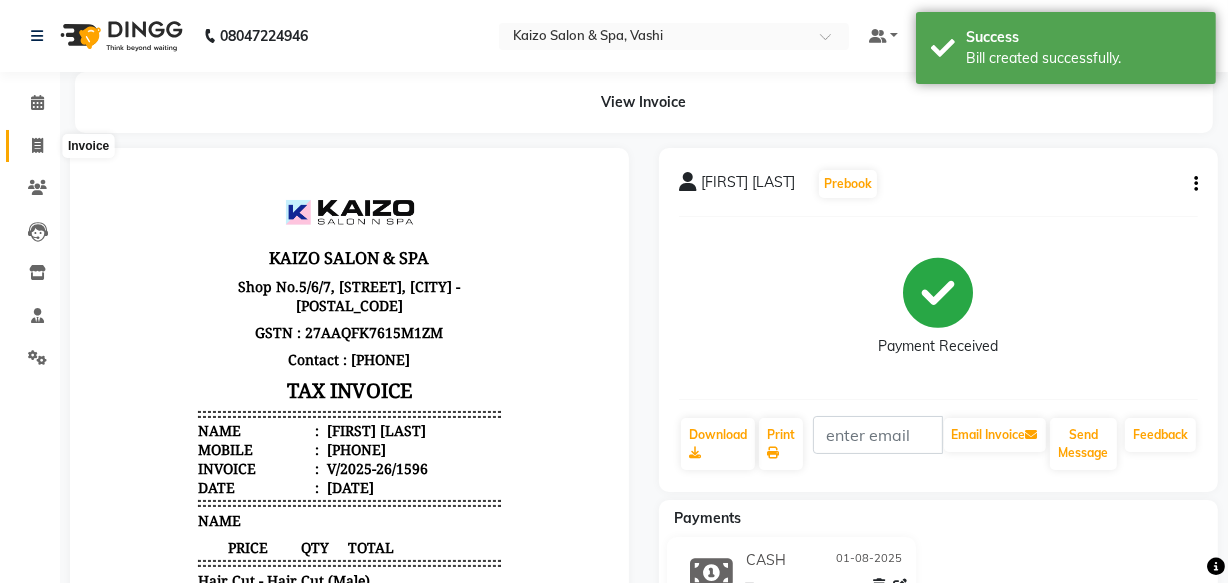click 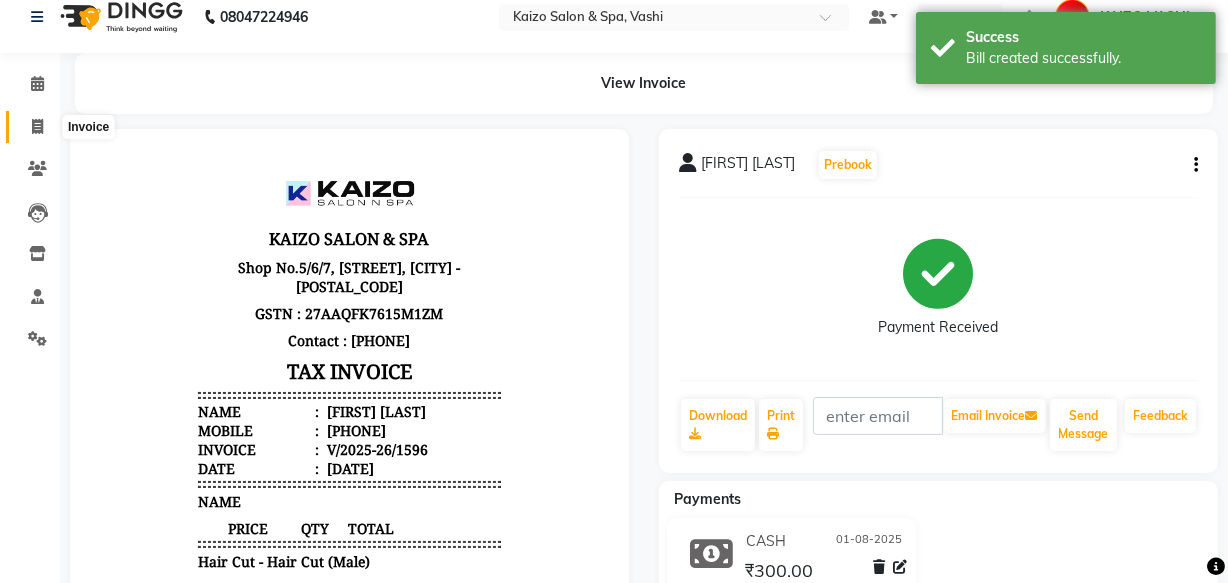 select on "616" 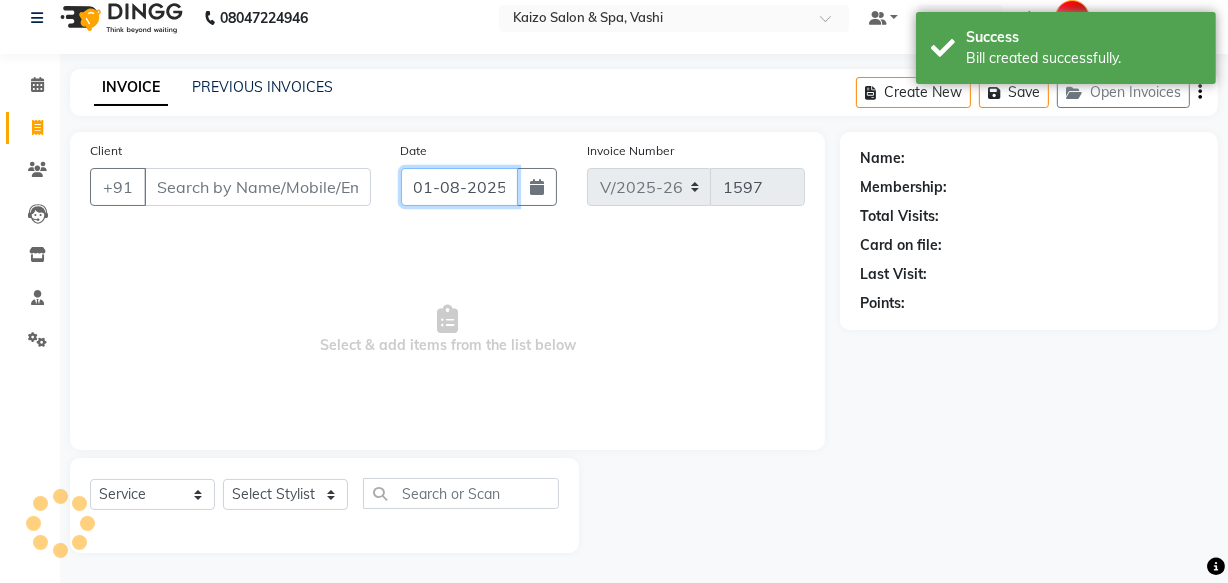 click on "01-08-2025" 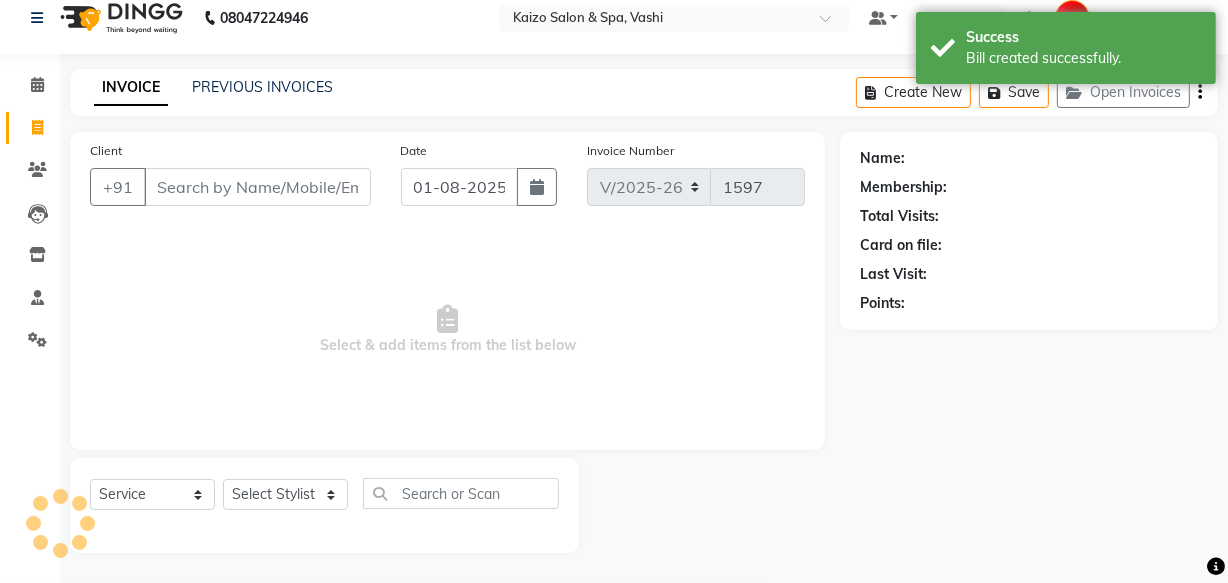 select on "8" 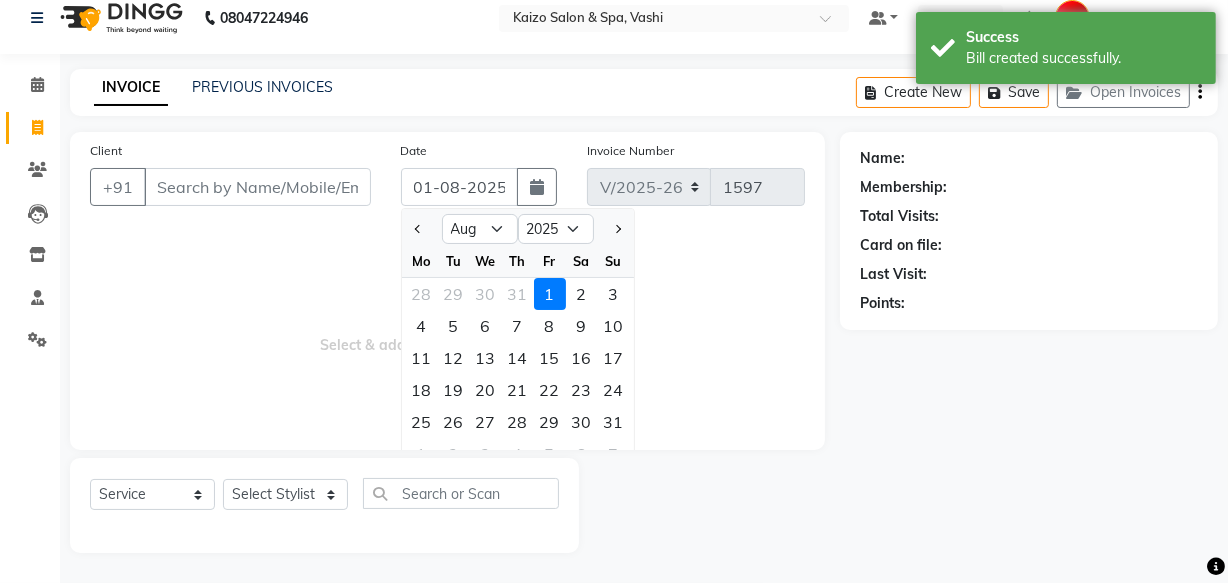 click on "1" 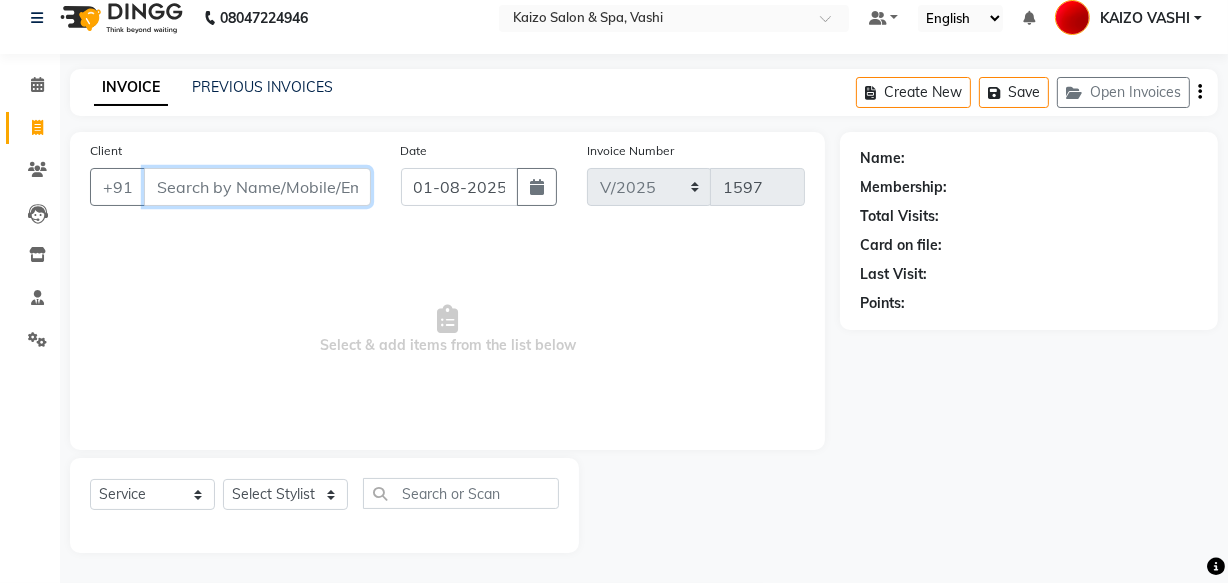 click on "Client" at bounding box center [257, 187] 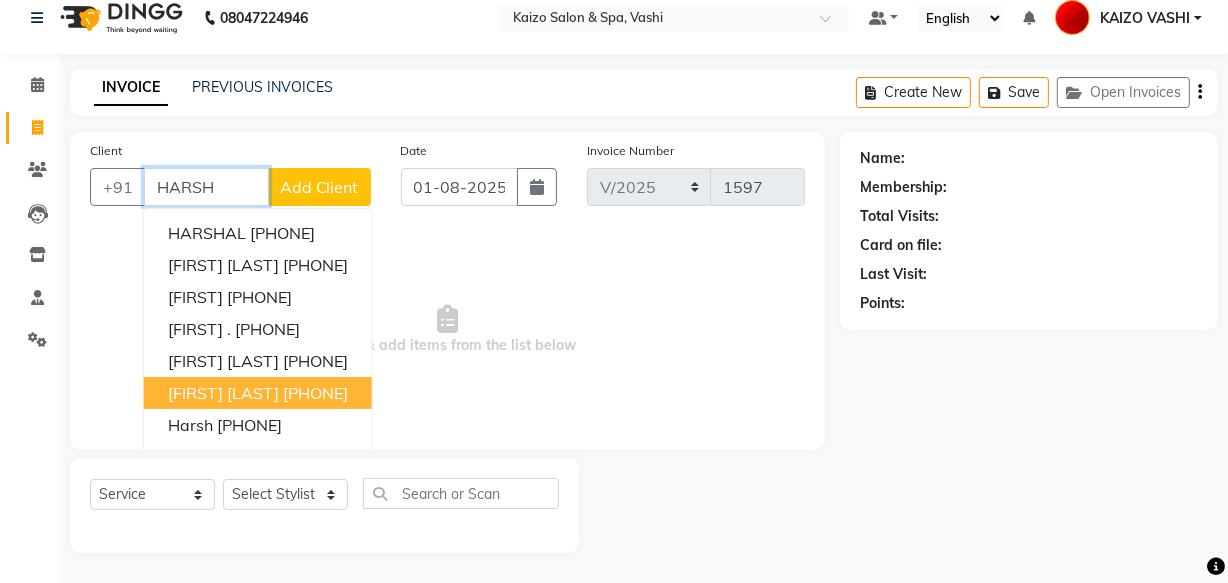 click on "[FIRST] [LAST] [PHONE]" at bounding box center [258, 393] 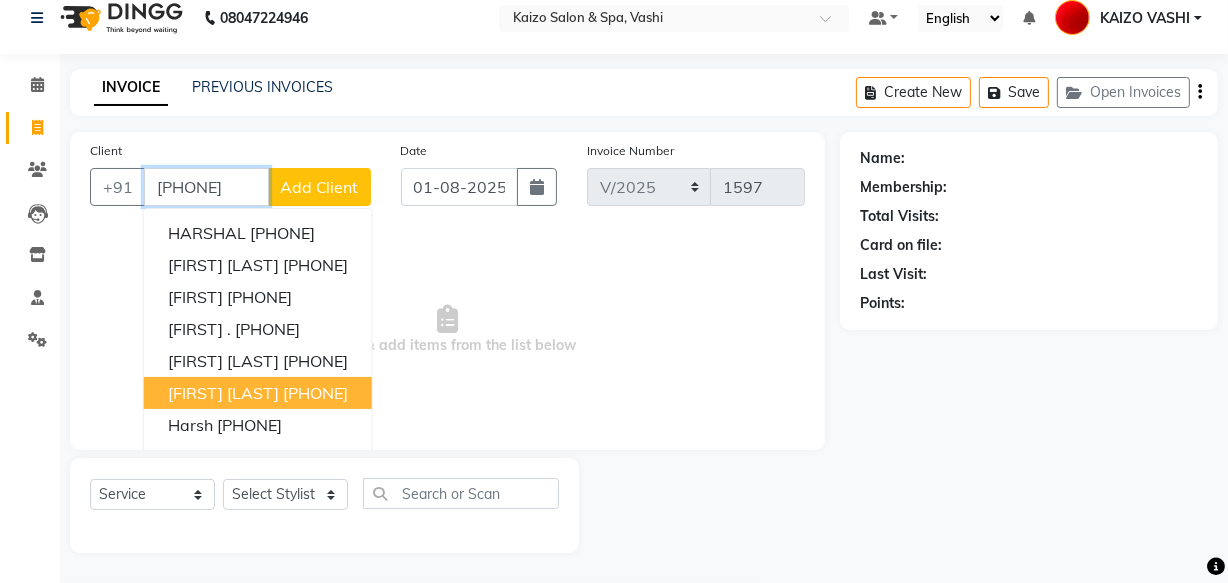 type on "[PHONE]" 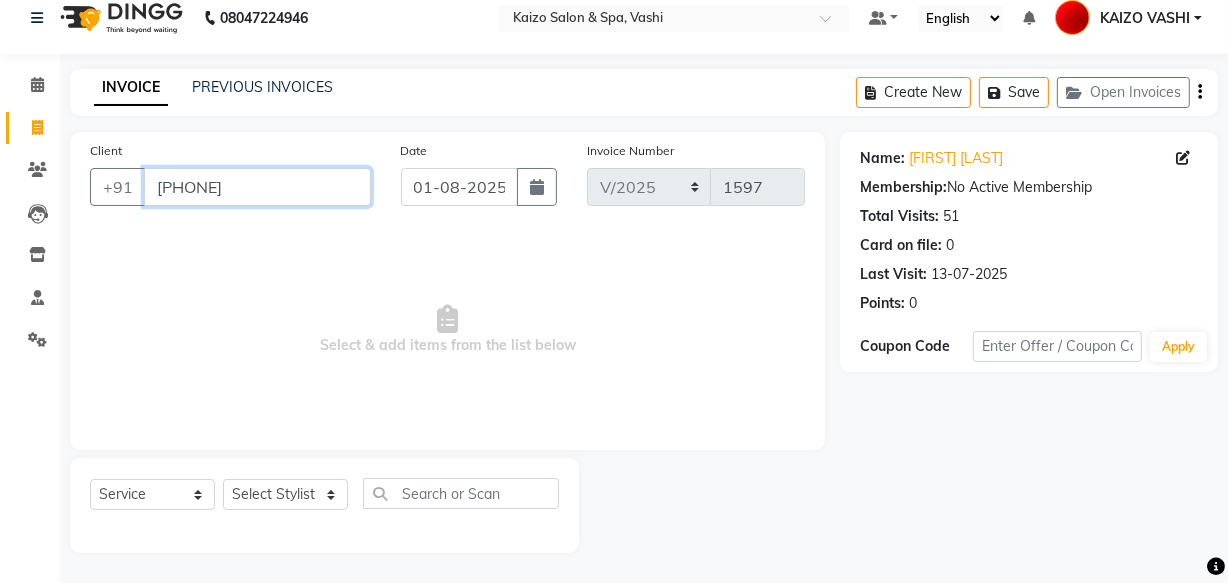 click on "[PHONE]" at bounding box center [257, 187] 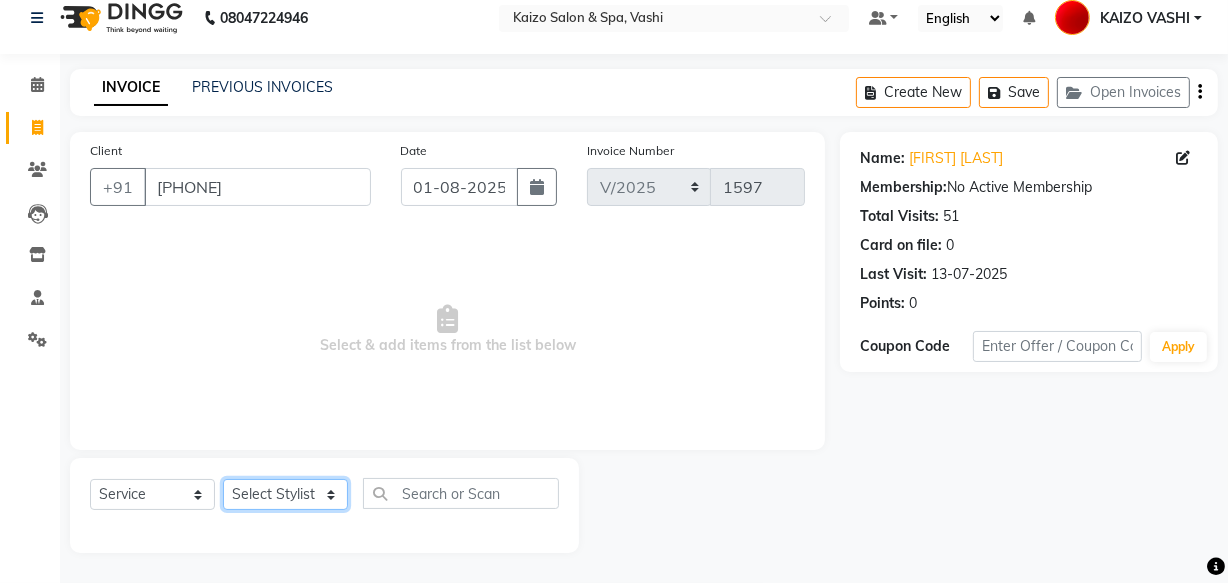 click on "Select Stylist [NAME] [NAME] [NAME] [NAME] [NAME] [NAME] [NAME] [NAME] [NAME] [NAME]" 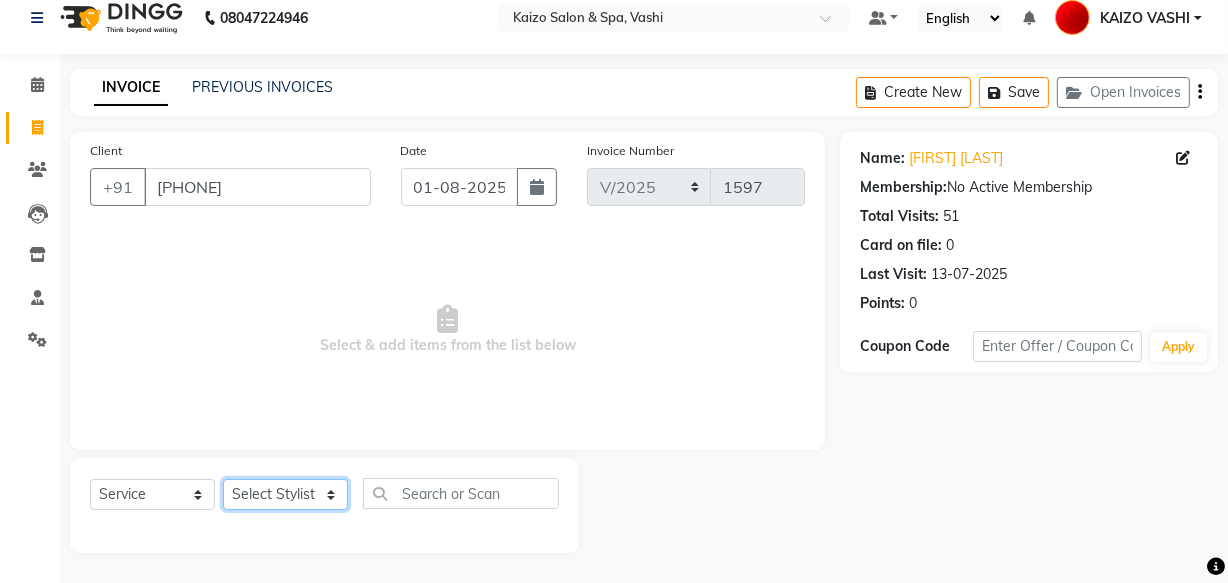select on "20760" 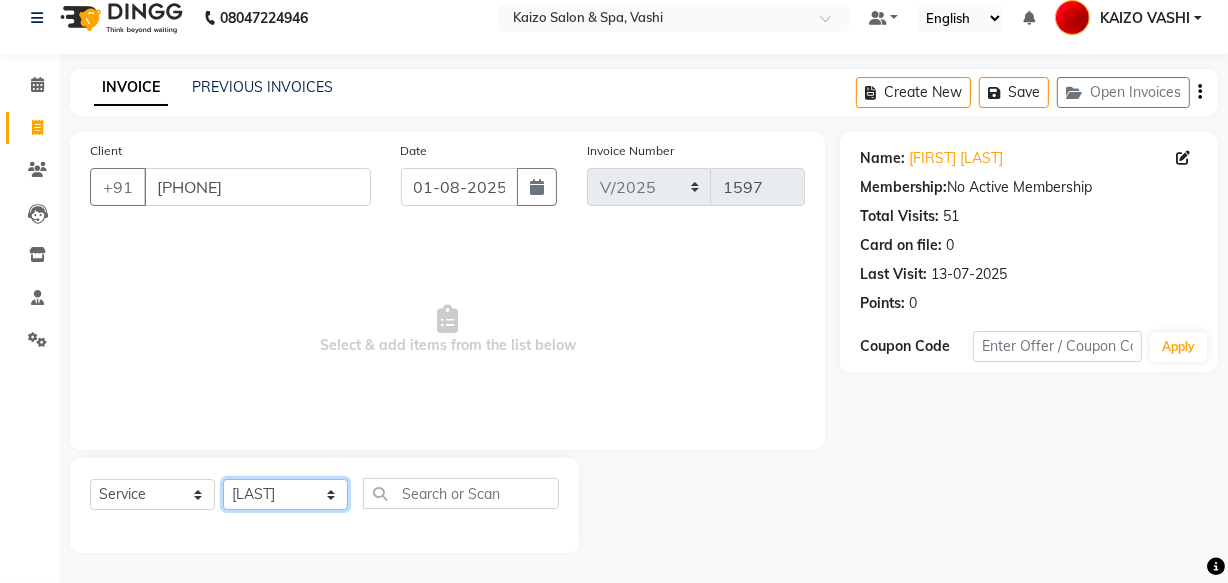 click on "Select Stylist [NAME] [NAME] [NAME] [NAME] [NAME] [NAME] [NAME] [NAME] [NAME] [NAME]" 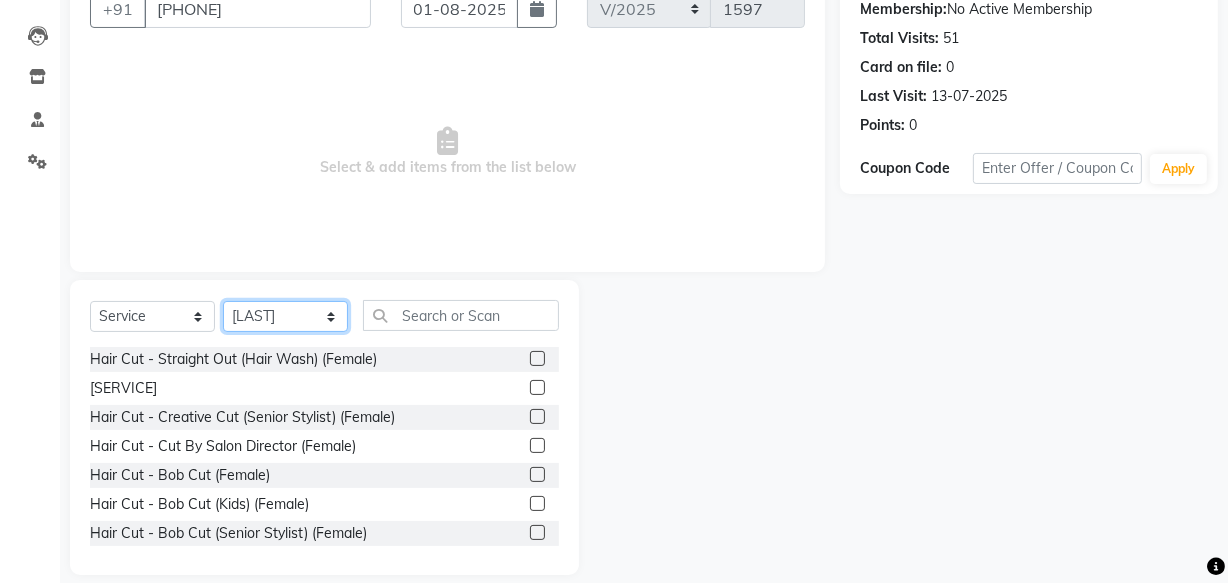 scroll, scrollTop: 219, scrollLeft: 0, axis: vertical 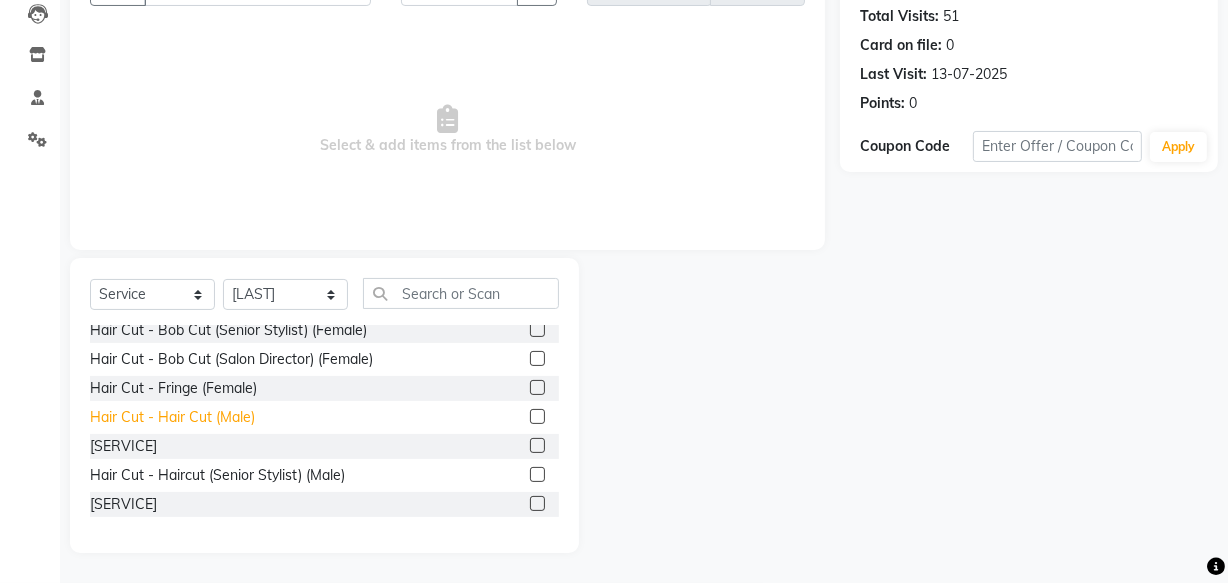 click on "Hair Cut - Hair Cut (Male)" 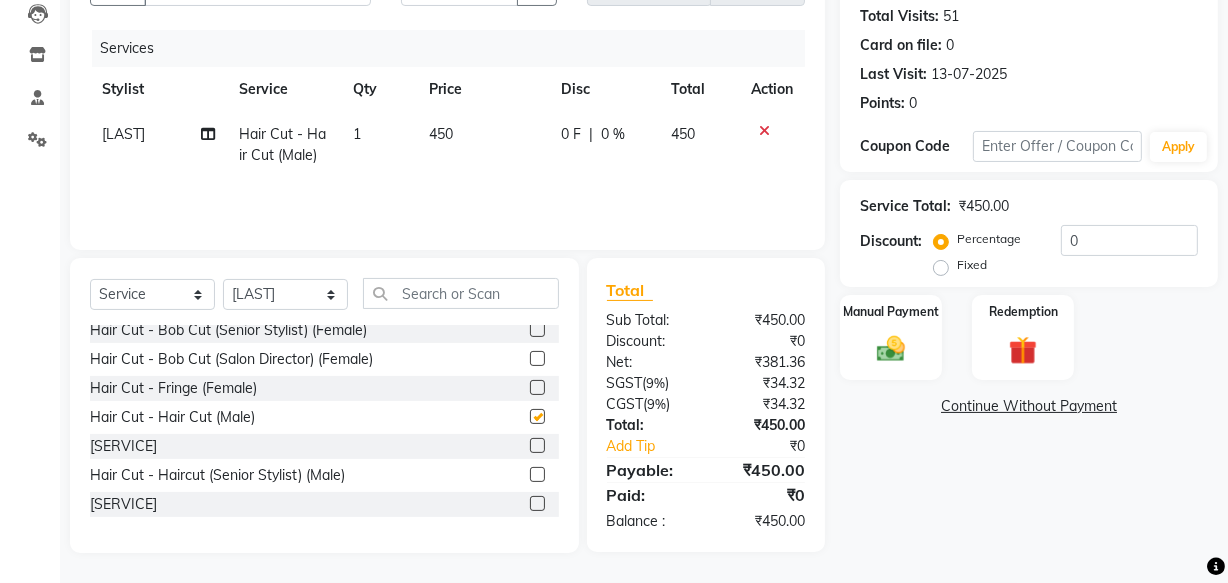 checkbox on "false" 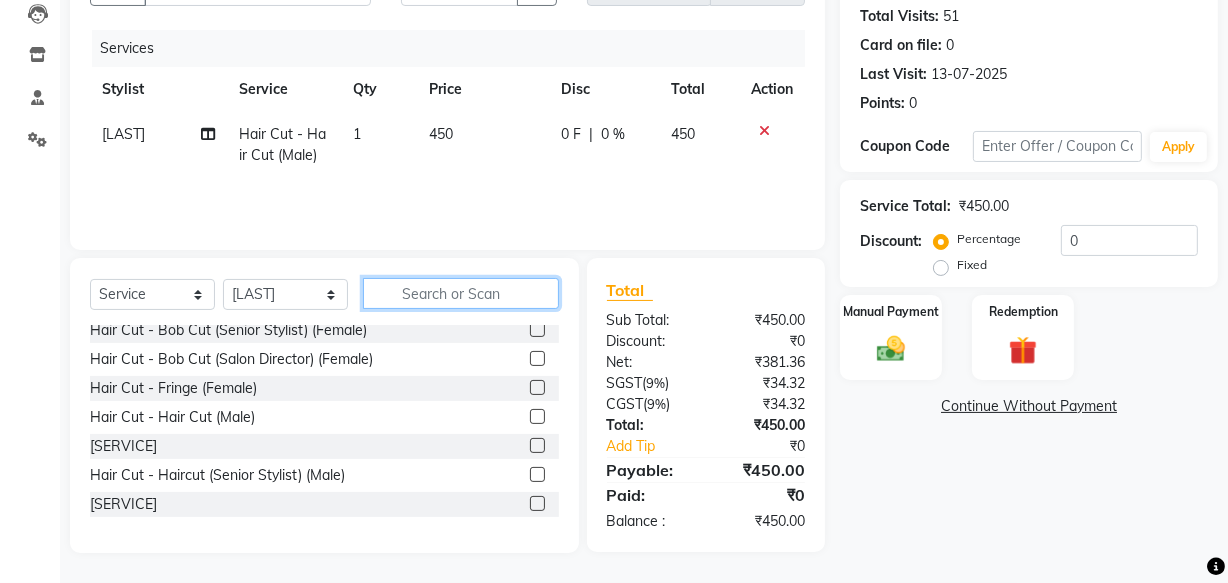 click 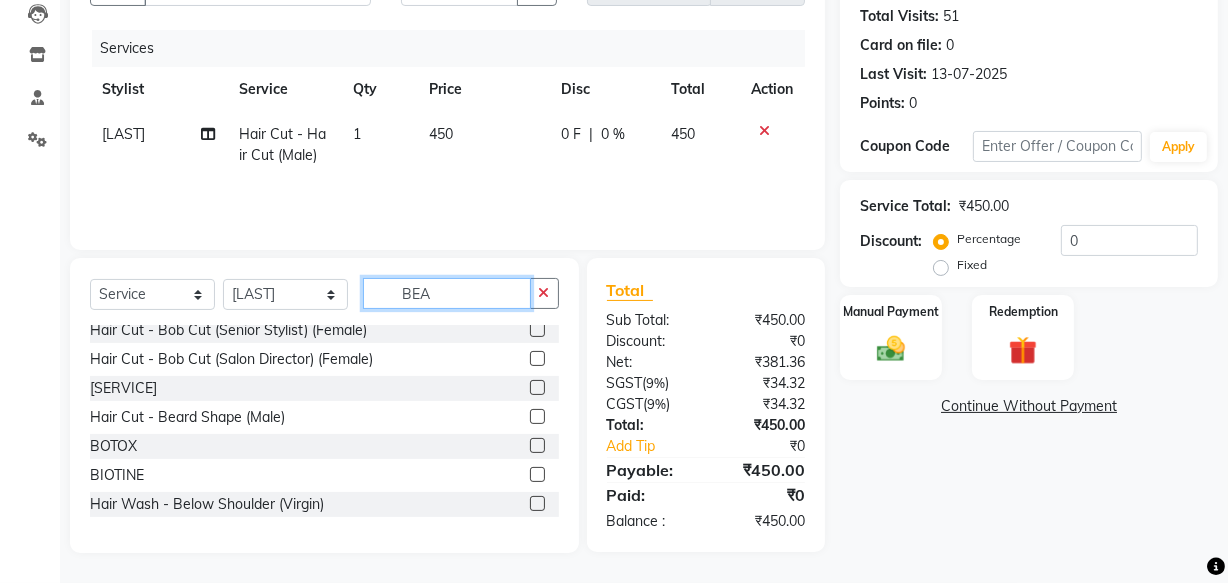 scroll, scrollTop: 0, scrollLeft: 0, axis: both 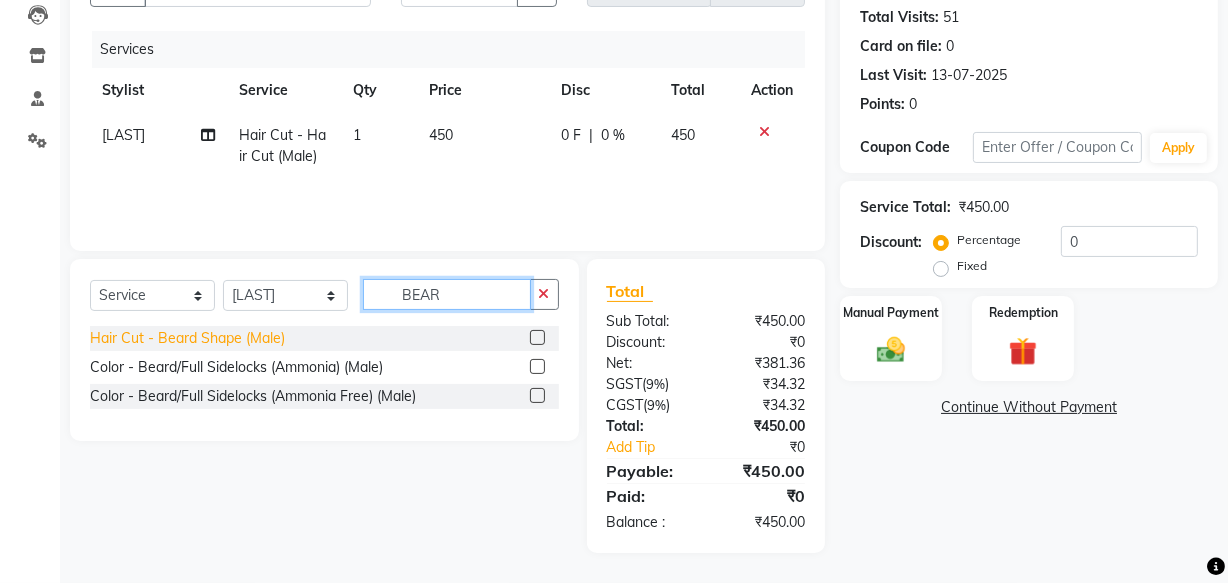 type on "BEAR" 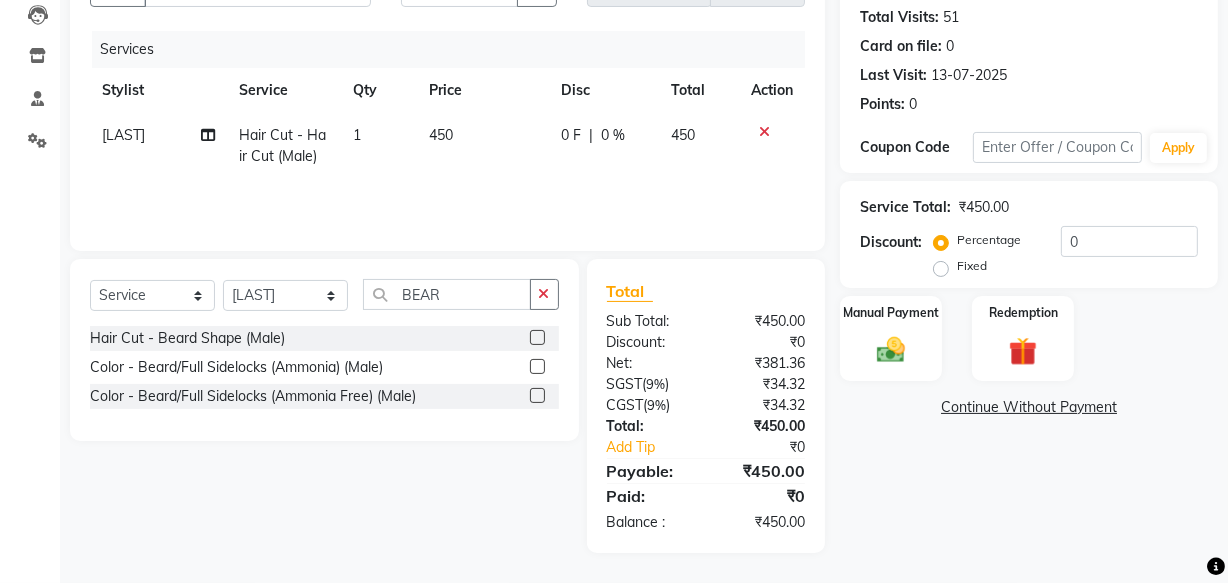 drag, startPoint x: 247, startPoint y: 338, endPoint x: 536, endPoint y: 323, distance: 289.389 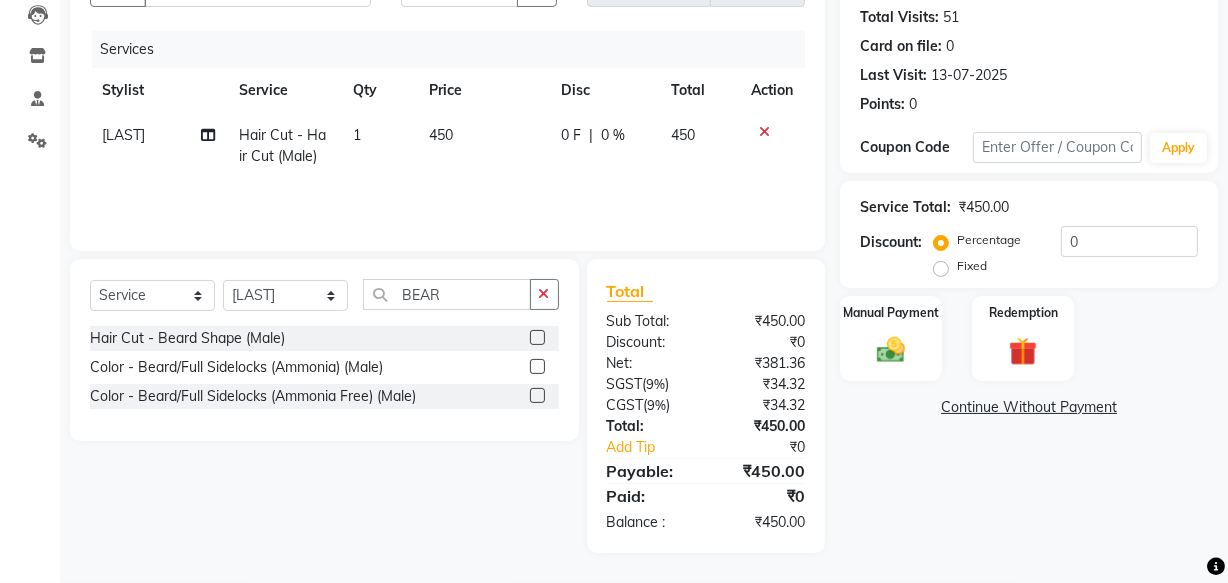 click on "Hair Cut - Beard Shape (Male)" 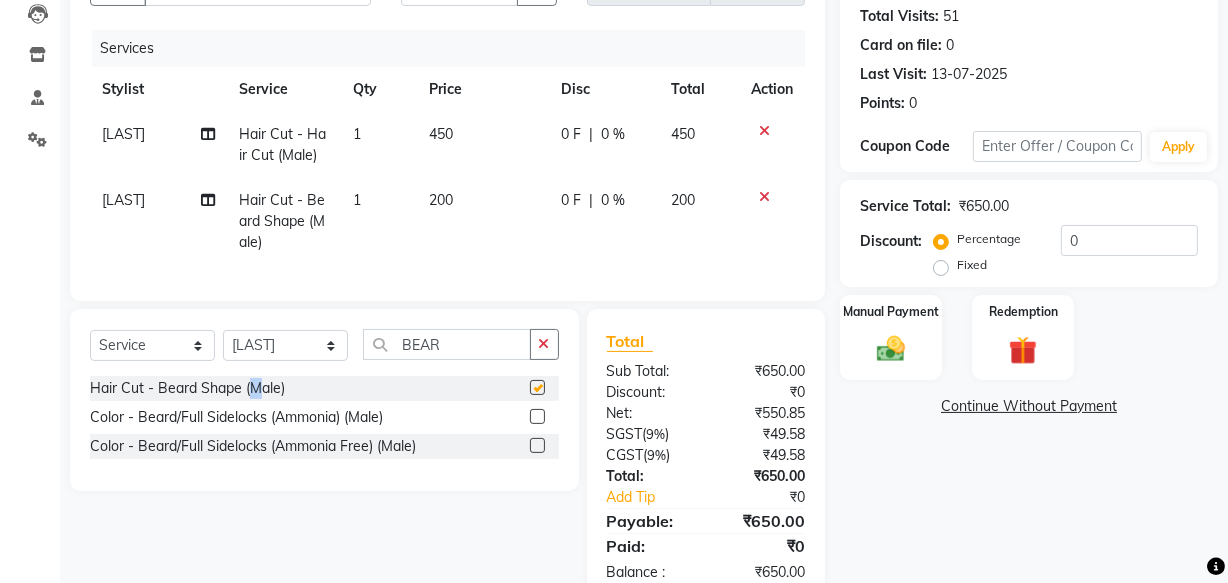 checkbox on "false" 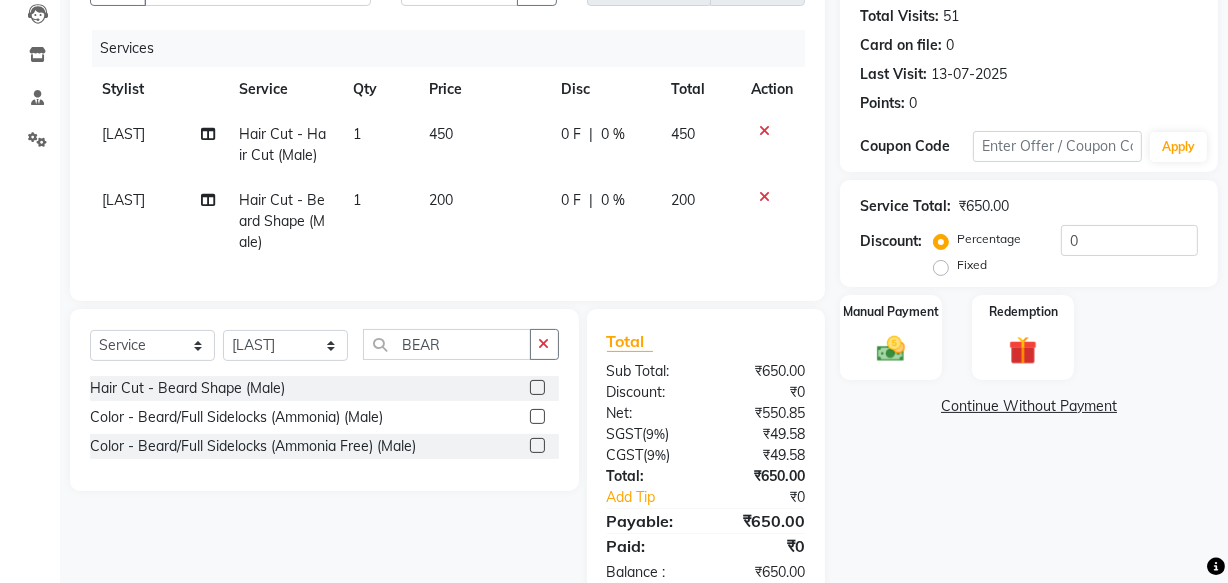 click on "Fixed" 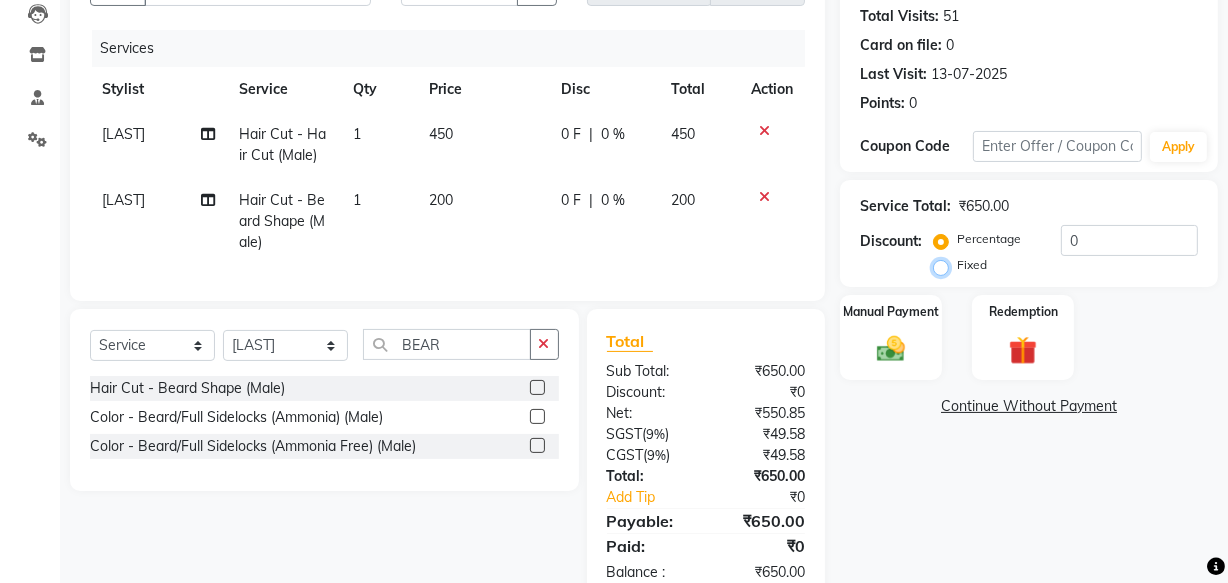 click on "Fixed" at bounding box center [945, 265] 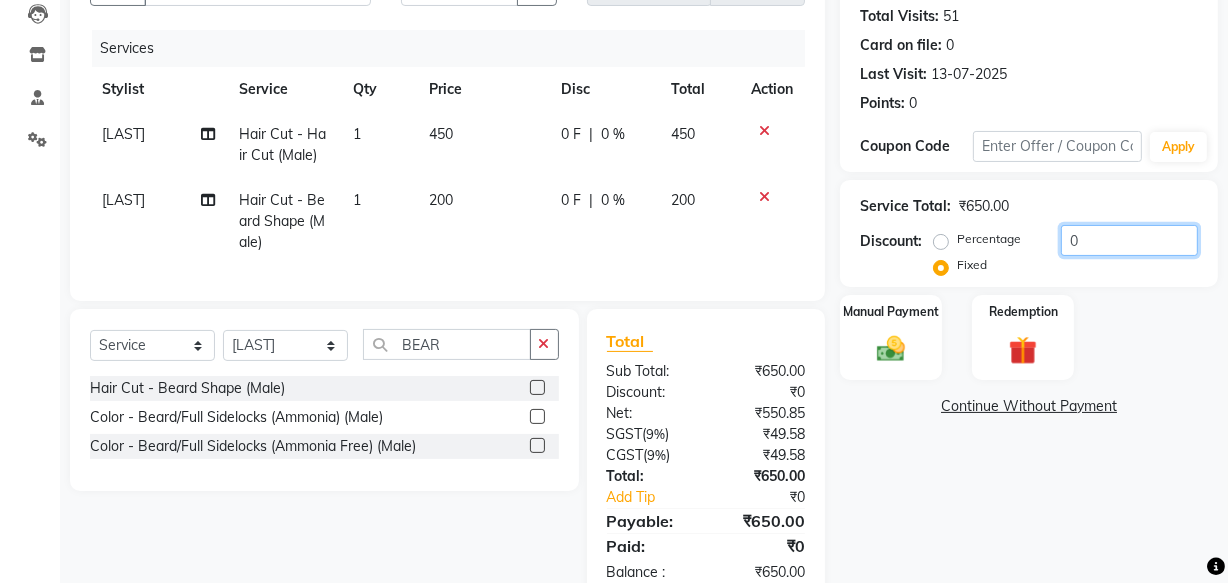 click on "0" 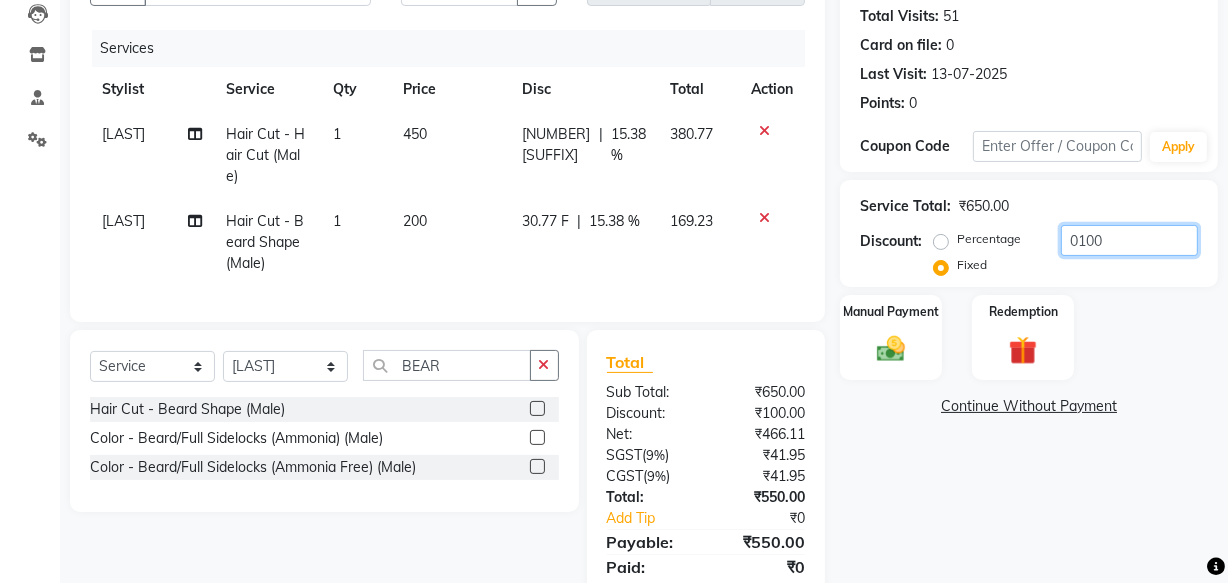type on "0100" 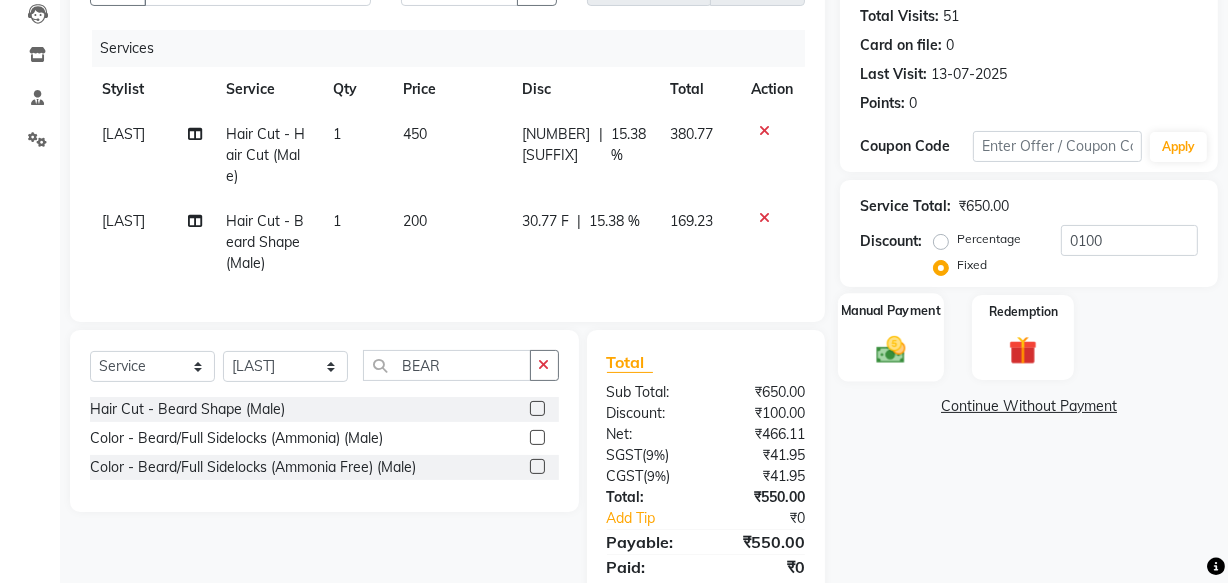 click 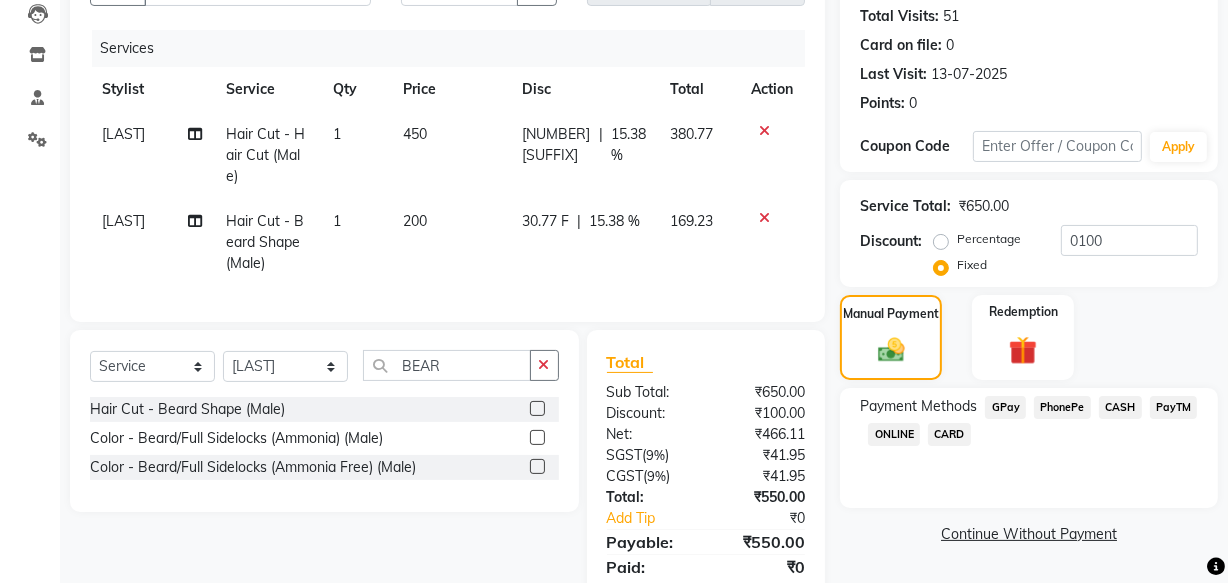 click on "CASH" 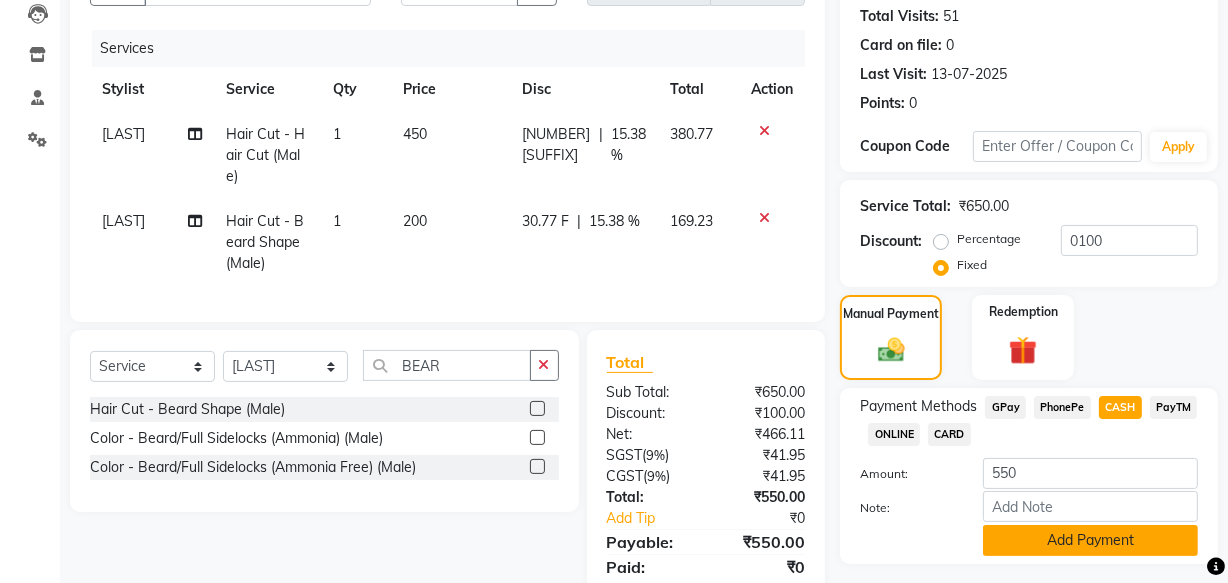 click on "Add Payment" 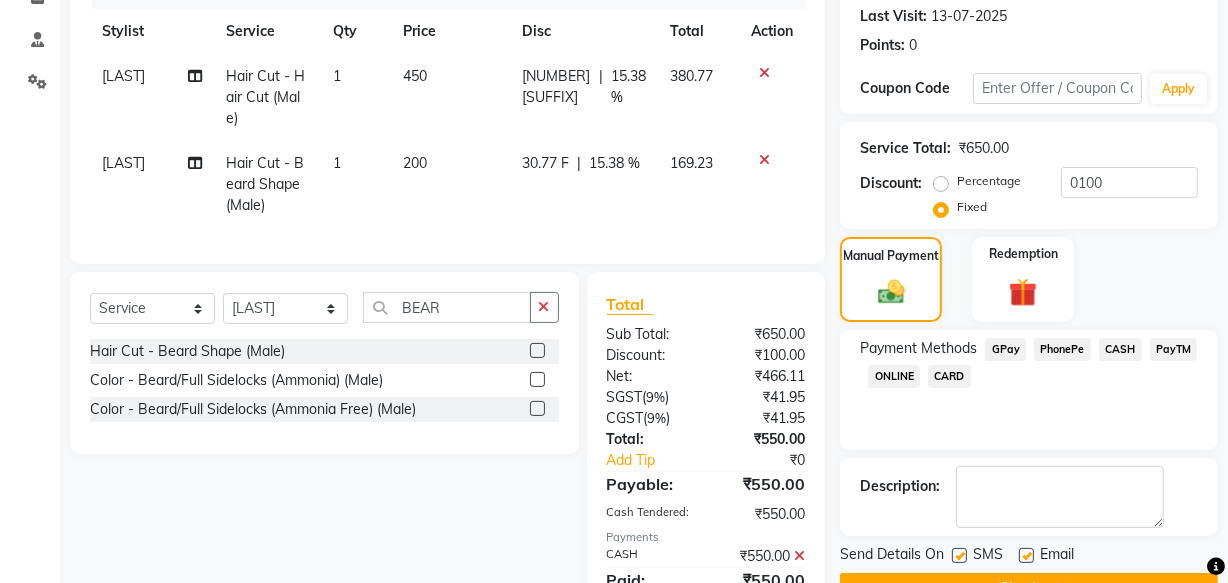 scroll, scrollTop: 374, scrollLeft: 0, axis: vertical 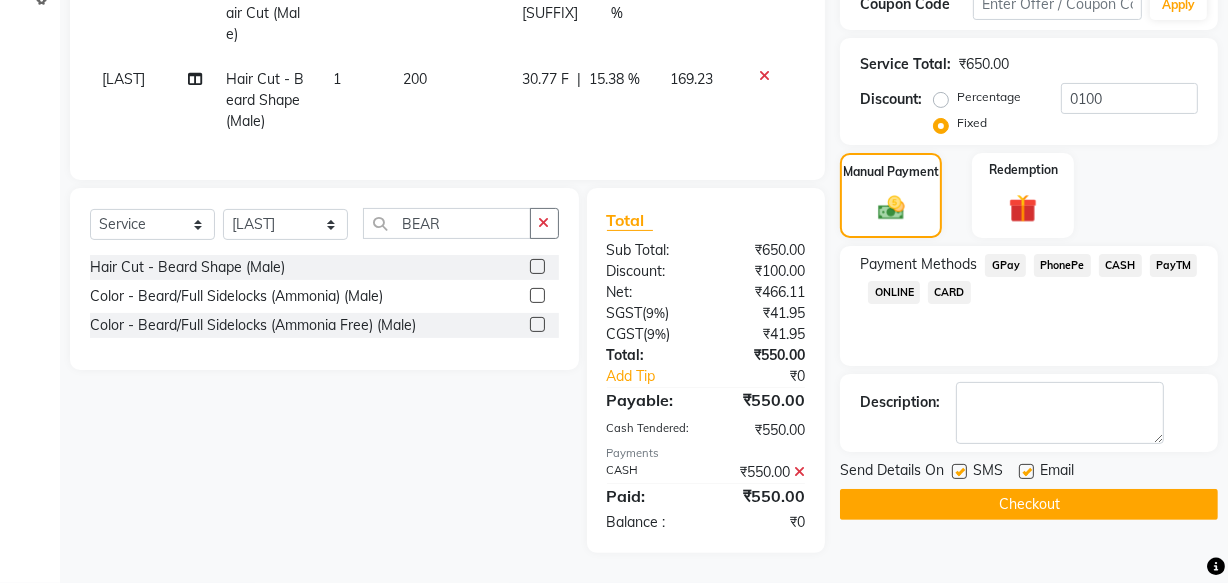 click 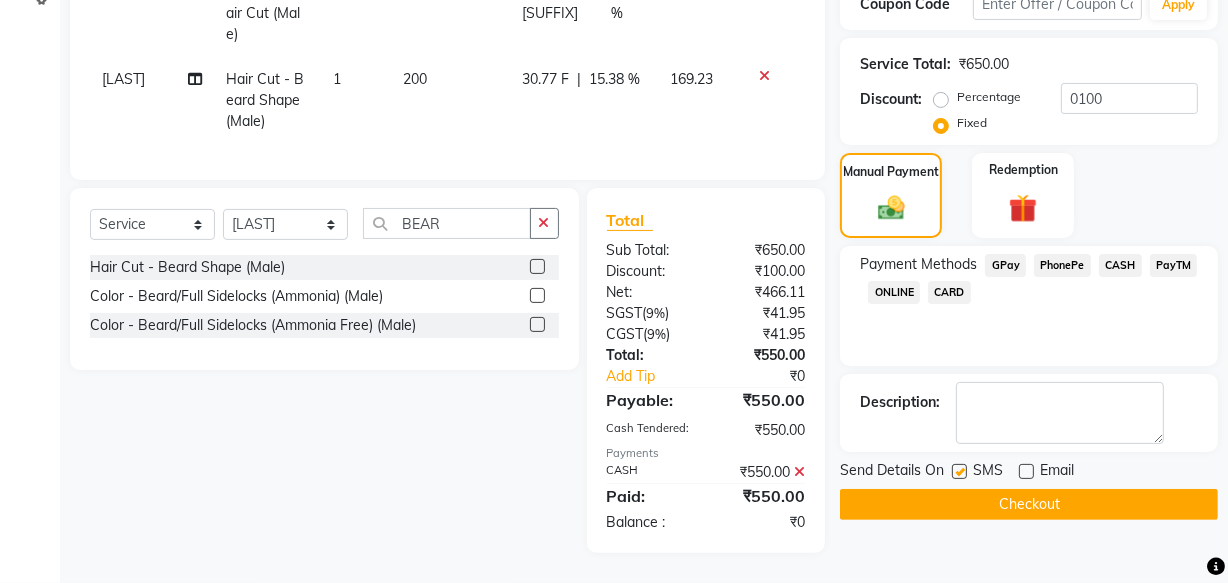 click 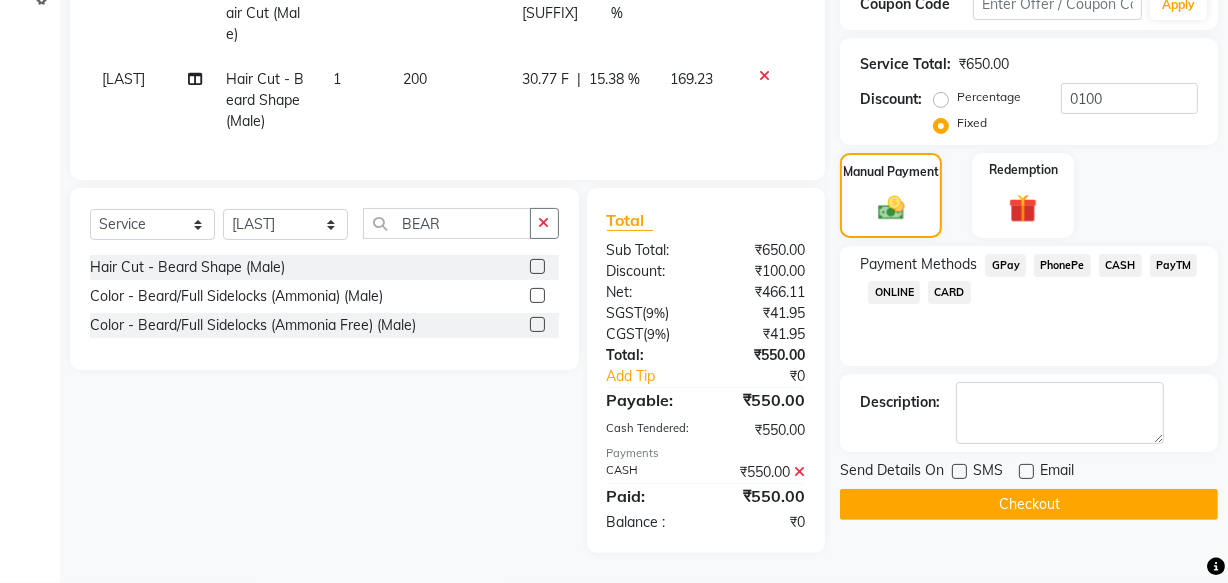 click on "Checkout" 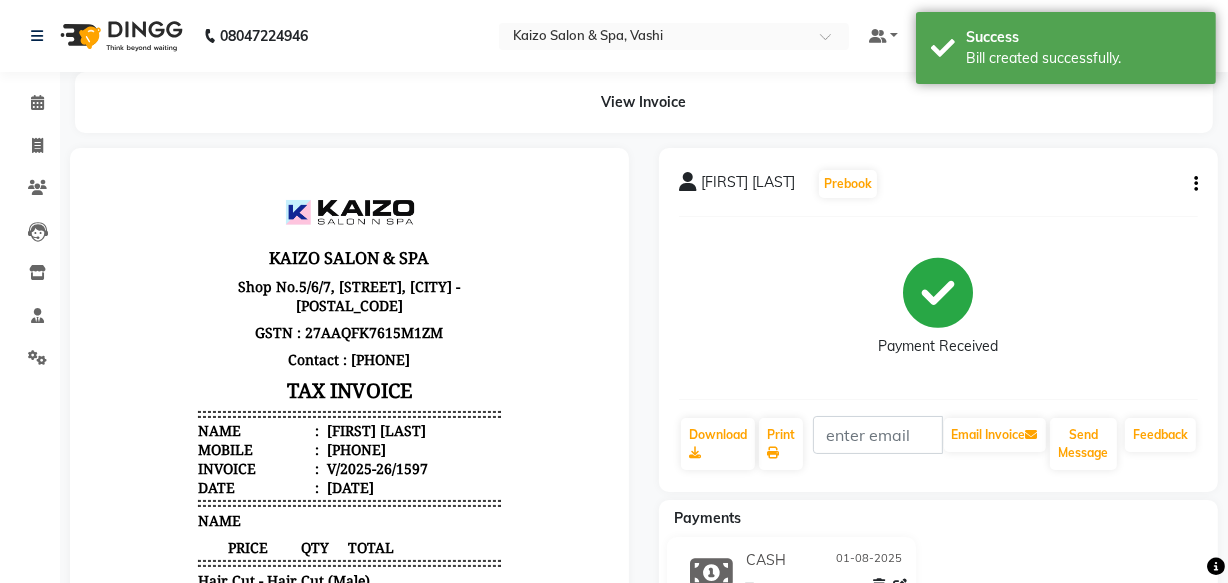 scroll, scrollTop: 0, scrollLeft: 0, axis: both 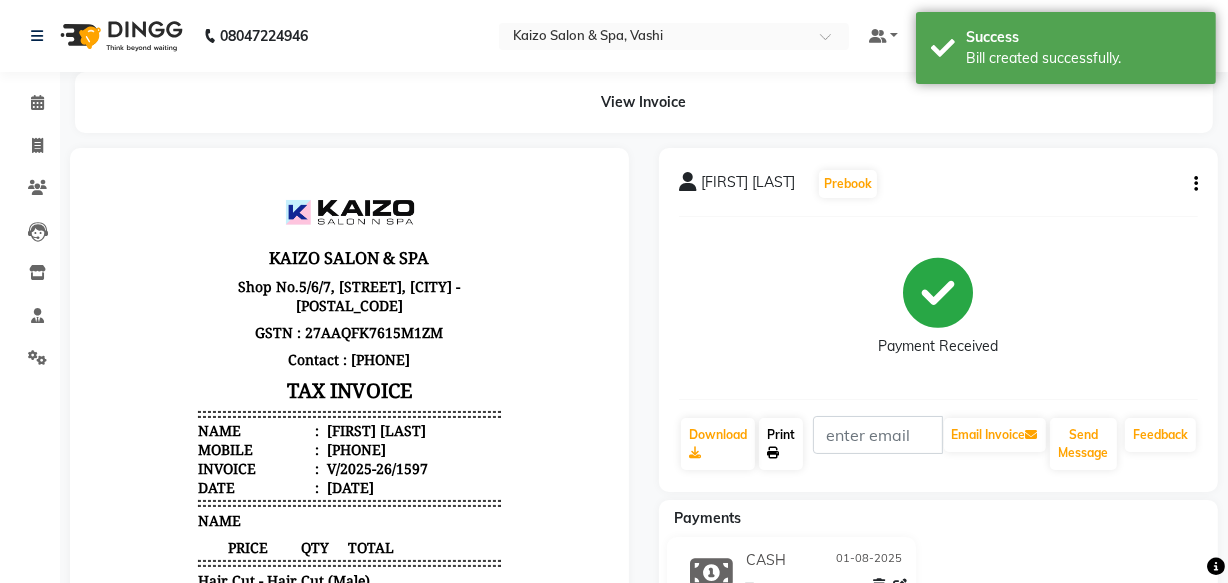 click 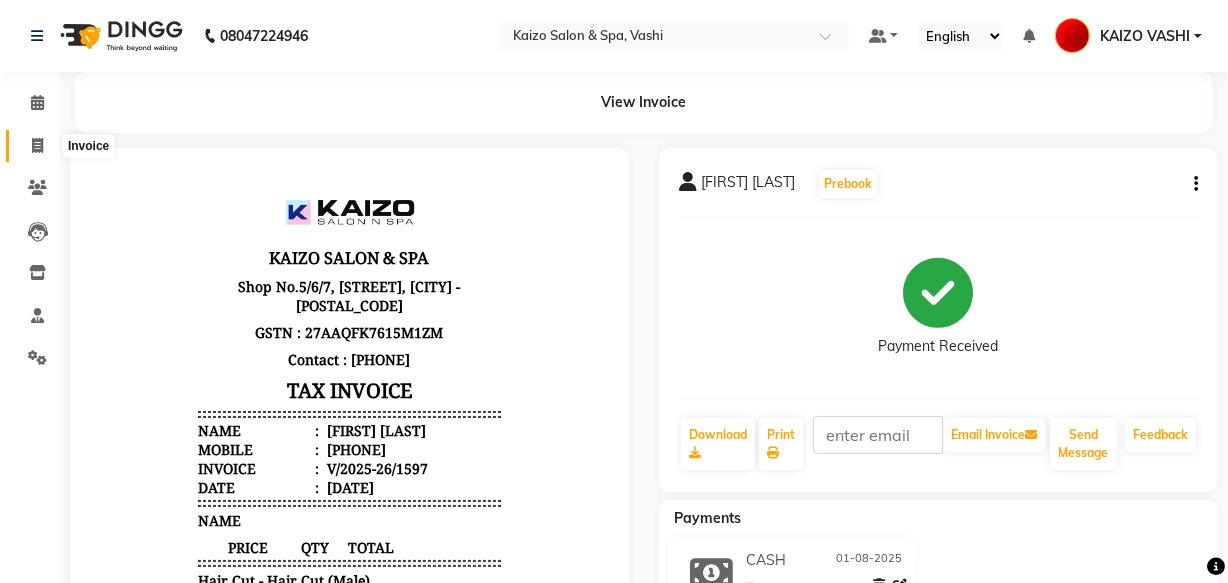 click 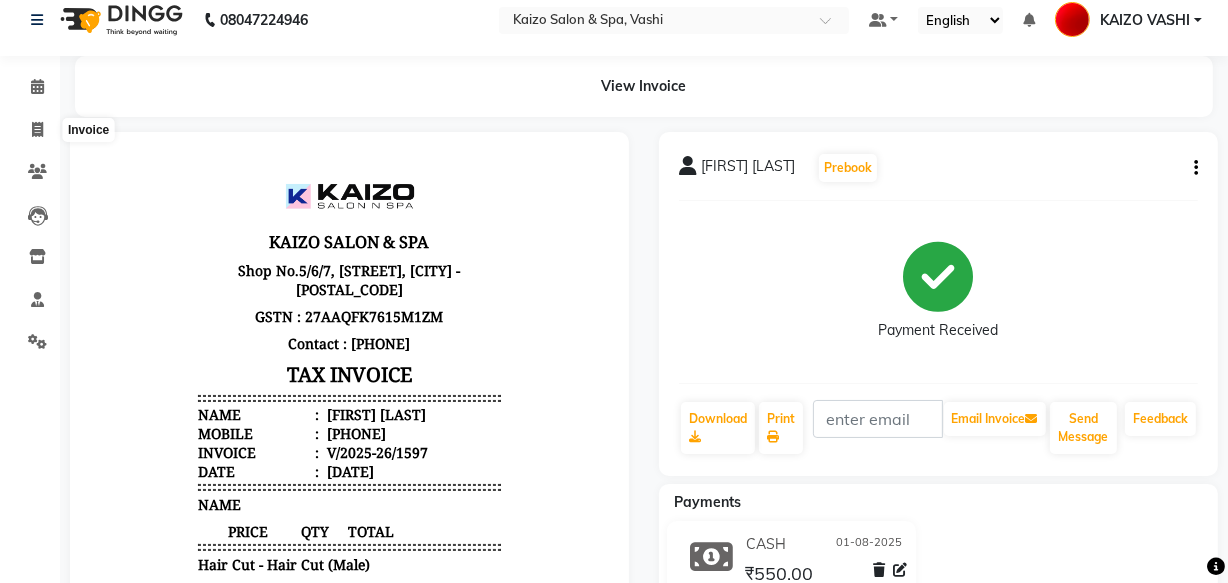 select on "616" 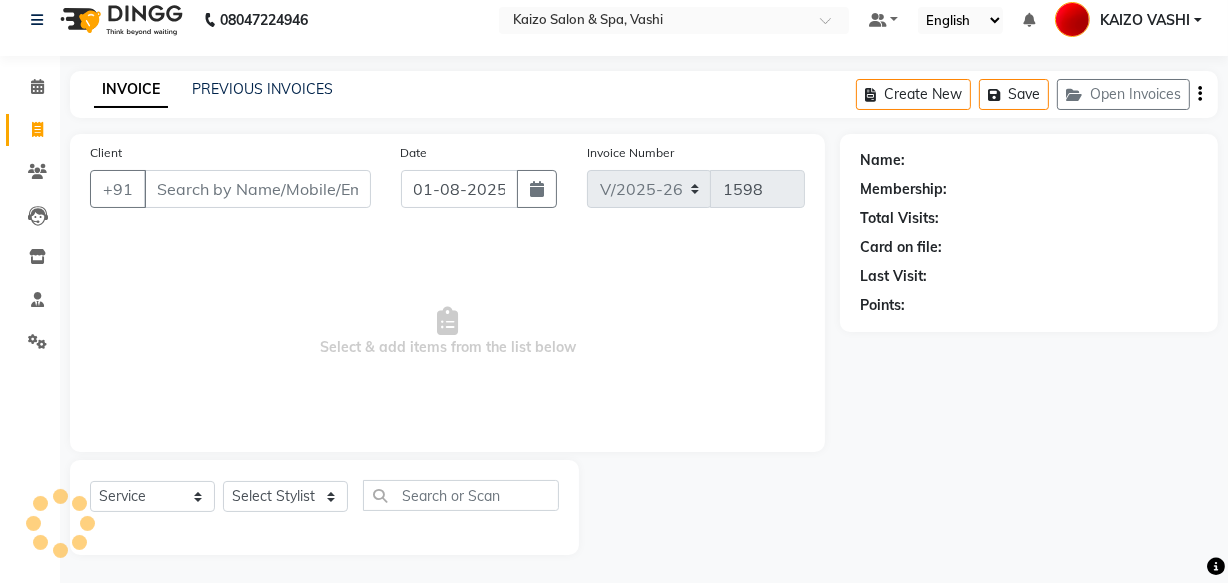 scroll, scrollTop: 19, scrollLeft: 0, axis: vertical 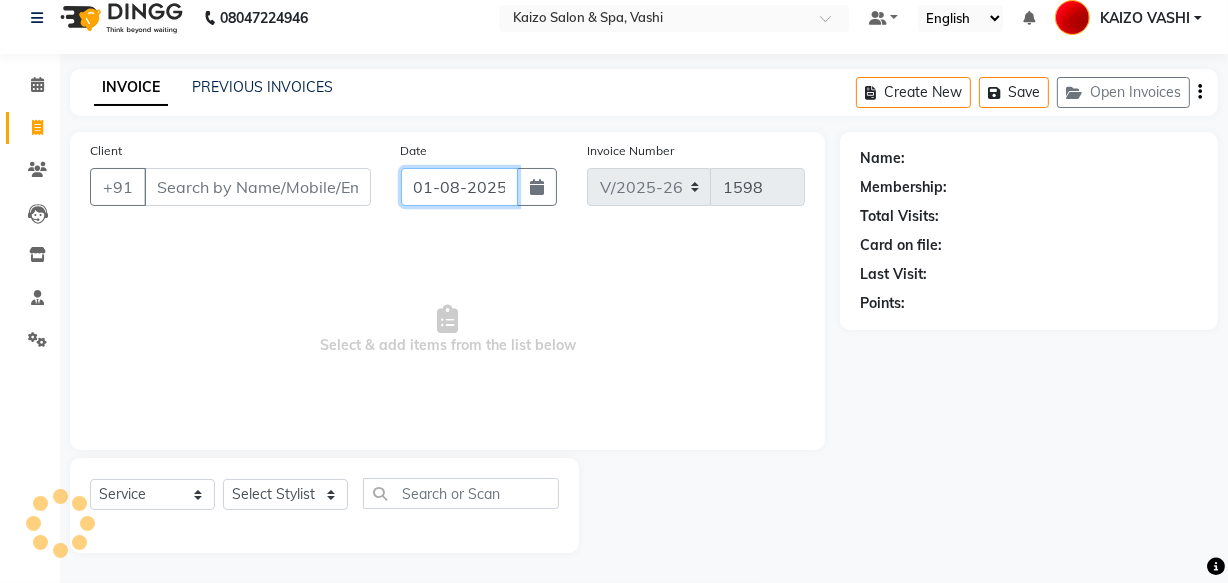 click on "01-08-2025" 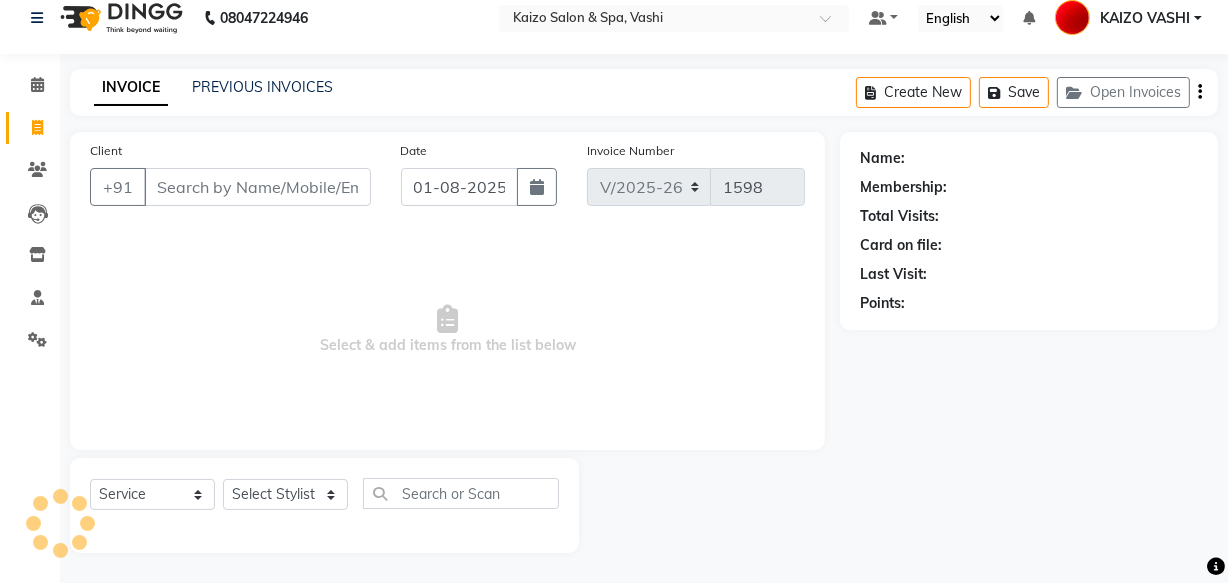 select on "8" 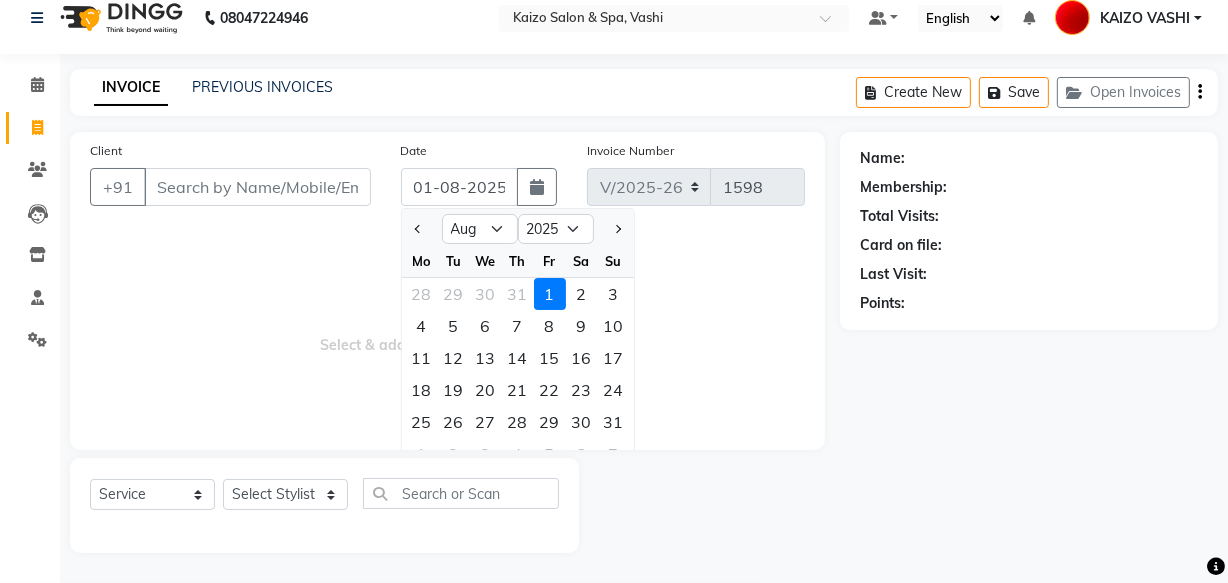 click on "Client +91" 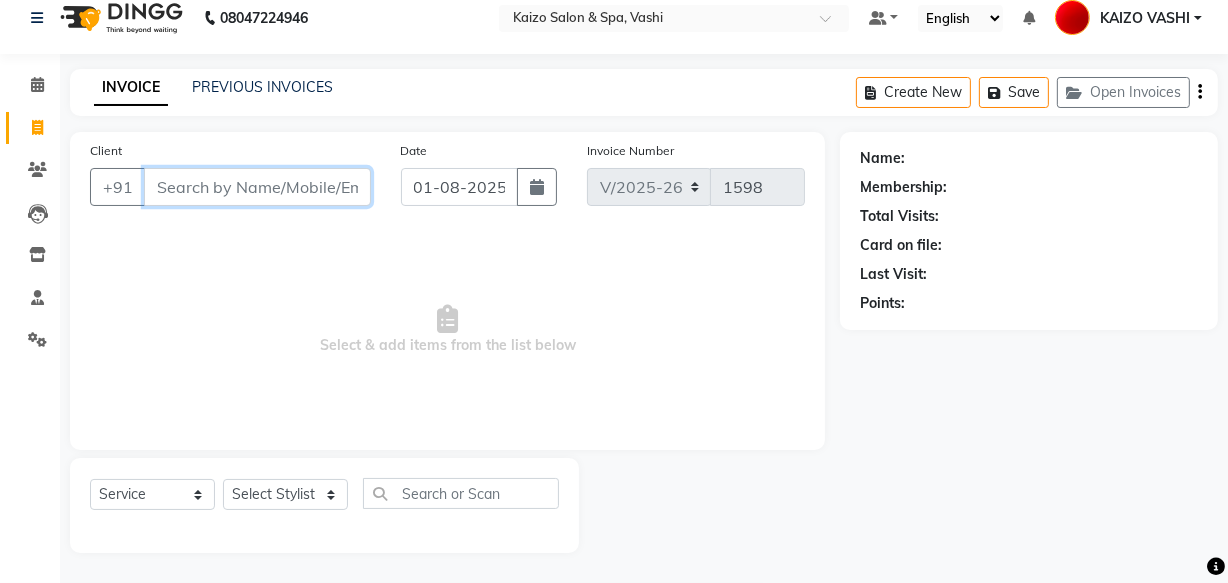 click on "Client" at bounding box center [257, 187] 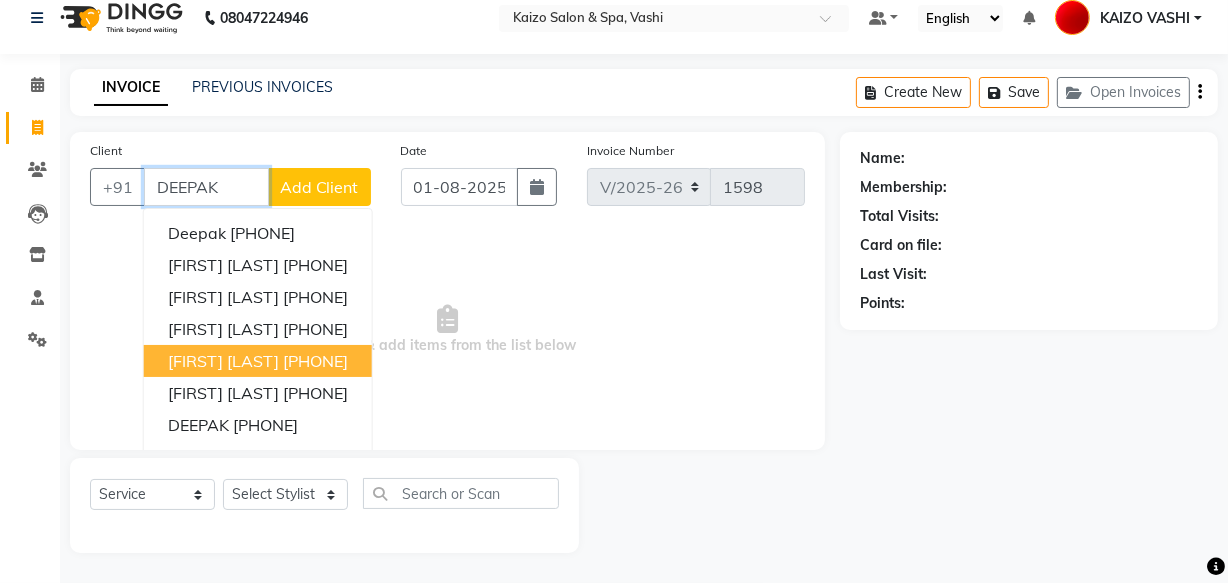 click on "[FIRST] [LAST]" at bounding box center [223, 361] 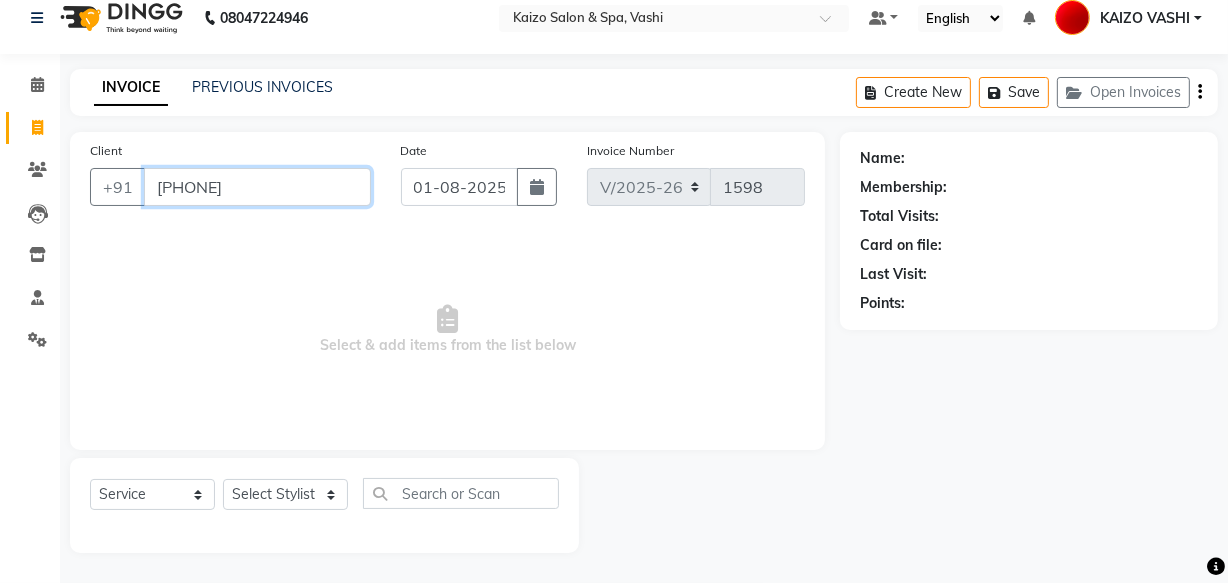 type on "[PHONE]" 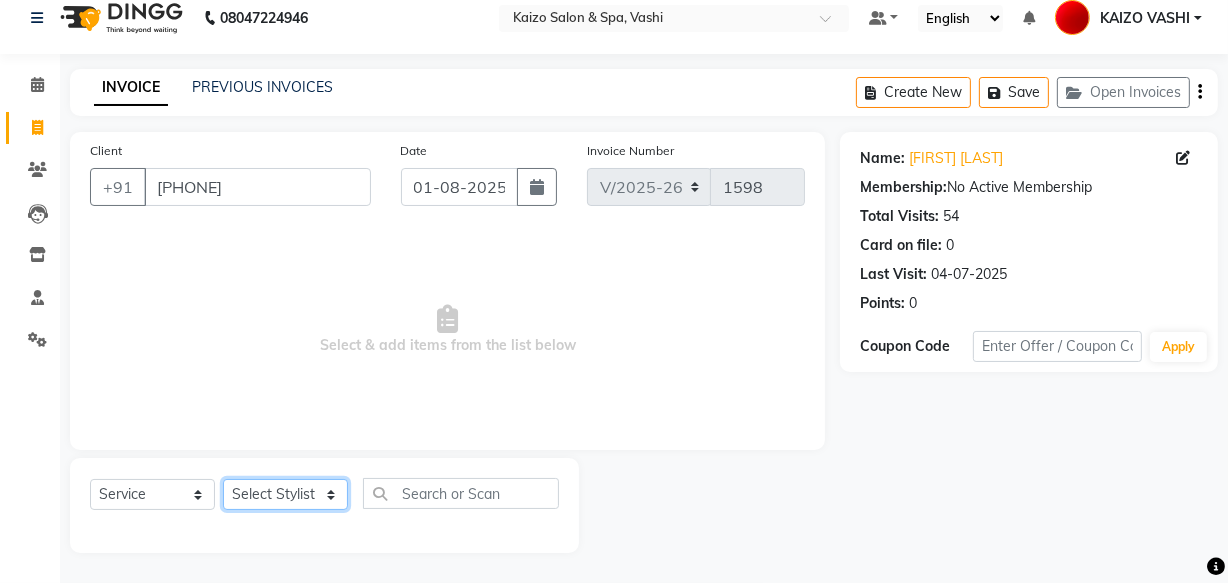 click on "Select Stylist [NAME] [NAME] [NAME] [NAME] [NAME] [NAME] [NAME] [NAME] [NAME] [NAME]" 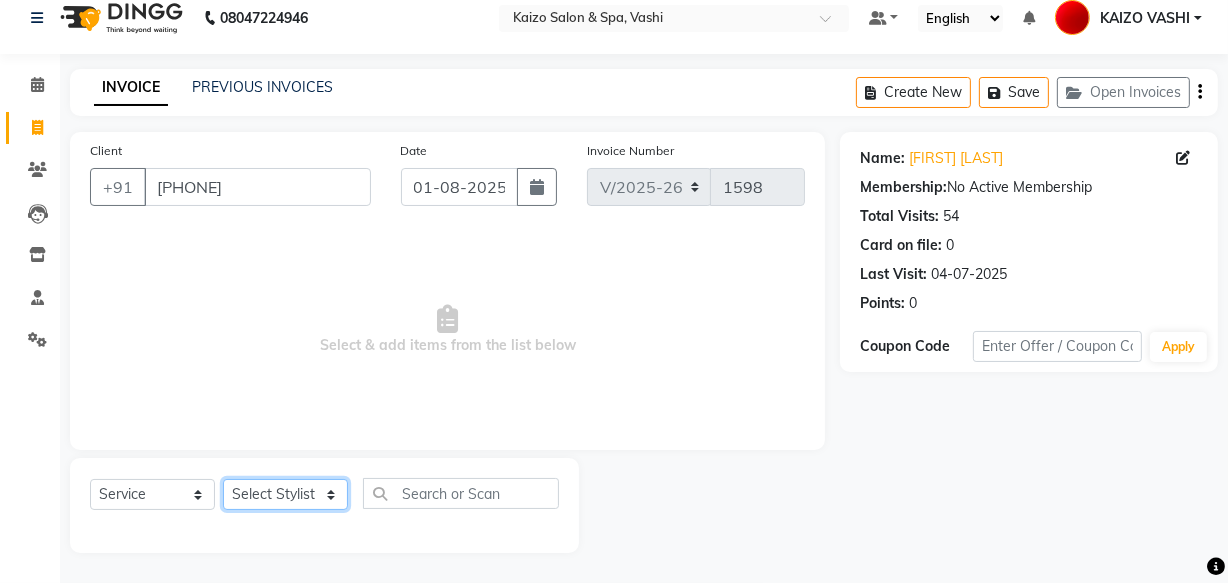 click on "Select Stylist [NAME] [NAME] [NAME] [NAME] [NAME] [NAME] [NAME] [NAME] [NAME] [NAME]" 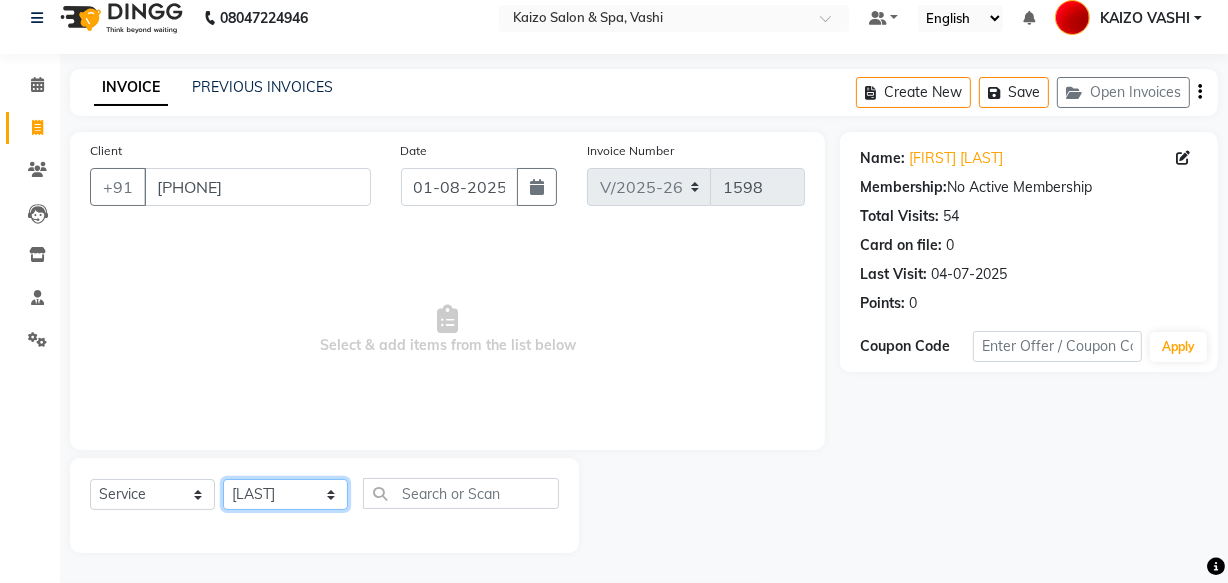 click on "Select Stylist [NAME] [NAME] [NAME] [NAME] [NAME] [NAME] [NAME] [NAME] [NAME] [NAME]" 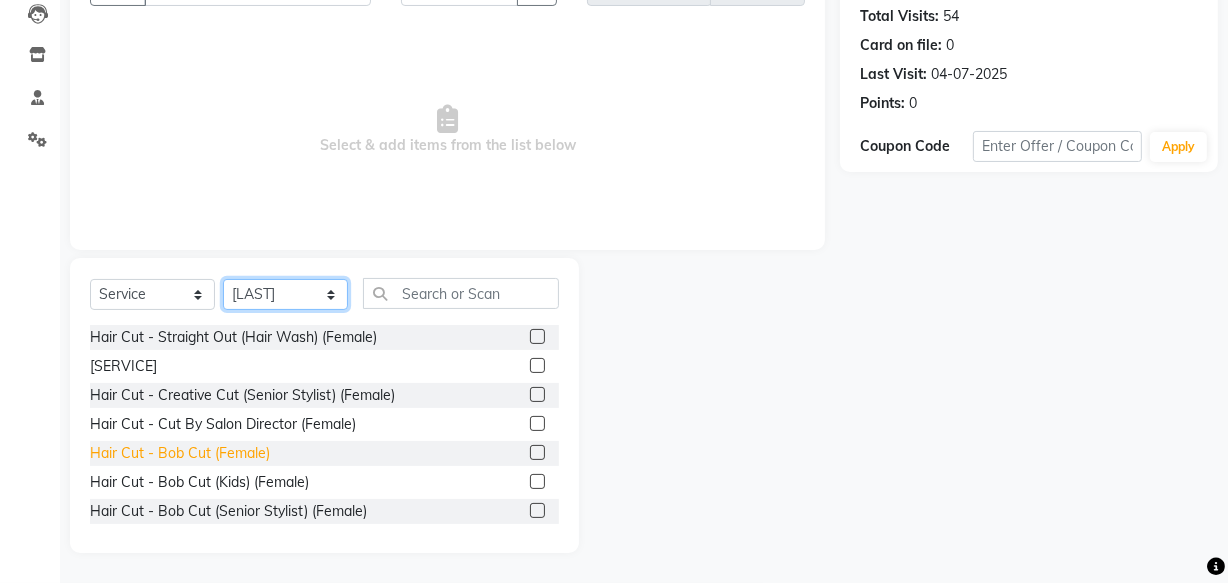 scroll, scrollTop: 219, scrollLeft: 0, axis: vertical 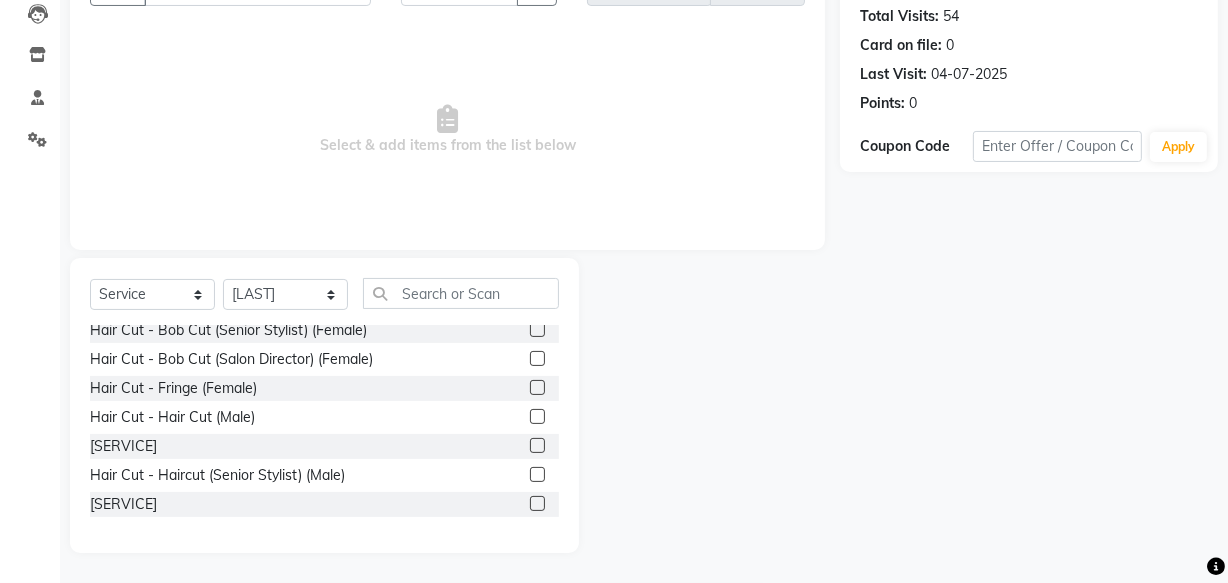 drag, startPoint x: 217, startPoint y: 422, endPoint x: 404, endPoint y: 307, distance: 219.53133 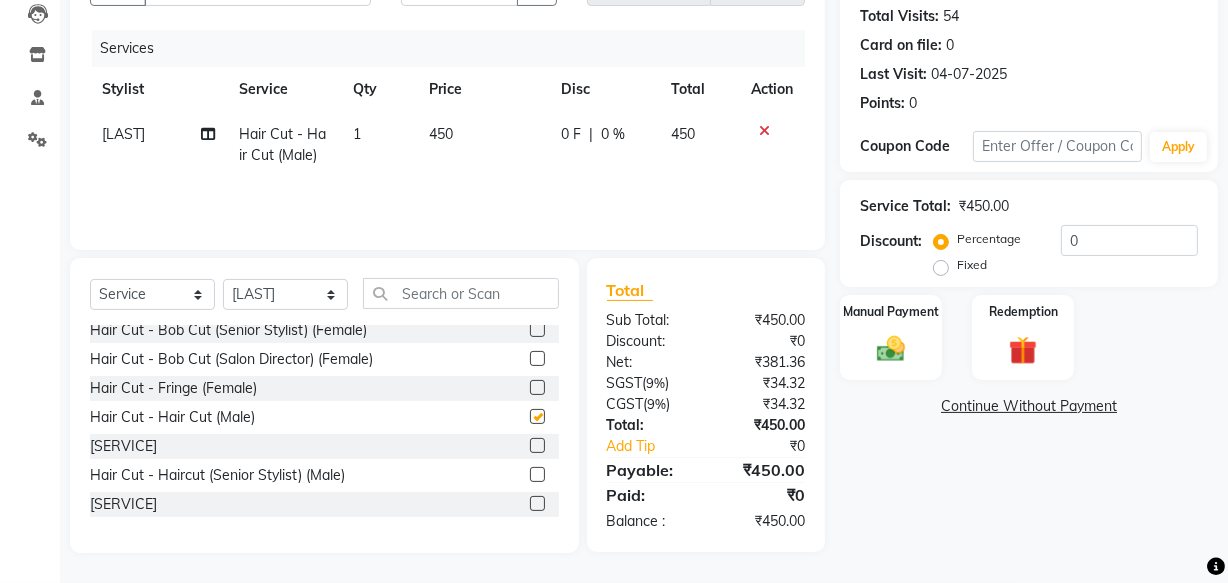 checkbox on "false" 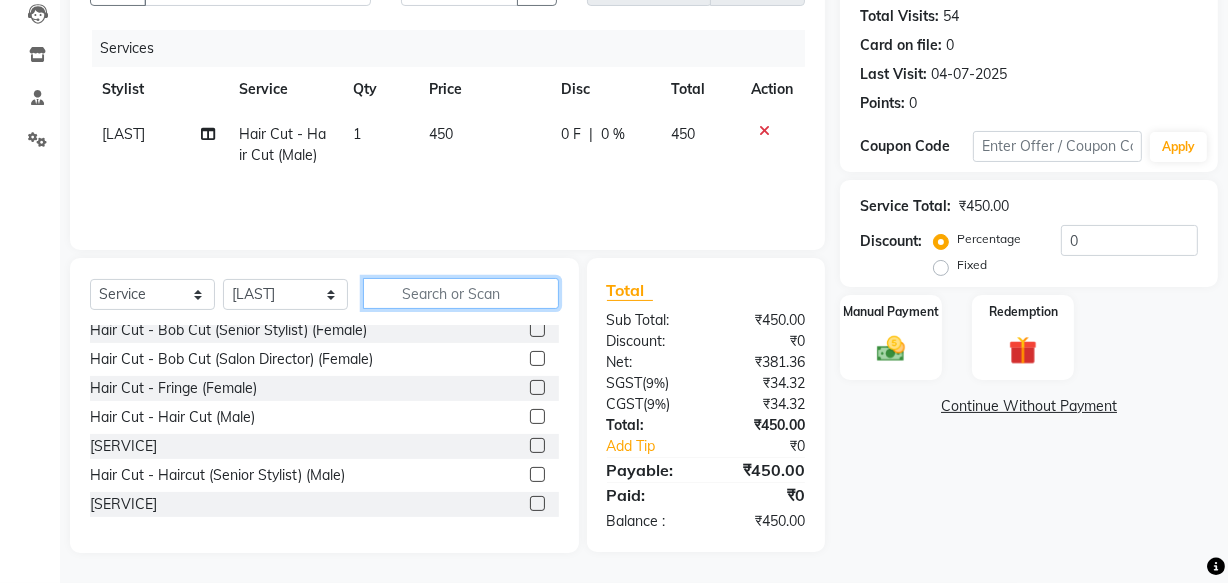 click 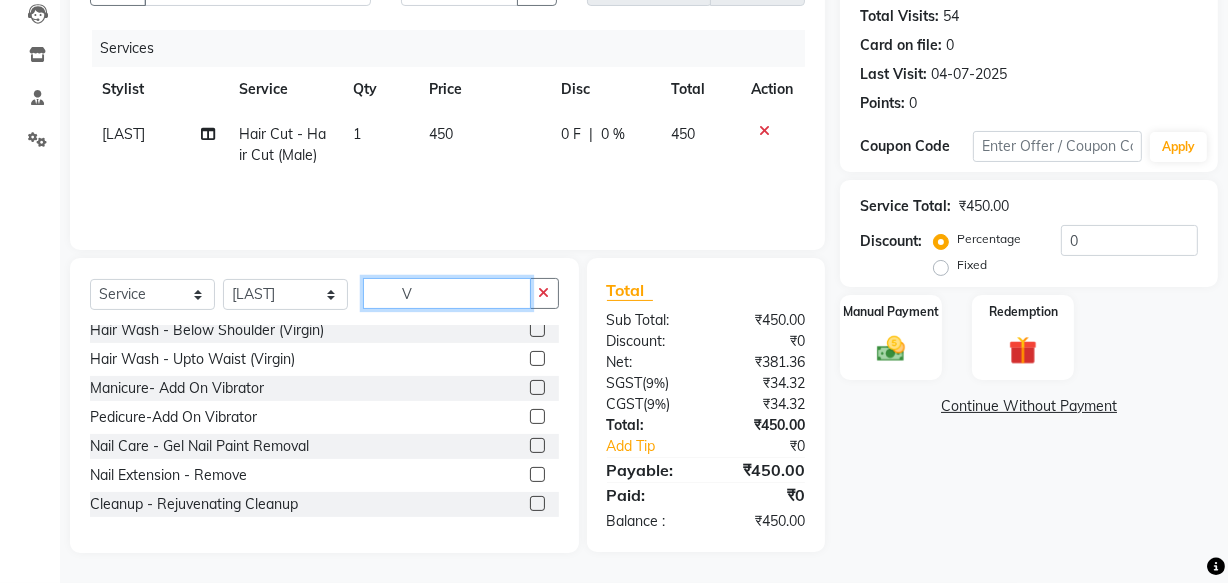 scroll, scrollTop: 0, scrollLeft: 0, axis: both 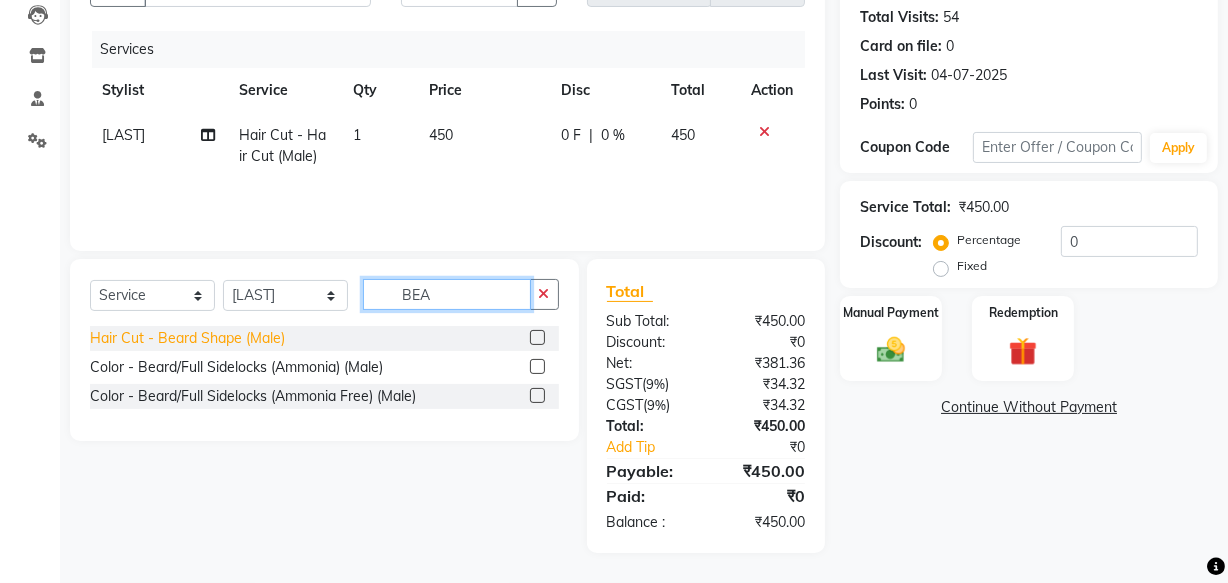 type on "BEA" 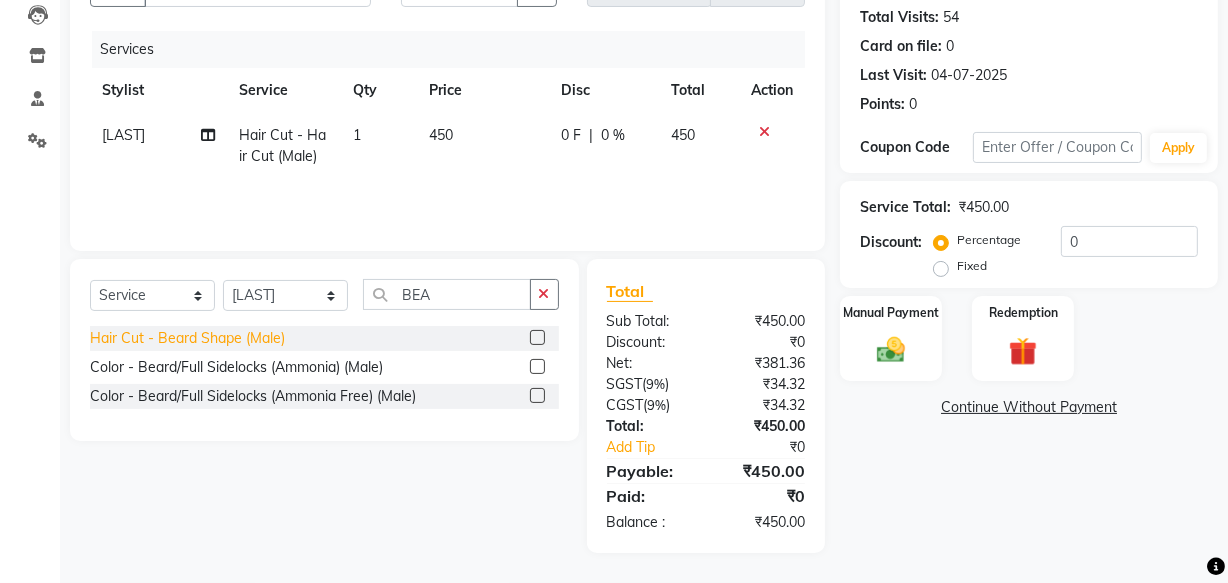 click on "Hair Cut - Beard Shape (Male)" 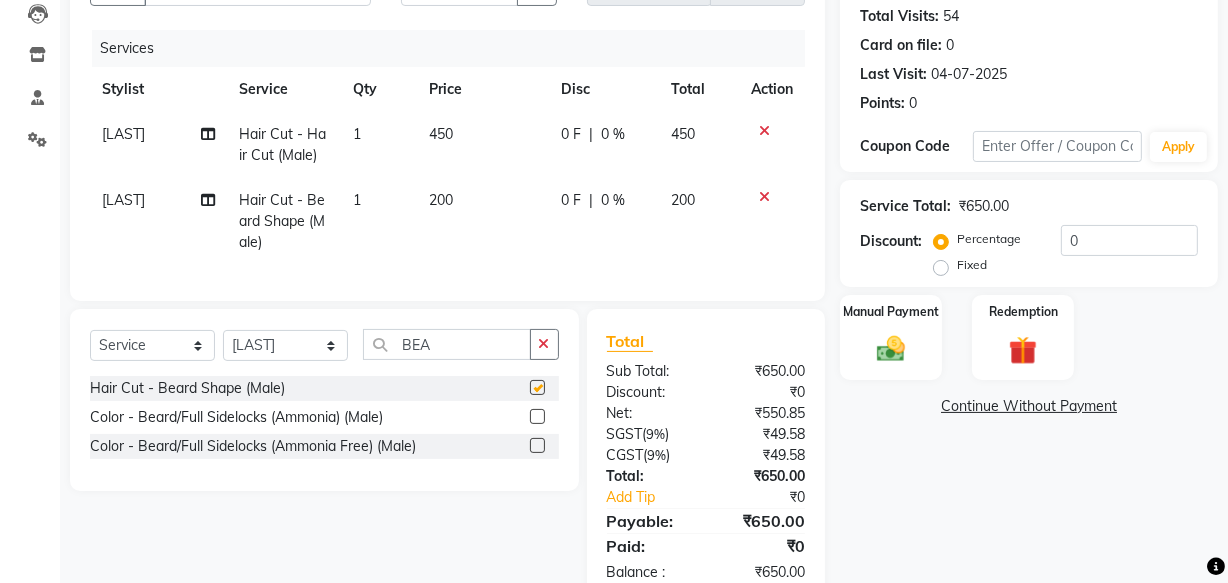 checkbox on "false" 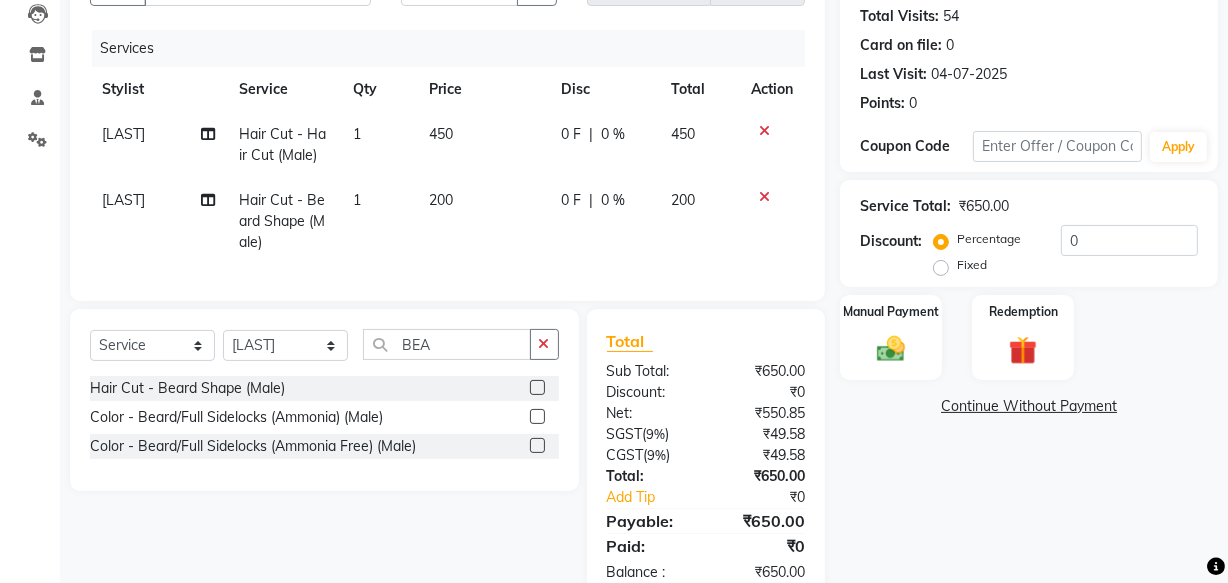 drag, startPoint x: 934, startPoint y: 269, endPoint x: 1045, endPoint y: 267, distance: 111.01801 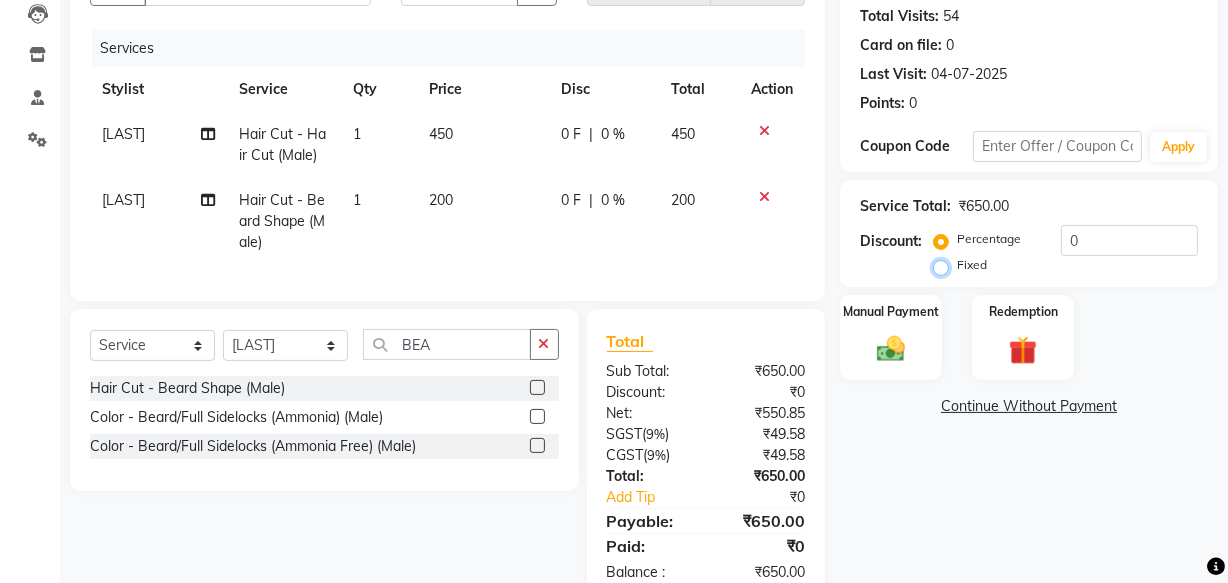 click on "Fixed" at bounding box center (945, 265) 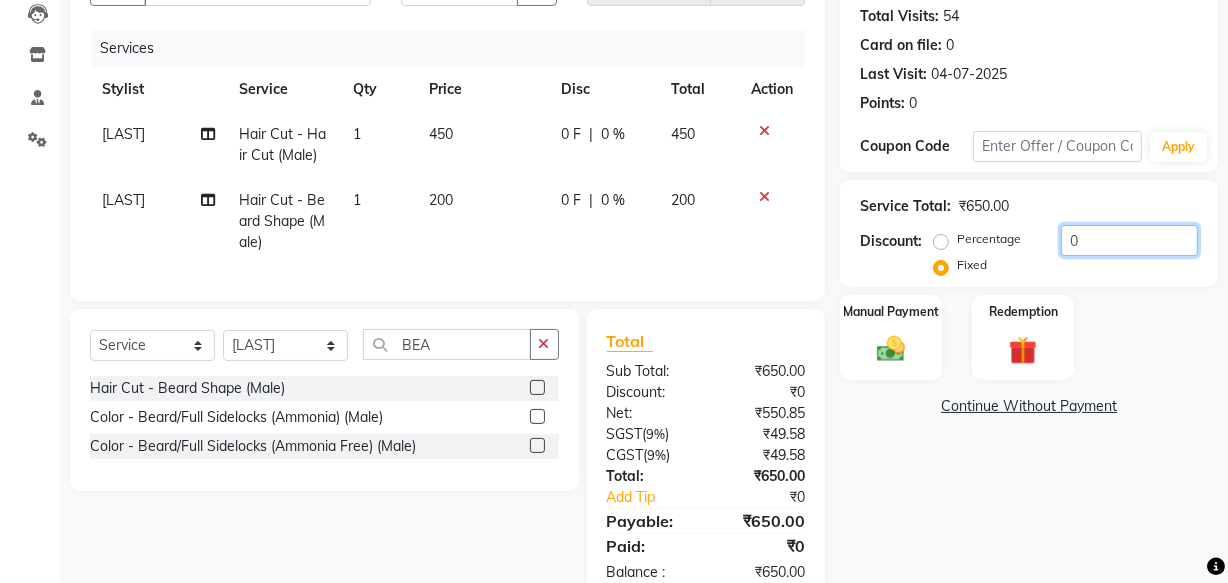 click on "0" 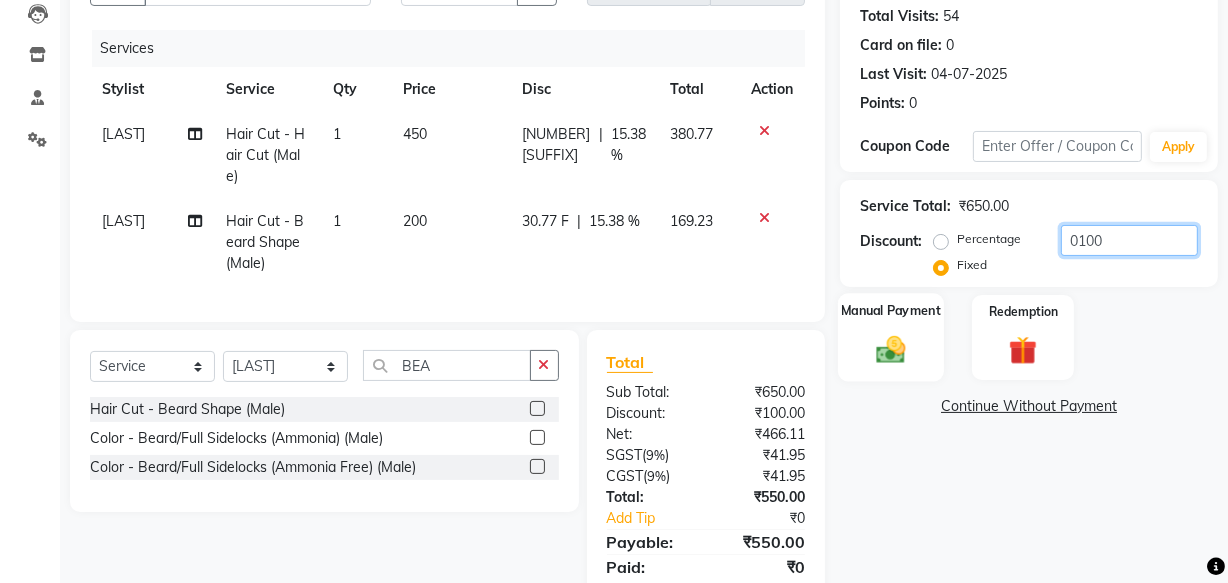type on "0100" 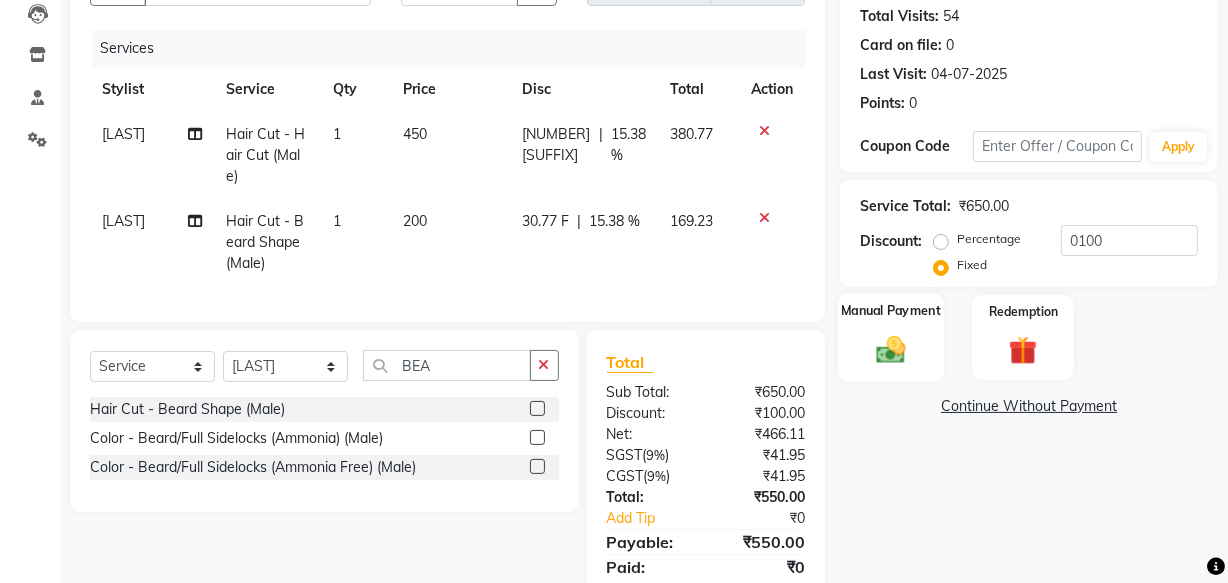 click on "Manual Payment" 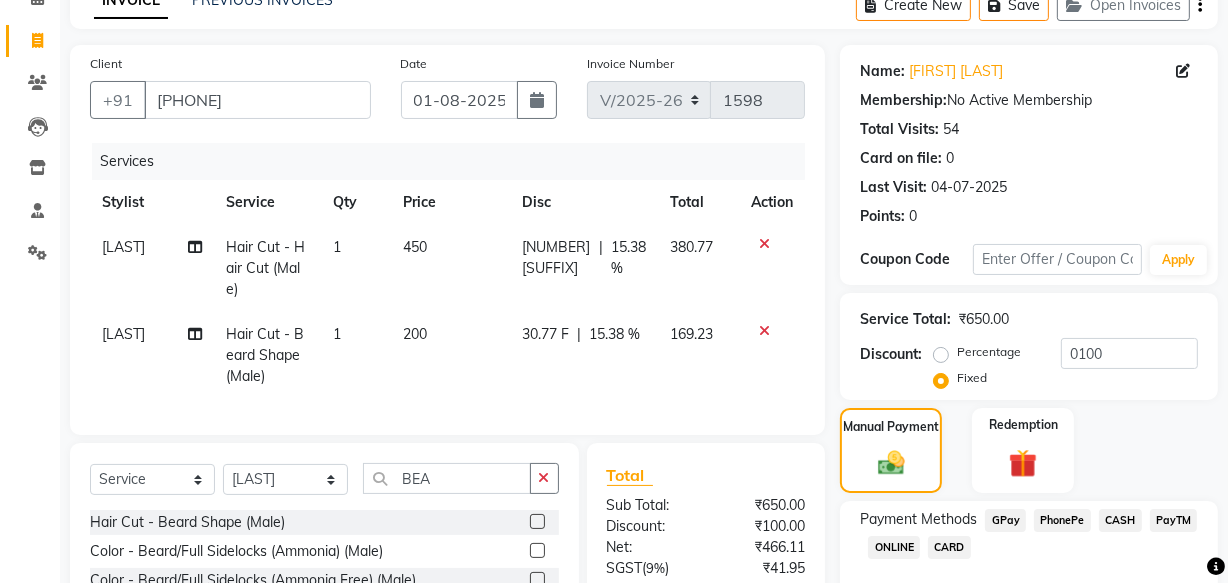 scroll, scrollTop: 272, scrollLeft: 0, axis: vertical 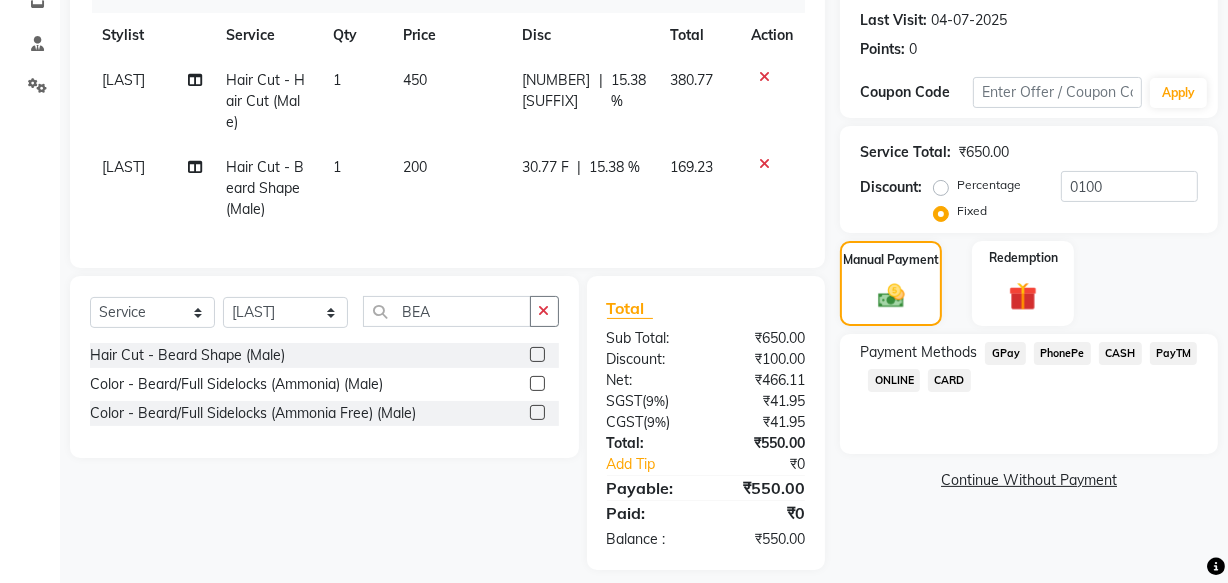 click on "PhonePe" 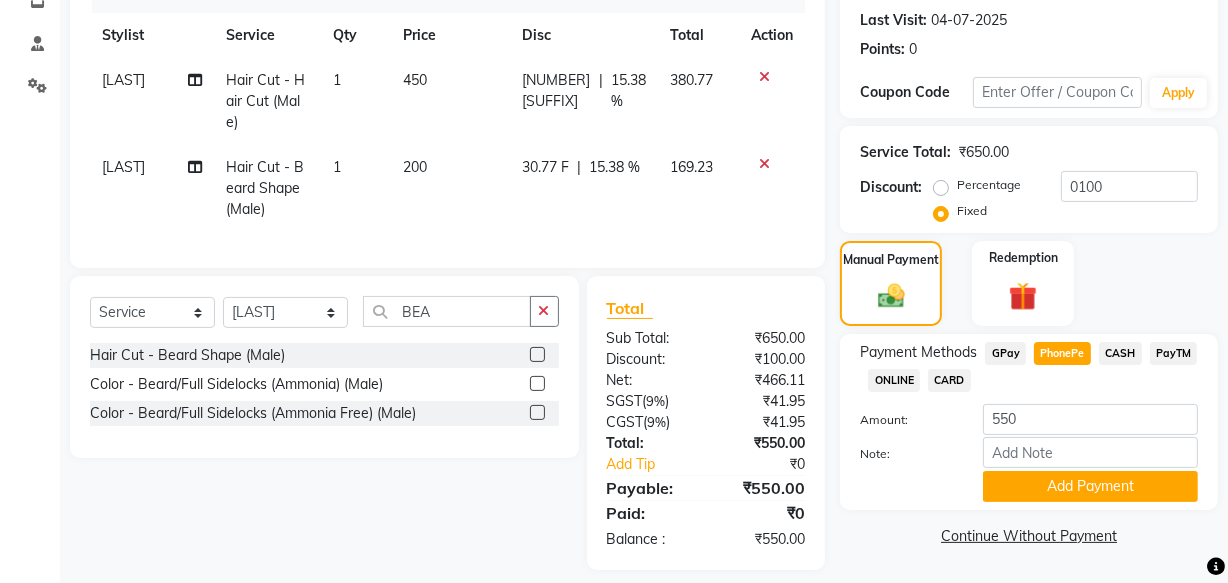 click on "CASH" 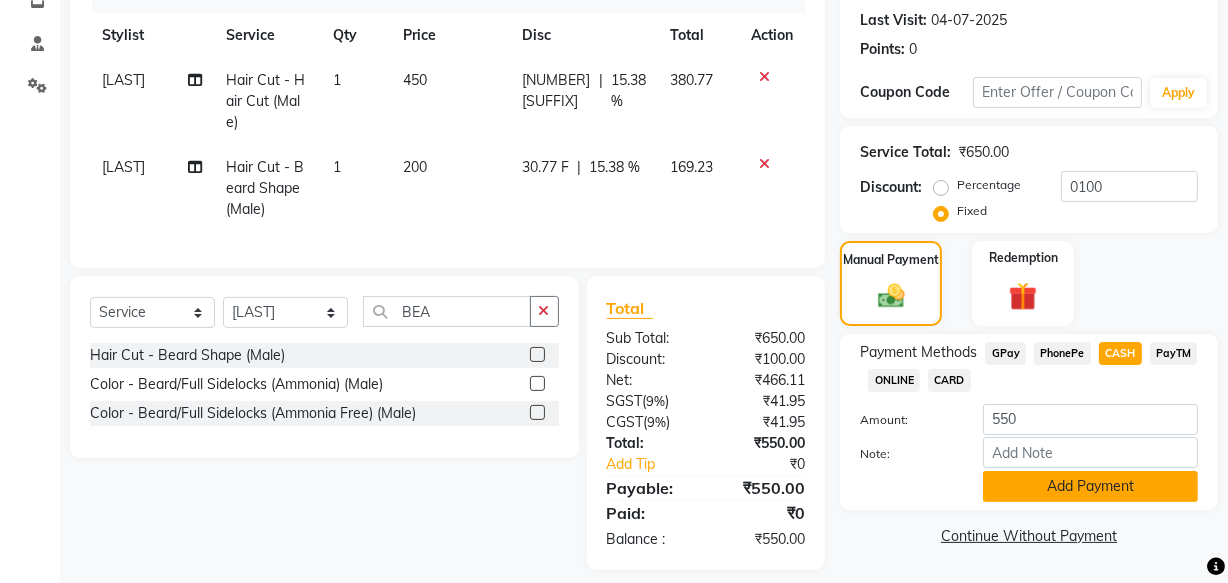 click on "Add Payment" 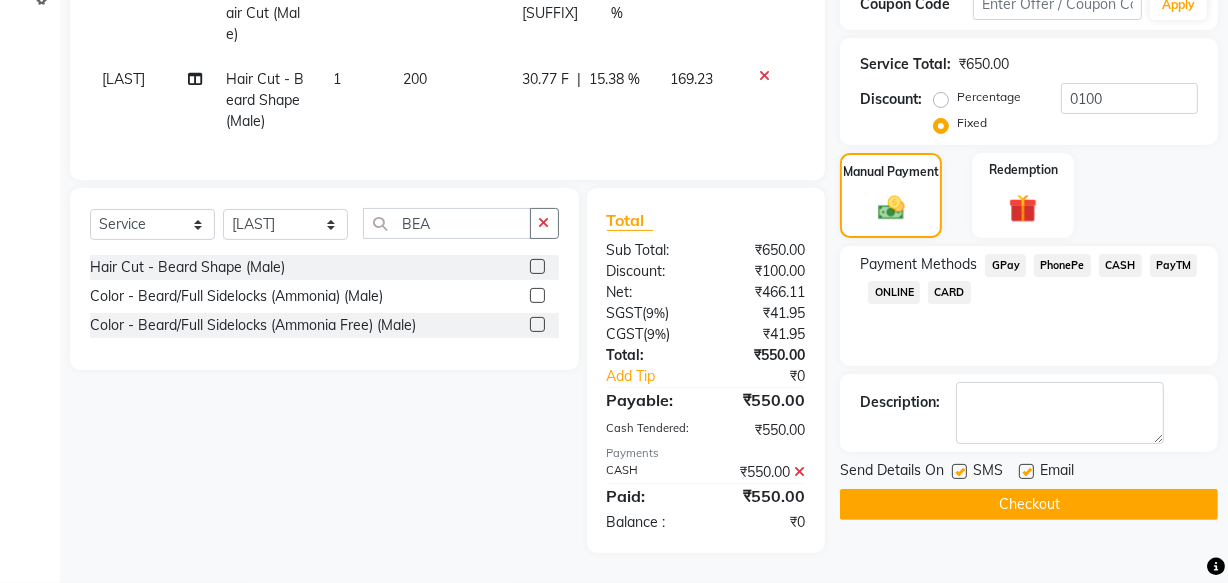 scroll, scrollTop: 374, scrollLeft: 0, axis: vertical 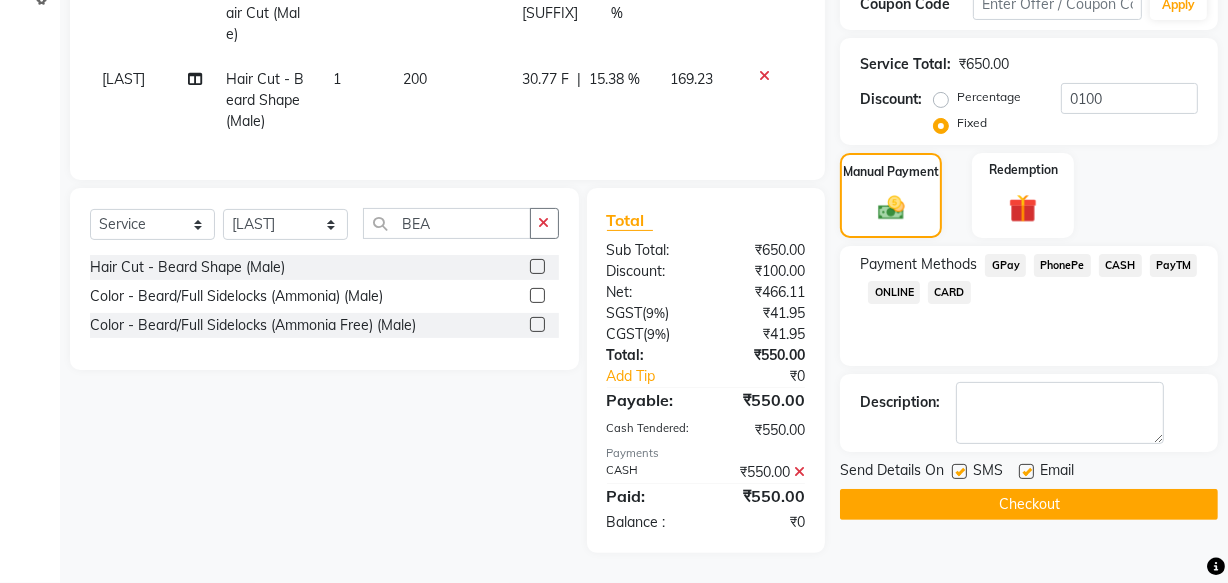 click 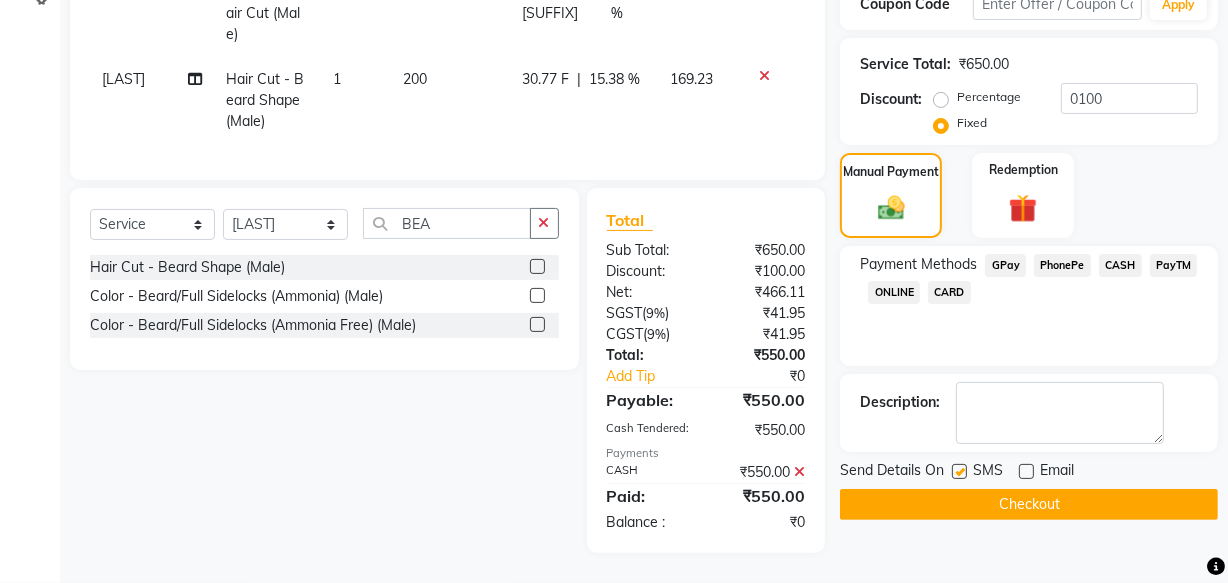 click 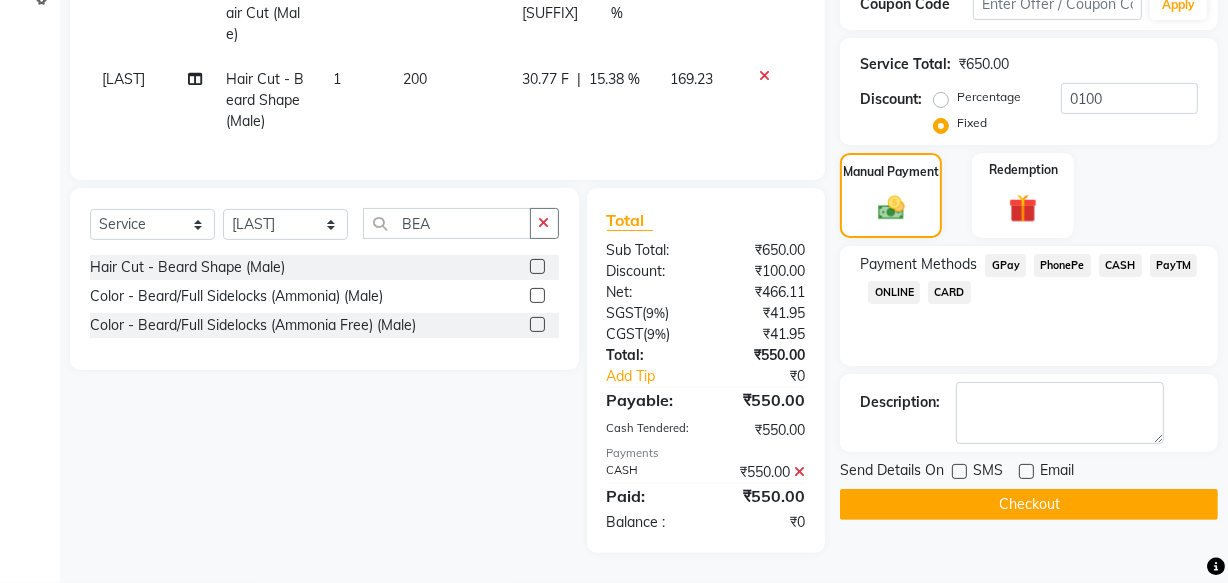 click on "Checkout" 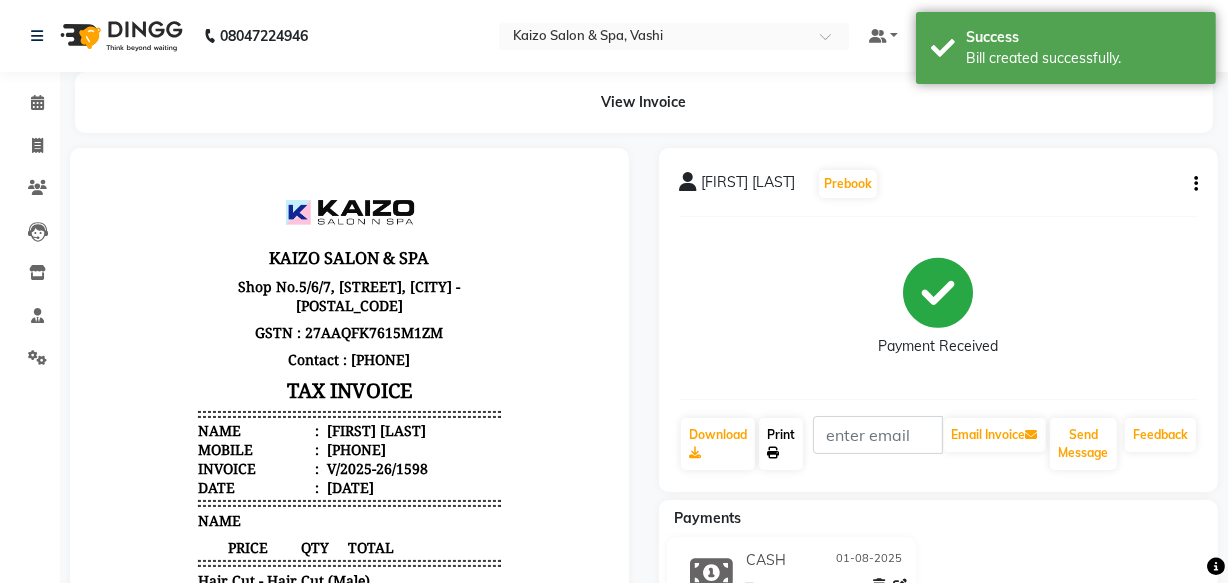 scroll, scrollTop: 0, scrollLeft: 0, axis: both 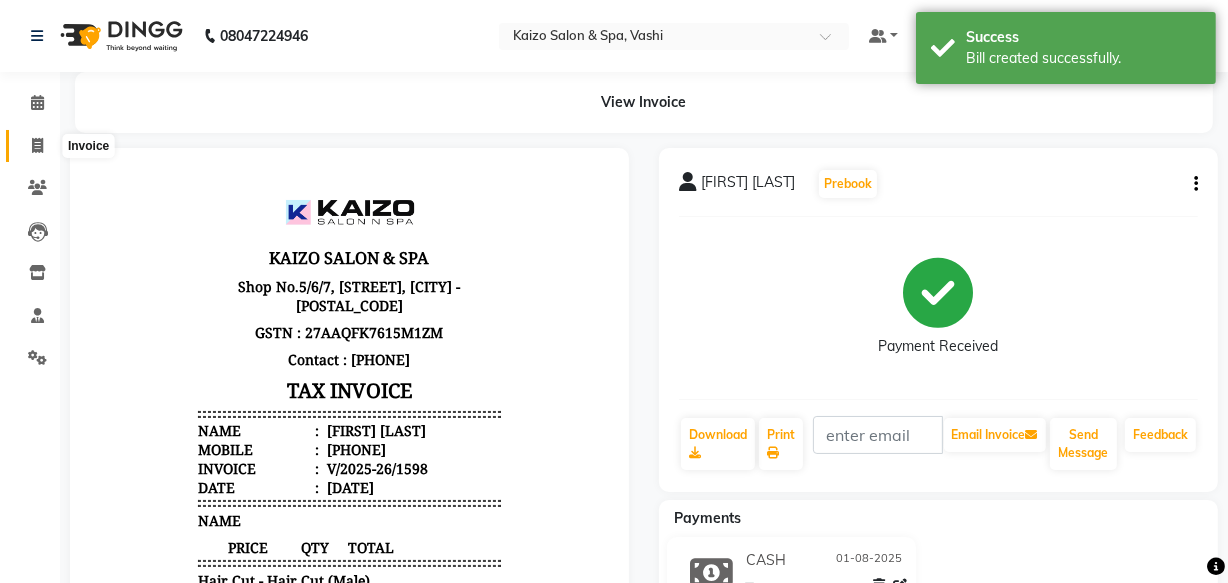 click 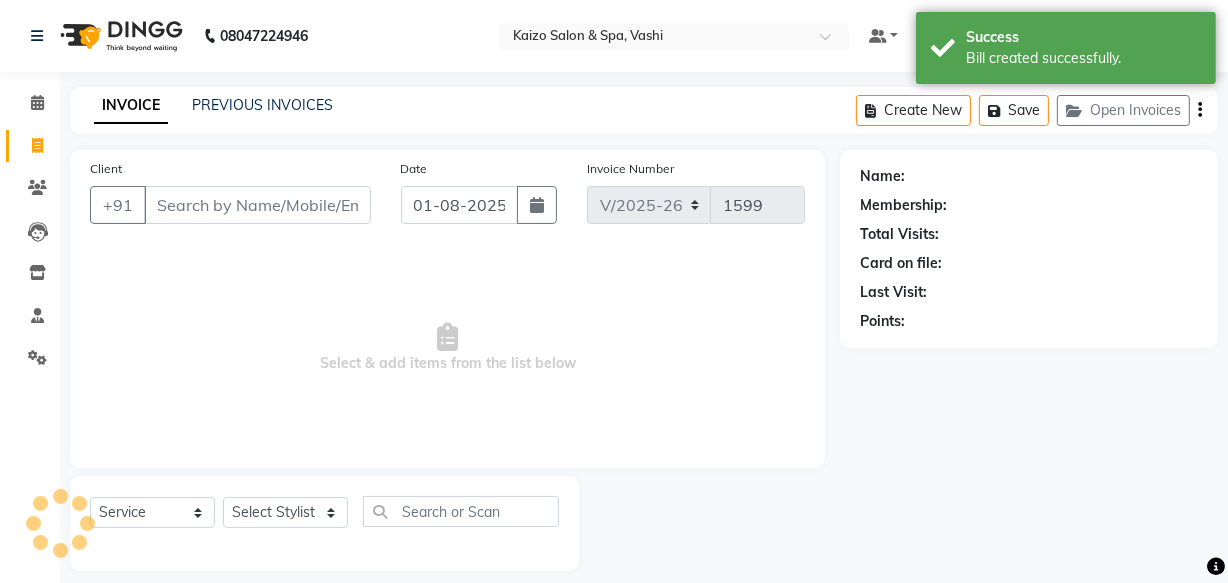 scroll, scrollTop: 19, scrollLeft: 0, axis: vertical 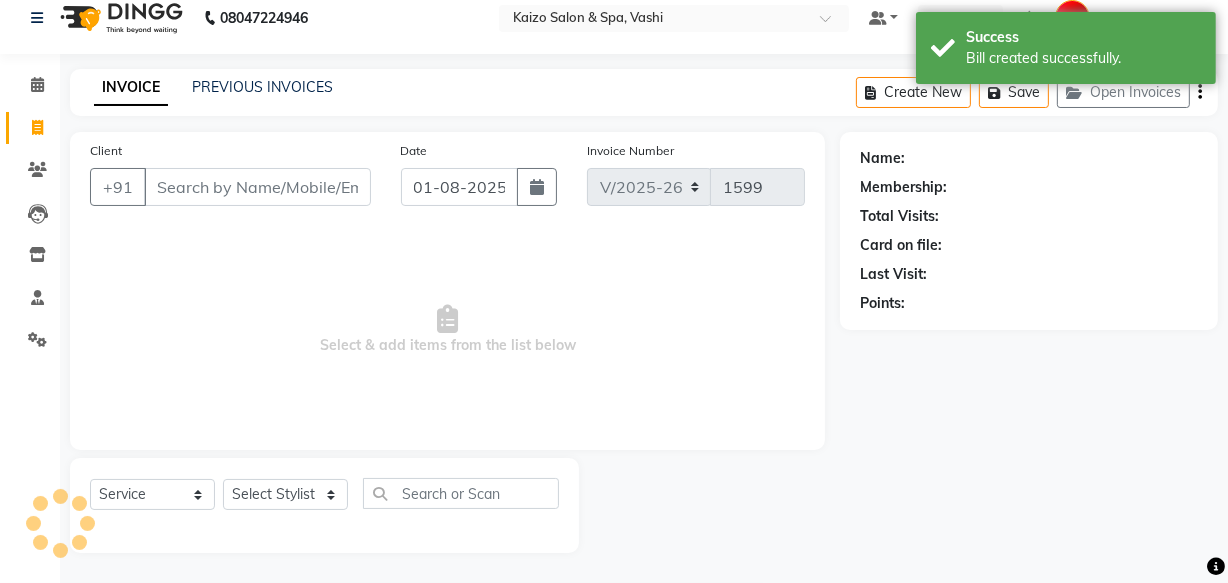 click on "Client" at bounding box center [257, 187] 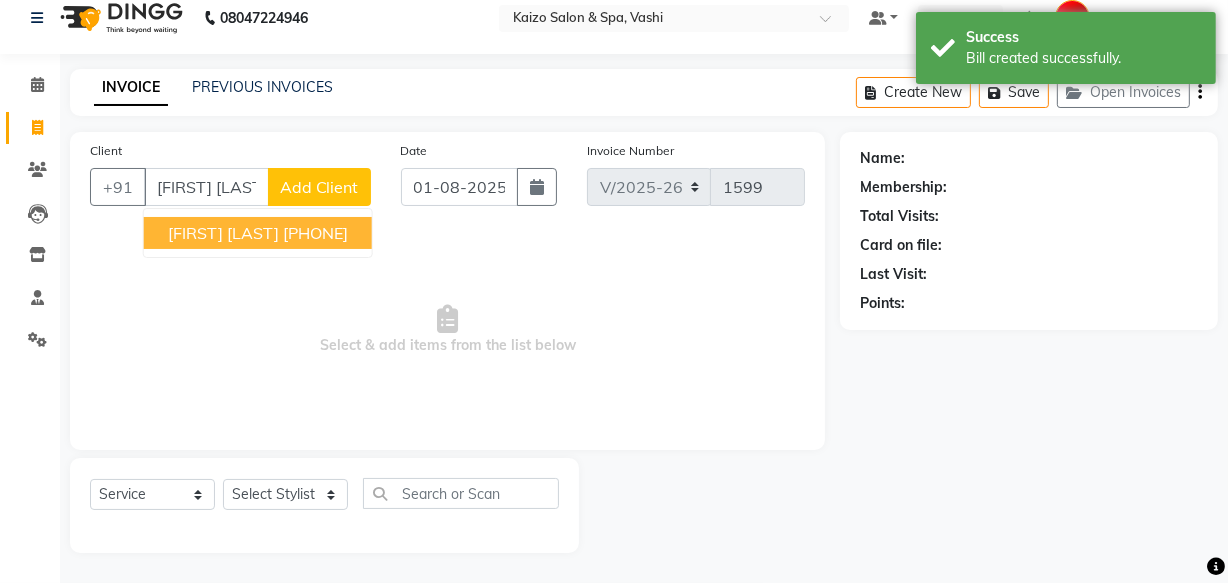 click on "[FIRST] [LAST]" at bounding box center [223, 233] 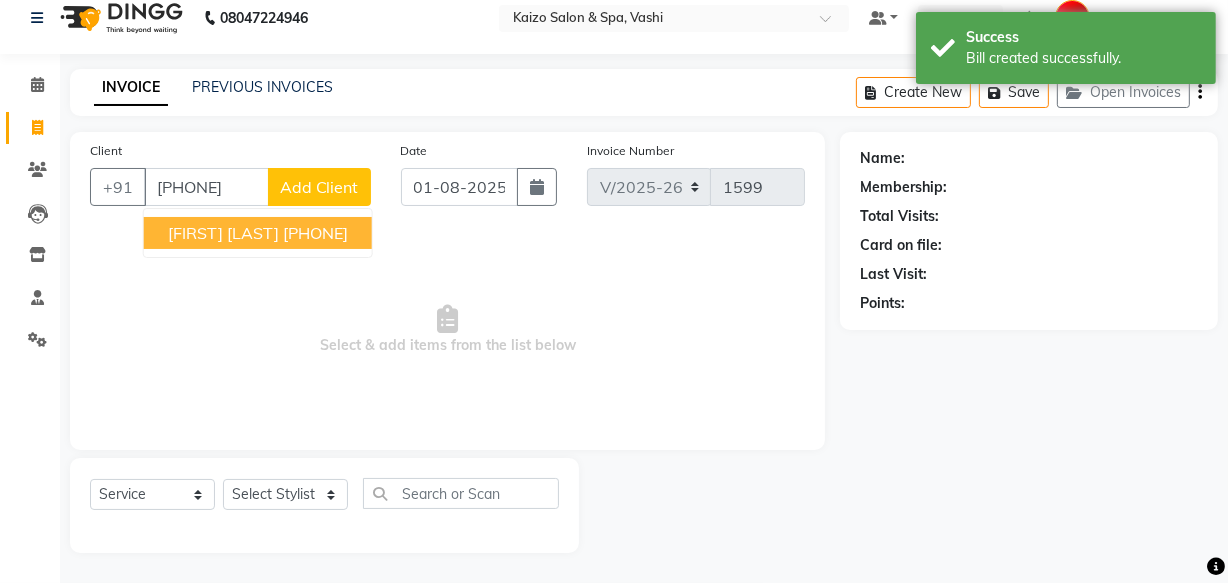 type on "[PHONE]" 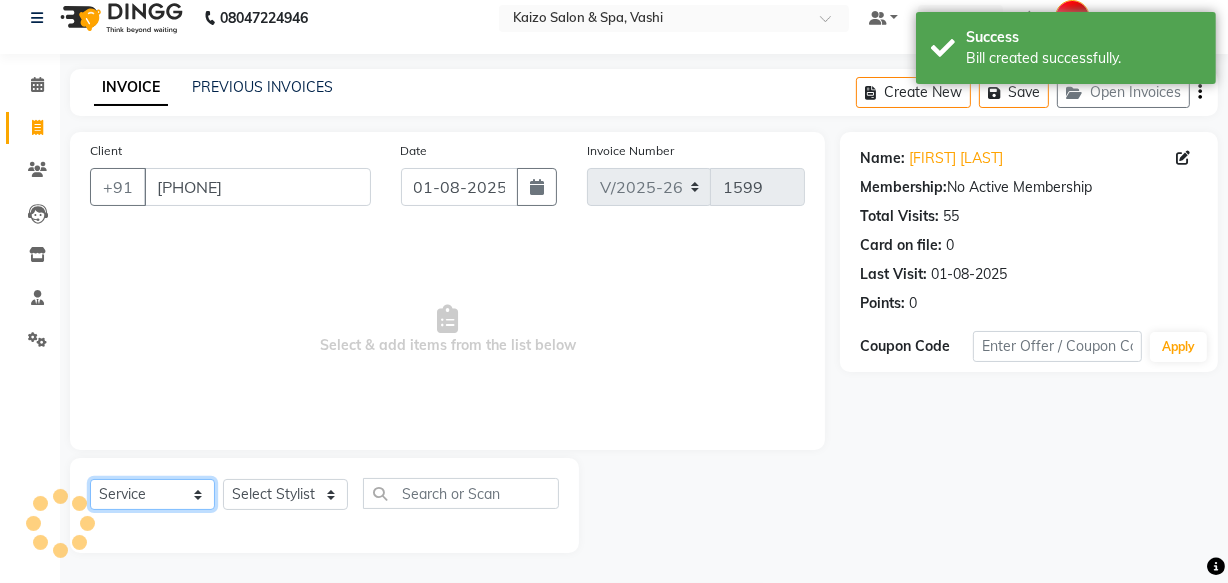 click on "Select  Service  Product  Membership  Package Voucher Prepaid Gift Card" 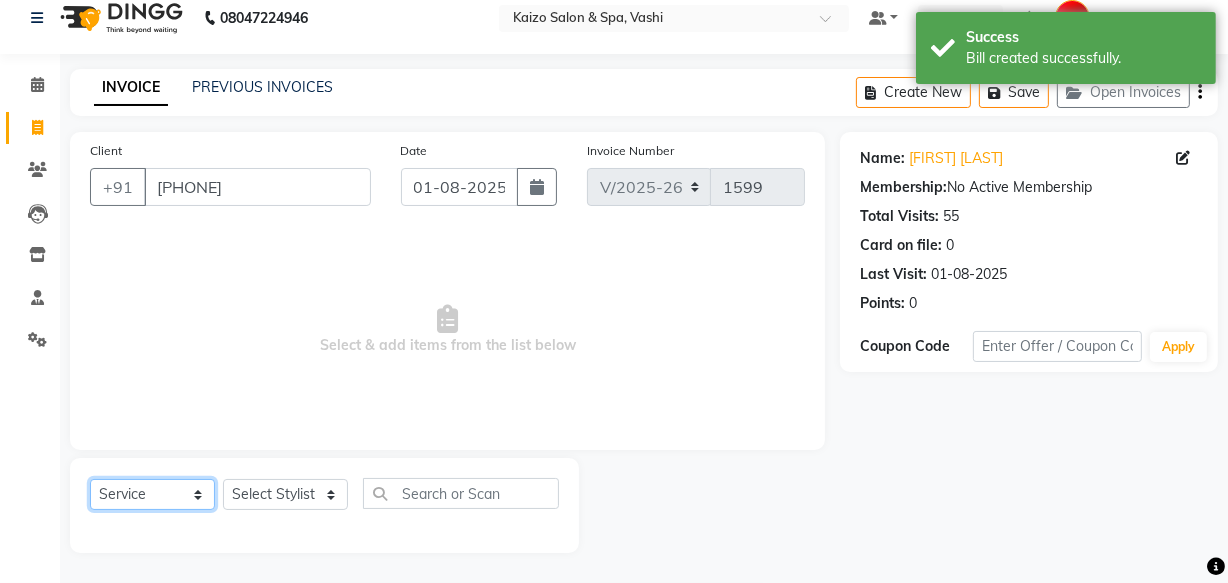 select on "product" 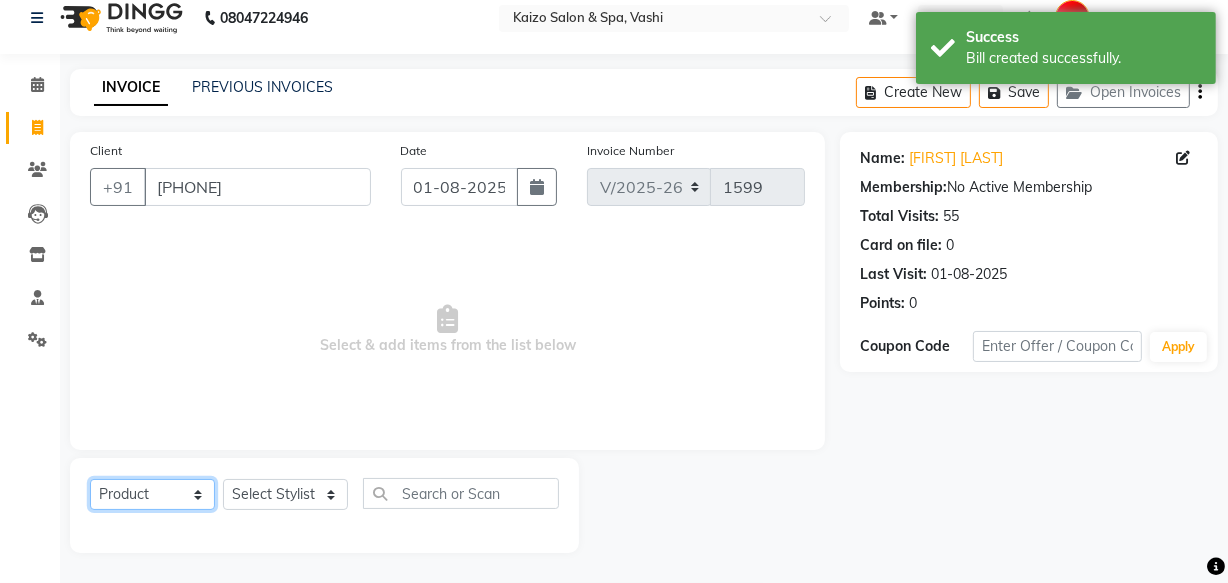 click on "Select  Service  Product  Membership  Package Voucher Prepaid Gift Card" 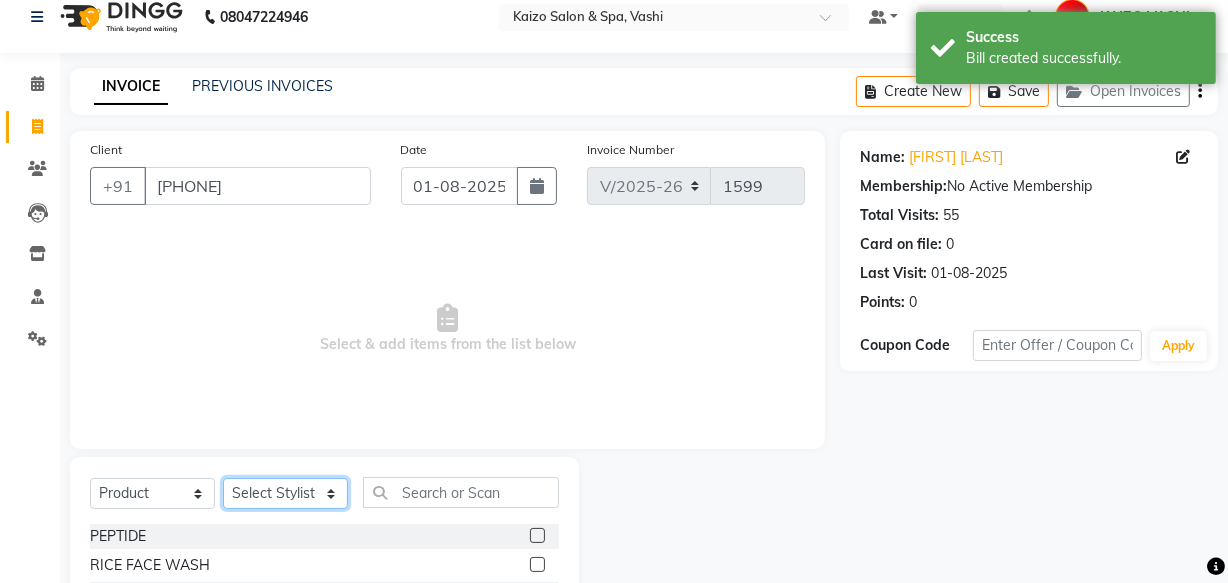 click on "Select Stylist [NAME] [NAME] [NAME] [NAME] [NAME] [NAME] [NAME] [NAME] [NAME] [NAME]" 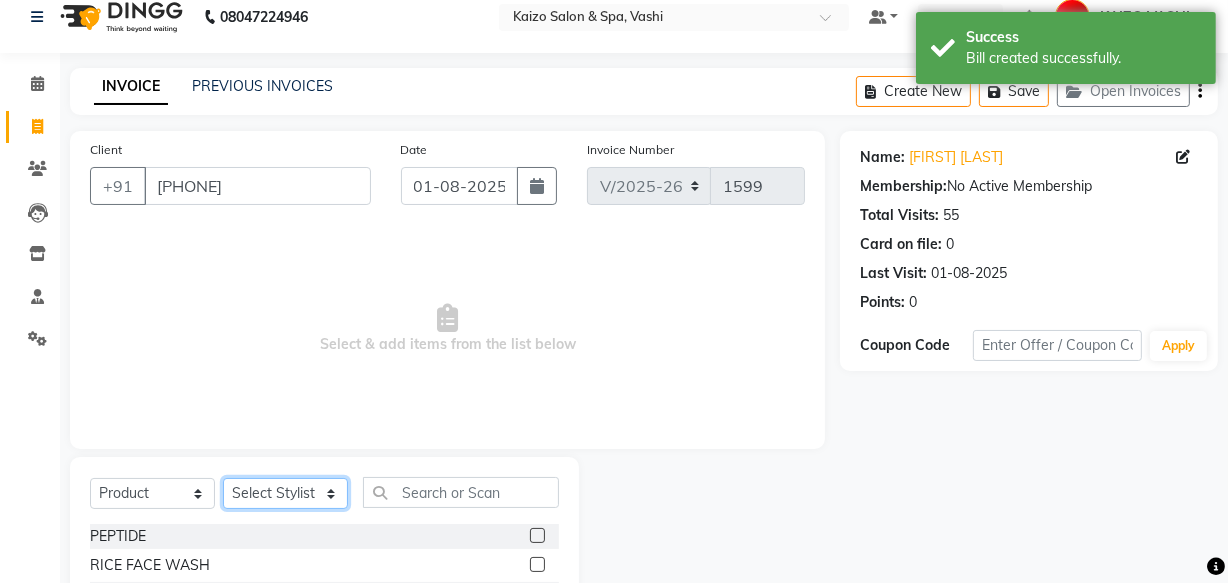 select on "18283" 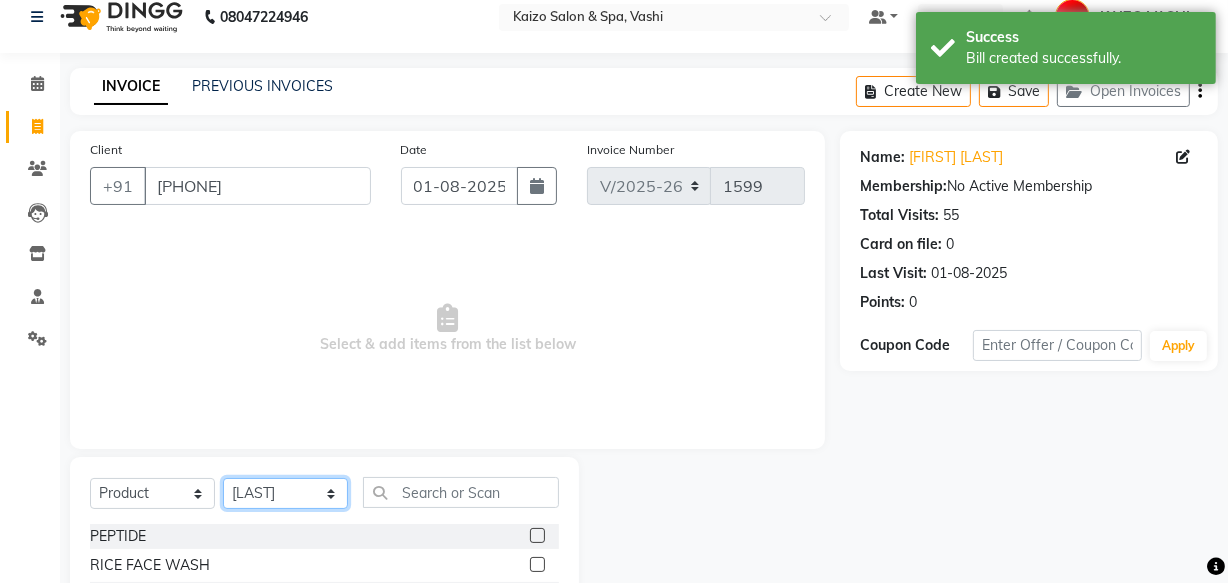 click on "Select Stylist [NAME] [NAME] [NAME] [NAME] [NAME] [NAME] [NAME] [NAME] [NAME] [NAME]" 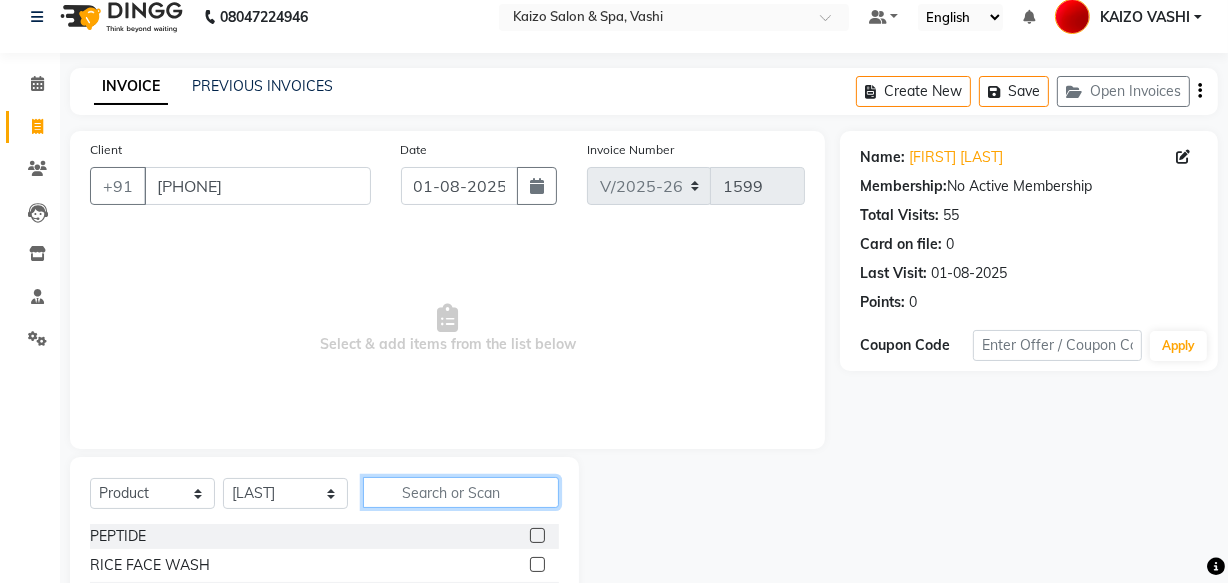 click 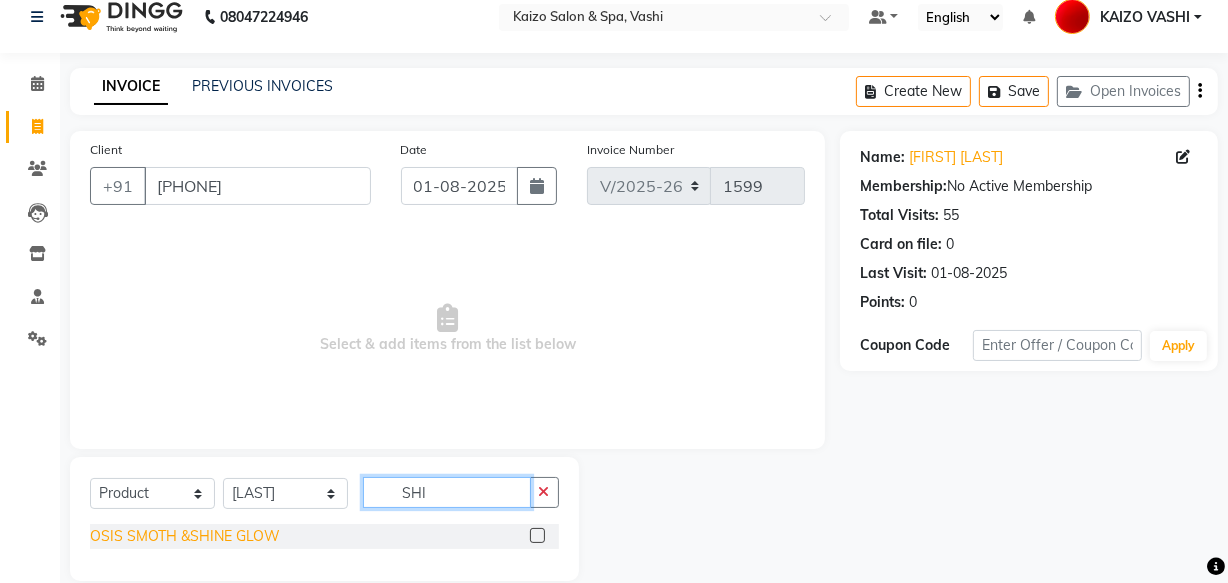 type on "SHI" 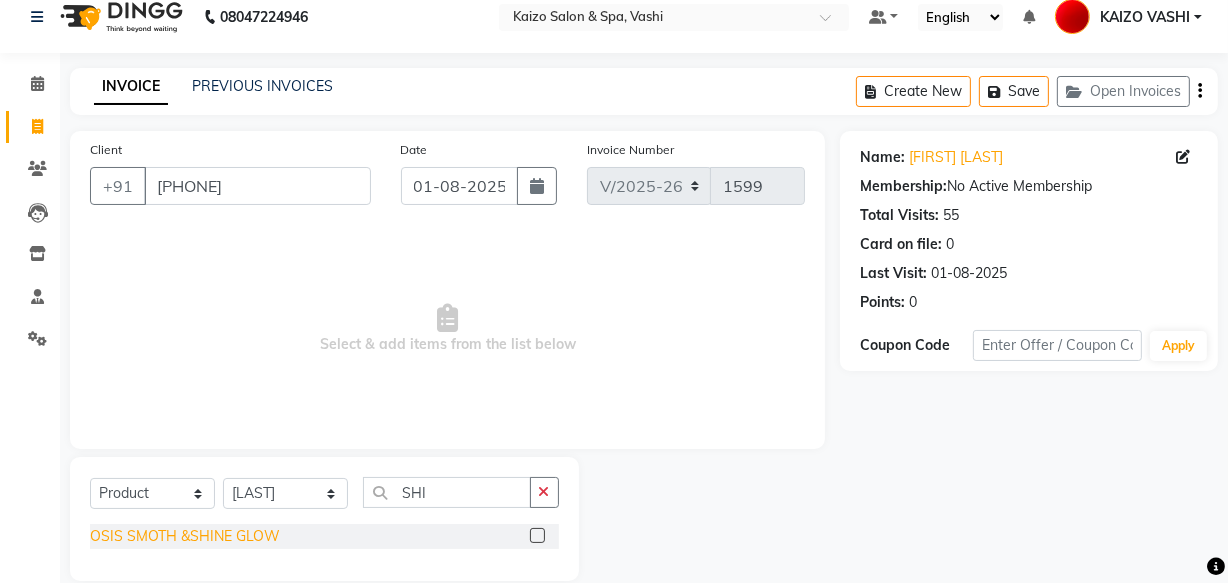 click on "OSIS SMOTH &SHINE GLOW" 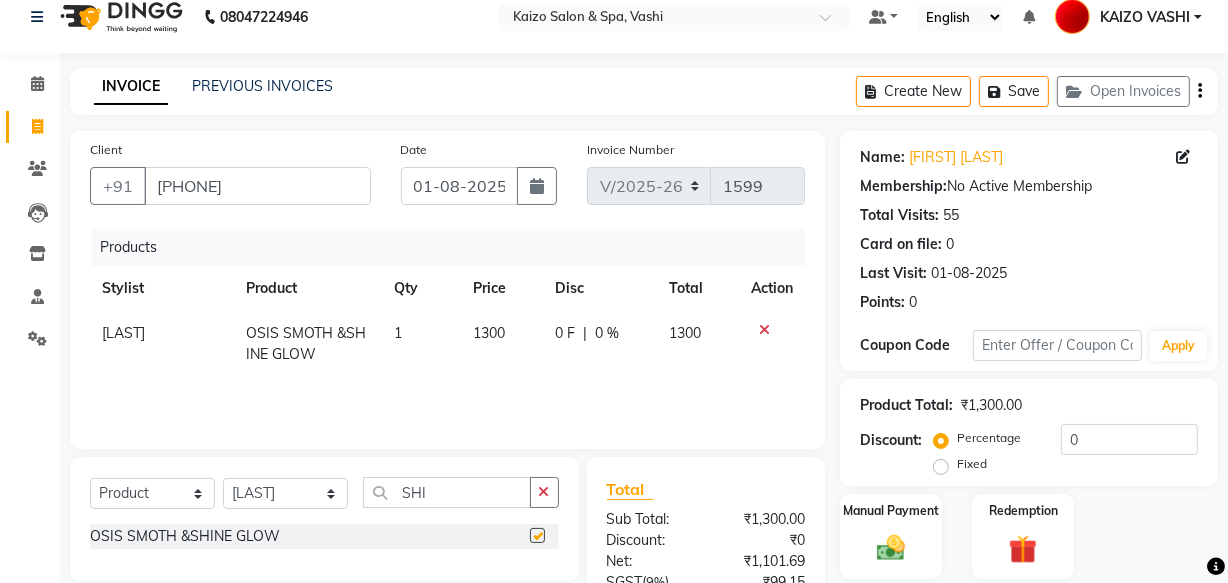checkbox on "false" 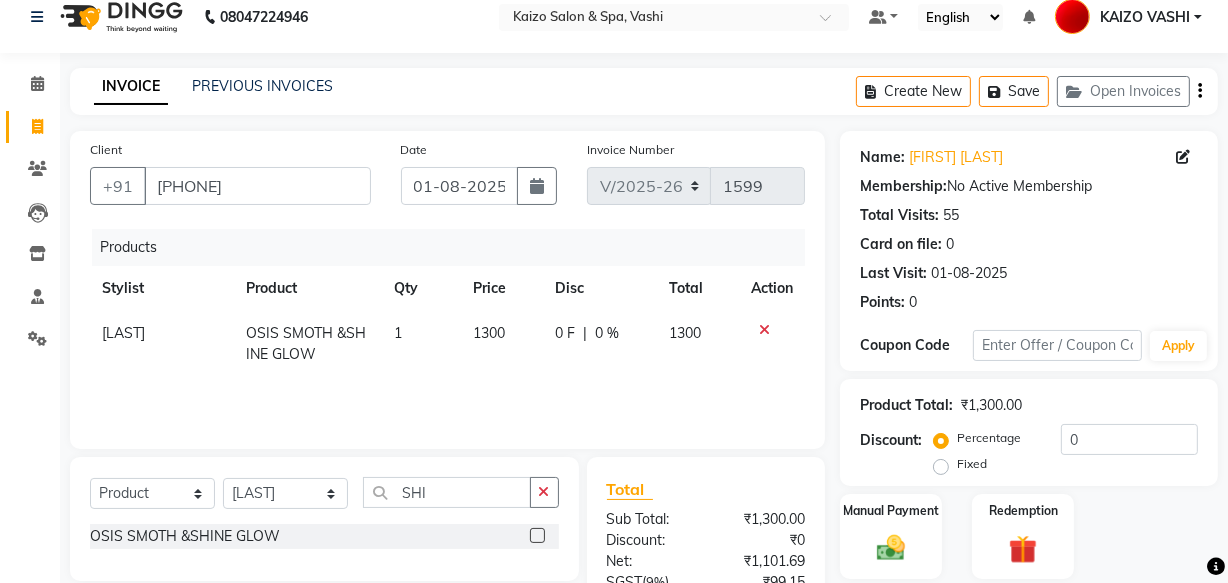 click on "1300" 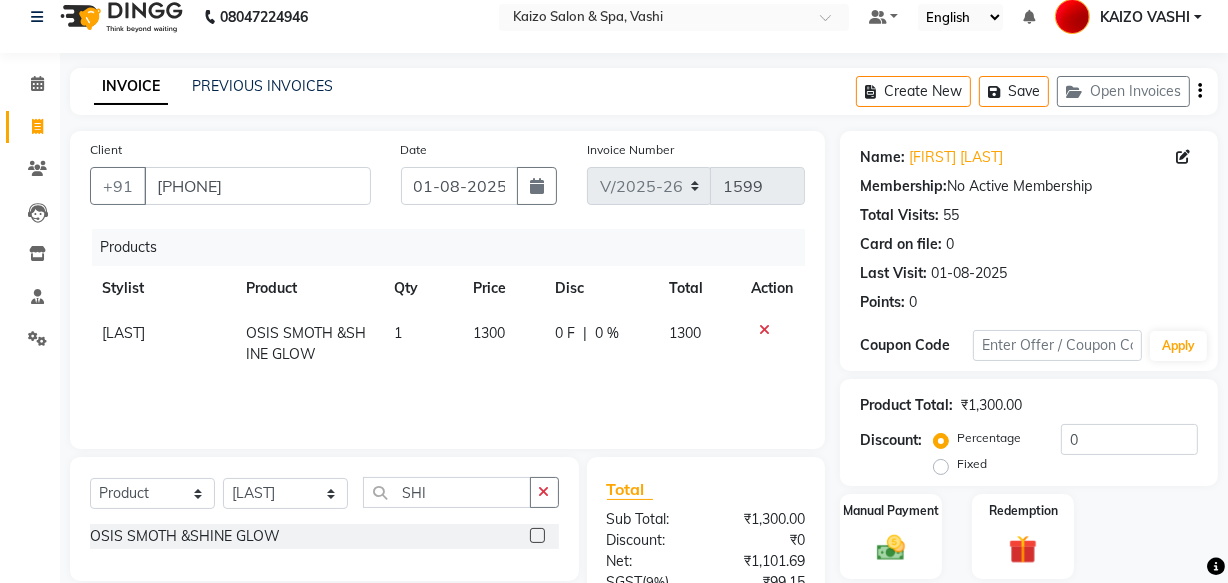 select on "18283" 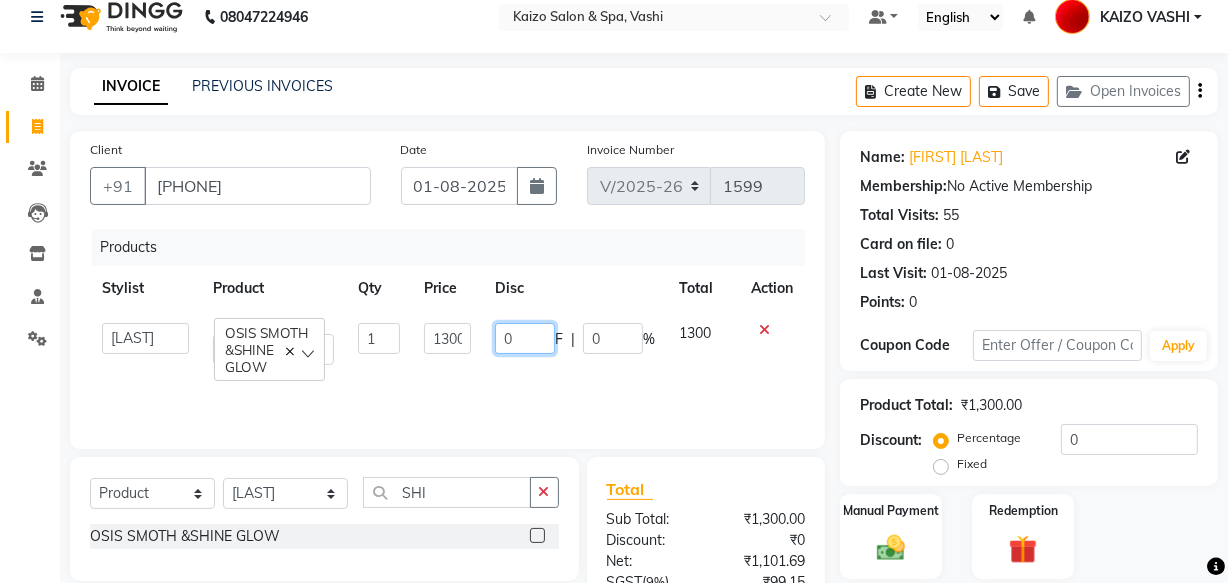 click on "0" 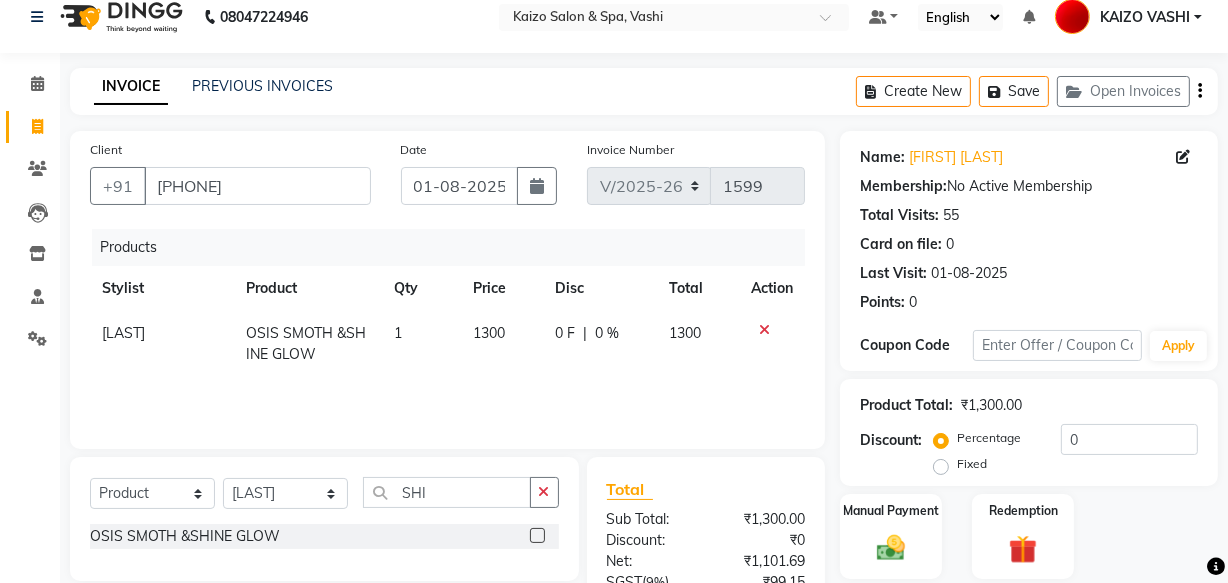 click on "1" 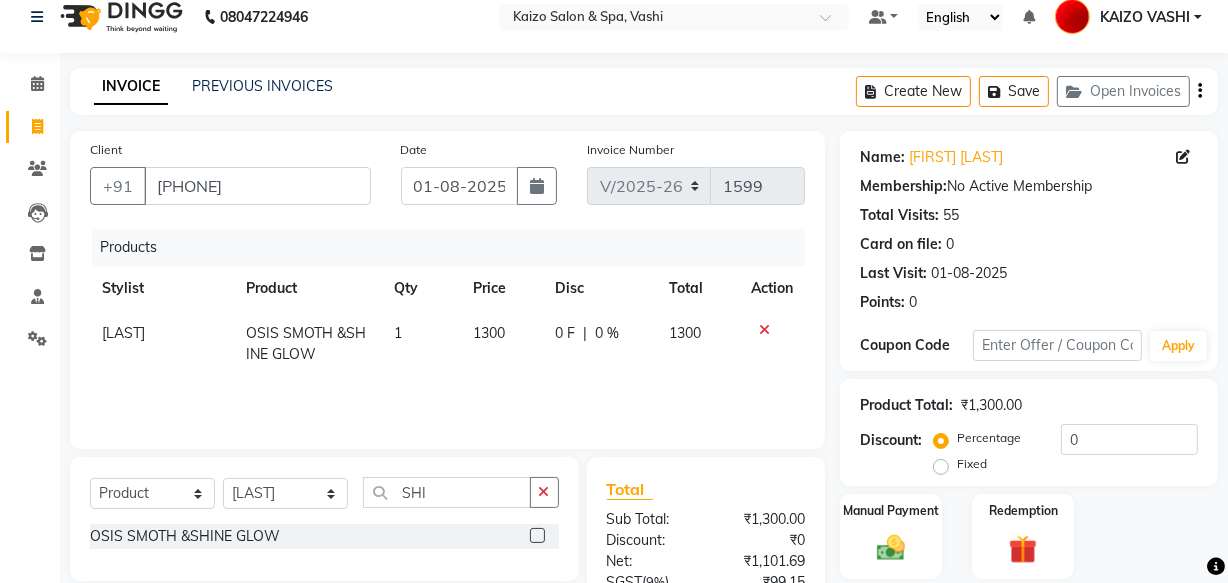 select on "18283" 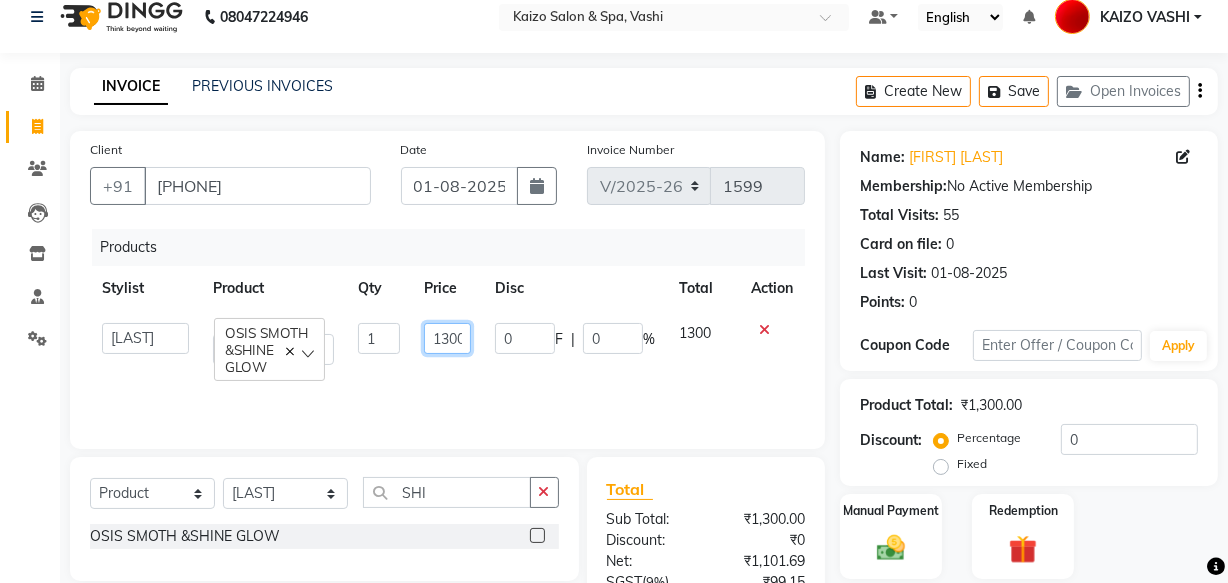 click on "1300" 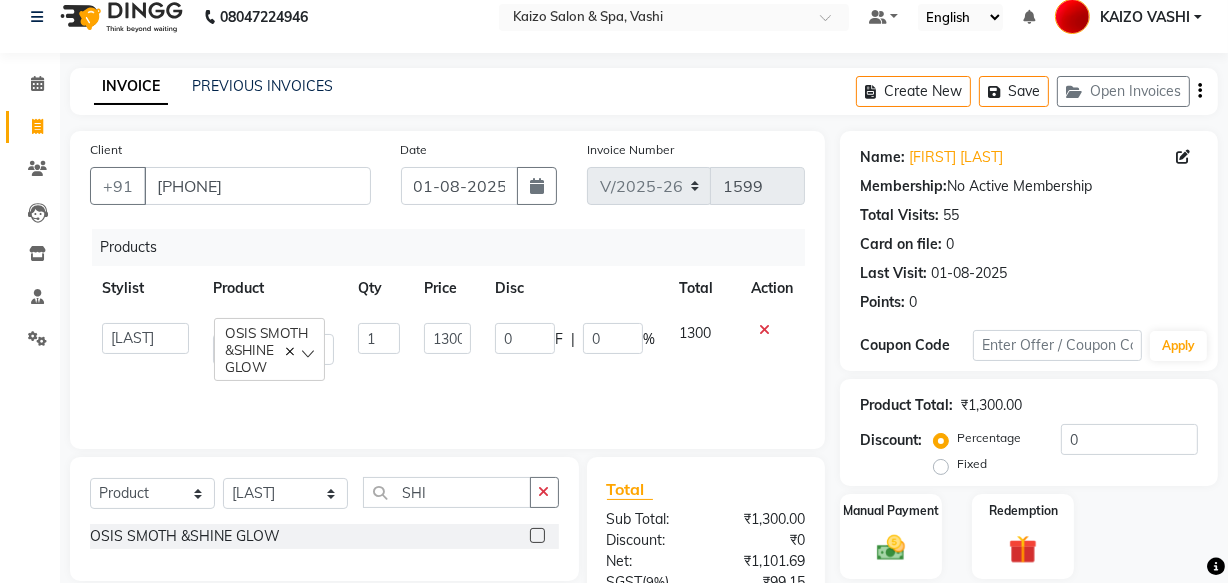 click on "1300" 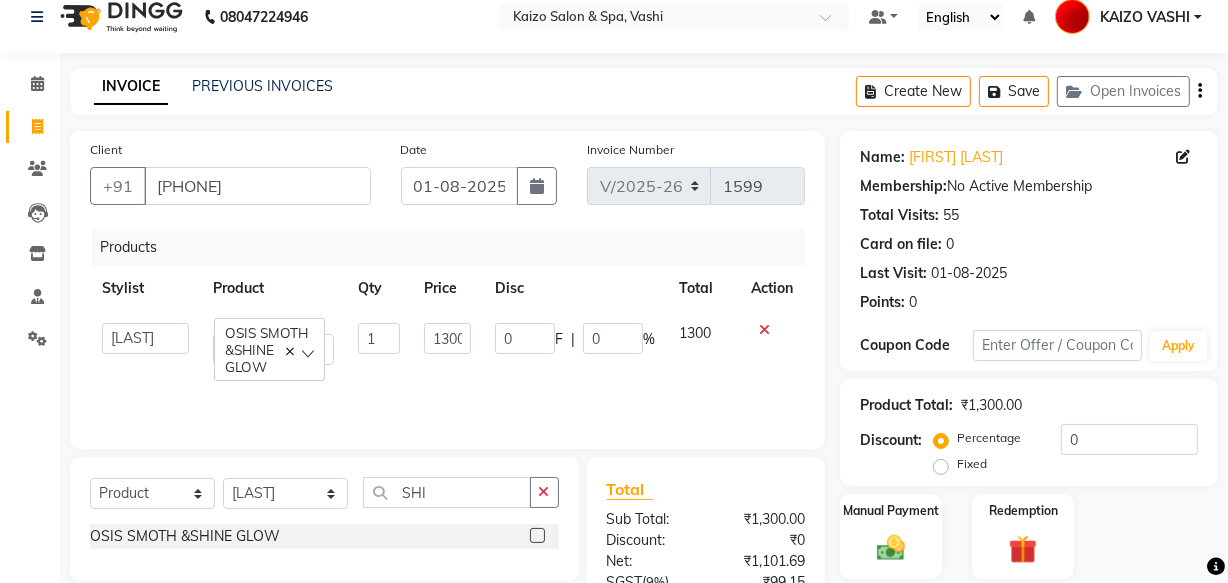 select on "18283" 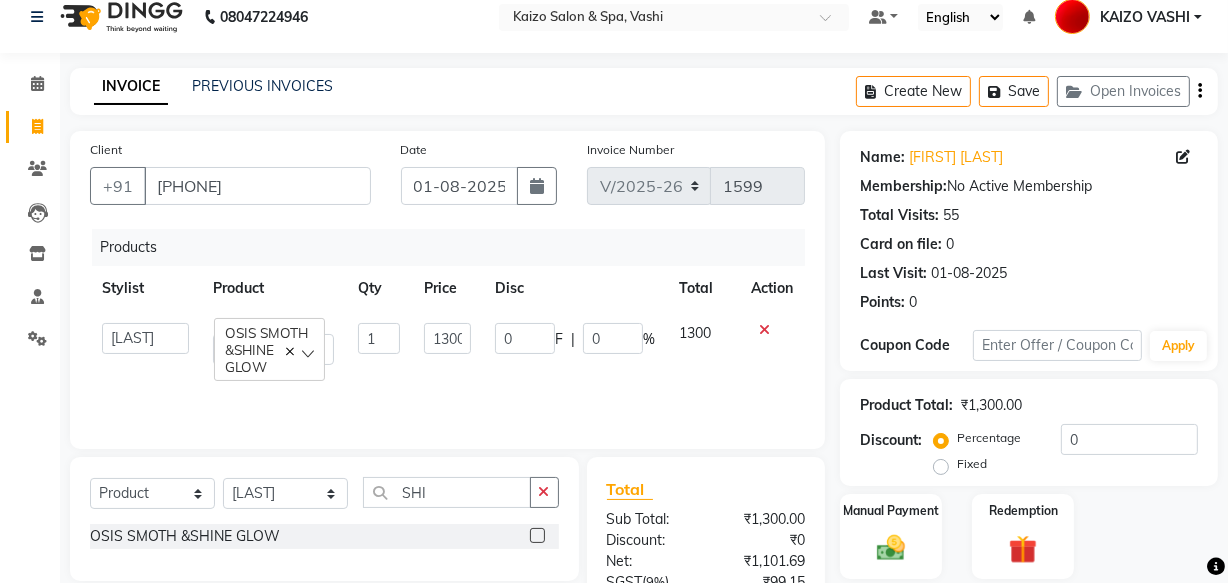 click on "1300" 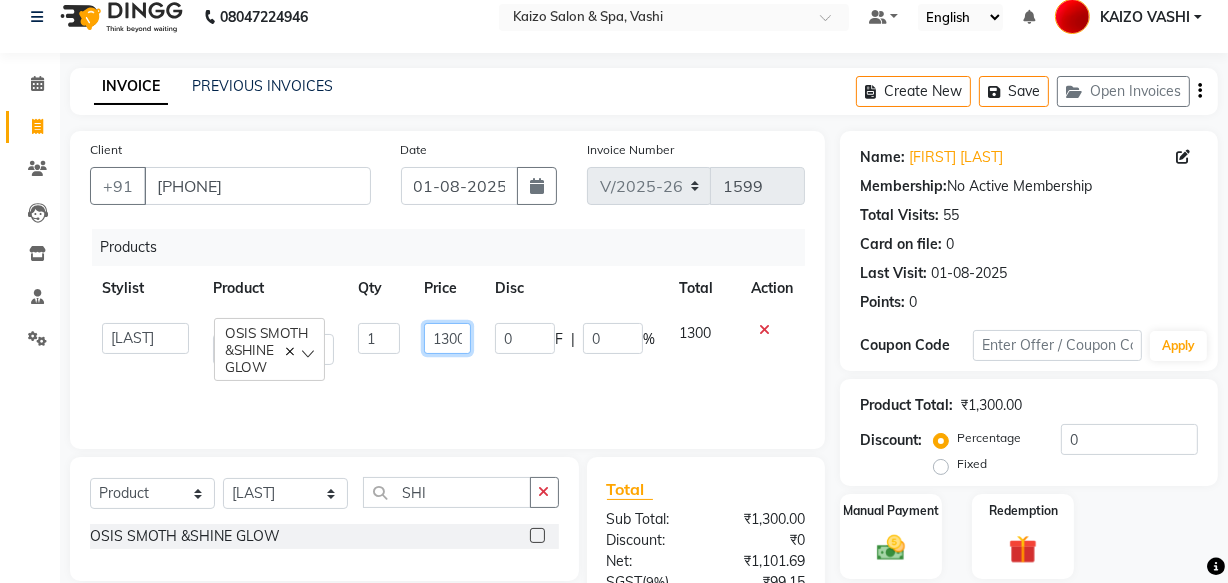 click on "1300" 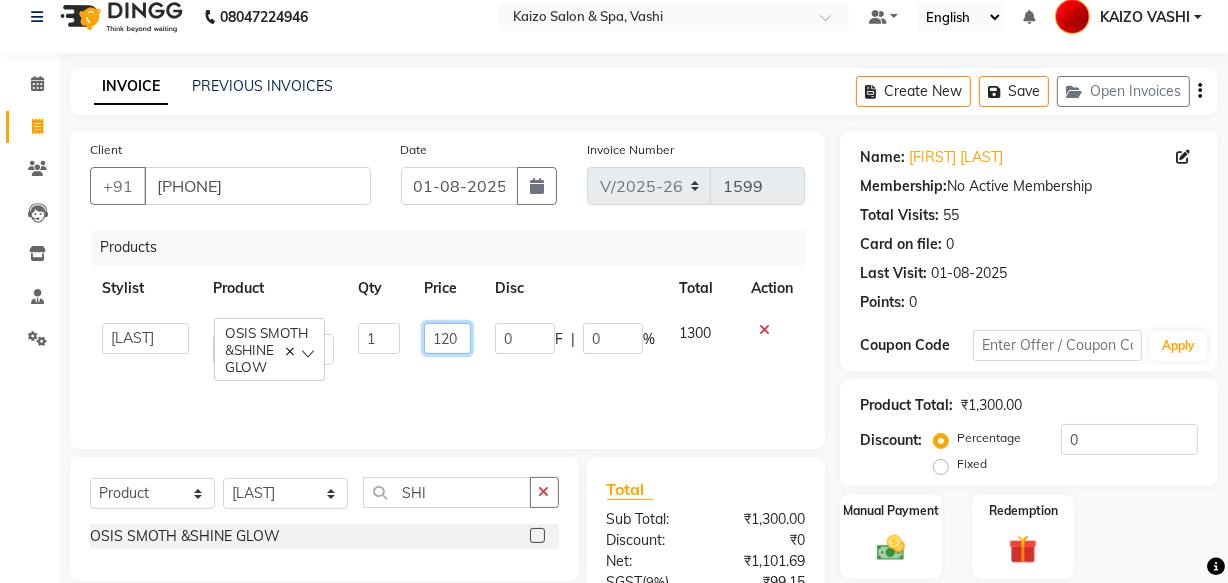 type on "1200" 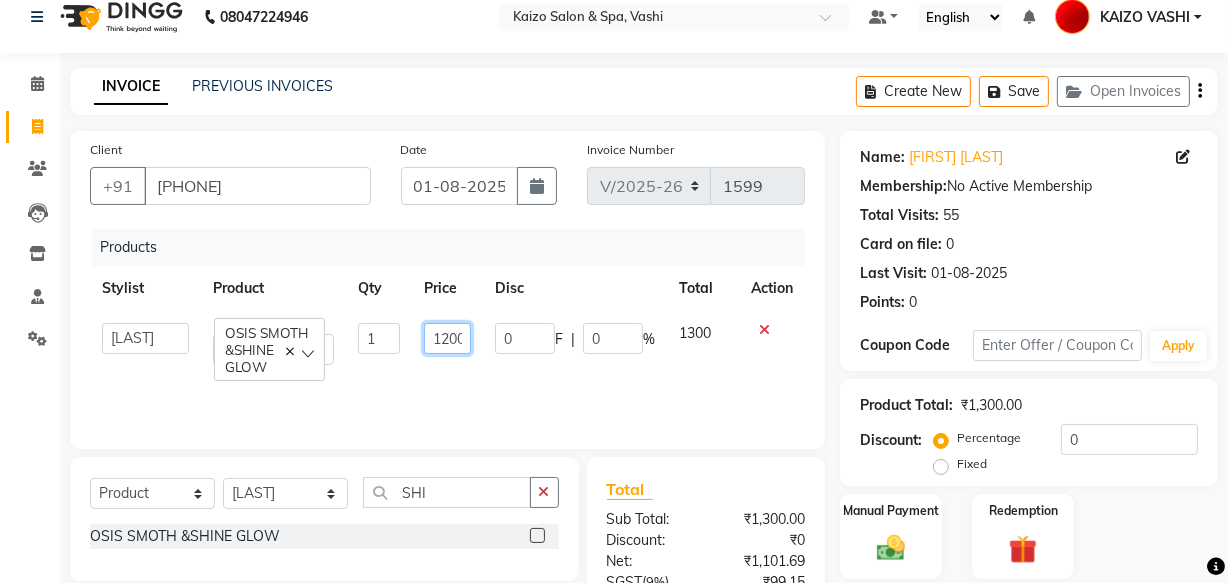 scroll, scrollTop: 0, scrollLeft: 3, axis: horizontal 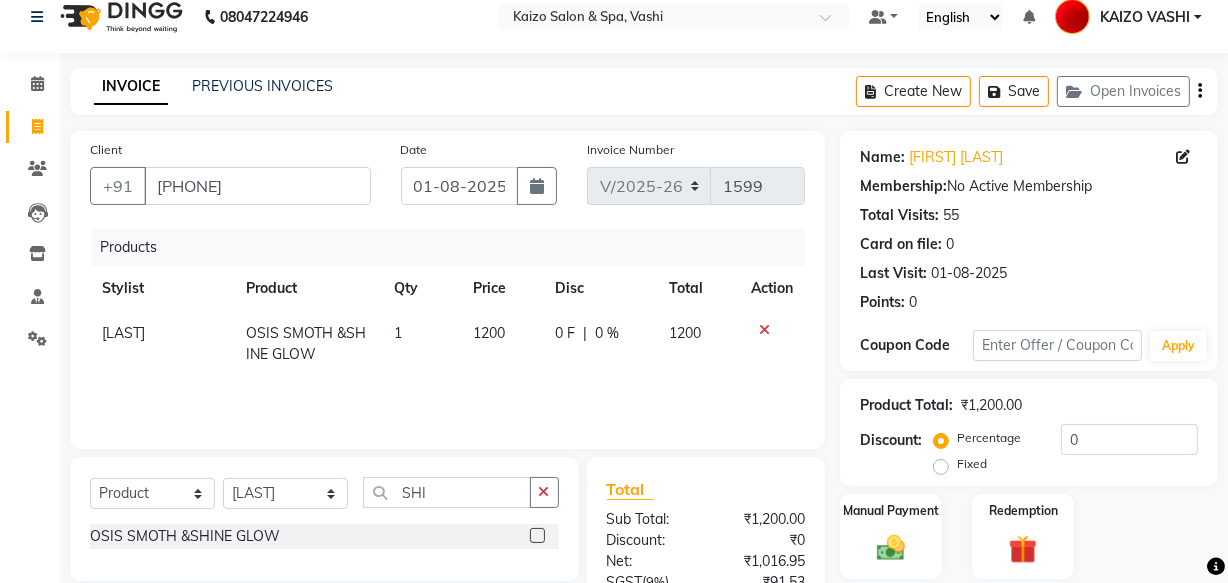 drag, startPoint x: 484, startPoint y: 373, endPoint x: 528, endPoint y: 412, distance: 58.796257 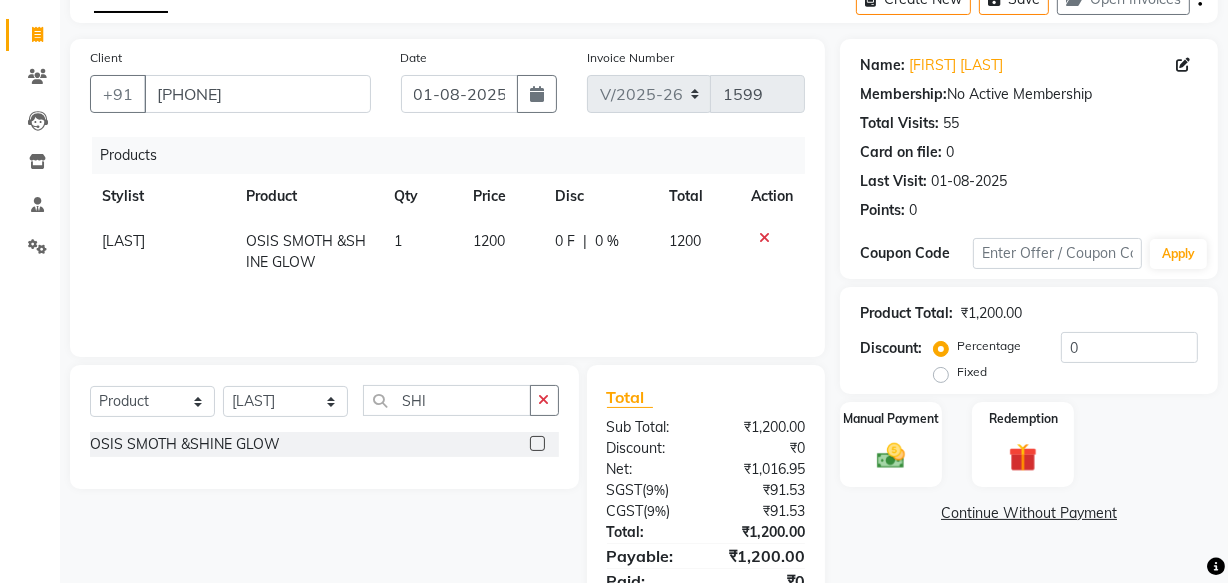 scroll, scrollTop: 197, scrollLeft: 0, axis: vertical 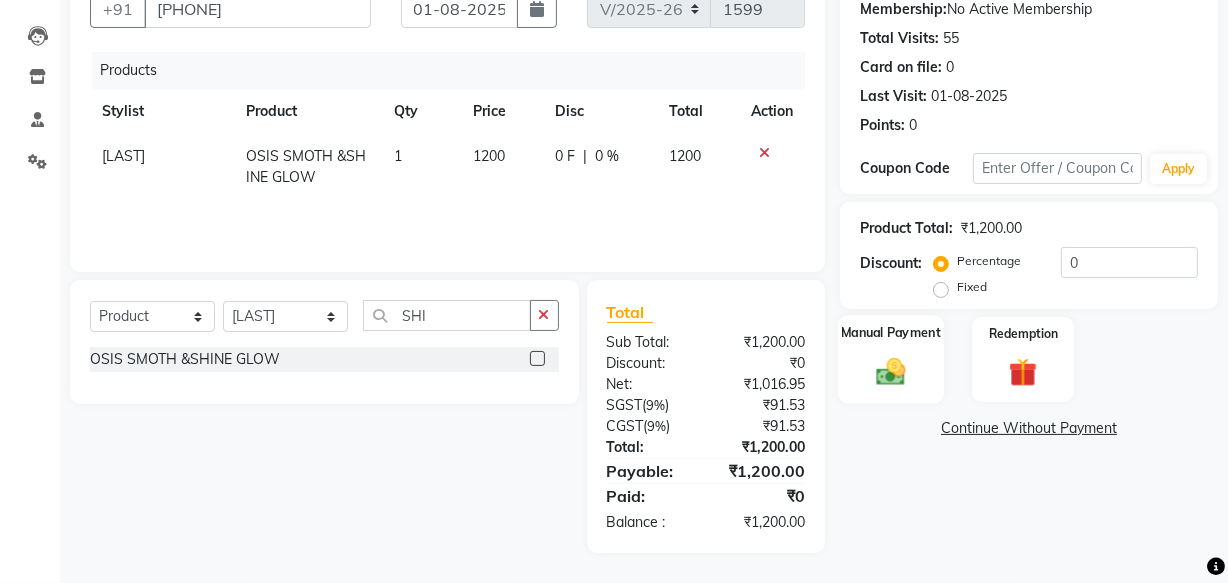 drag, startPoint x: 867, startPoint y: 375, endPoint x: 877, endPoint y: 378, distance: 10.440307 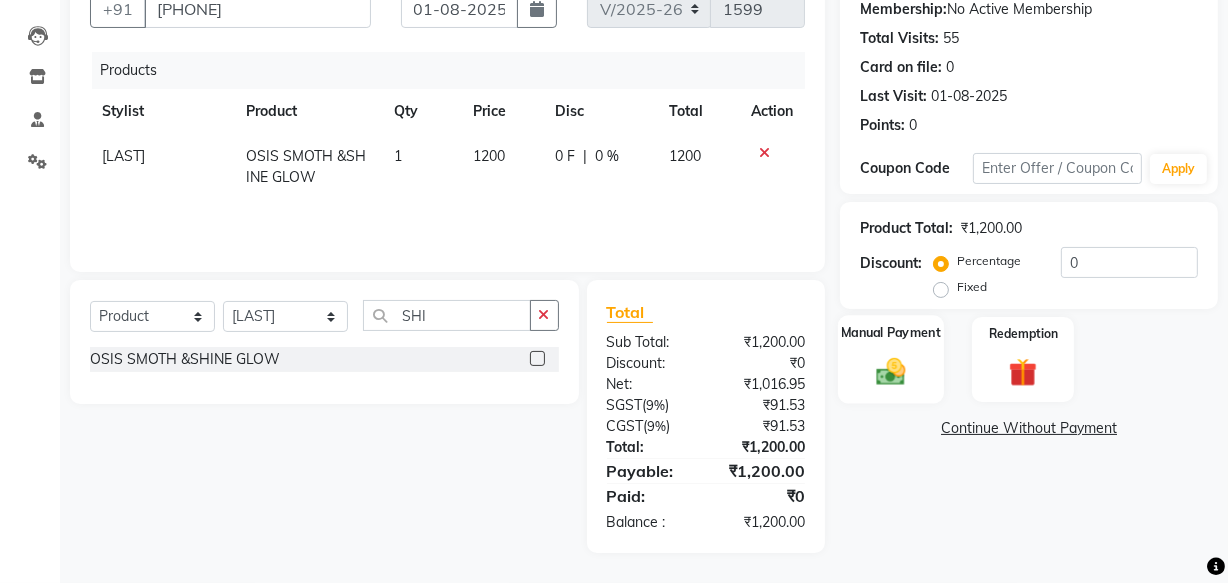 click 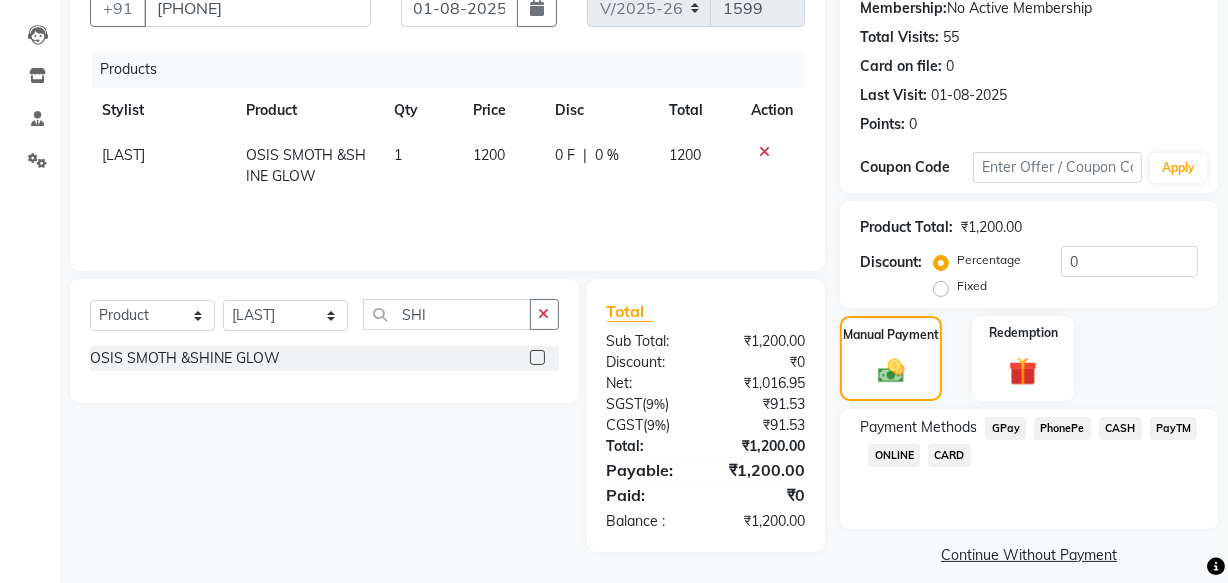 click on "CASH" 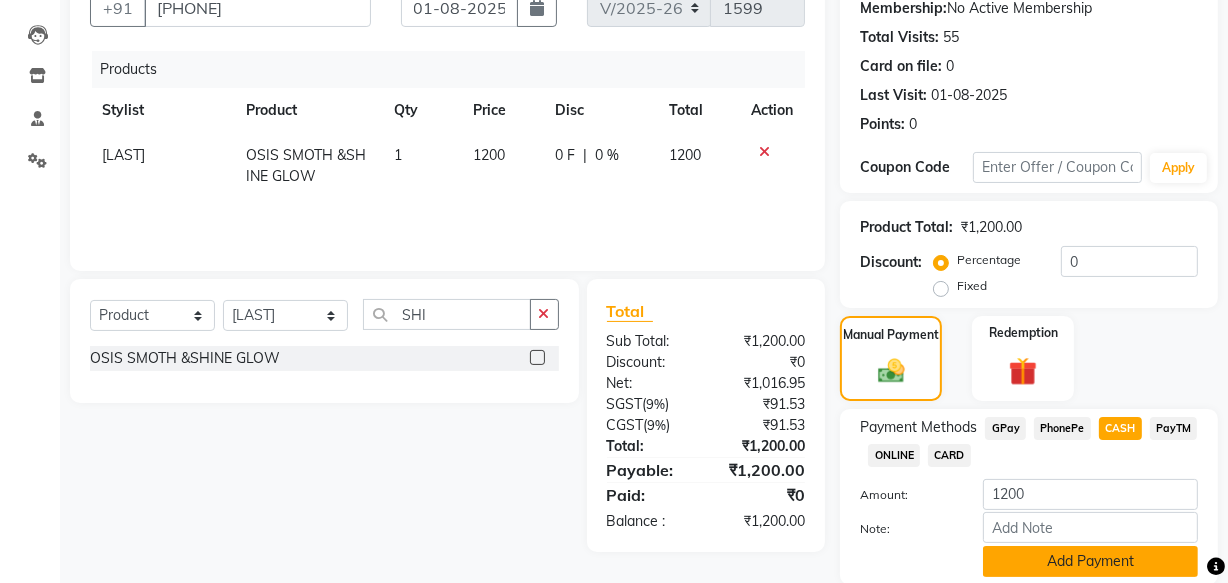 click on "Add Payment" 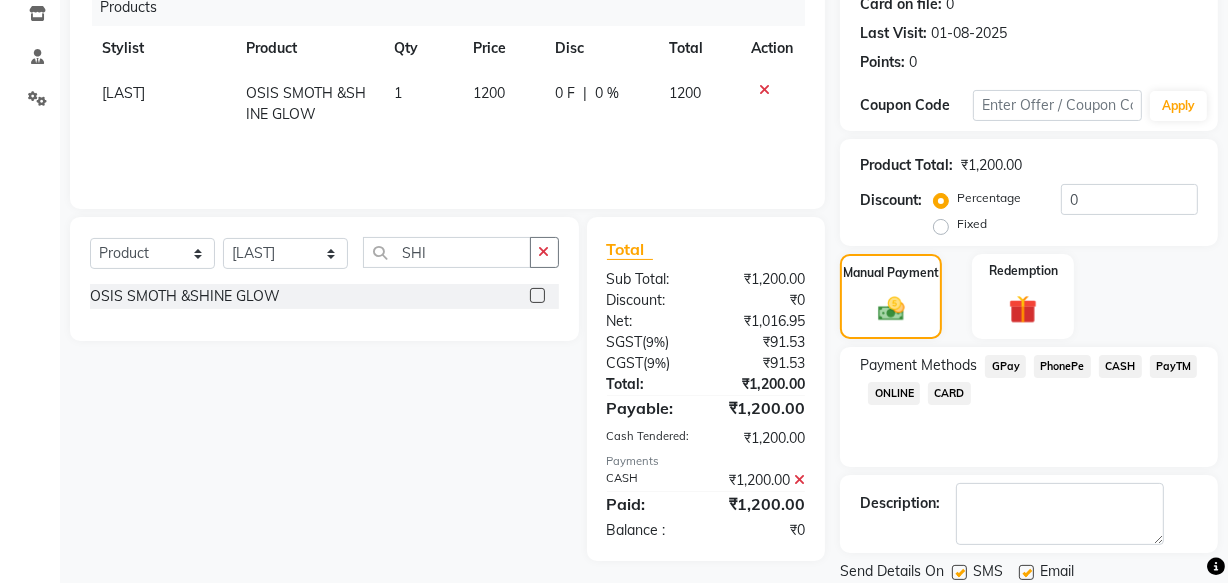 scroll, scrollTop: 326, scrollLeft: 0, axis: vertical 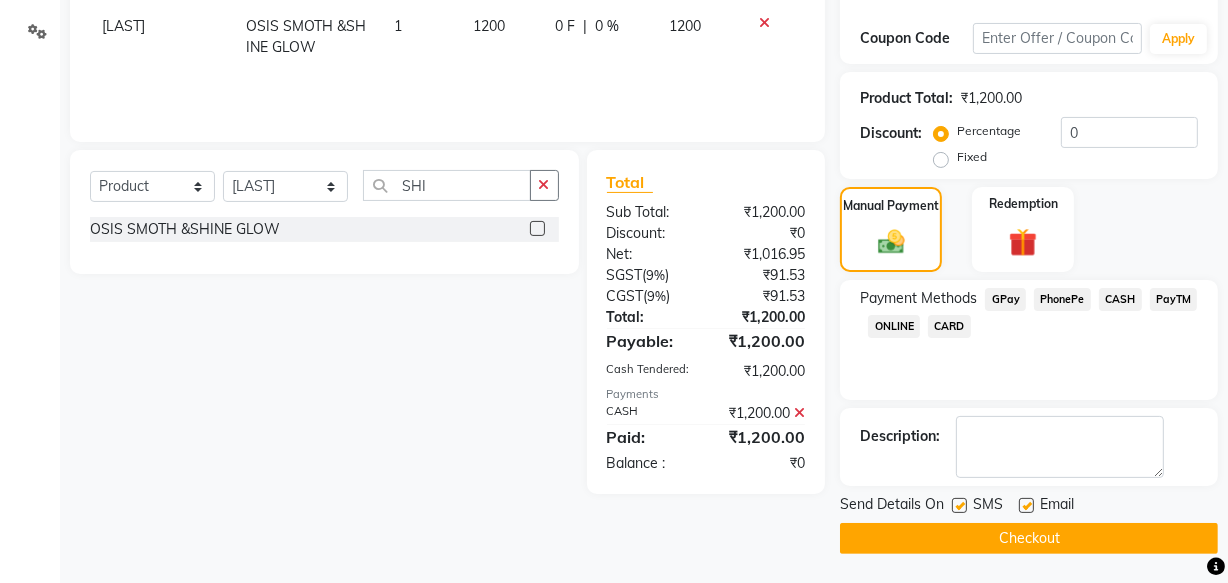 click 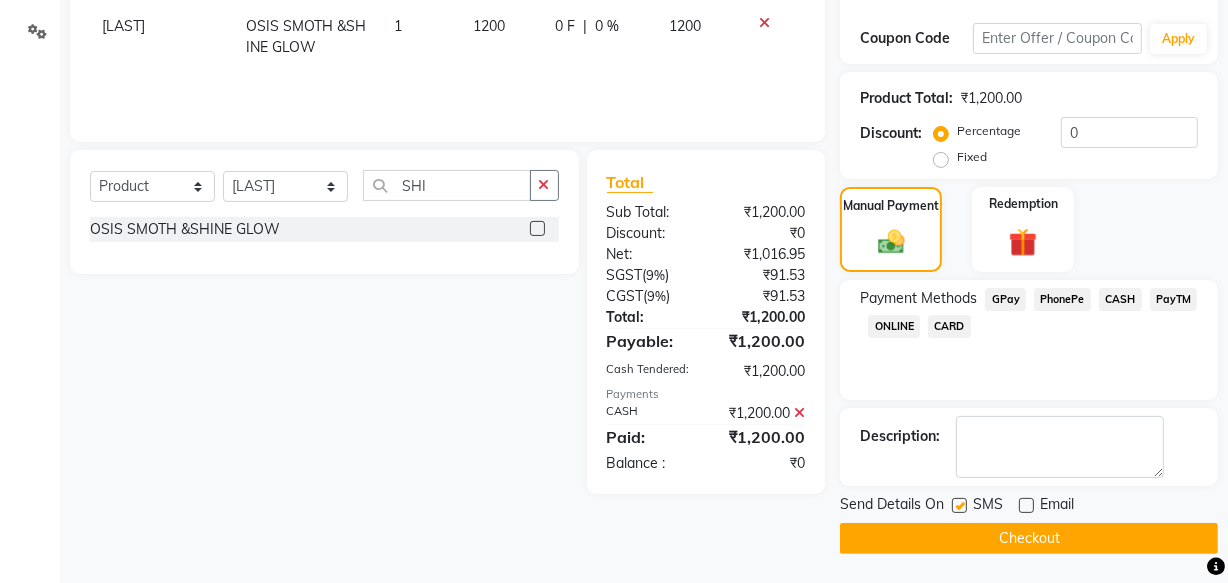 click on "SMS" 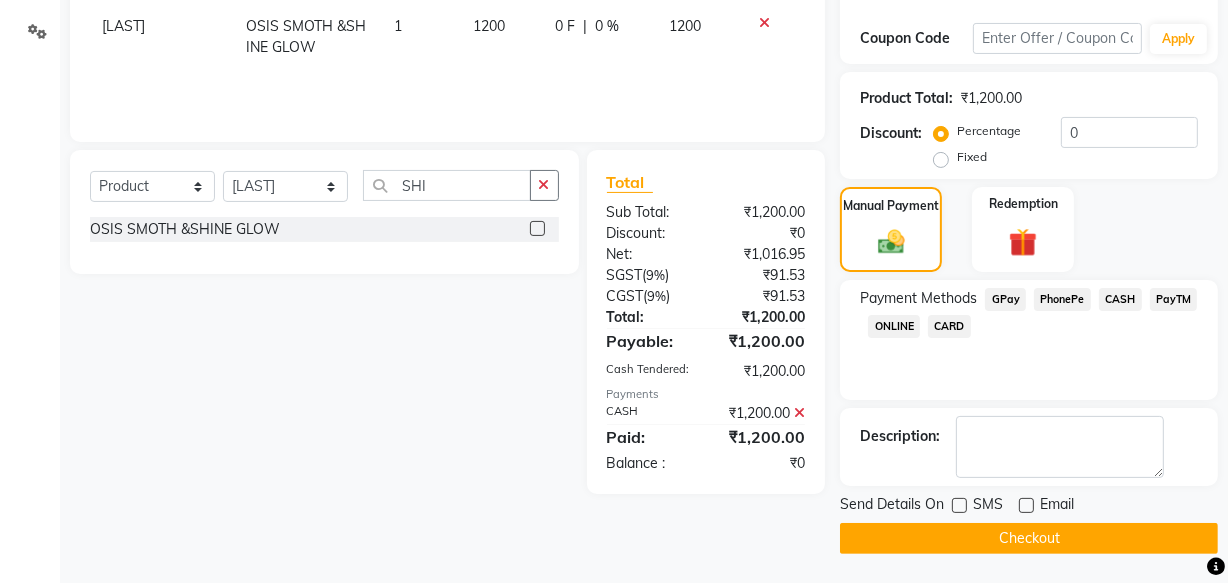 click on "Checkout" 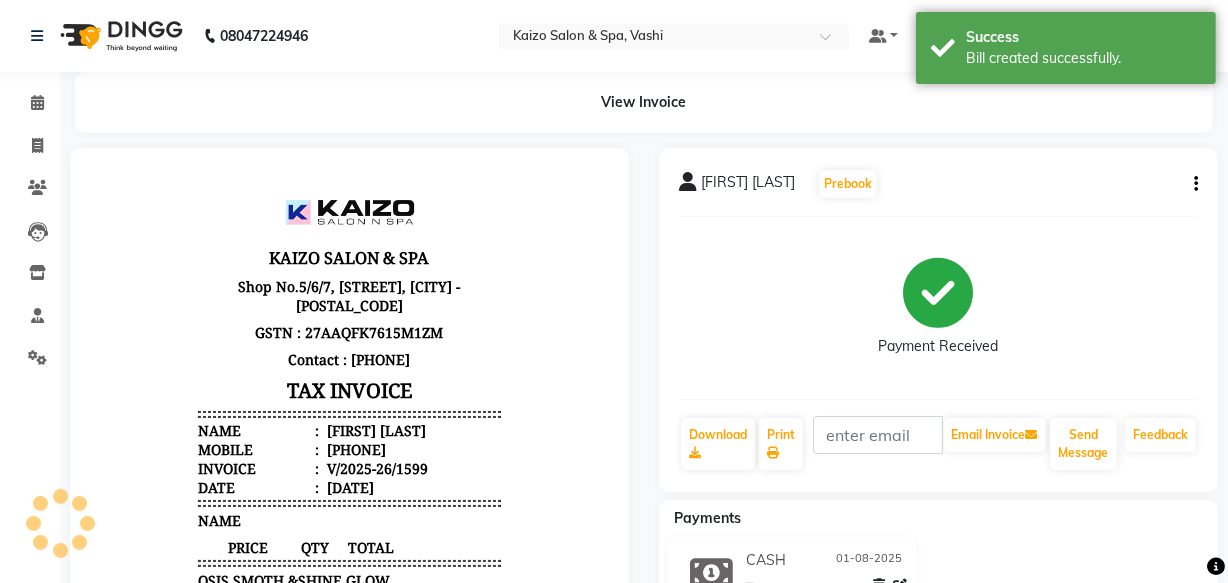 scroll, scrollTop: 0, scrollLeft: 0, axis: both 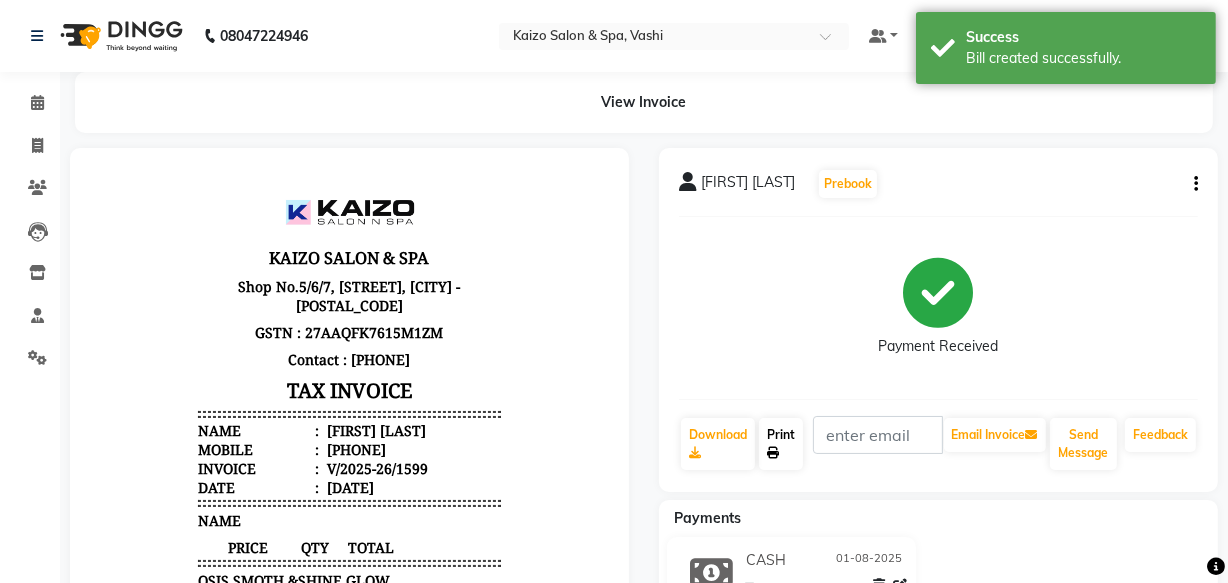 click on "Print" 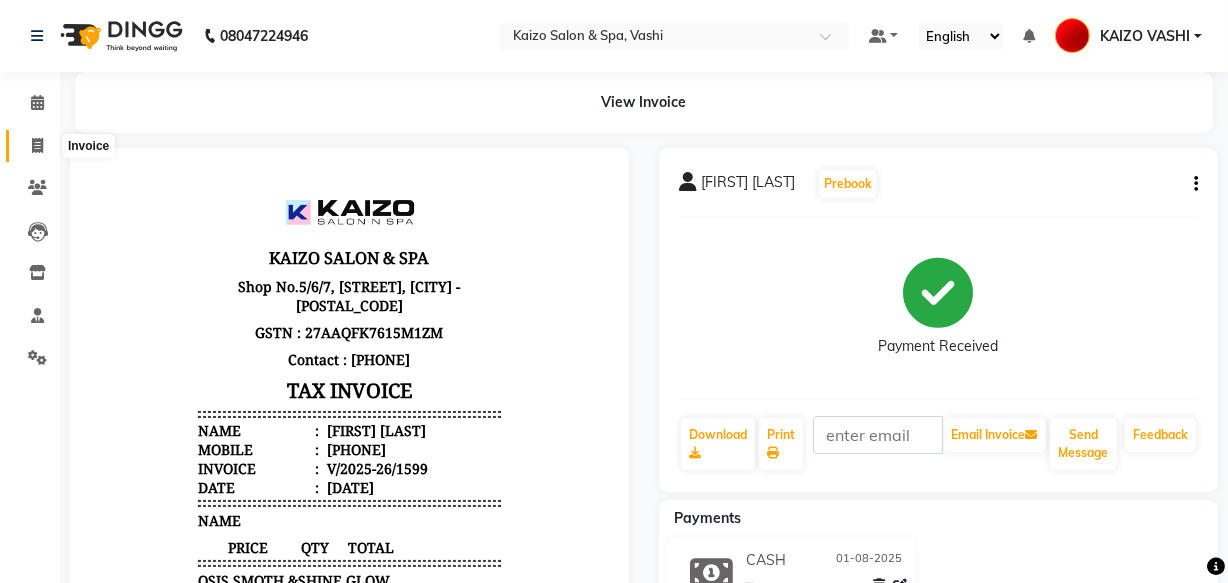 drag, startPoint x: 37, startPoint y: 139, endPoint x: 100, endPoint y: 144, distance: 63.1981 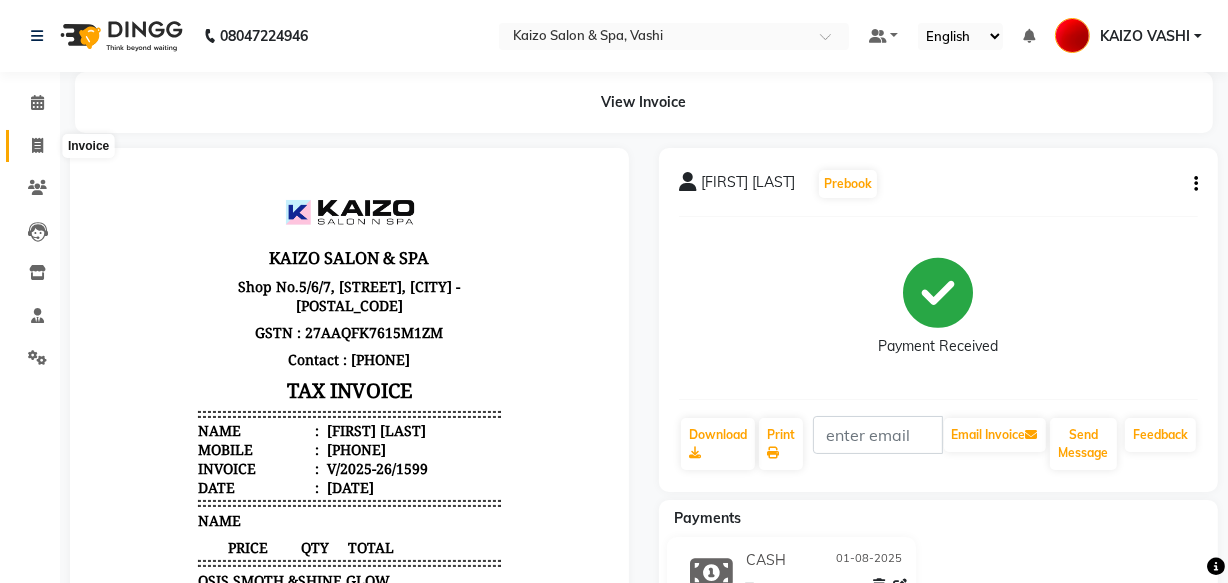 click 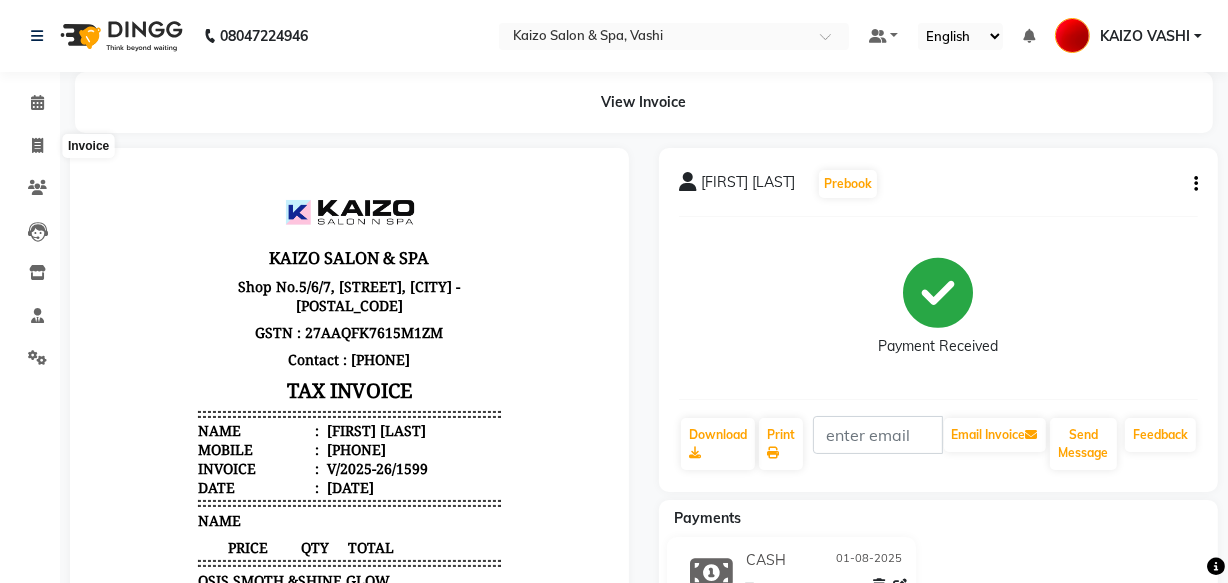 select on "service" 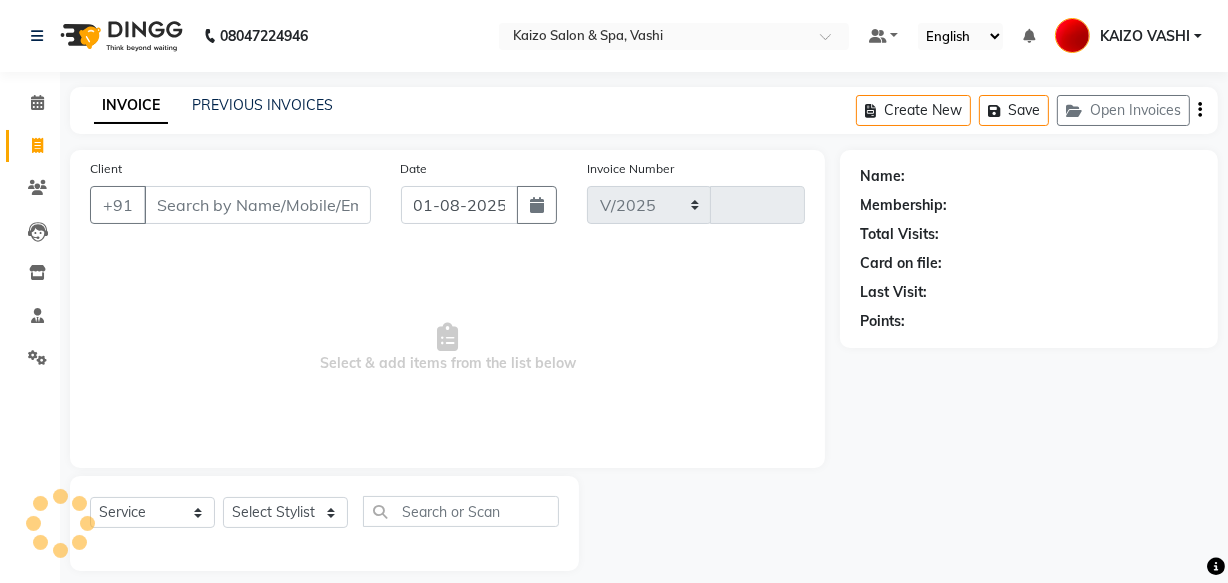 scroll, scrollTop: 19, scrollLeft: 0, axis: vertical 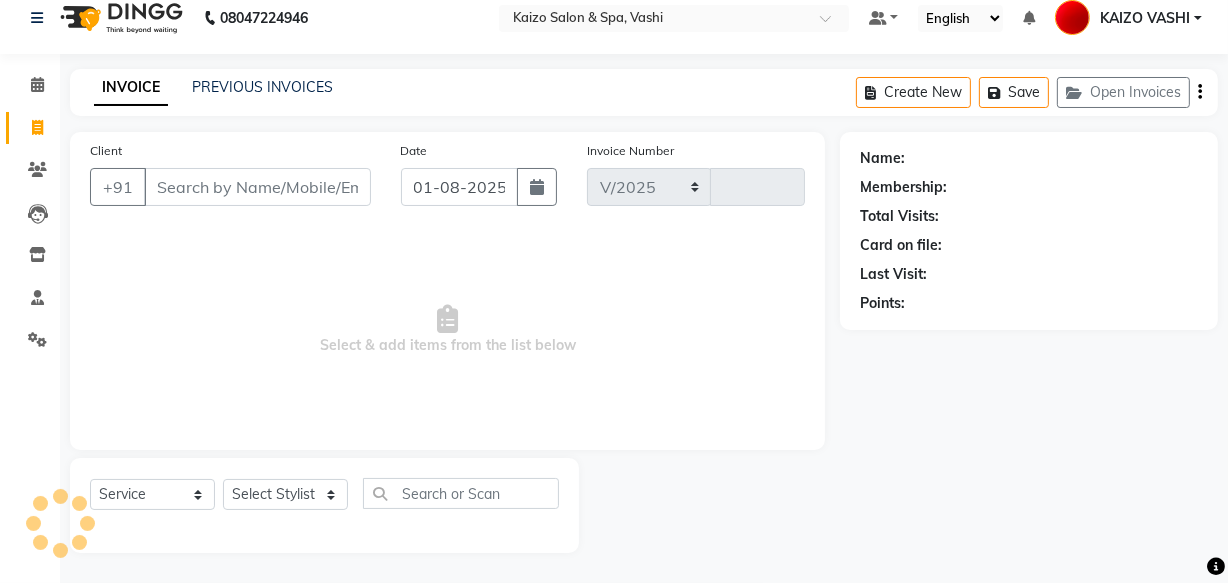 select on "616" 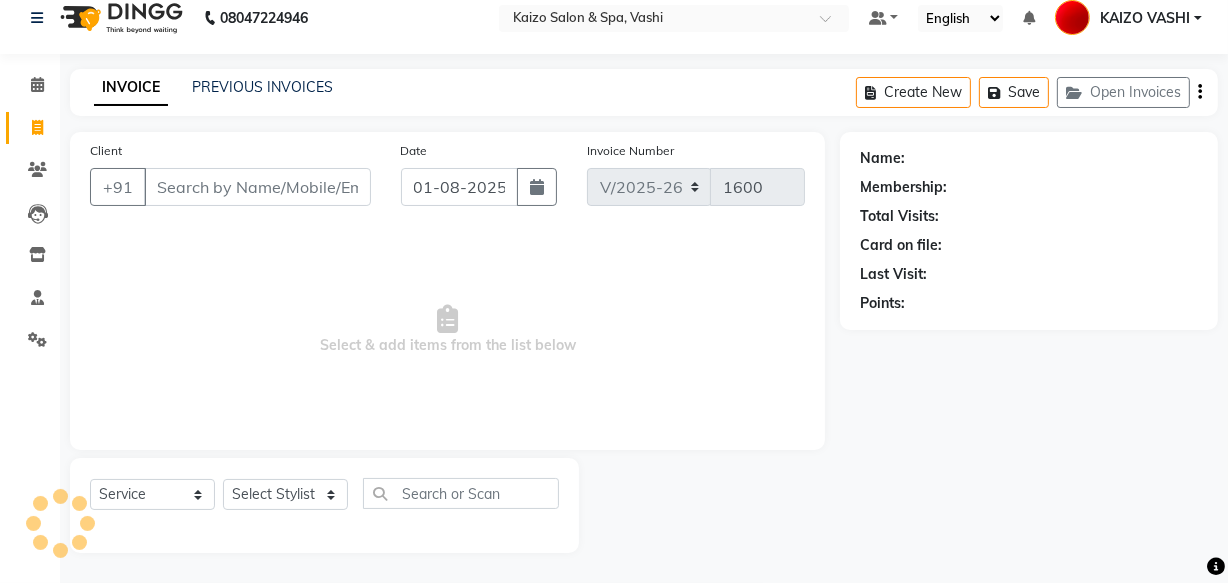 click on "Client" at bounding box center (257, 187) 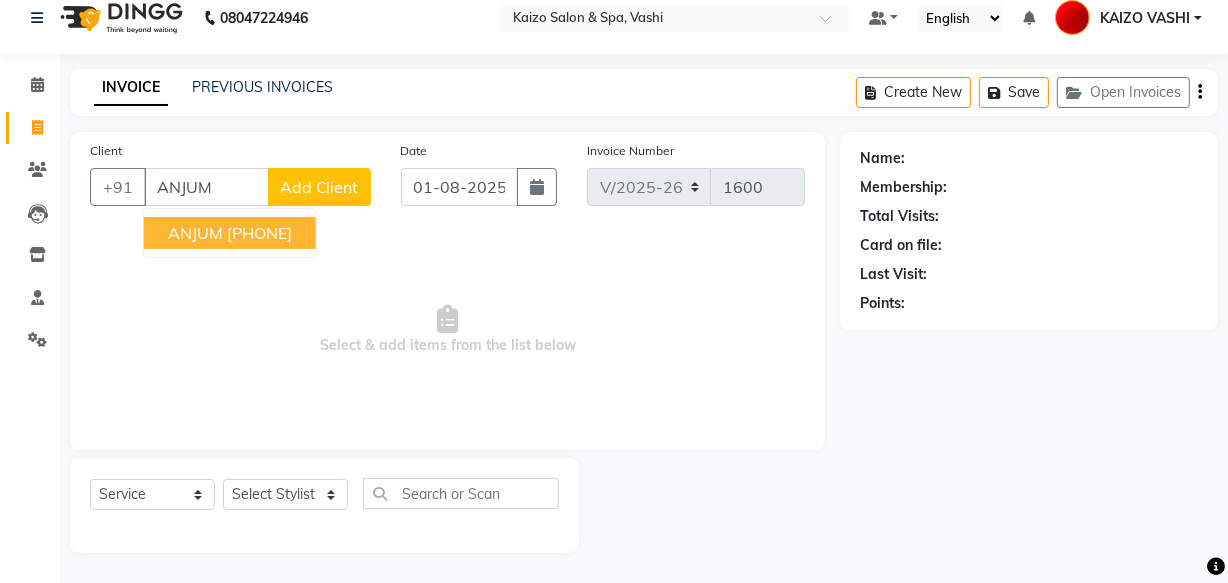 click on "[NAME] [PHONE]" at bounding box center (230, 233) 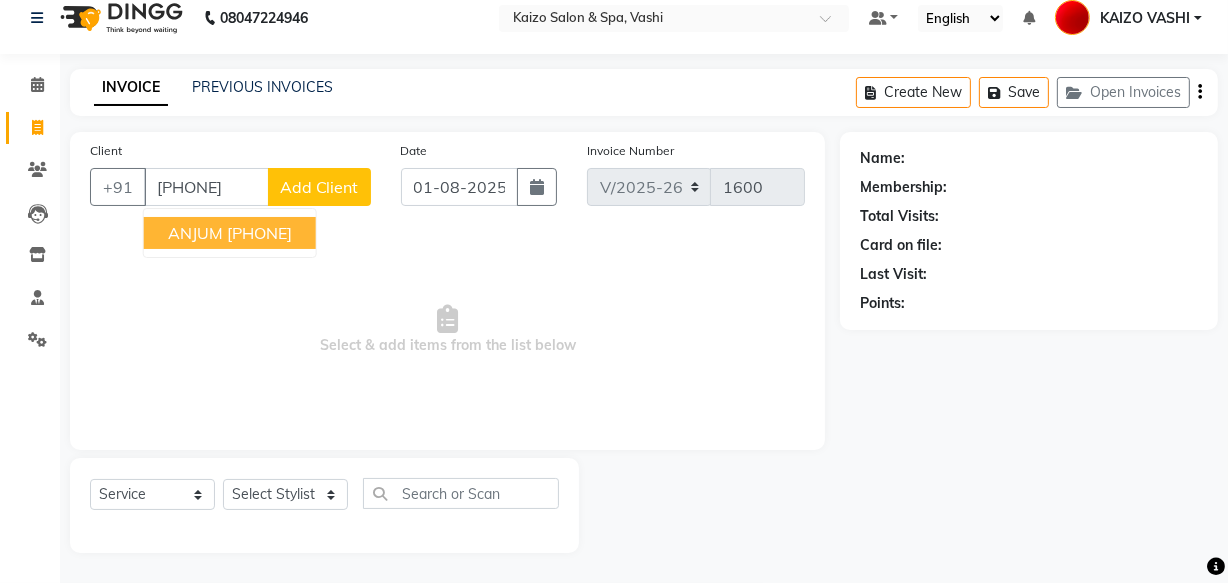 type on "[PHONE]" 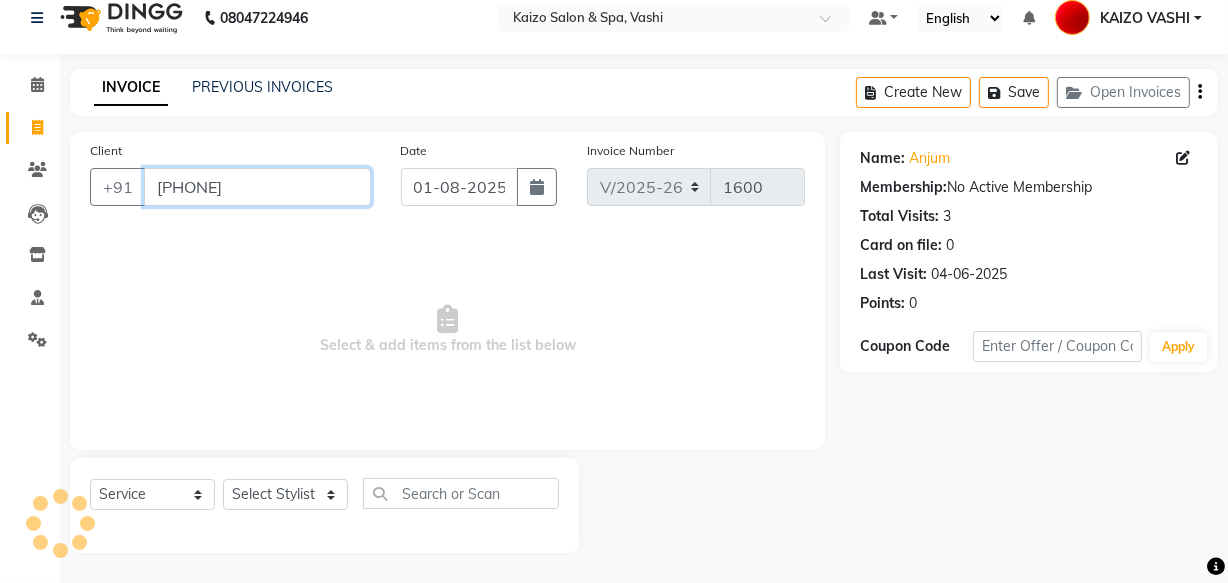 click on "[PHONE]" at bounding box center [257, 187] 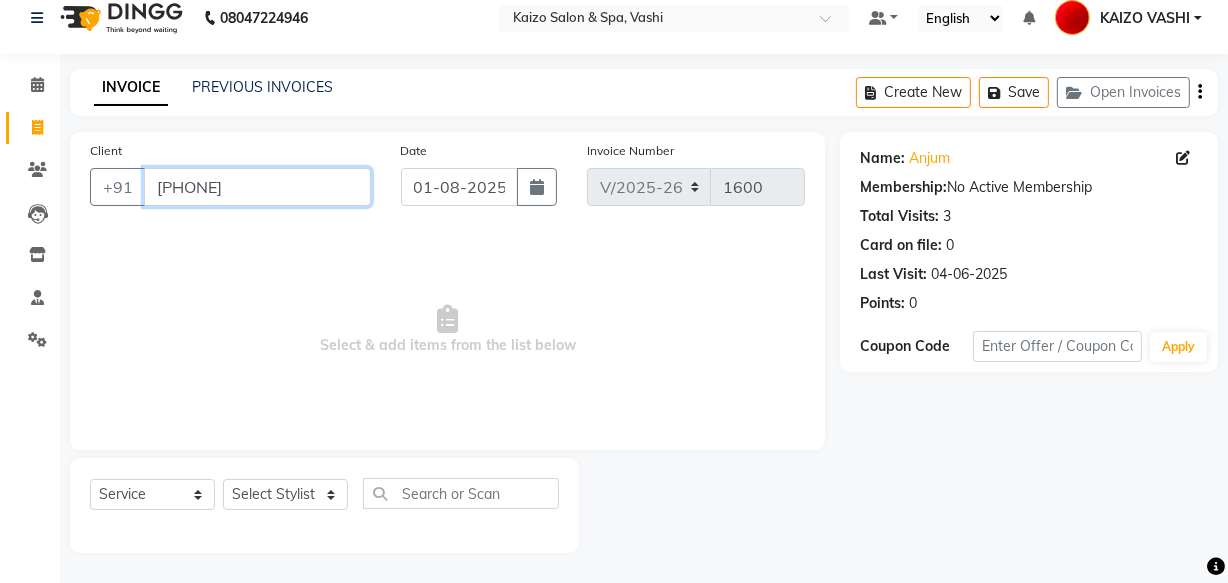 click on "[PHONE]" at bounding box center (257, 187) 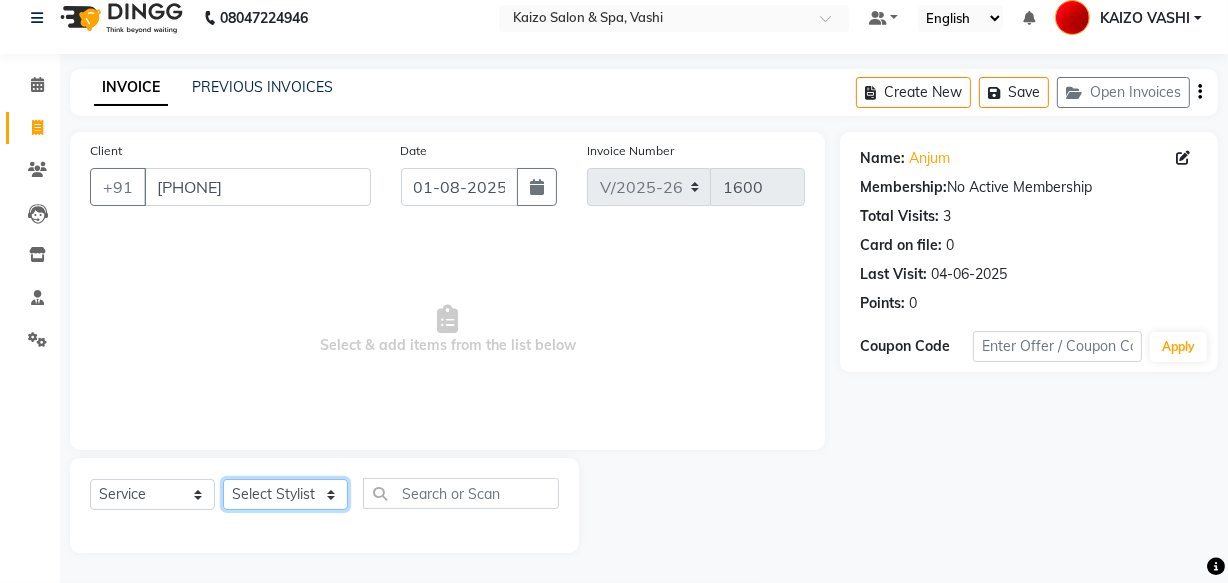 click on "Select Stylist [NAME] [NAME] [NAME] [NAME] [NAME] [NAME] [NAME] [NAME] [NAME] [NAME]" 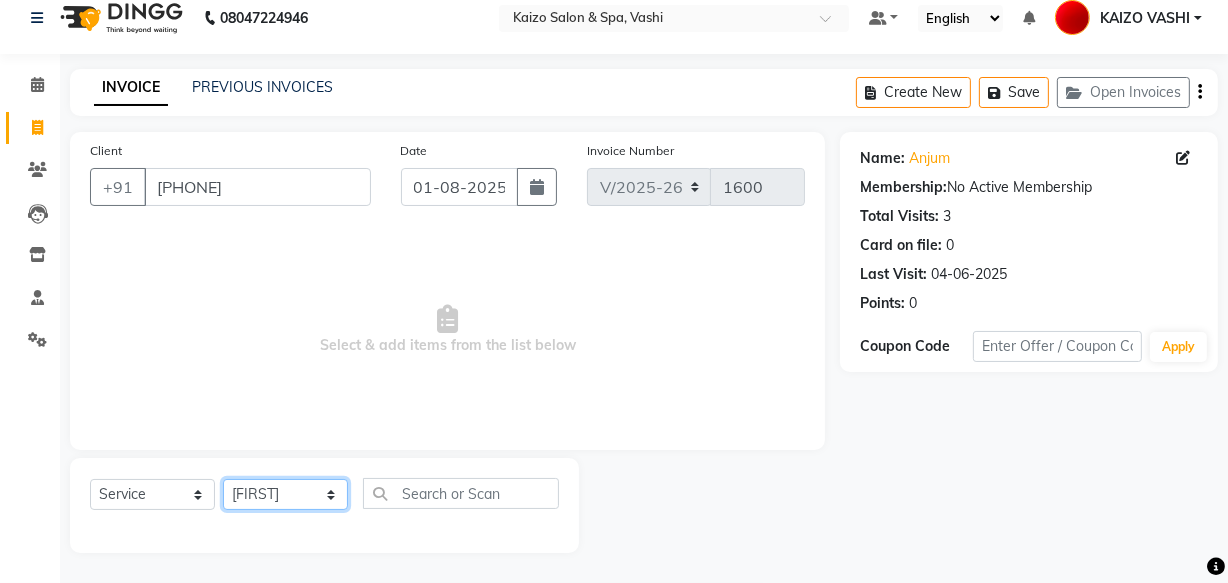click on "Select Stylist [NAME] [NAME] [NAME] [NAME] [NAME] [NAME] [NAME] [NAME] [NAME] [NAME]" 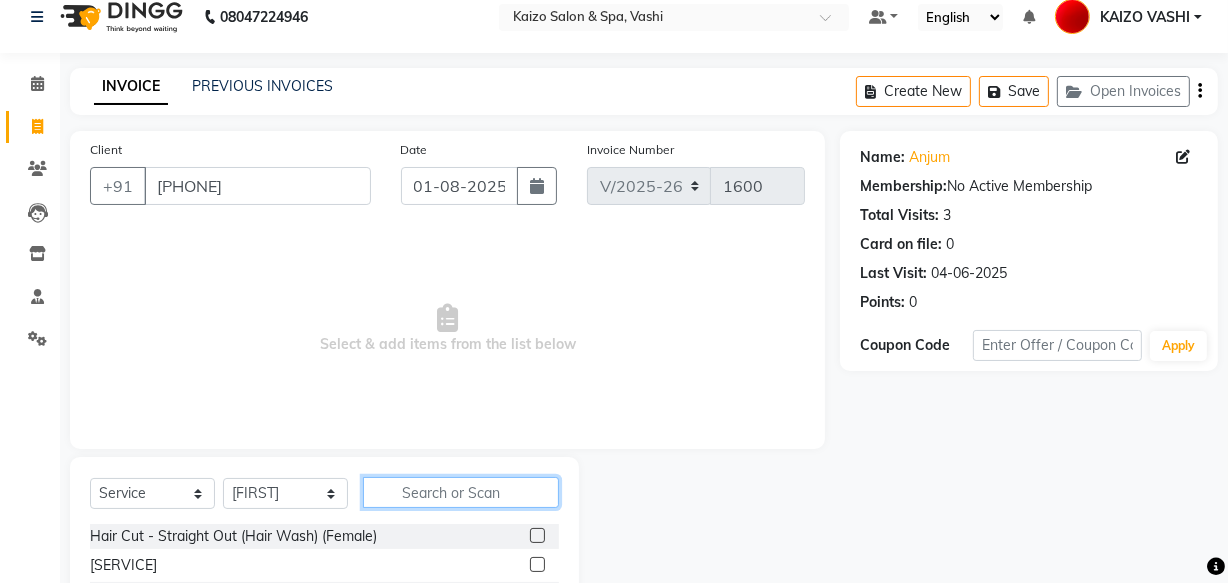 click 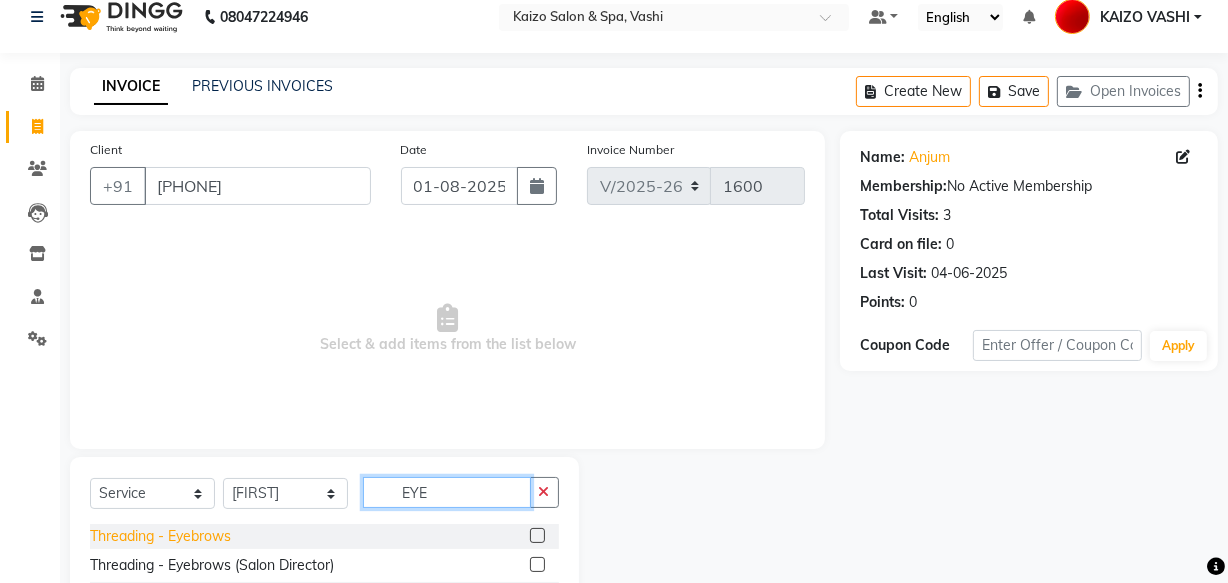 type on "EYE" 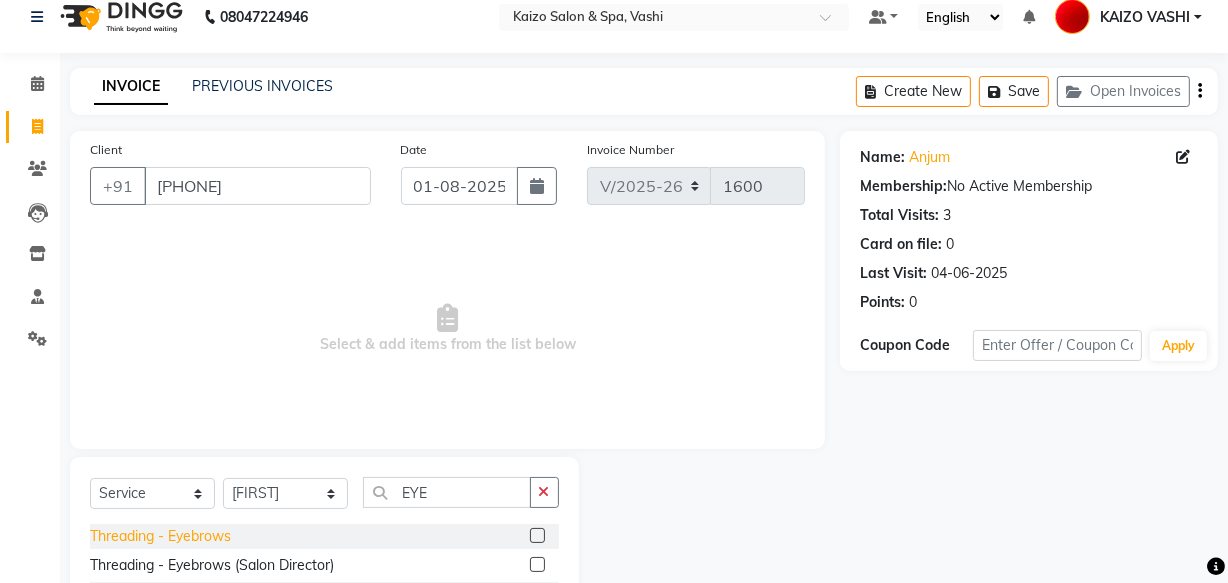 click on "Threading - Eyebrows" 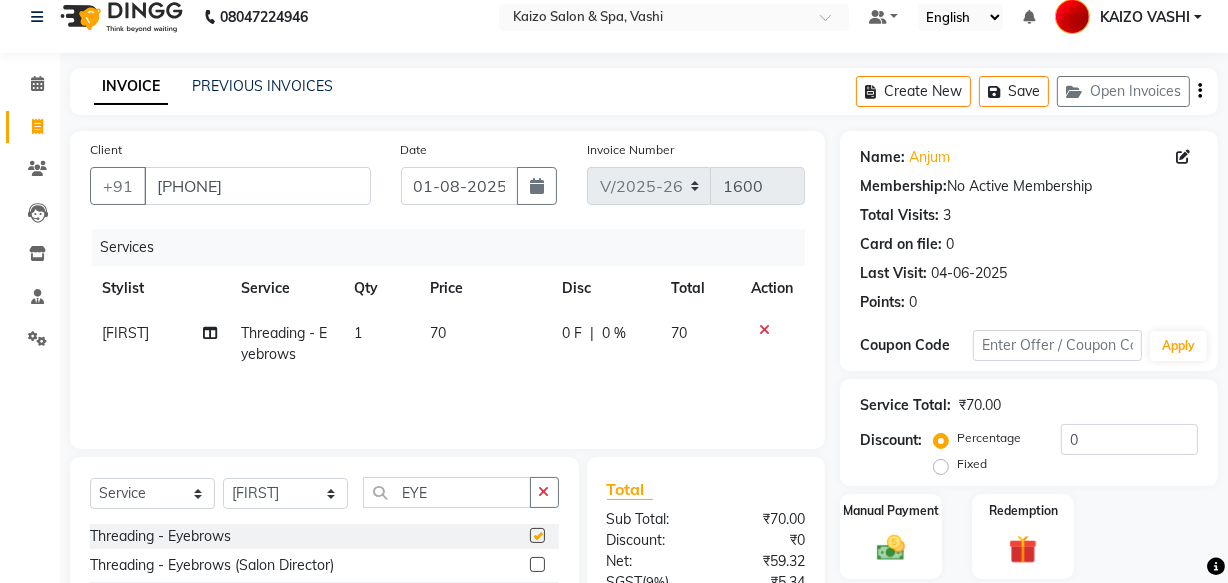 checkbox on "false" 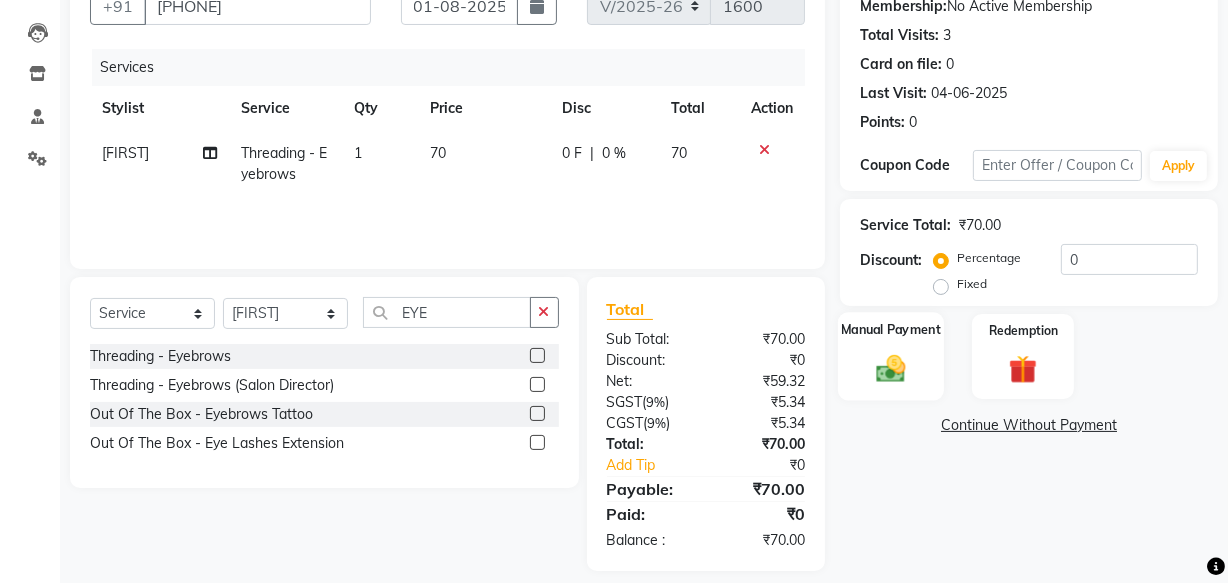 scroll, scrollTop: 218, scrollLeft: 0, axis: vertical 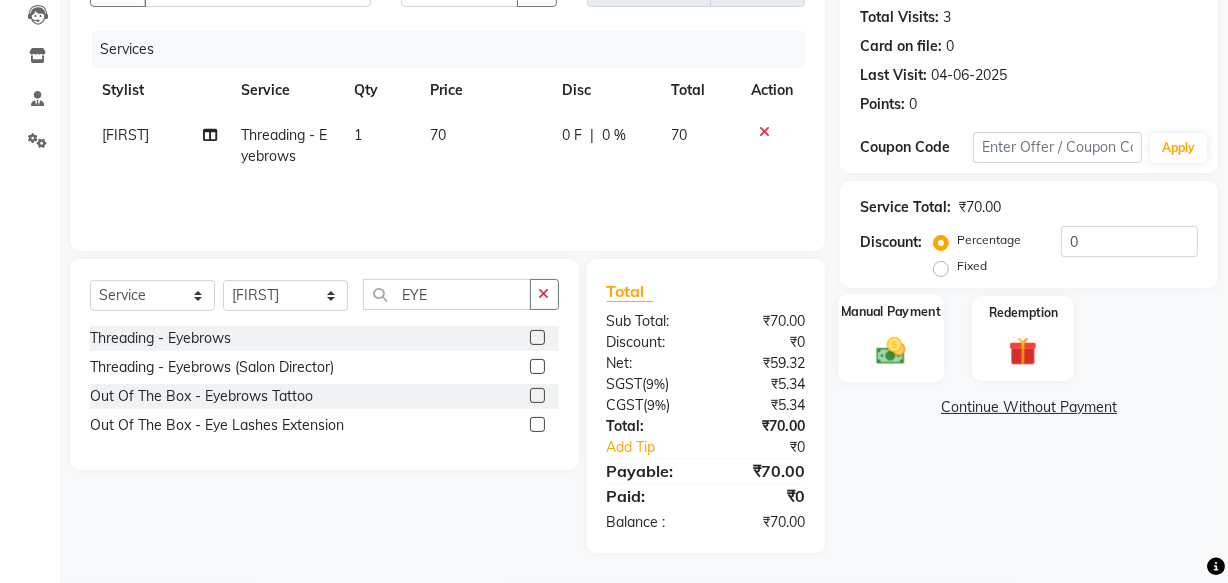 click 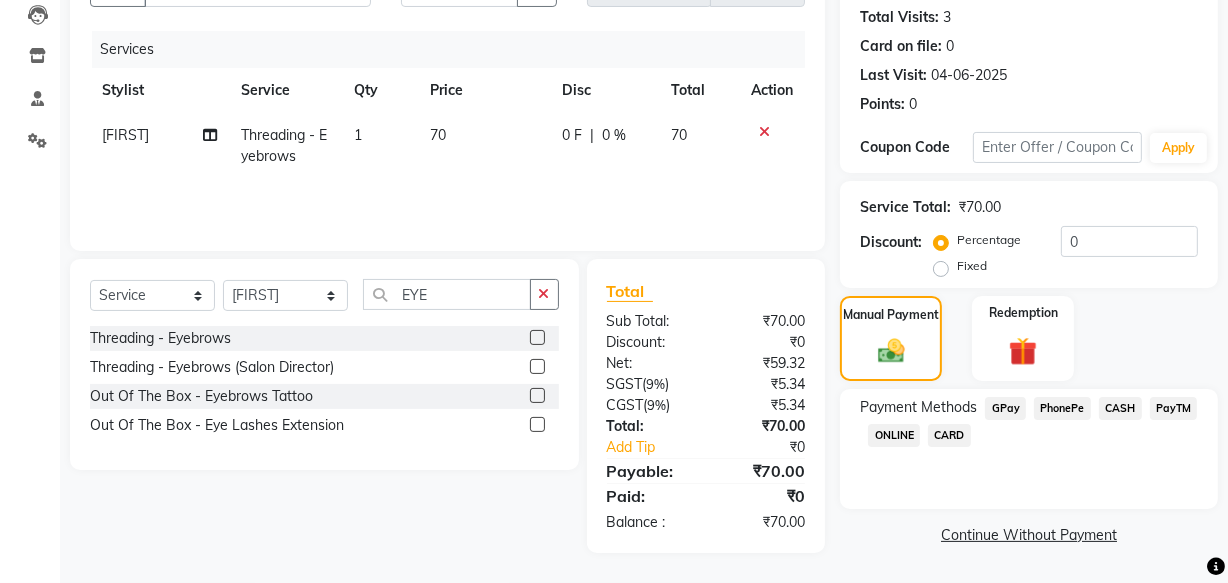 click on "PhonePe" 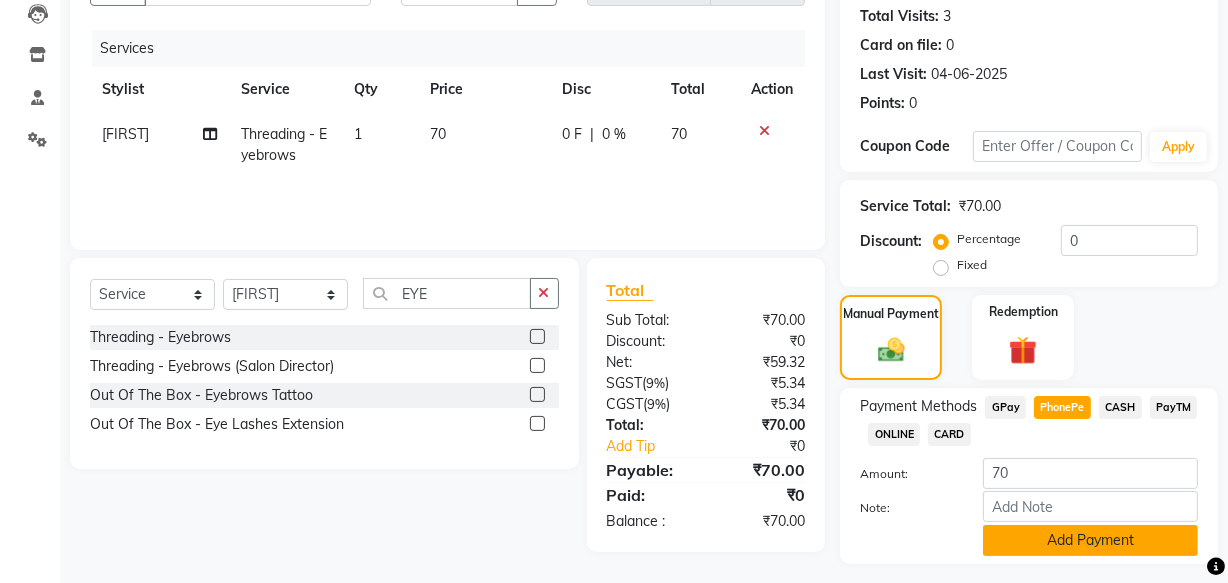 click on "Add Payment" 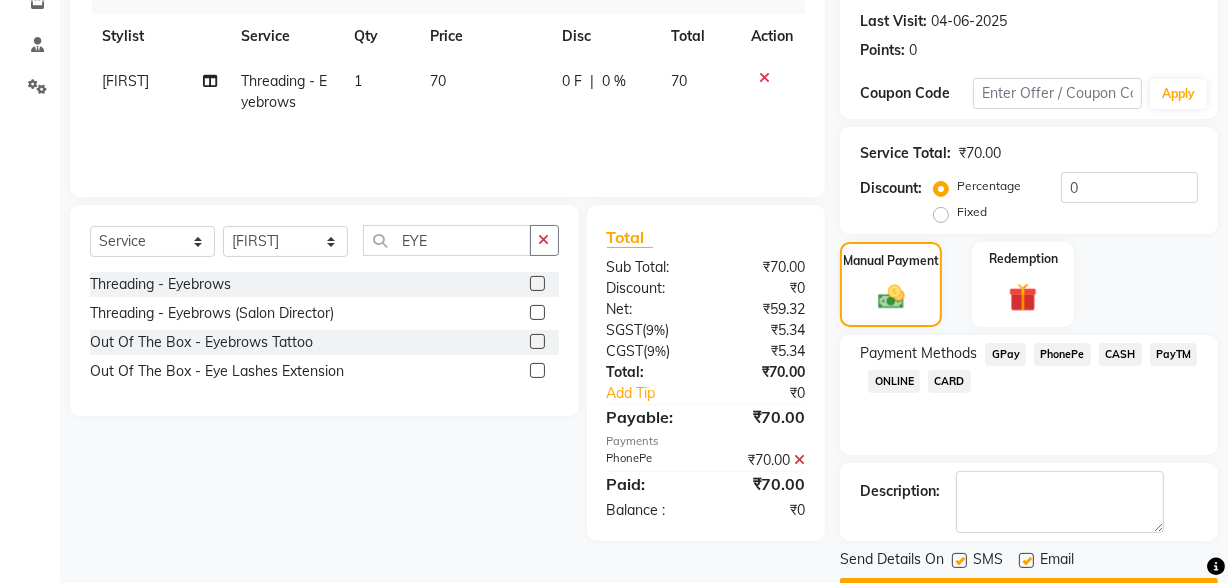 scroll, scrollTop: 326, scrollLeft: 0, axis: vertical 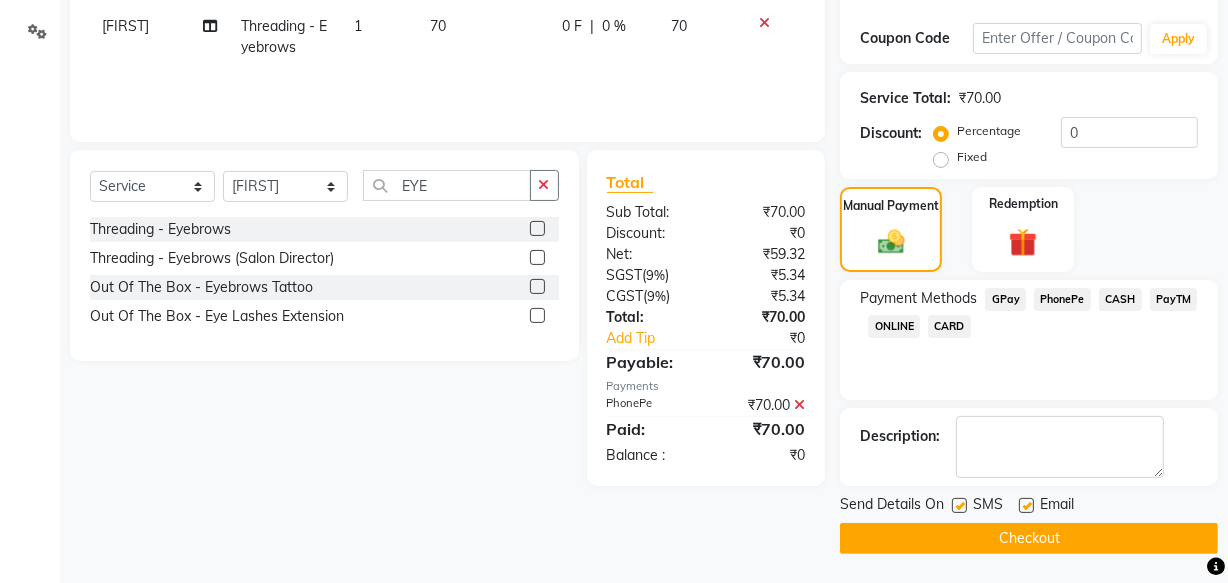 click 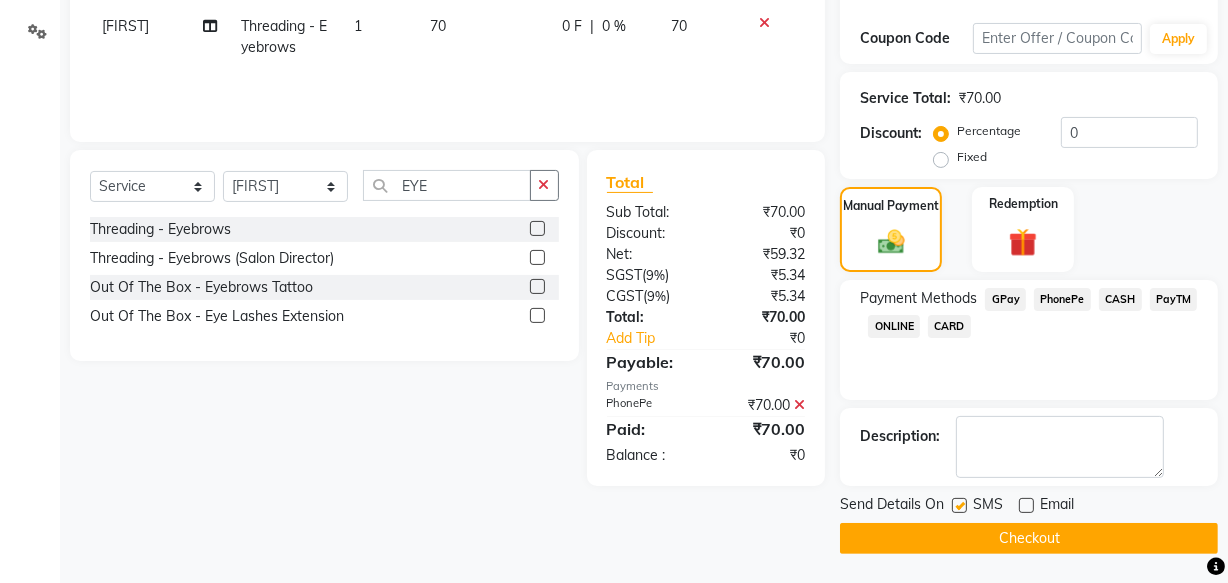 click 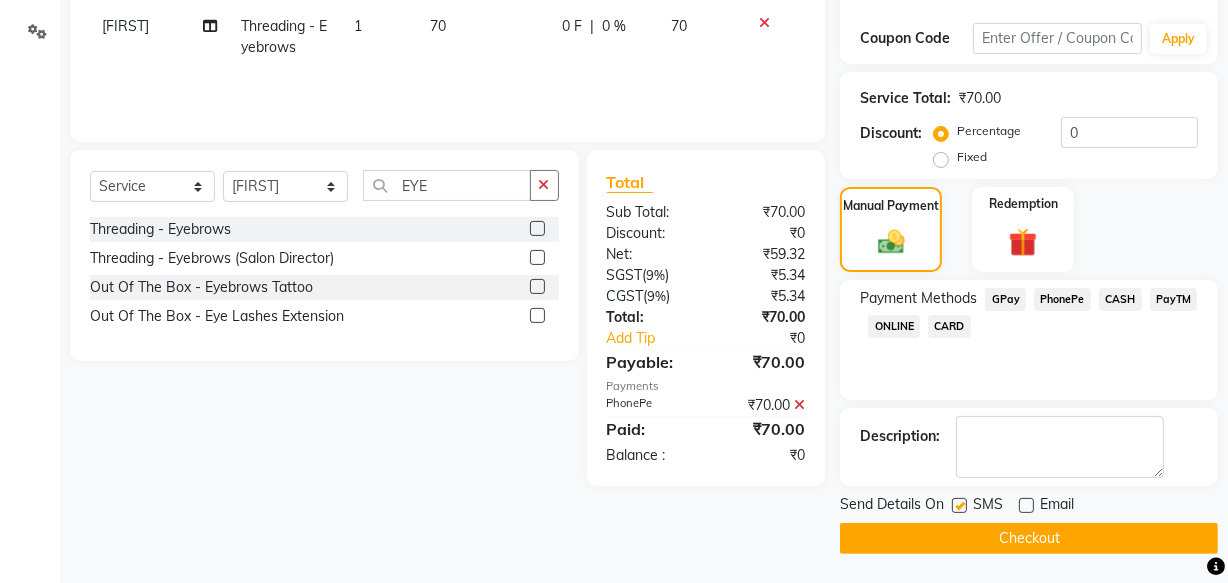 click at bounding box center [958, 506] 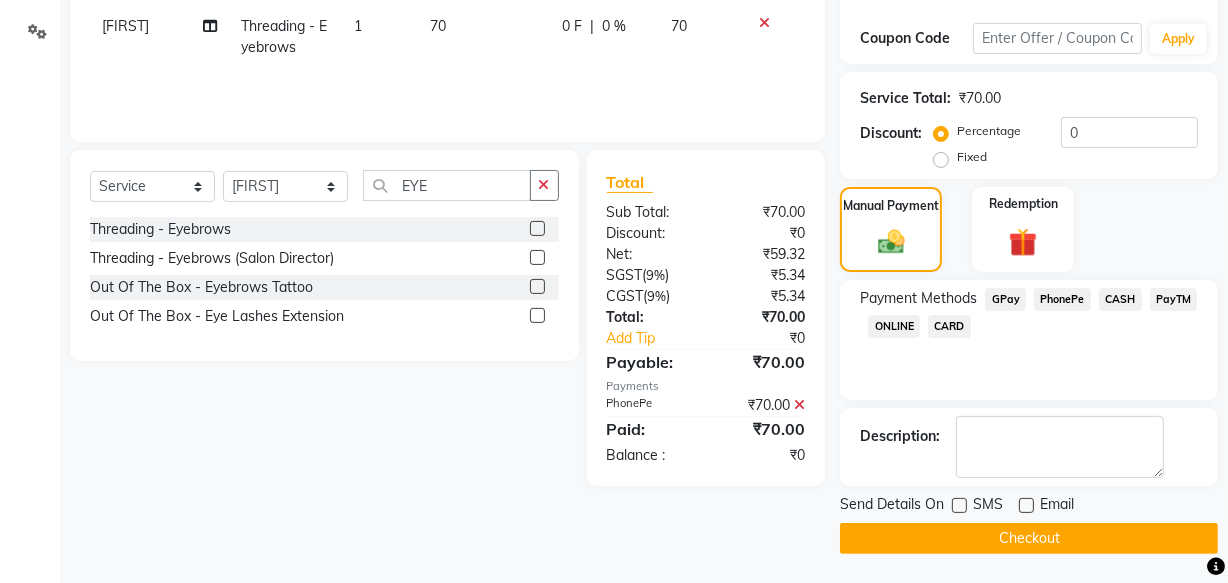 click on "Send Details On SMS Email  Checkout" 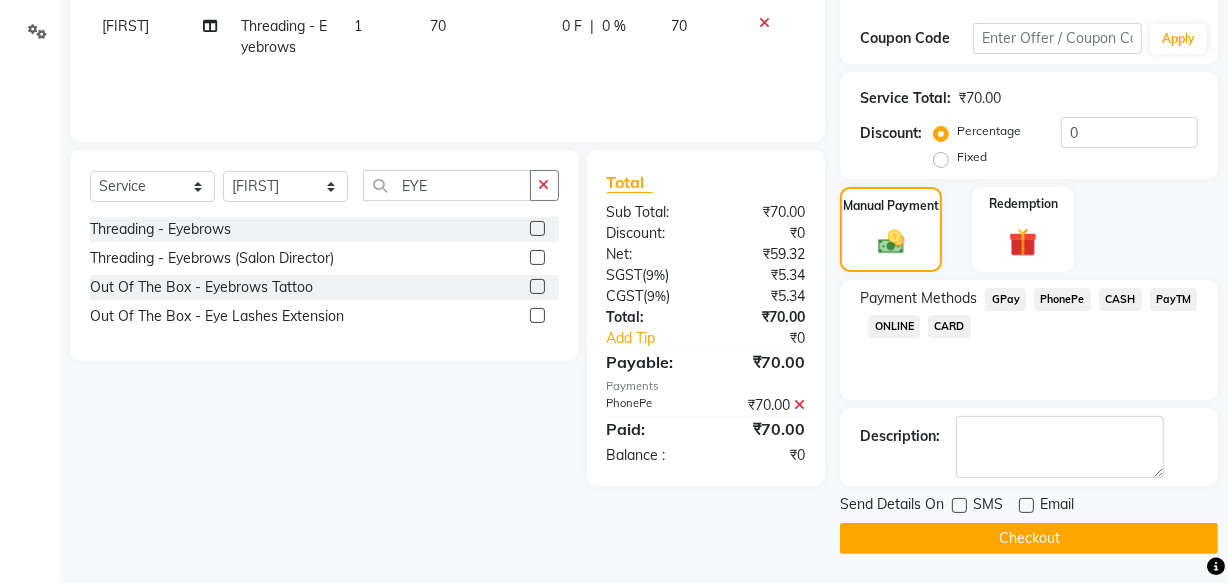 click on "Checkout" 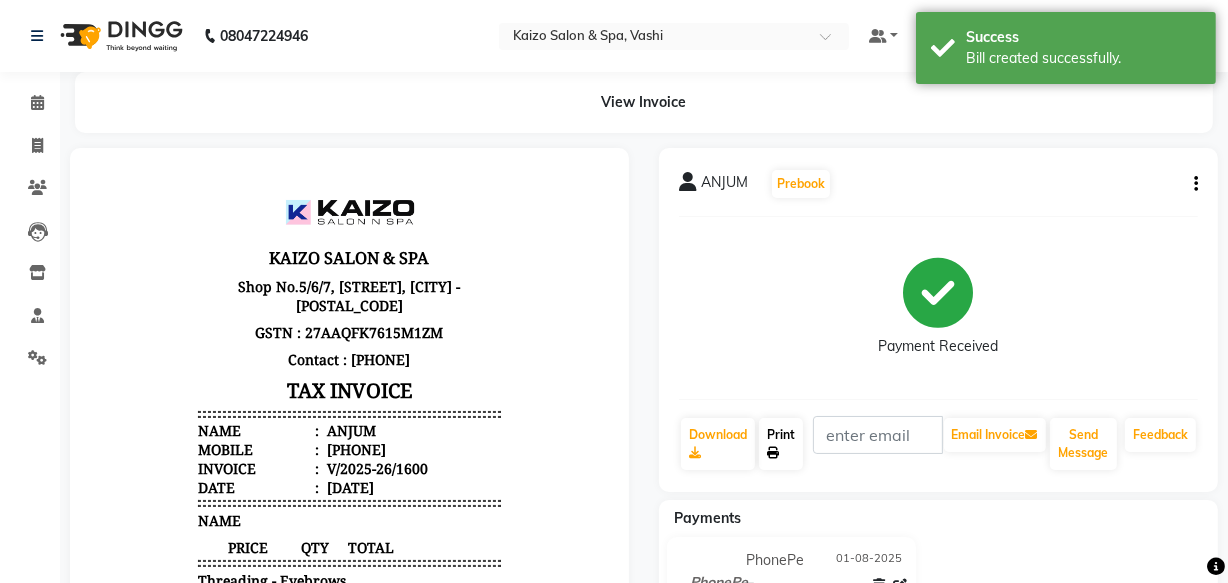 scroll, scrollTop: 0, scrollLeft: 0, axis: both 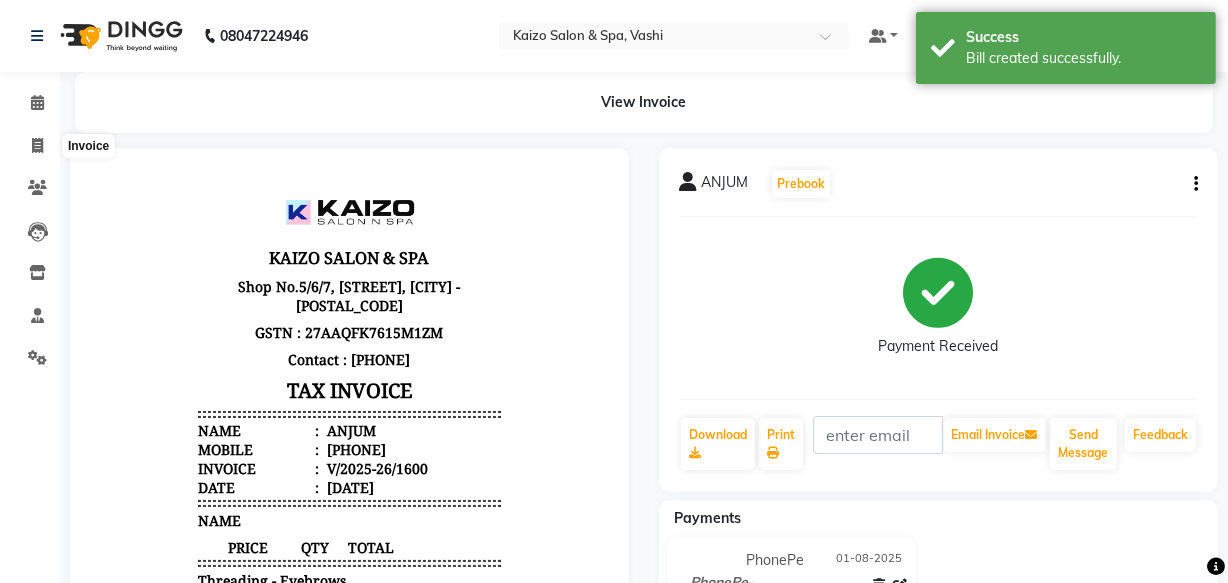 click on "Invoice" 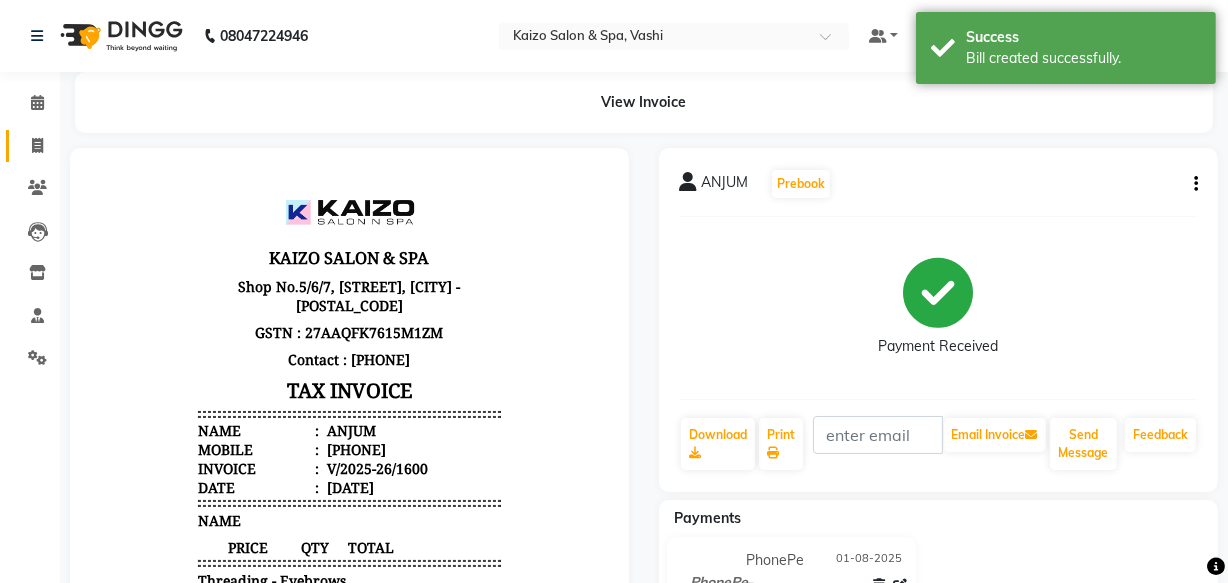 click 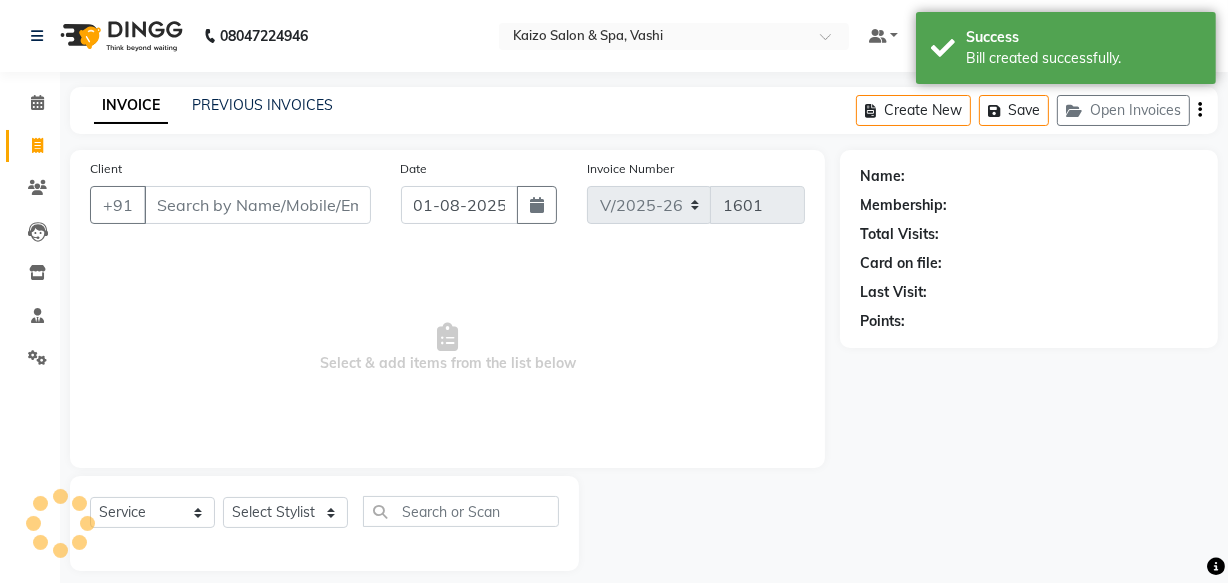 scroll, scrollTop: 19, scrollLeft: 0, axis: vertical 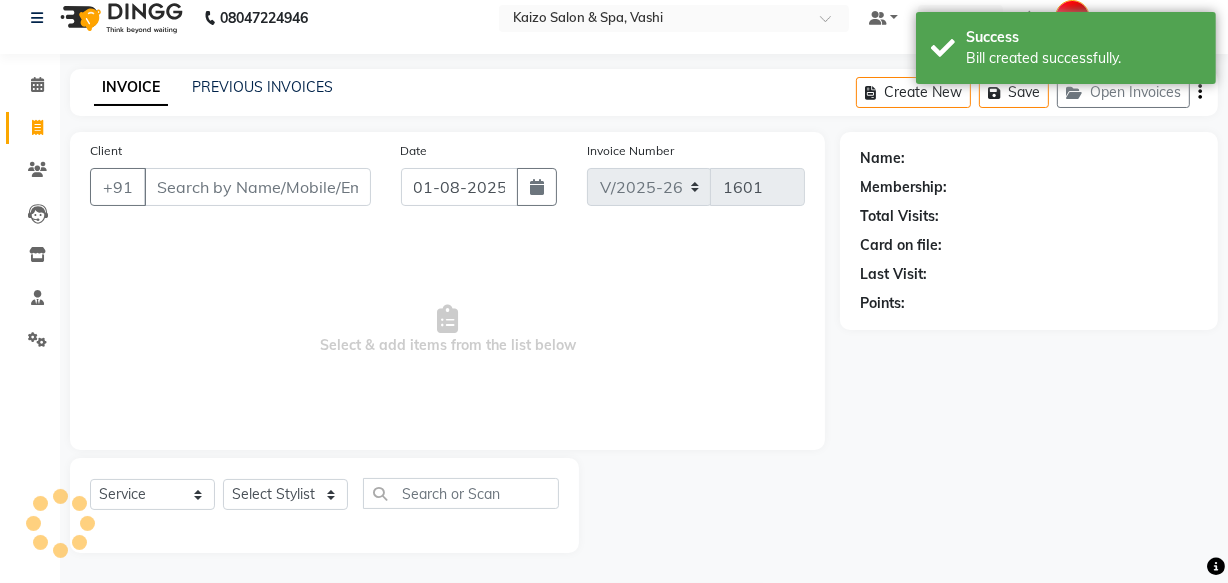 click on "Client" at bounding box center [257, 187] 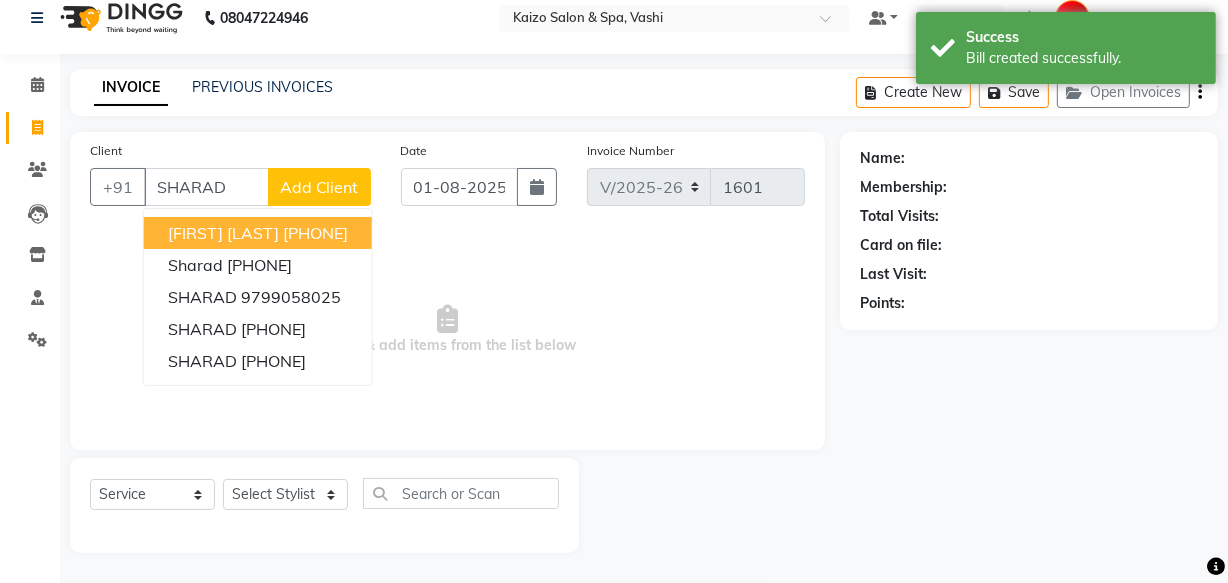 click on "[FIRST] [LAST]" at bounding box center (223, 233) 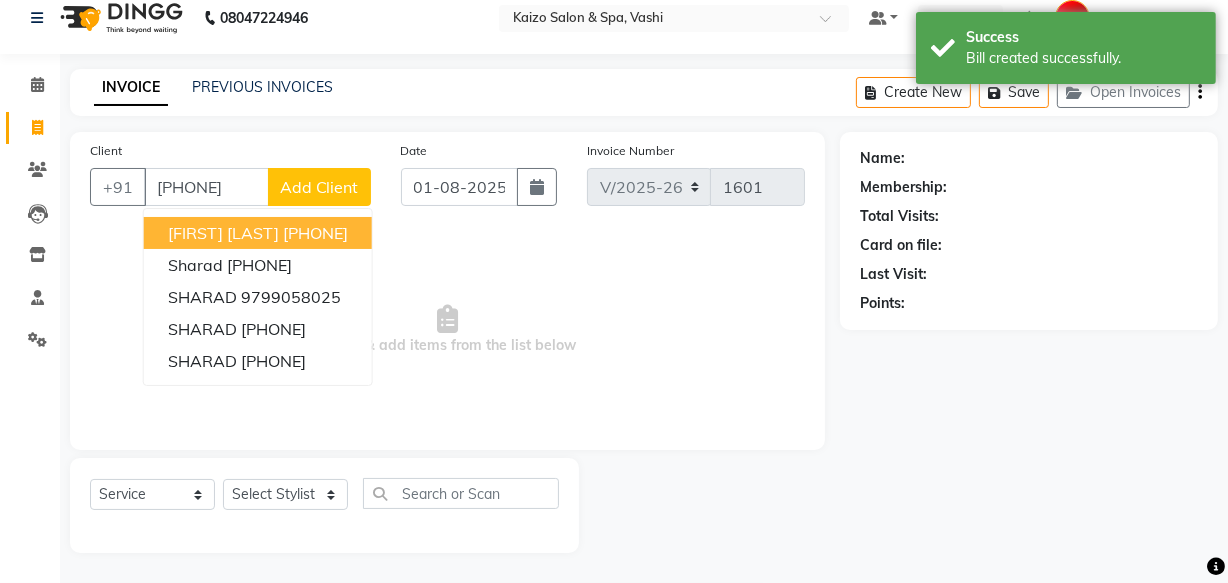 type on "[PHONE]" 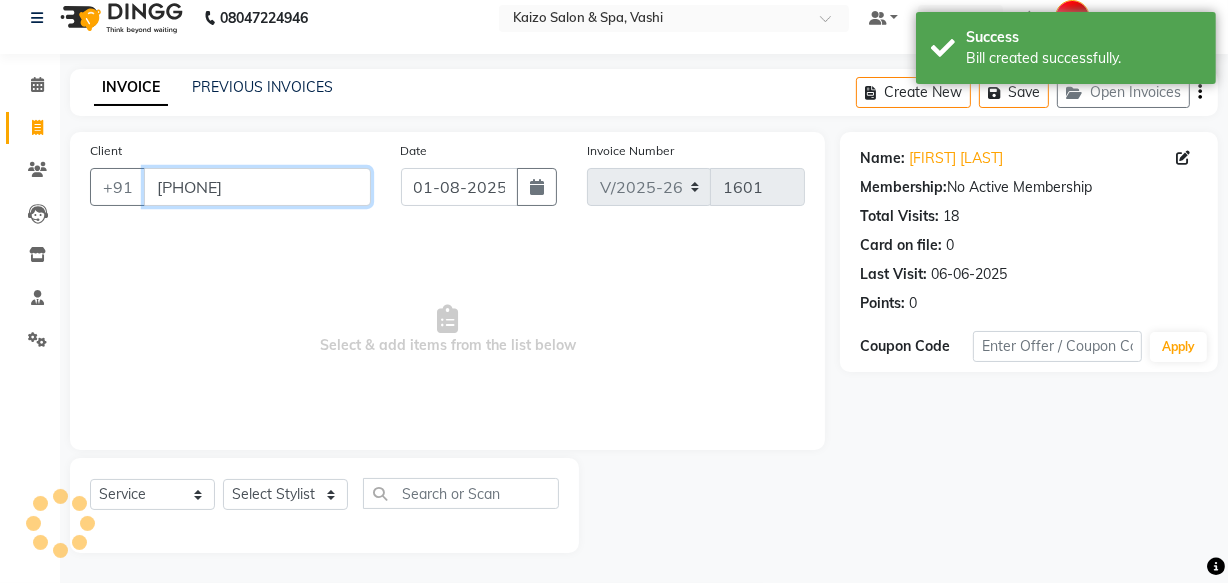 click on "[PHONE]" at bounding box center [257, 187] 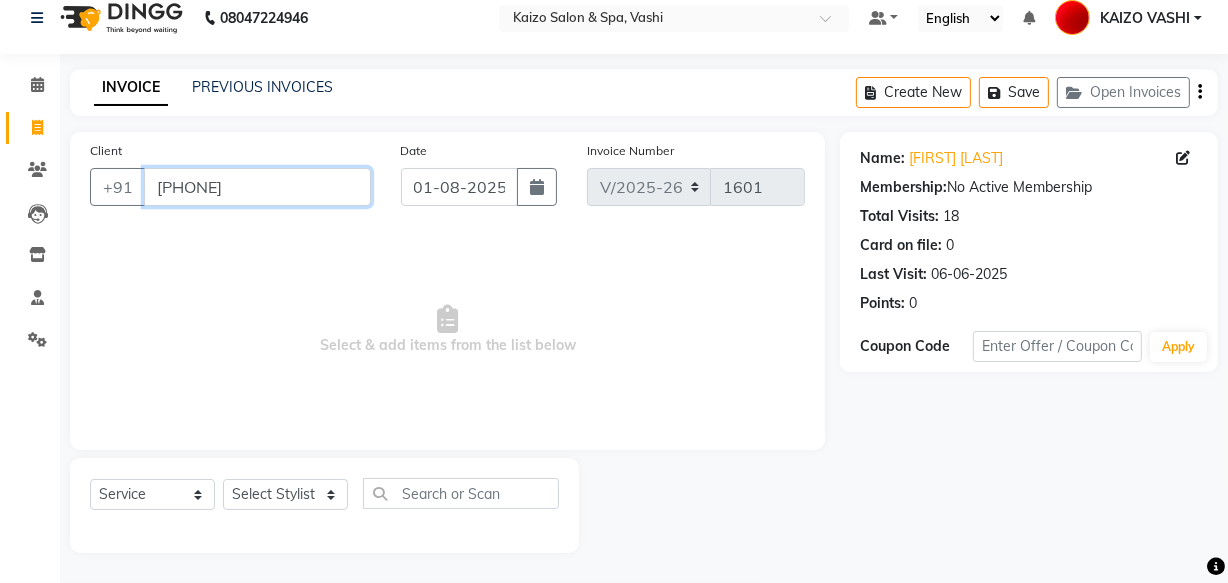 click on "[PHONE]" at bounding box center [257, 187] 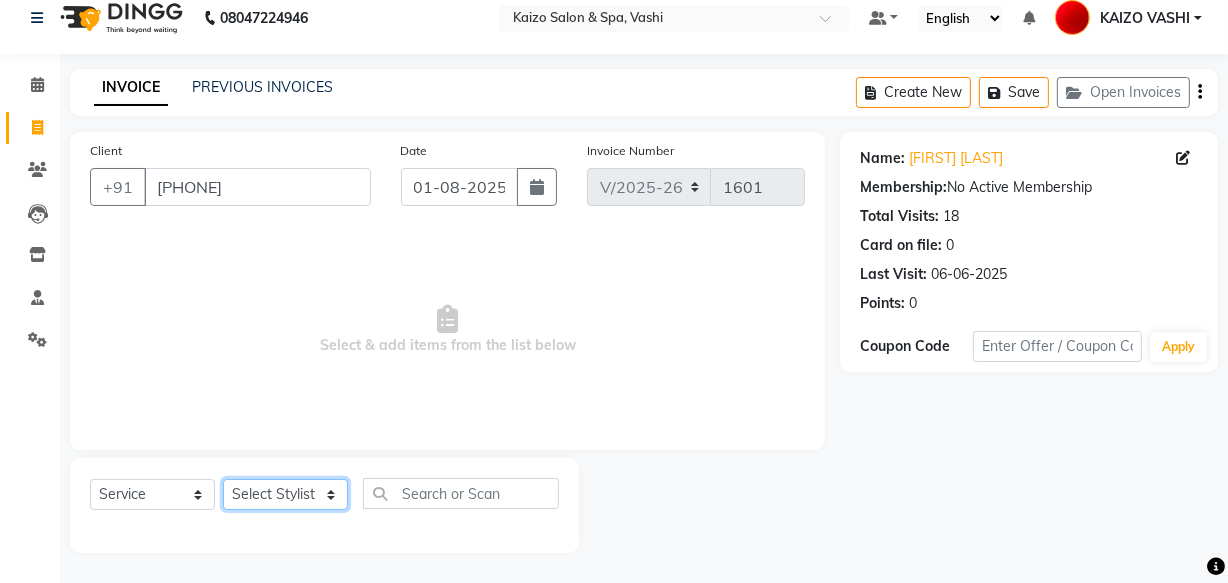 click on "Select Stylist [NAME] [NAME] [NAME] [NAME] [NAME] [NAME] [NAME] [NAME] [NAME] [NAME]" 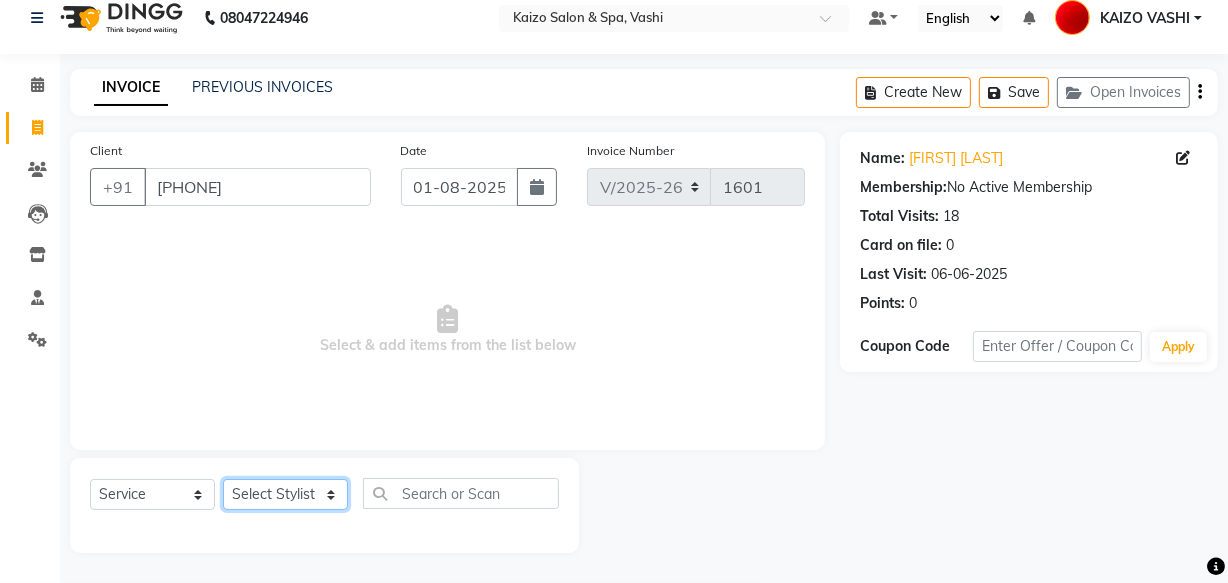 select on "20760" 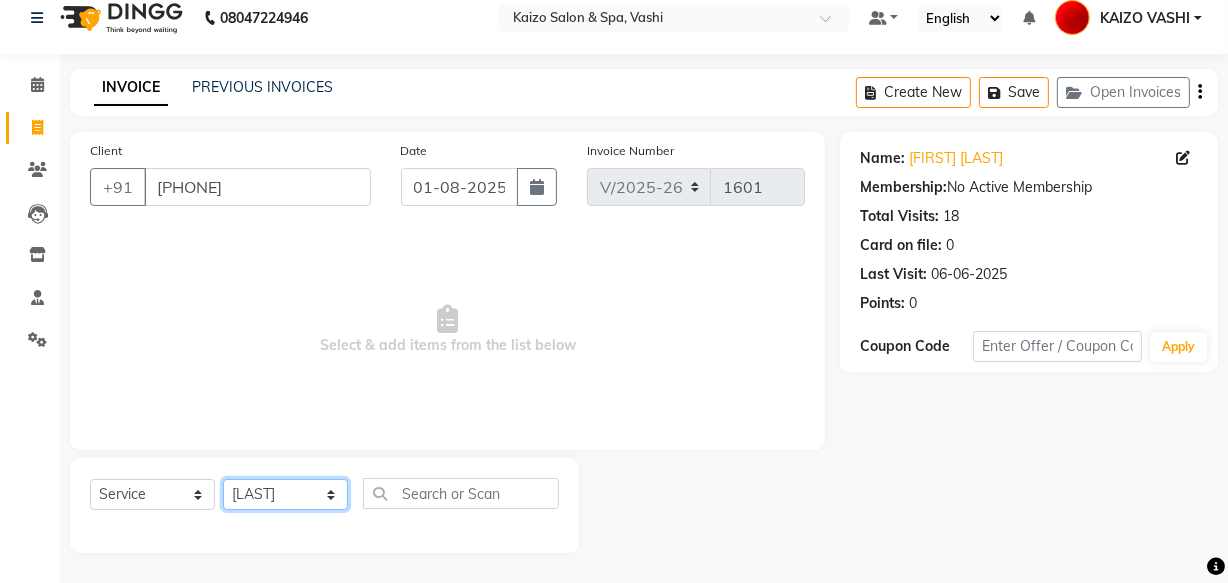 click on "Select Stylist [NAME] [NAME] [NAME] [NAME] [NAME] [NAME] [NAME] [NAME] [NAME] [NAME]" 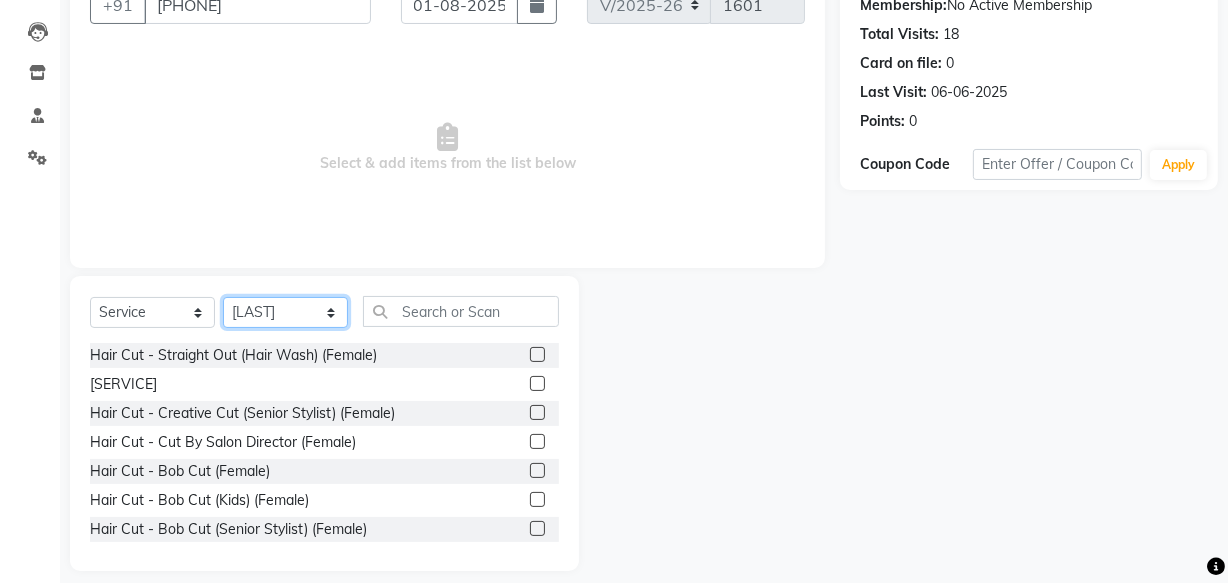 scroll, scrollTop: 219, scrollLeft: 0, axis: vertical 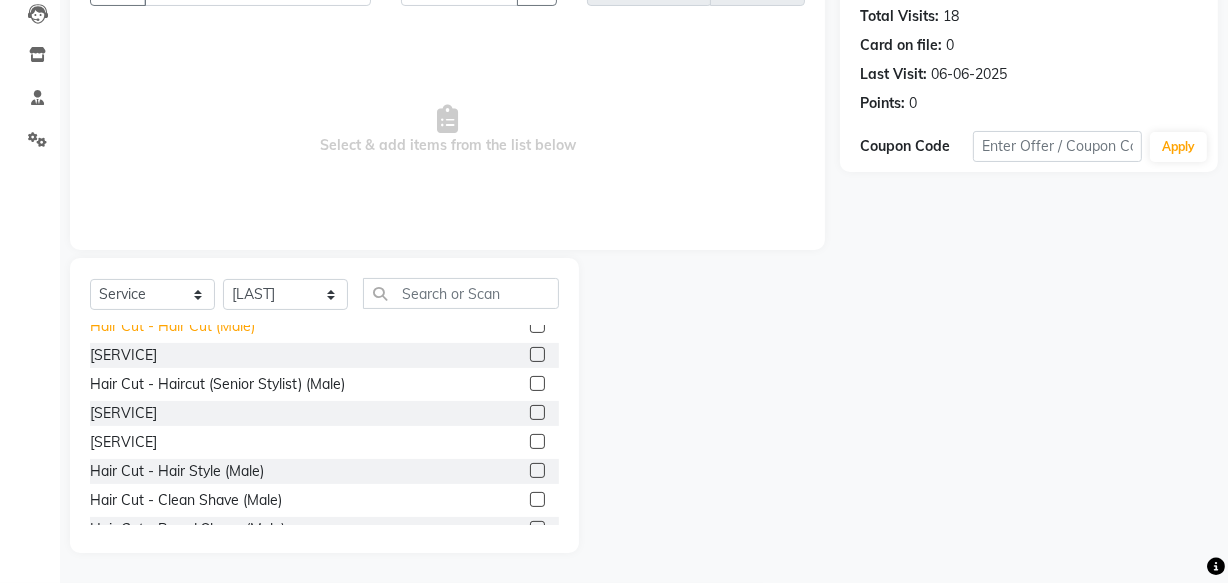 click on "Hair Cut - Hair Cut (Male)" 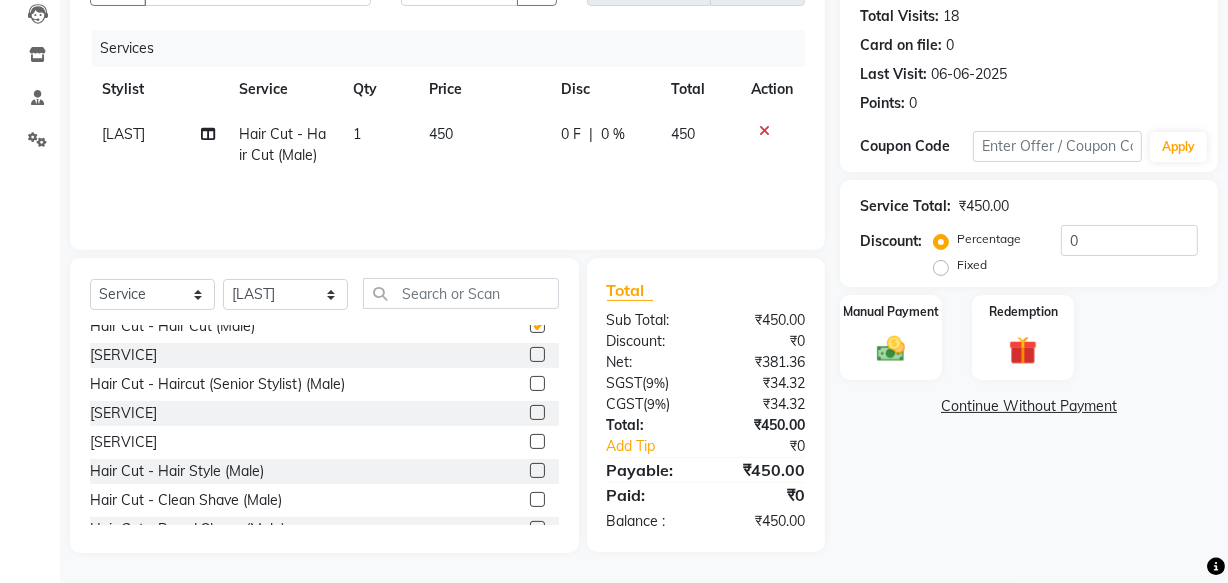 checkbox on "false" 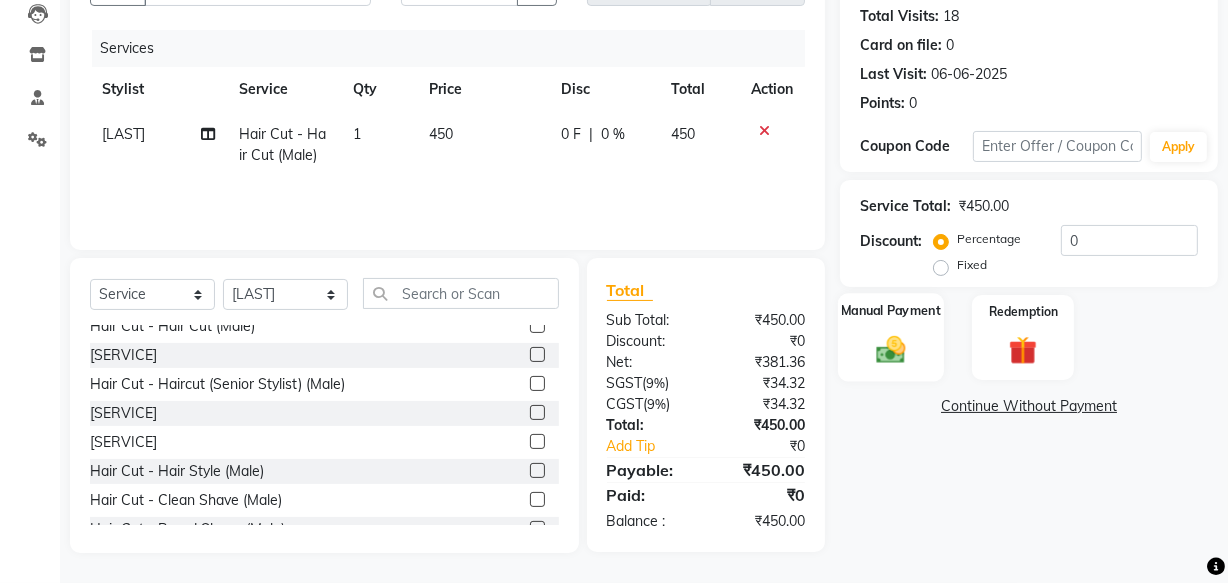 click 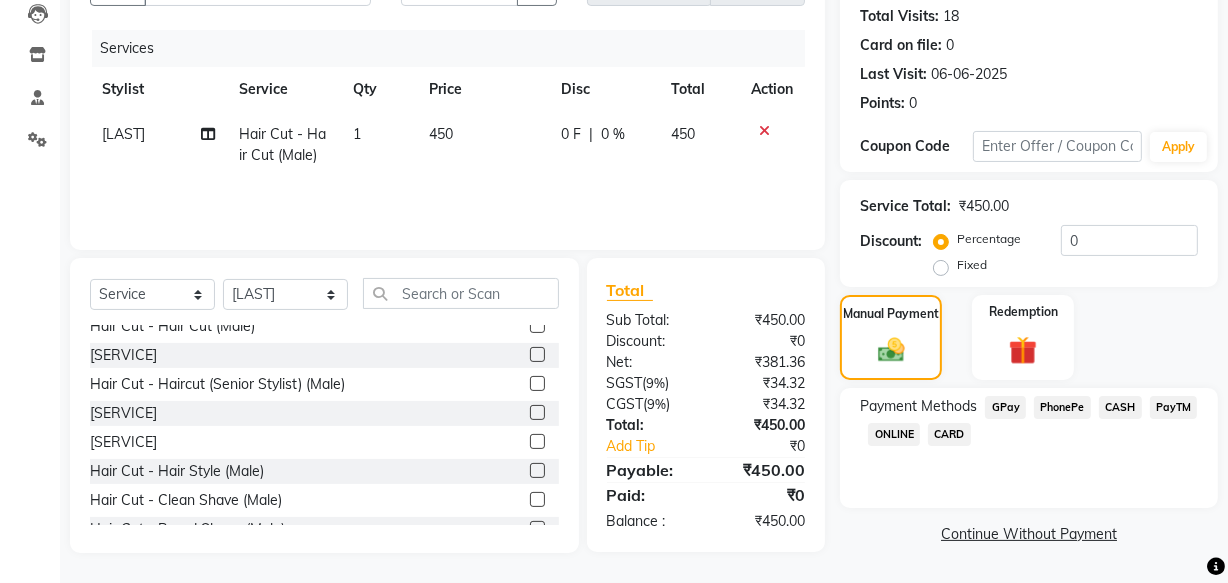 click on "PhonePe" 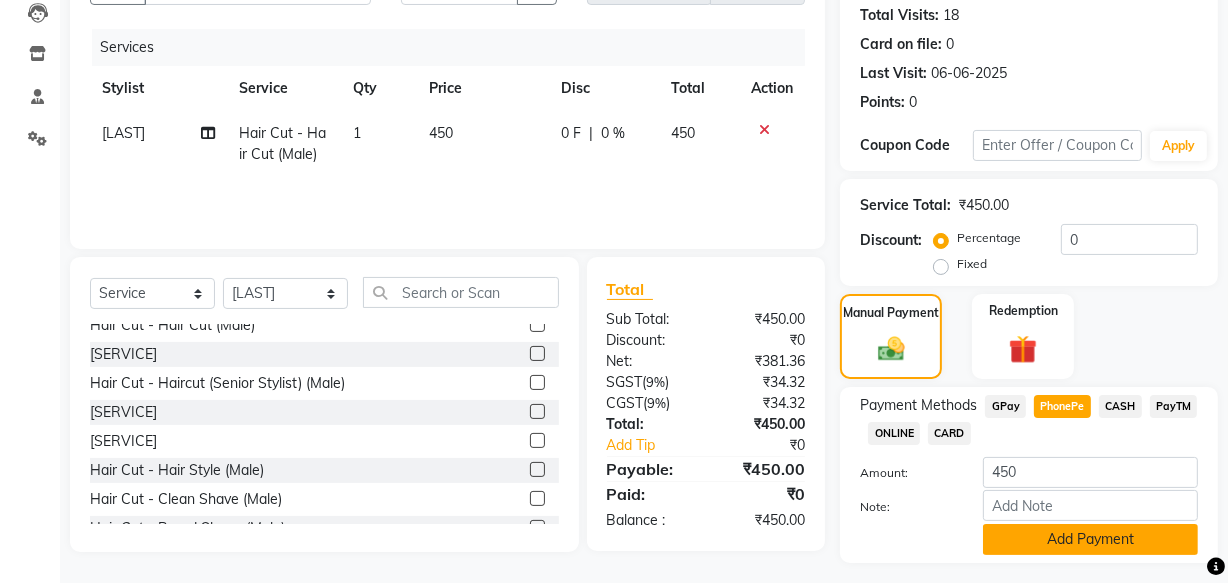 click on "Add Payment" 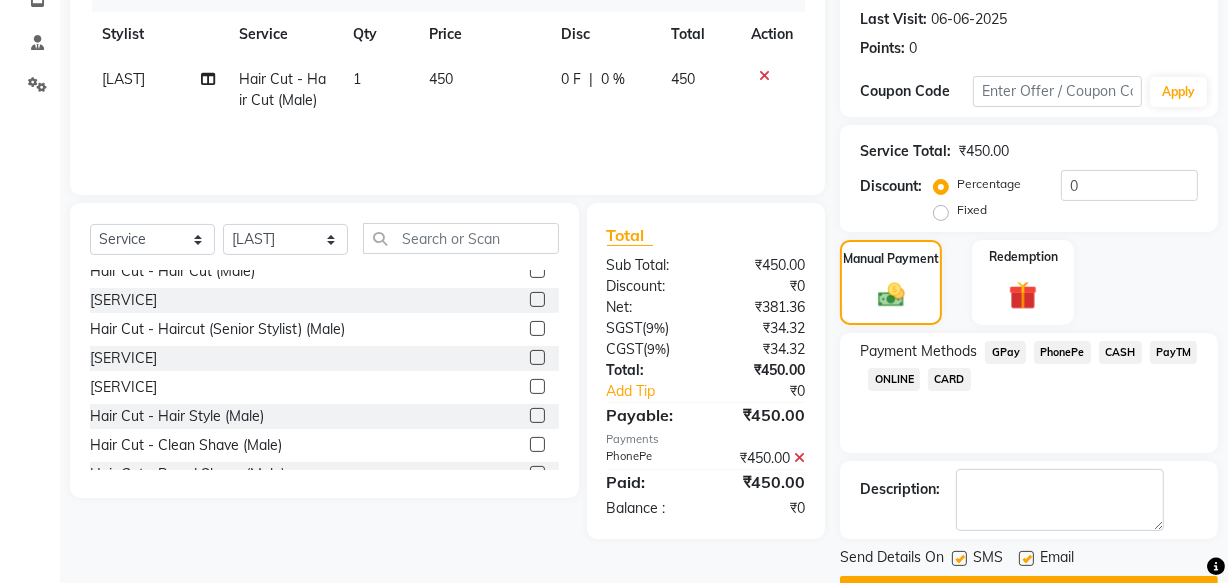 scroll, scrollTop: 326, scrollLeft: 0, axis: vertical 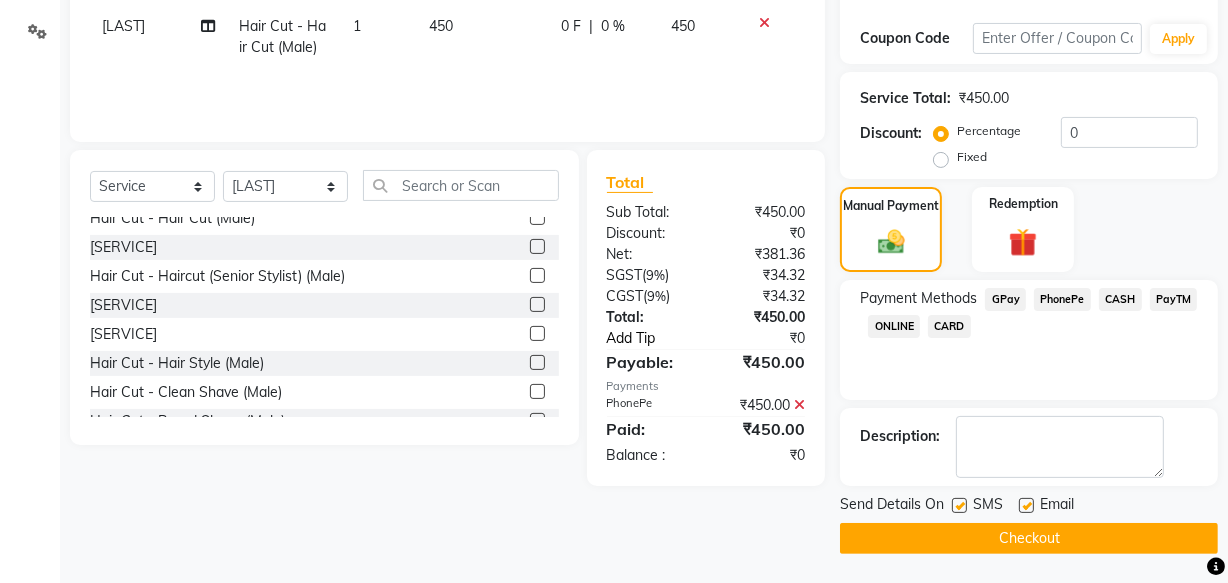 click on "Add Tip" 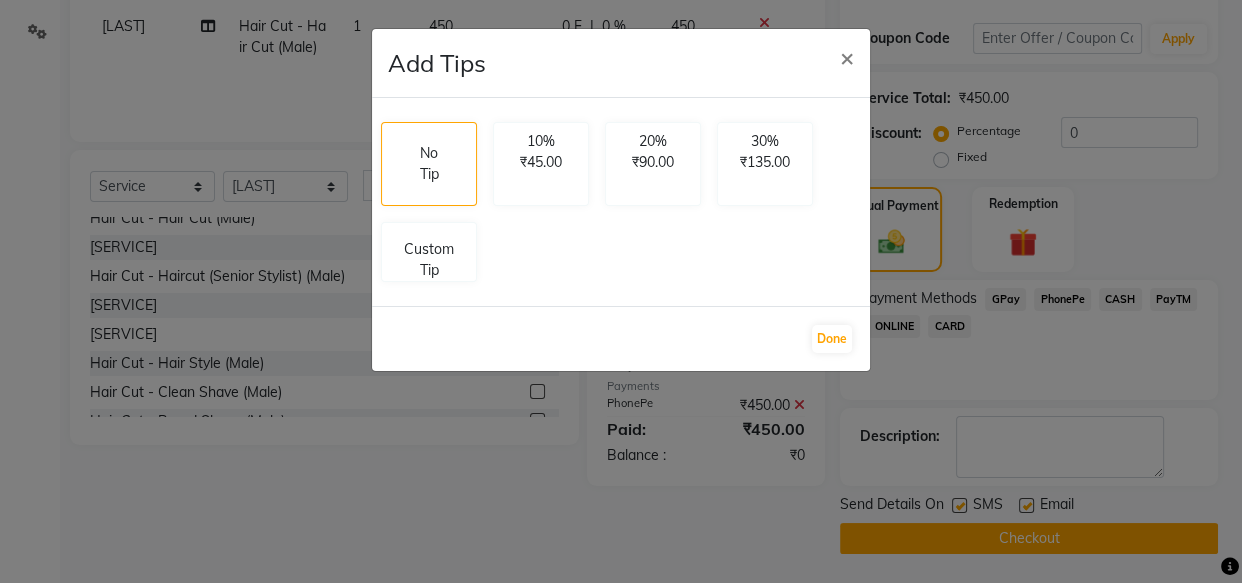 drag, startPoint x: 413, startPoint y: 253, endPoint x: 553, endPoint y: 330, distance: 159.77797 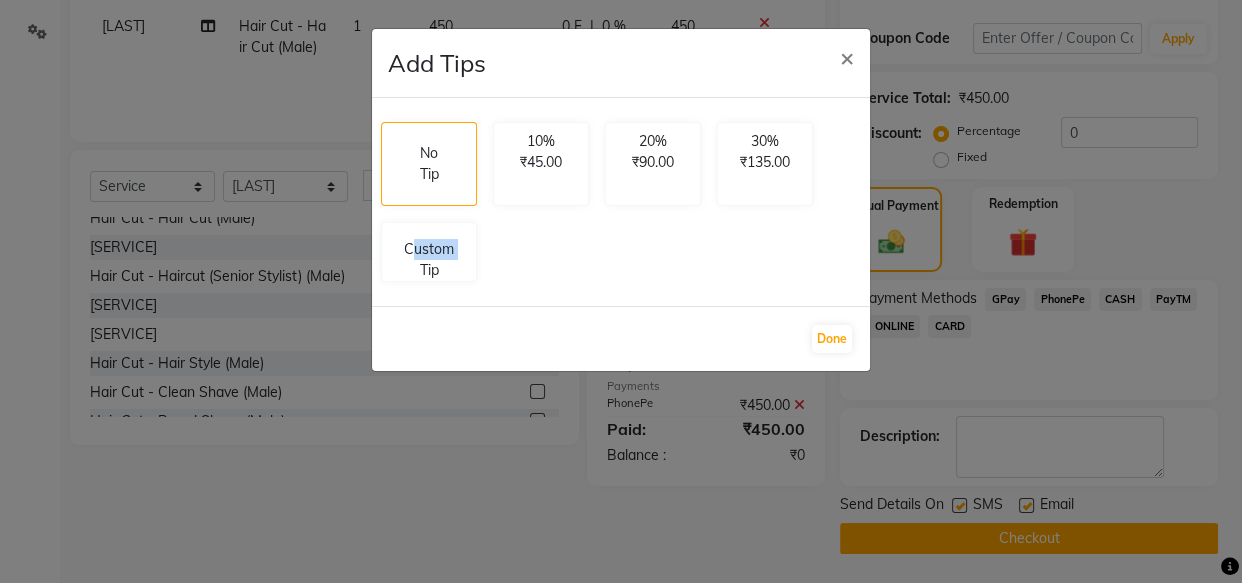 select on "20760" 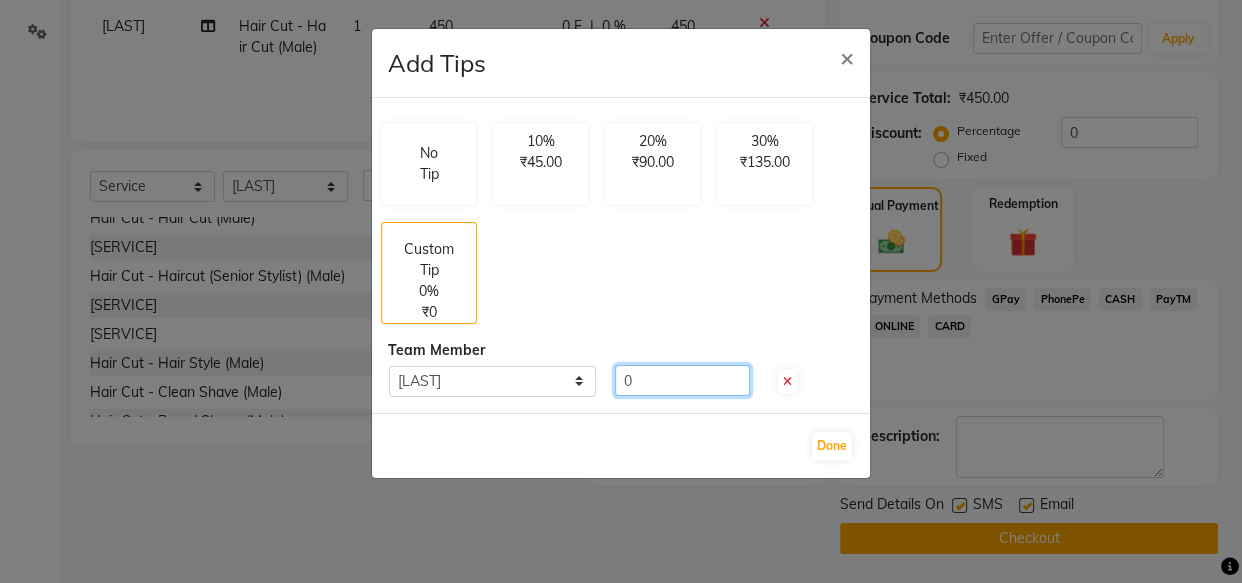 click on "0" 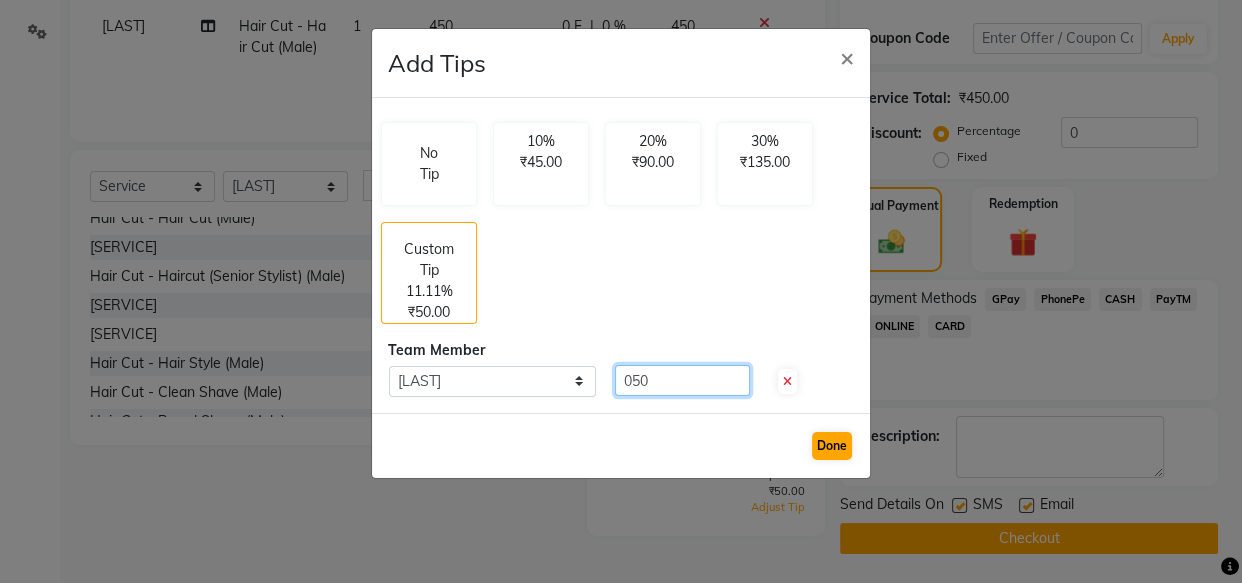 type on "050" 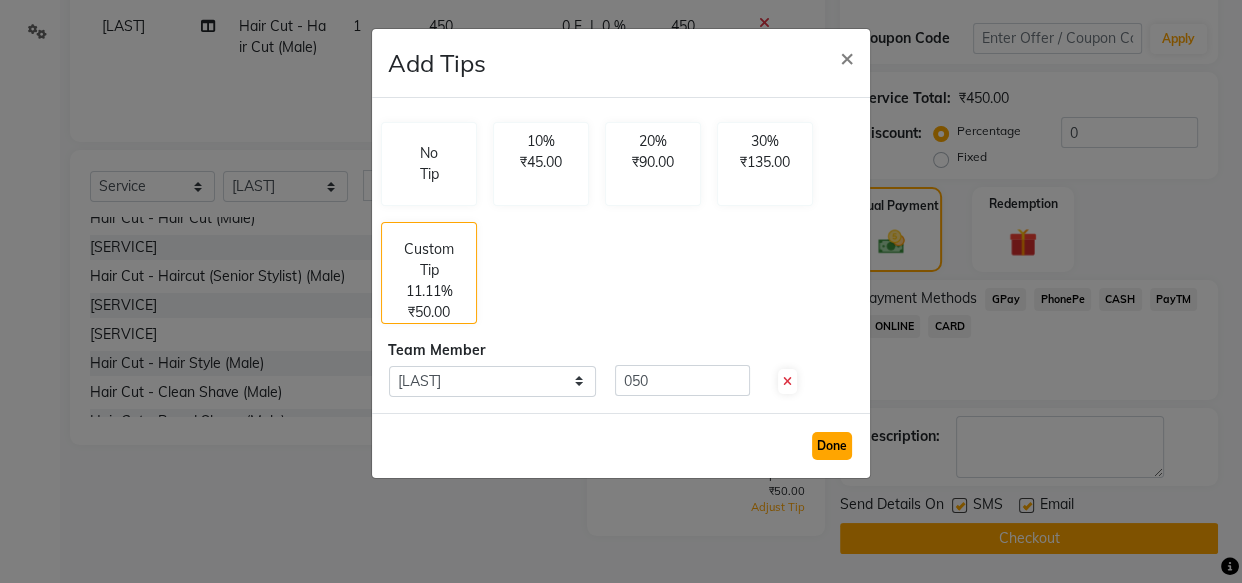 click on "Done" 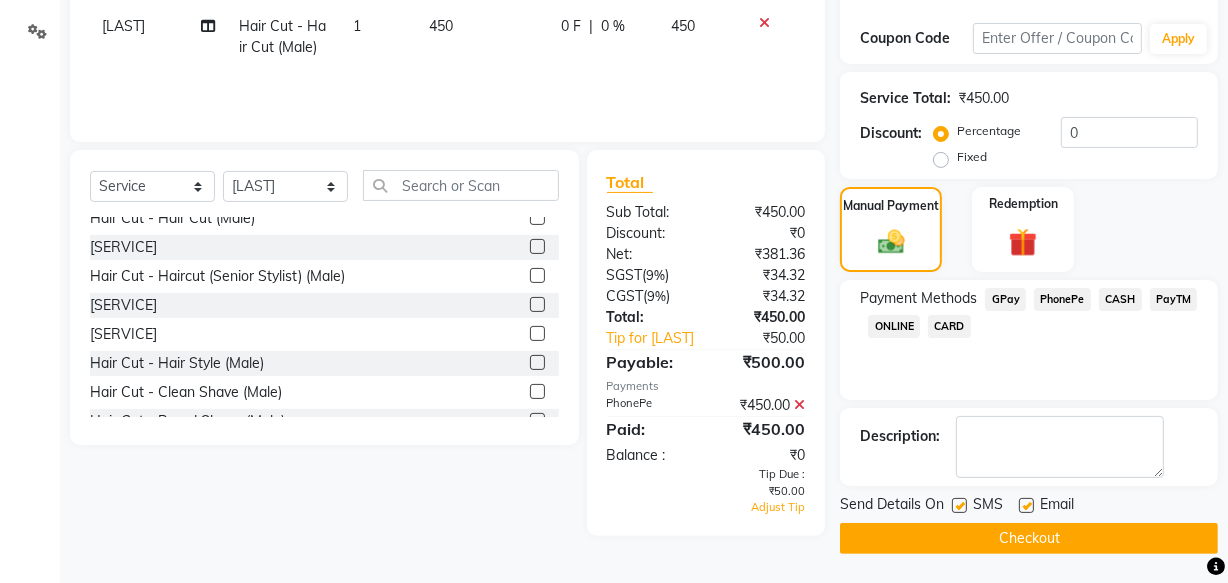 click 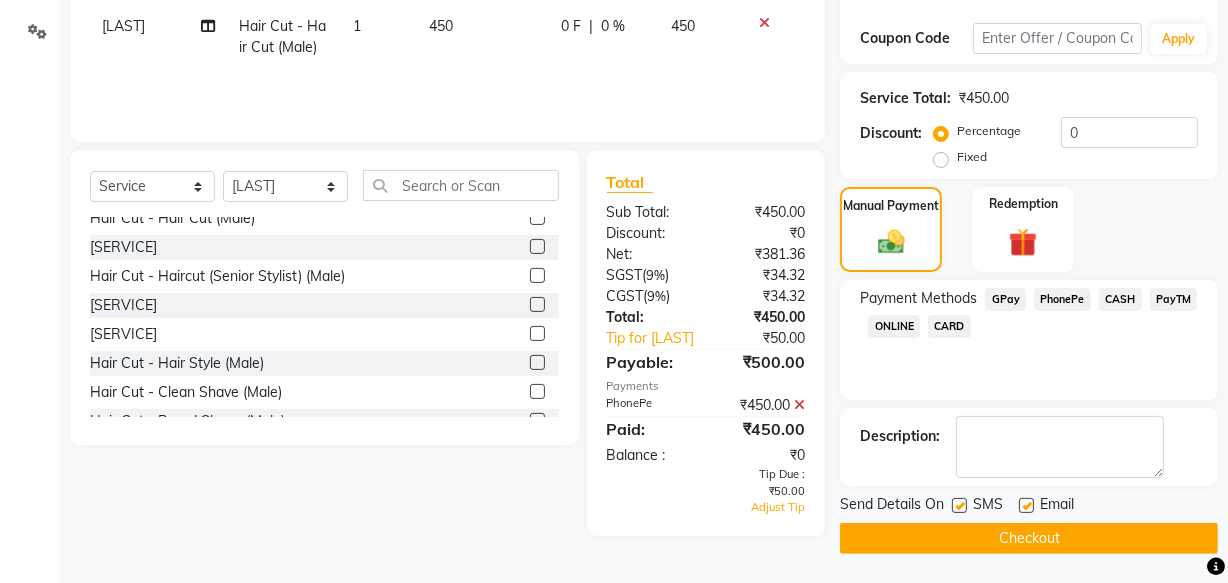 click at bounding box center [1025, 506] 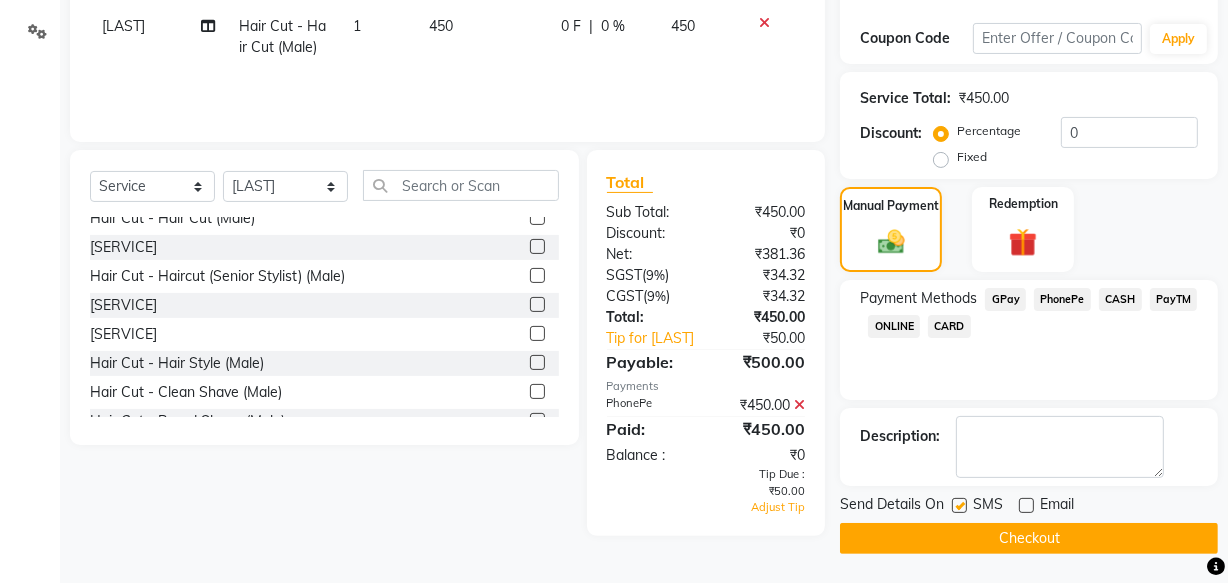 click 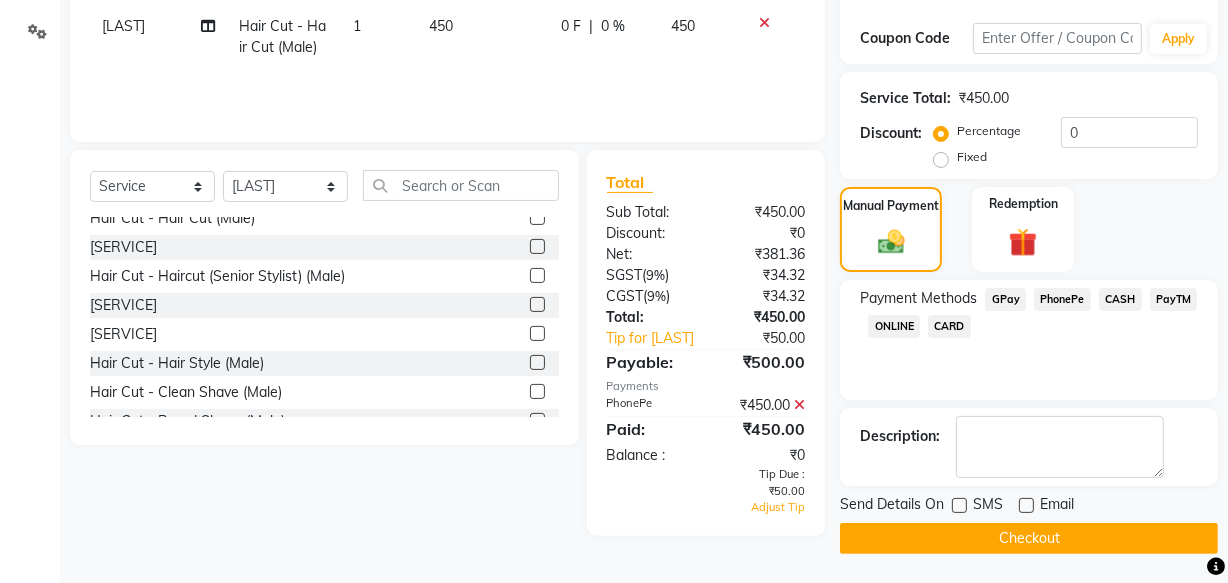 click on "PhonePe" 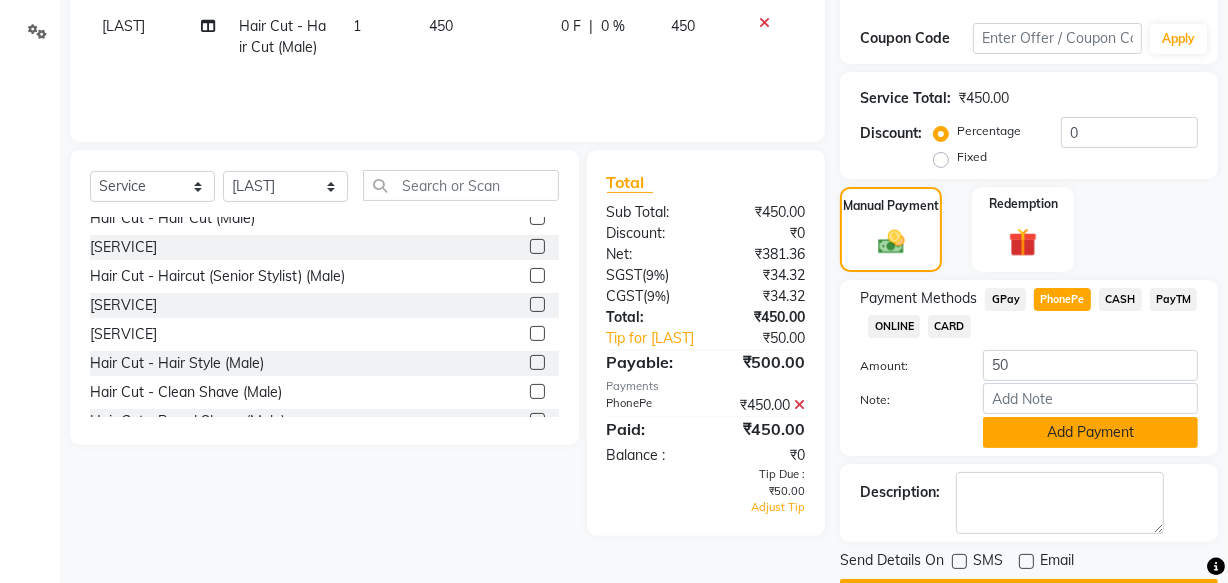 click on "Add Payment" 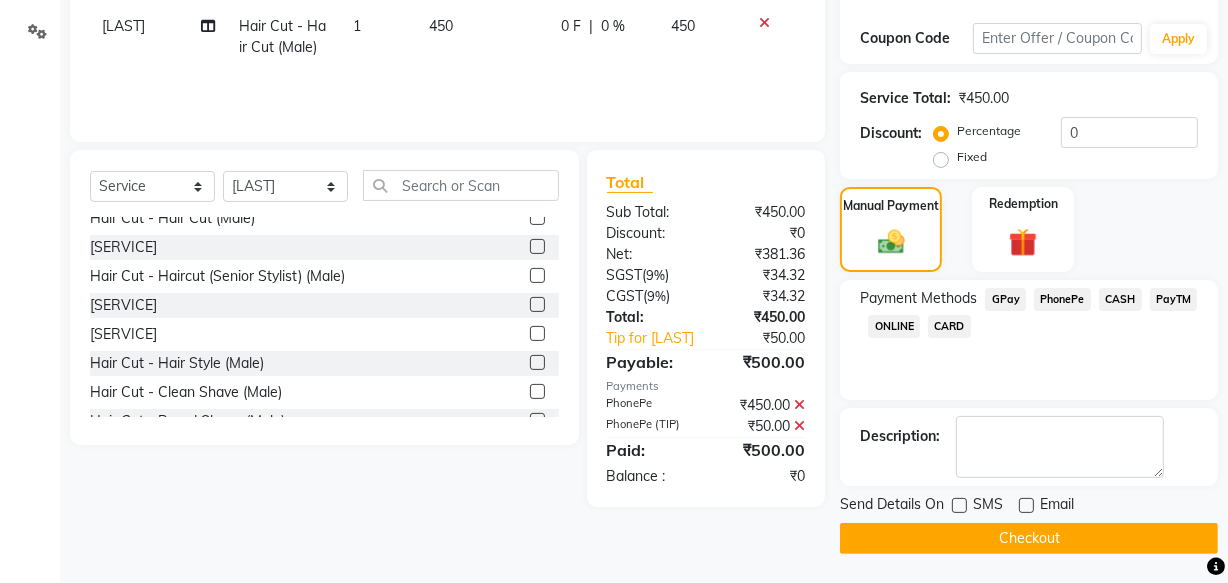 click on "Checkout" 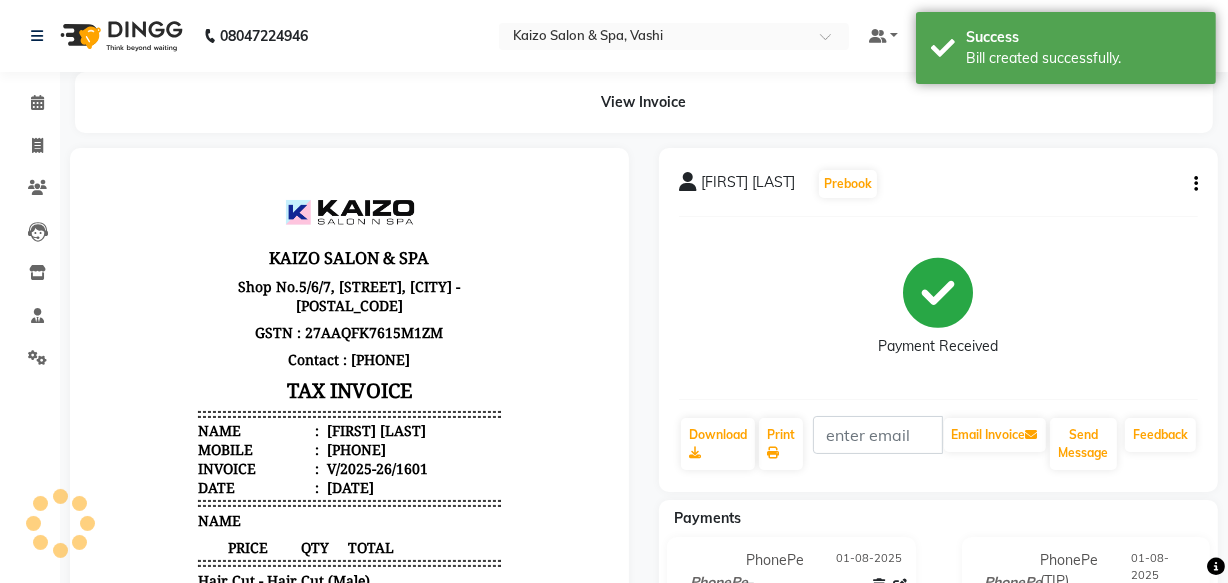 scroll, scrollTop: 0, scrollLeft: 0, axis: both 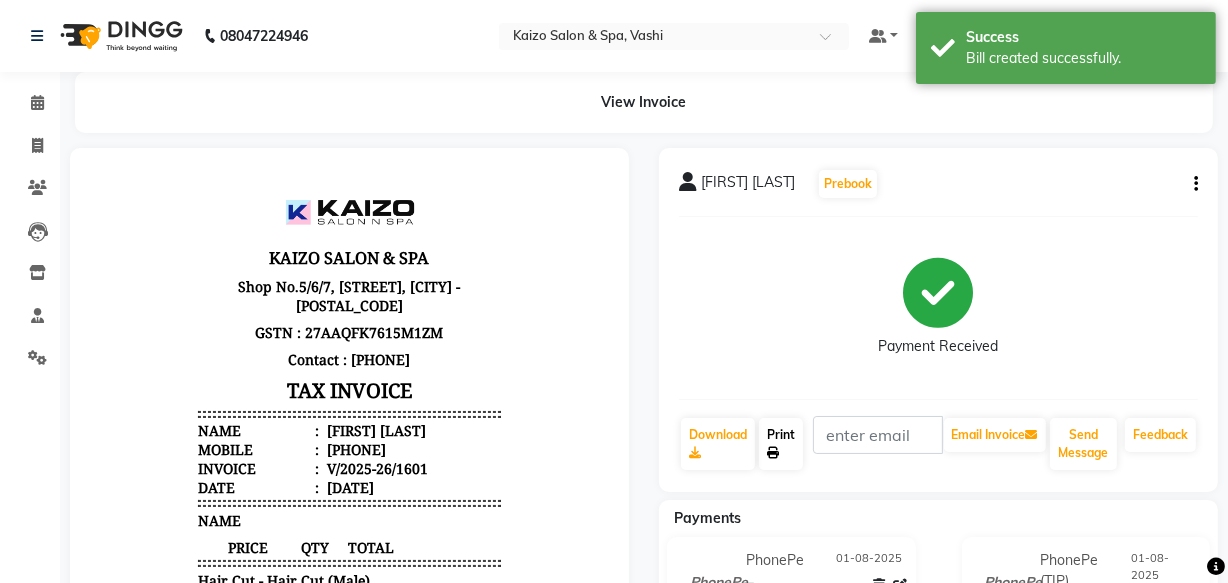 click on "Print" 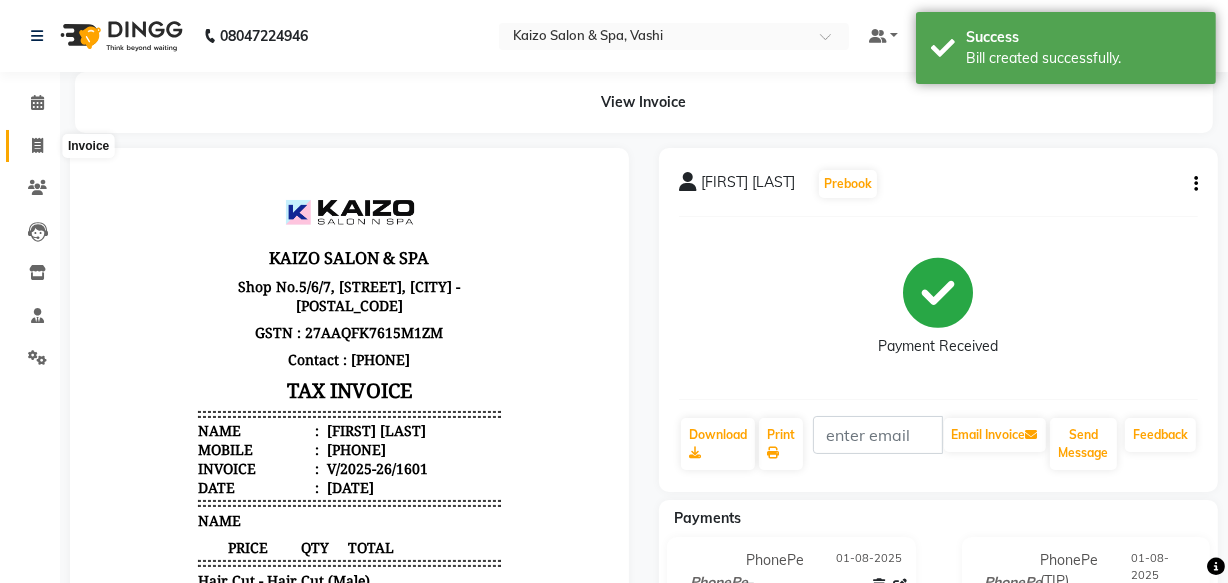 click 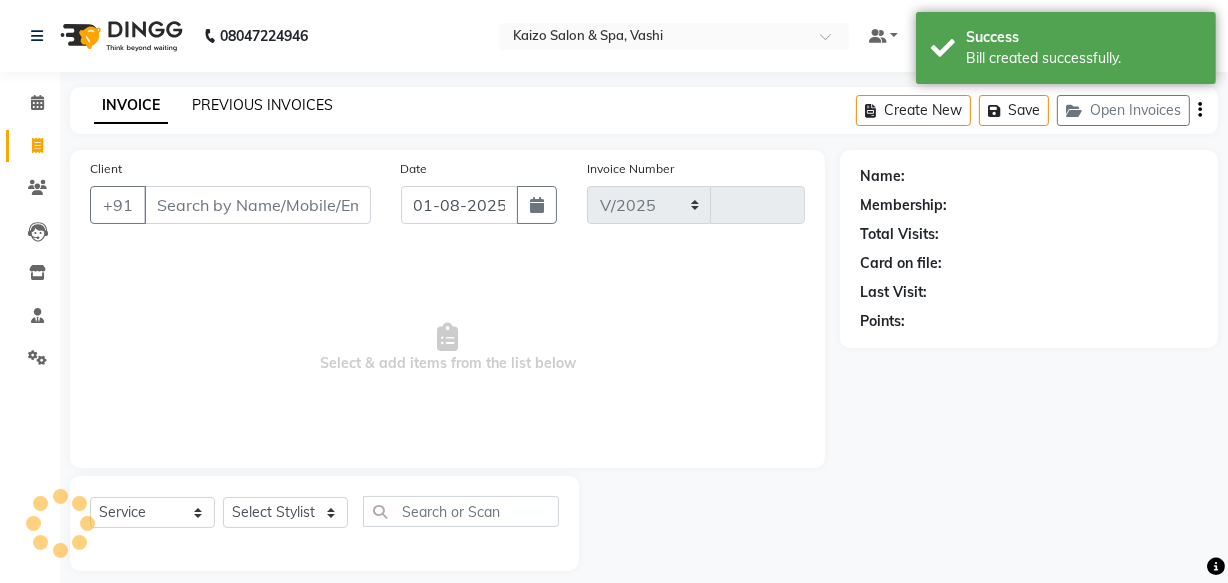 scroll, scrollTop: 19, scrollLeft: 0, axis: vertical 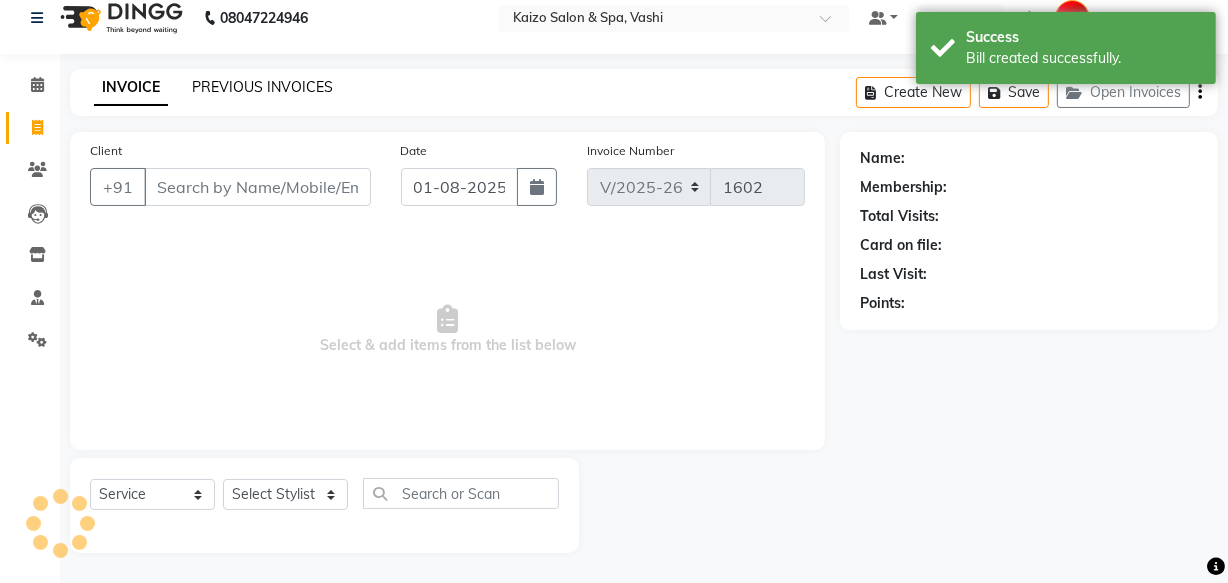 click on "PREVIOUS INVOICES" 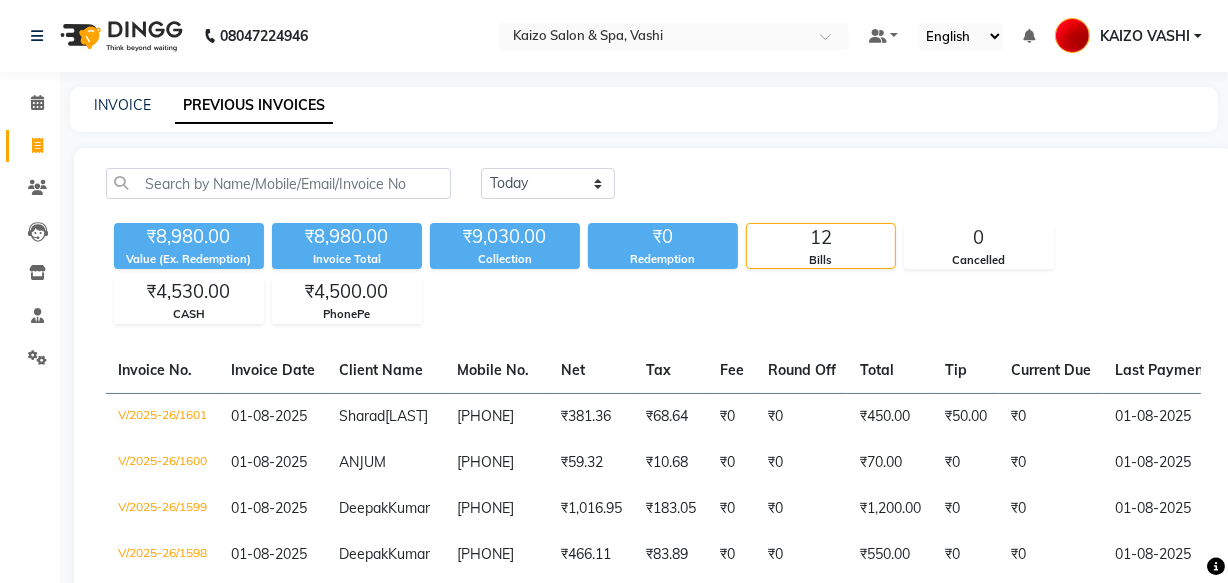click on "INVOICE" 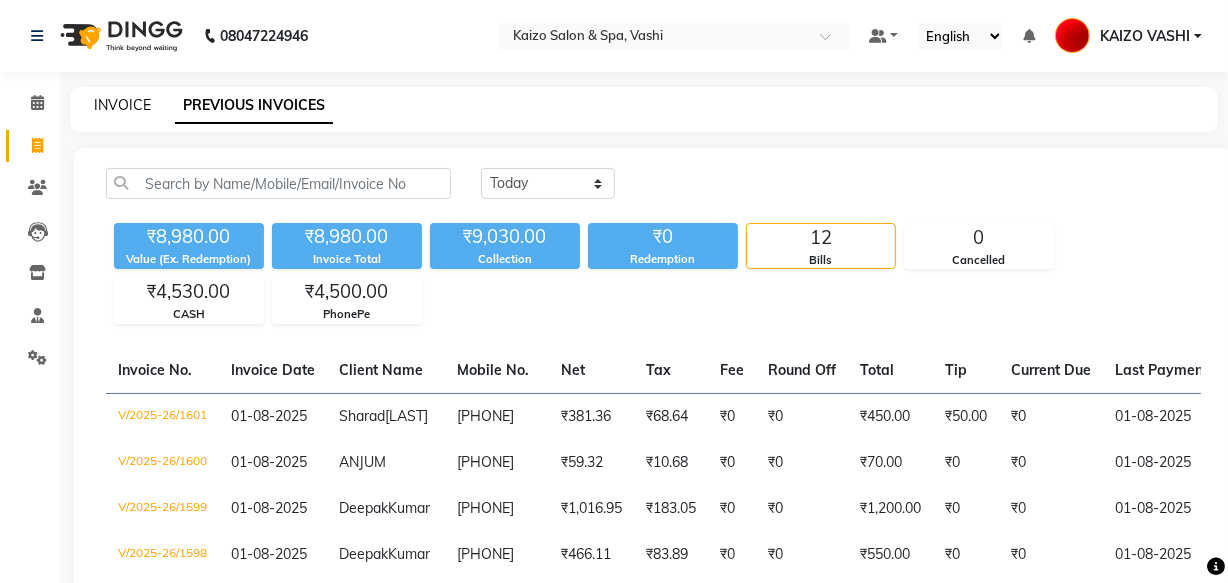click on "INVOICE" 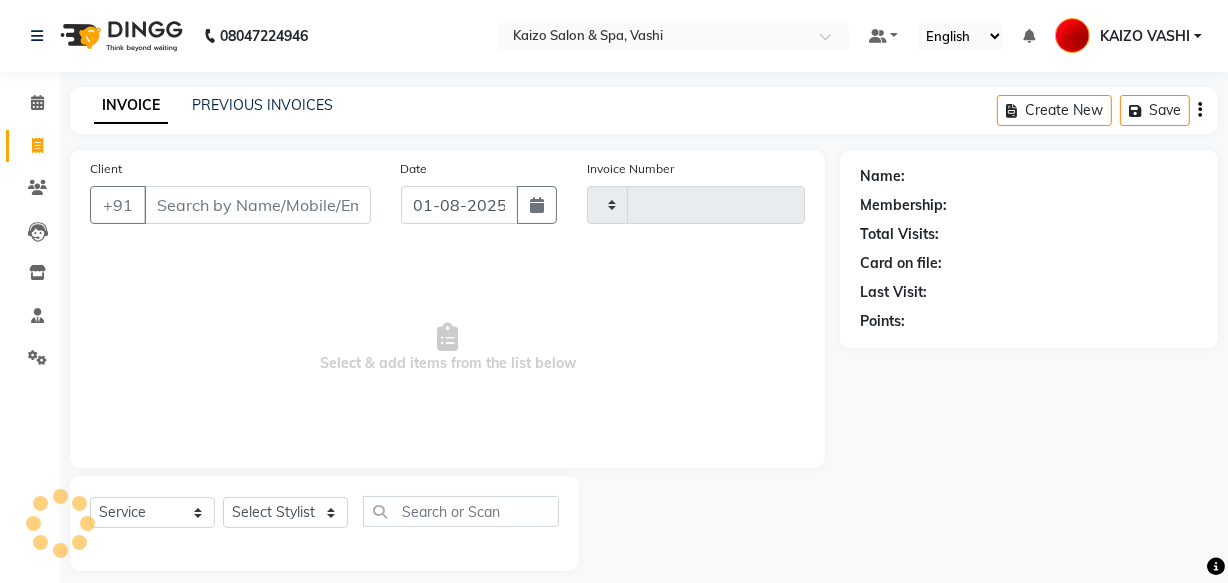 type on "1602" 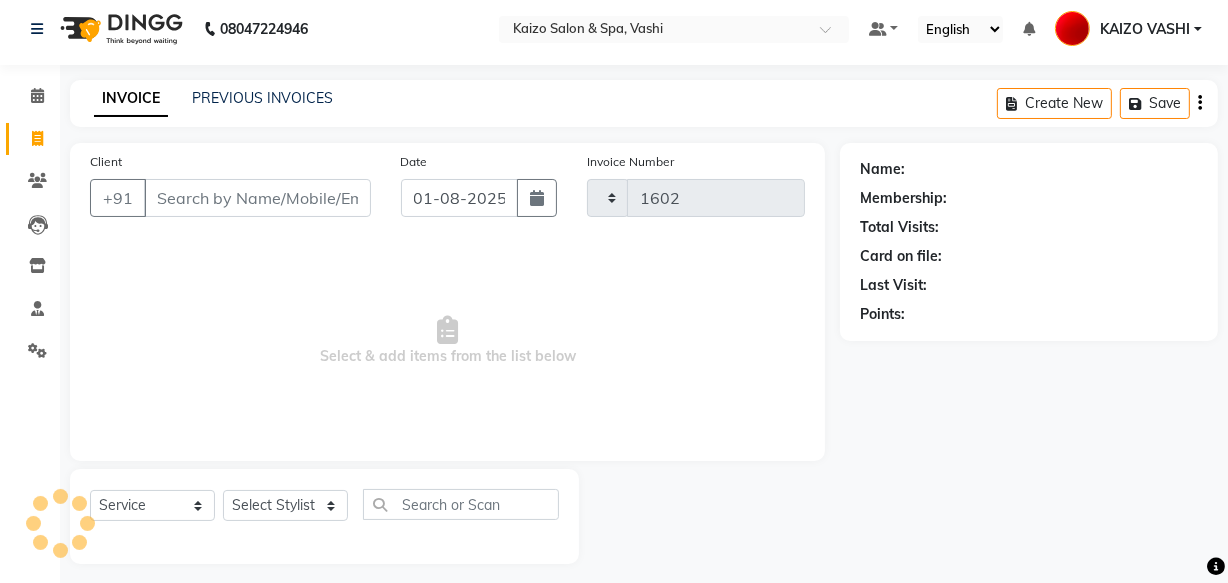 select on "616" 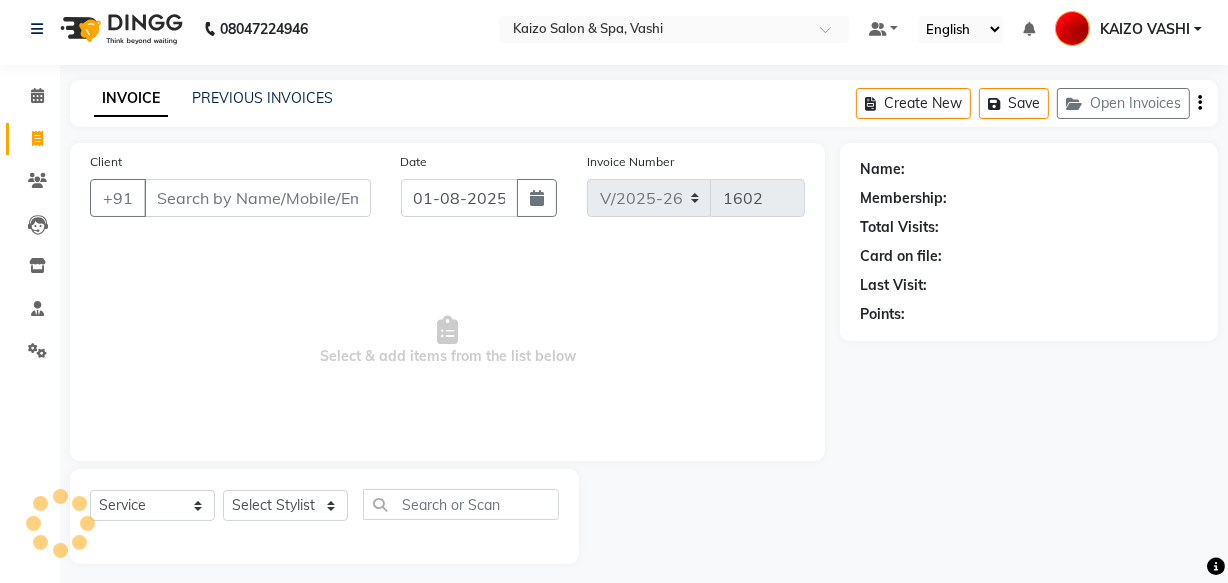 scroll, scrollTop: 19, scrollLeft: 0, axis: vertical 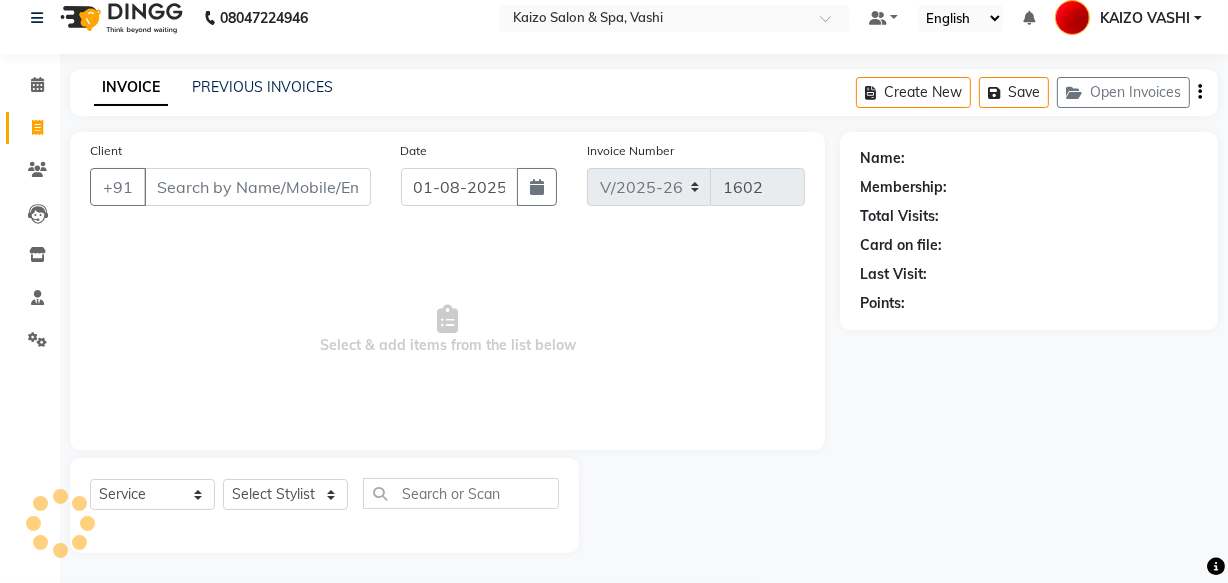click on "Client" at bounding box center [257, 187] 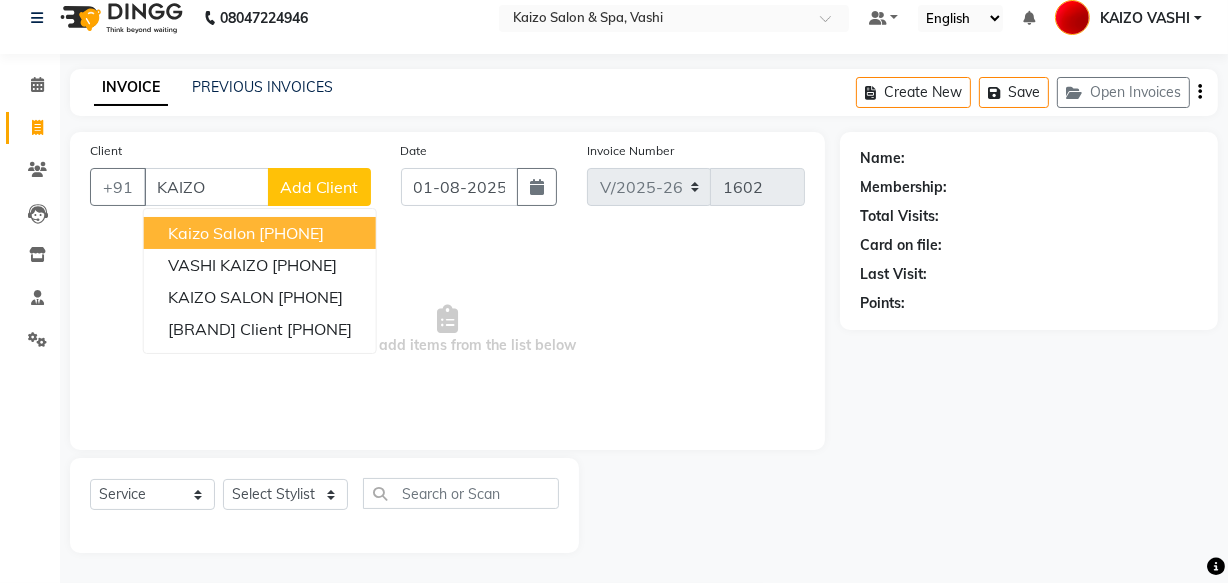 click on "kaizo salon" at bounding box center (211, 233) 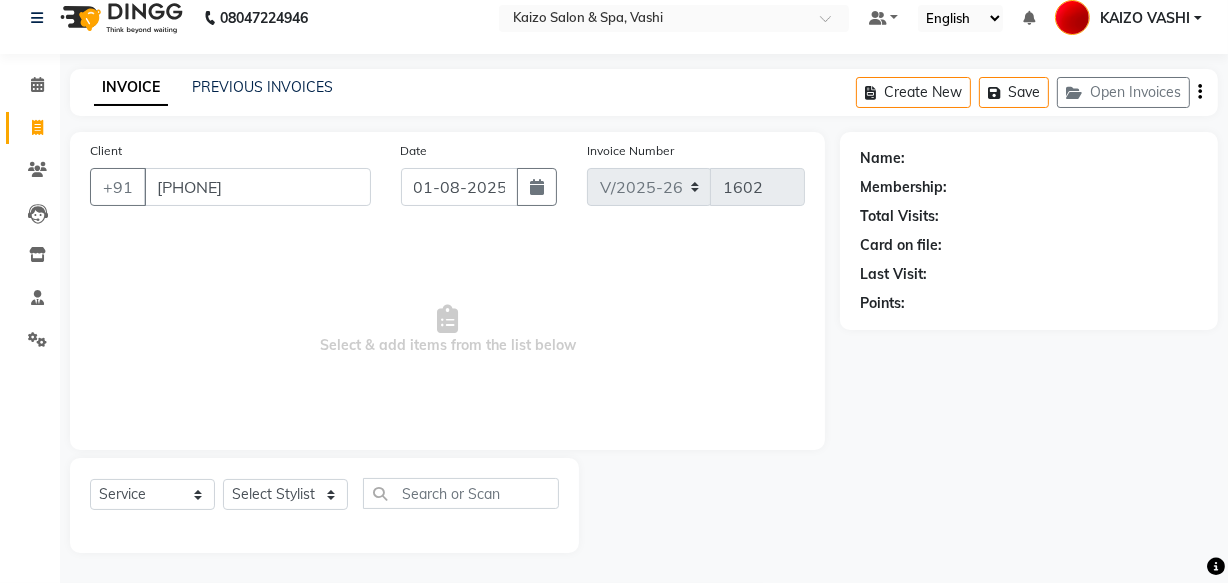 type on "[PHONE]" 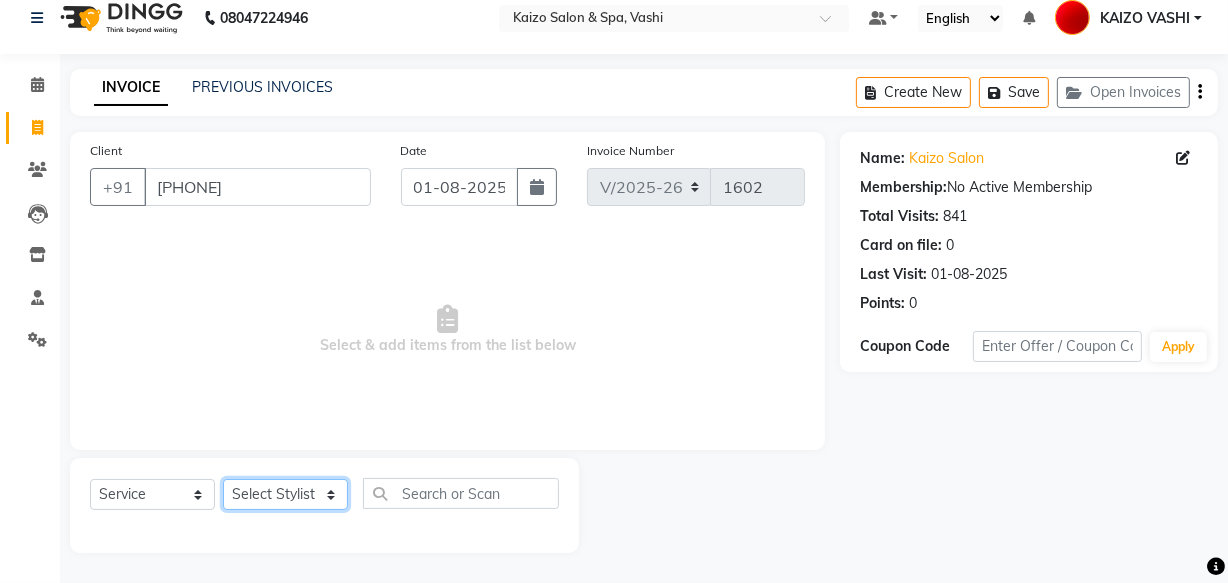 click on "Select Stylist [NAME] [NAME] [NAME] [NAME] [NAME] [NAME] [NAME] [NAME] [NAME] [NAME]" 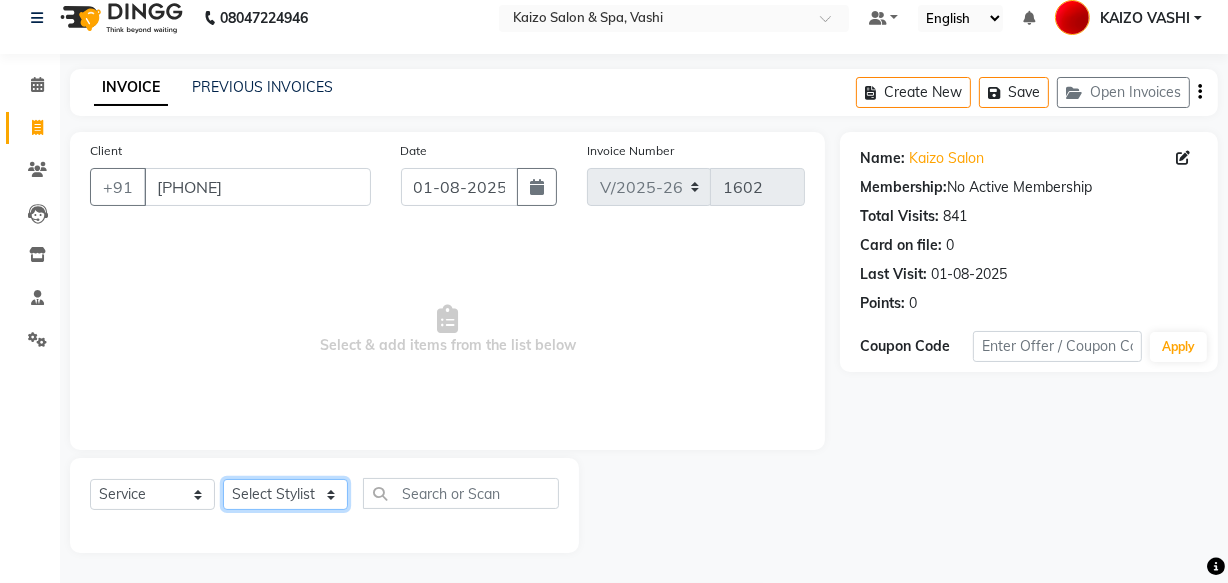select on "20760" 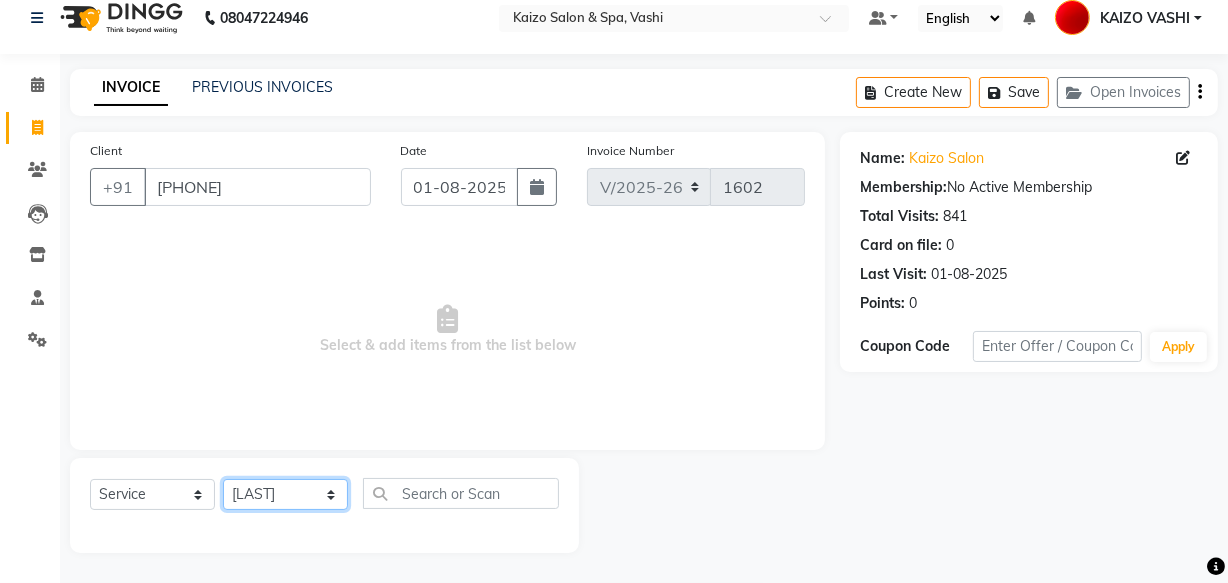 click on "Select Stylist [NAME] [NAME] [NAME] [NAME] [NAME] [NAME] [NAME] [NAME] [NAME] [NAME]" 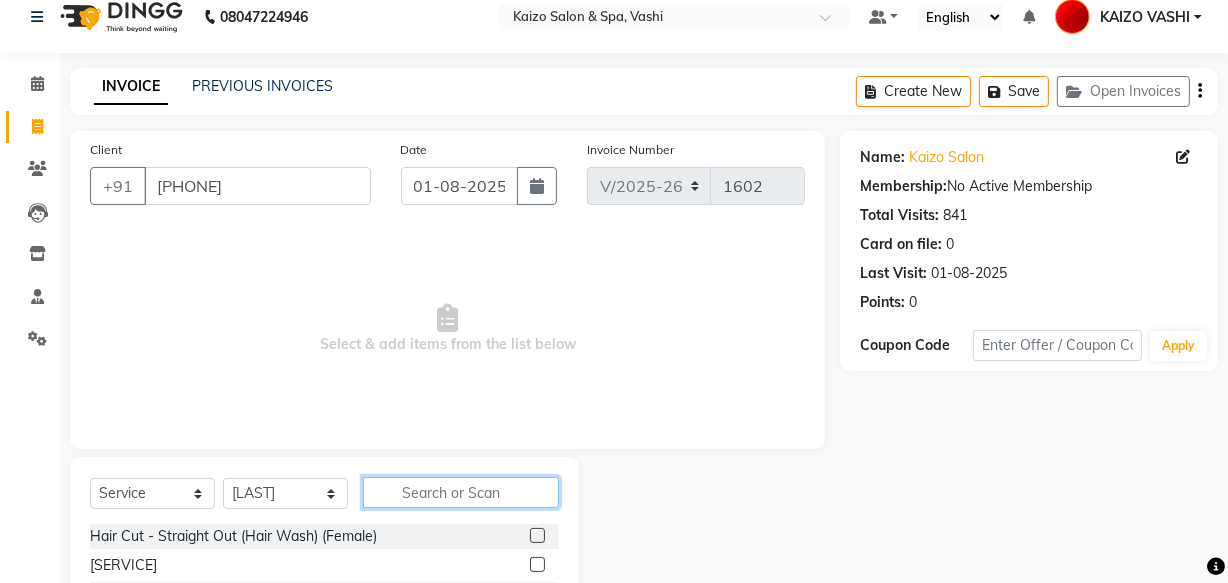click 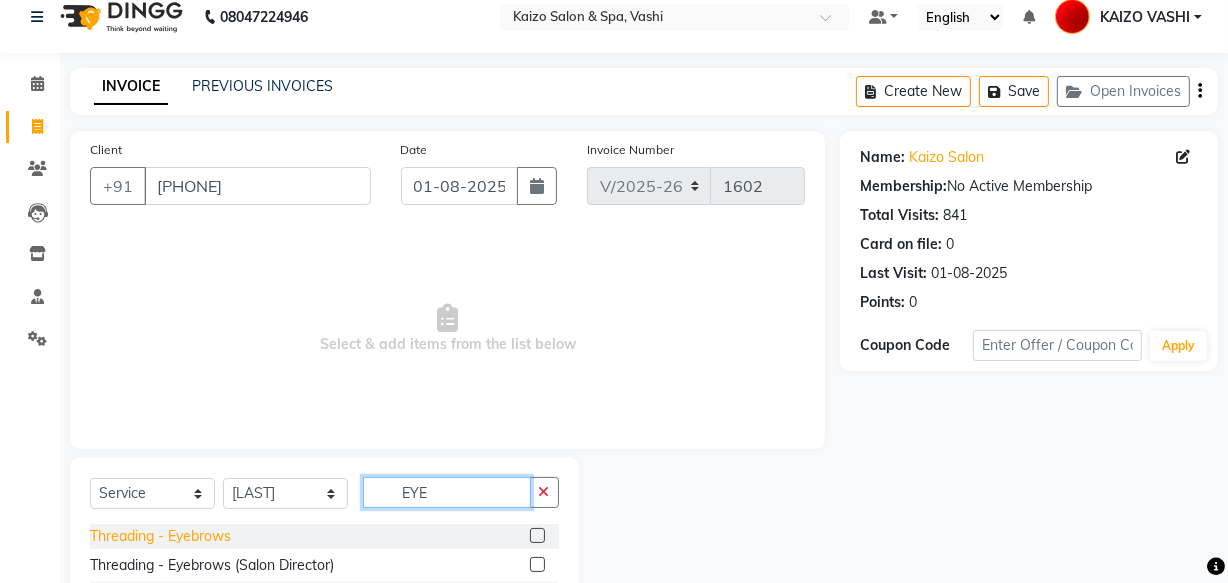 type on "EYE" 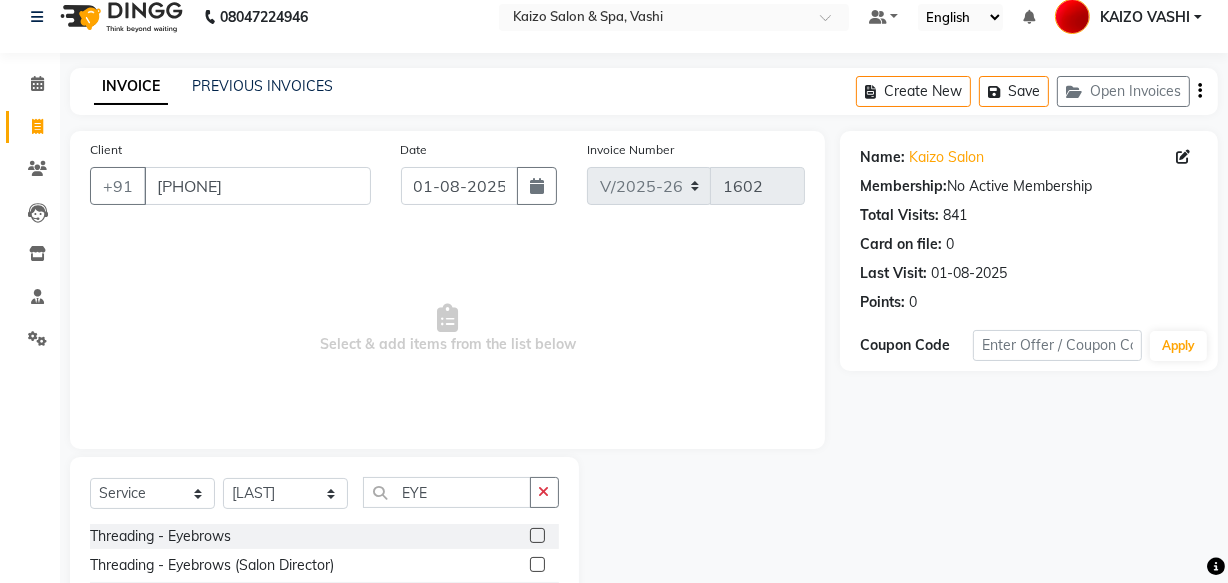 drag, startPoint x: 202, startPoint y: 539, endPoint x: 232, endPoint y: 540, distance: 30.016663 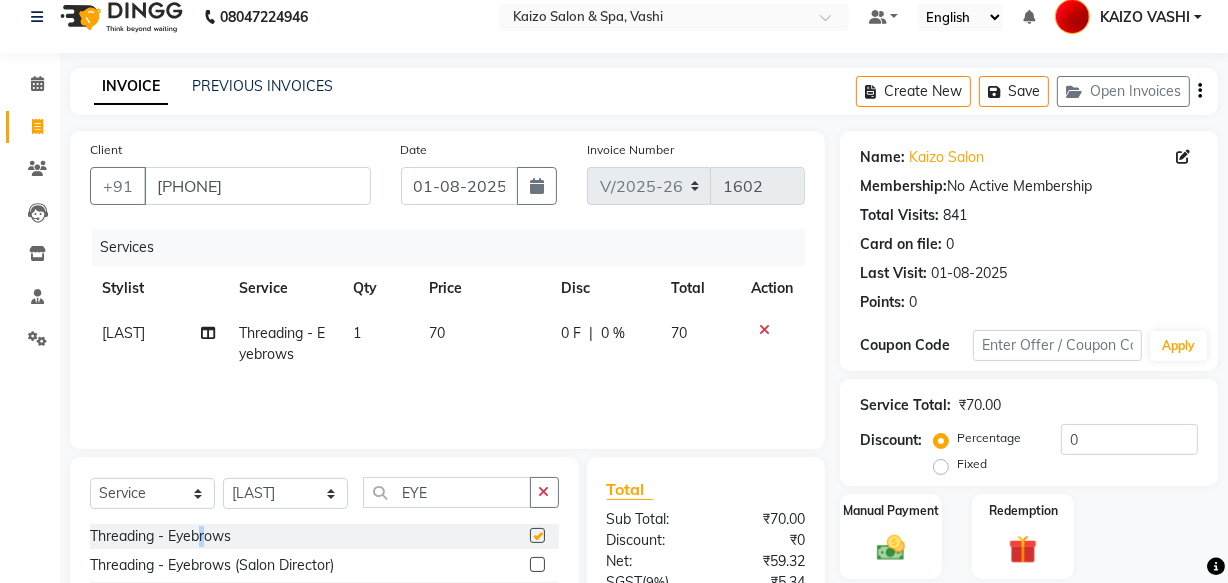 checkbox on "false" 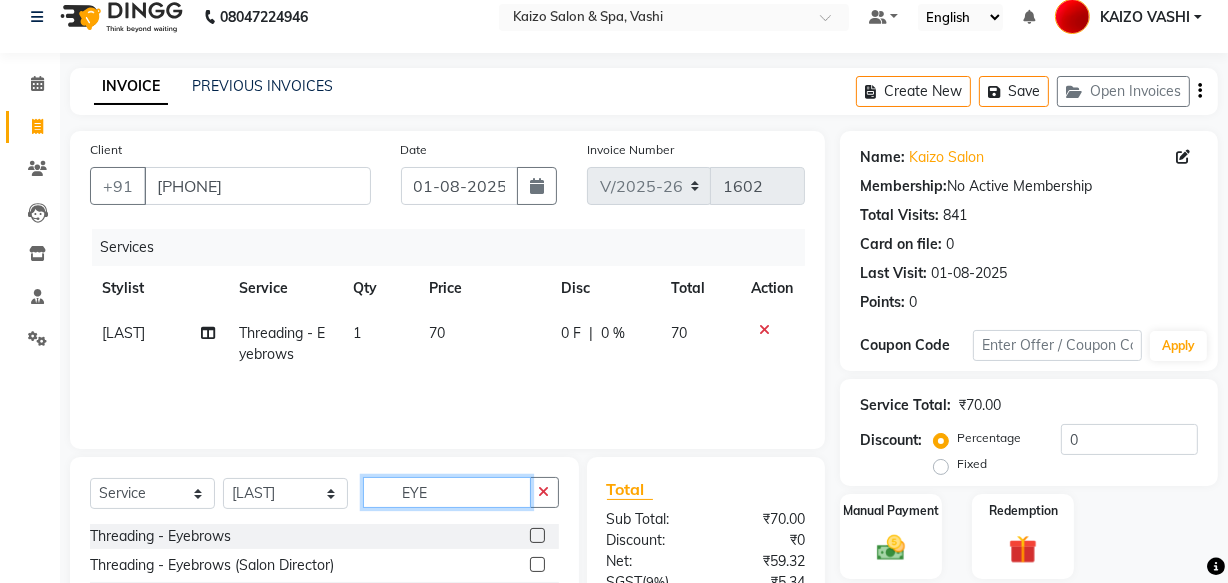 click on "EYE" 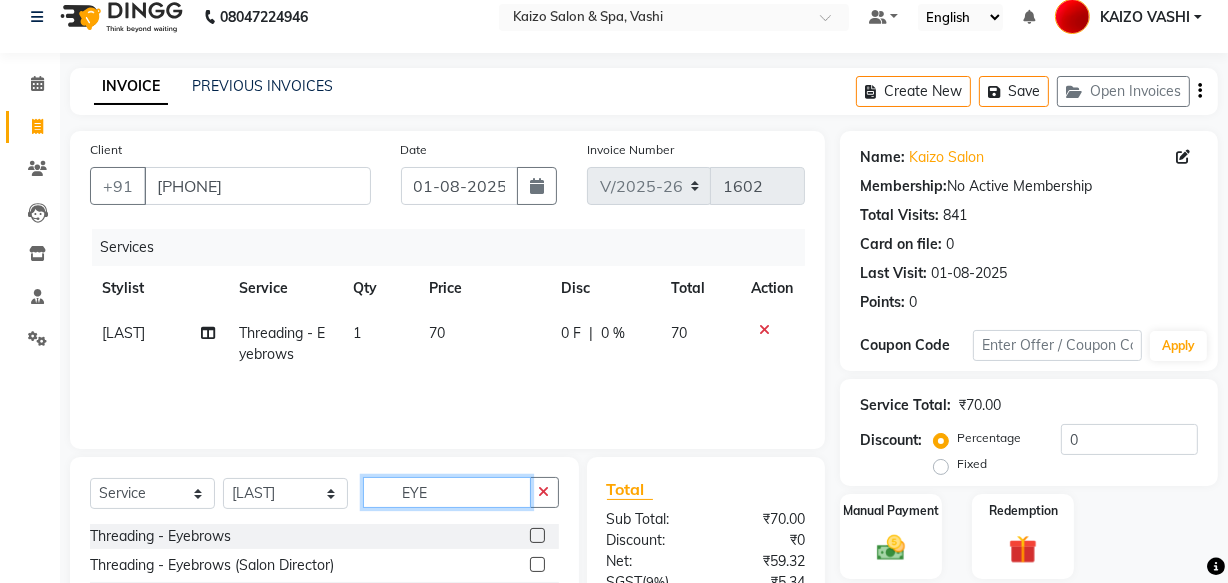 click on "EYE" 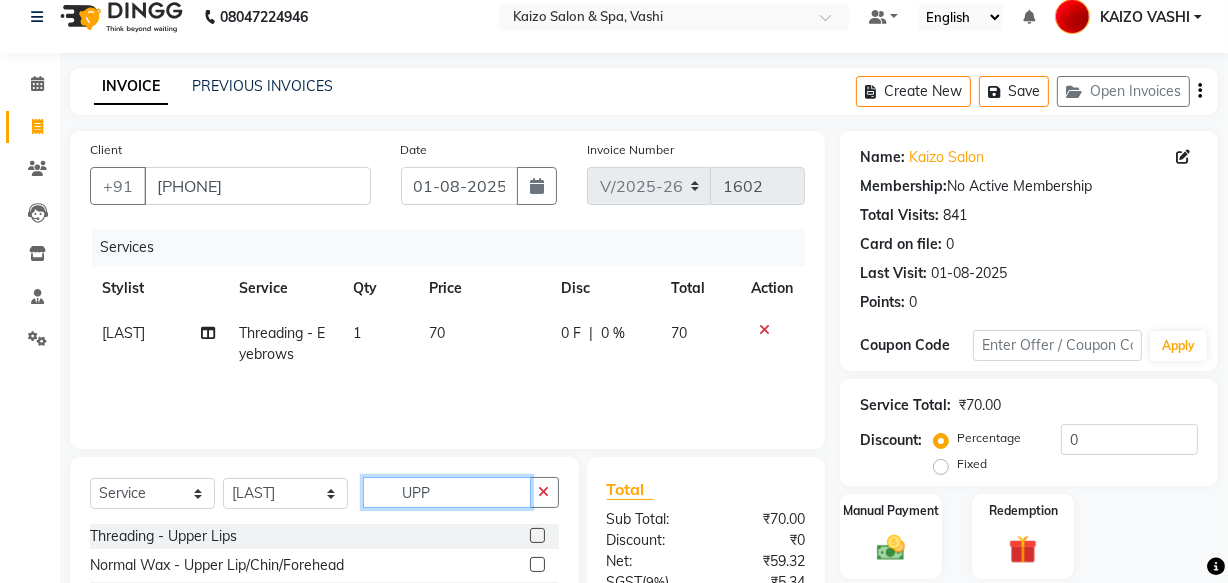 type on "UPP" 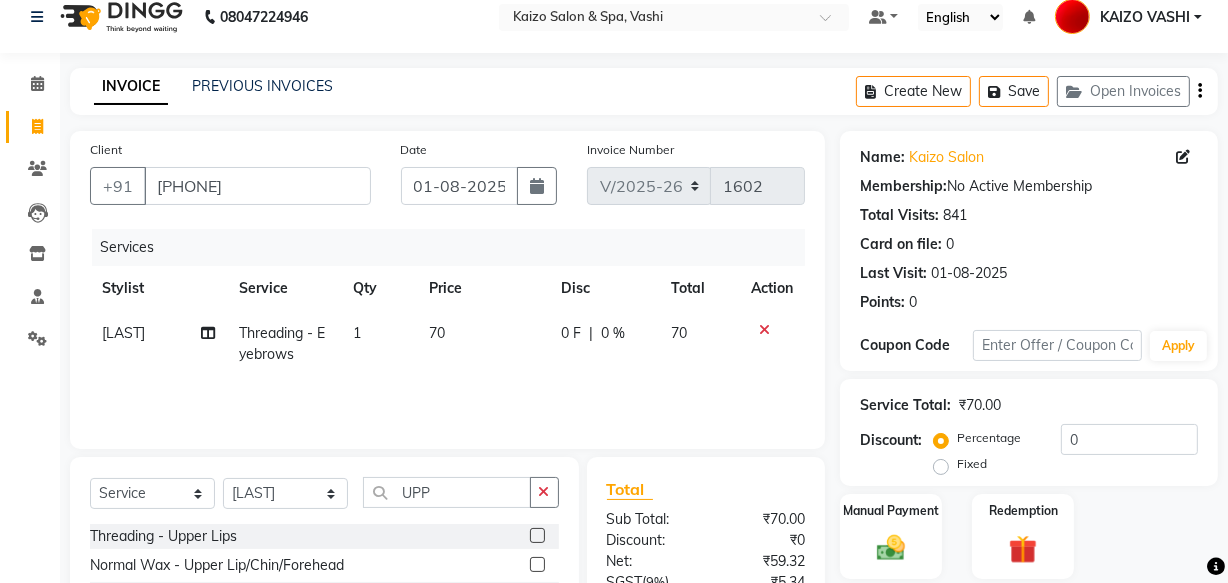drag, startPoint x: 118, startPoint y: 536, endPoint x: 190, endPoint y: 506, distance: 78 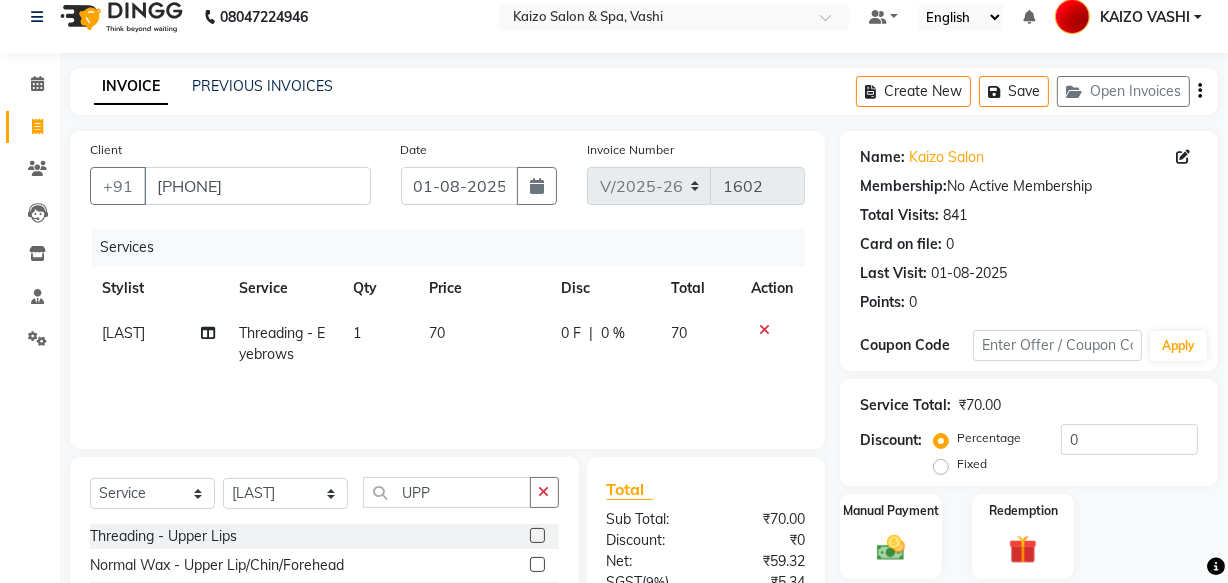 click on "Threading - Upper Lips" 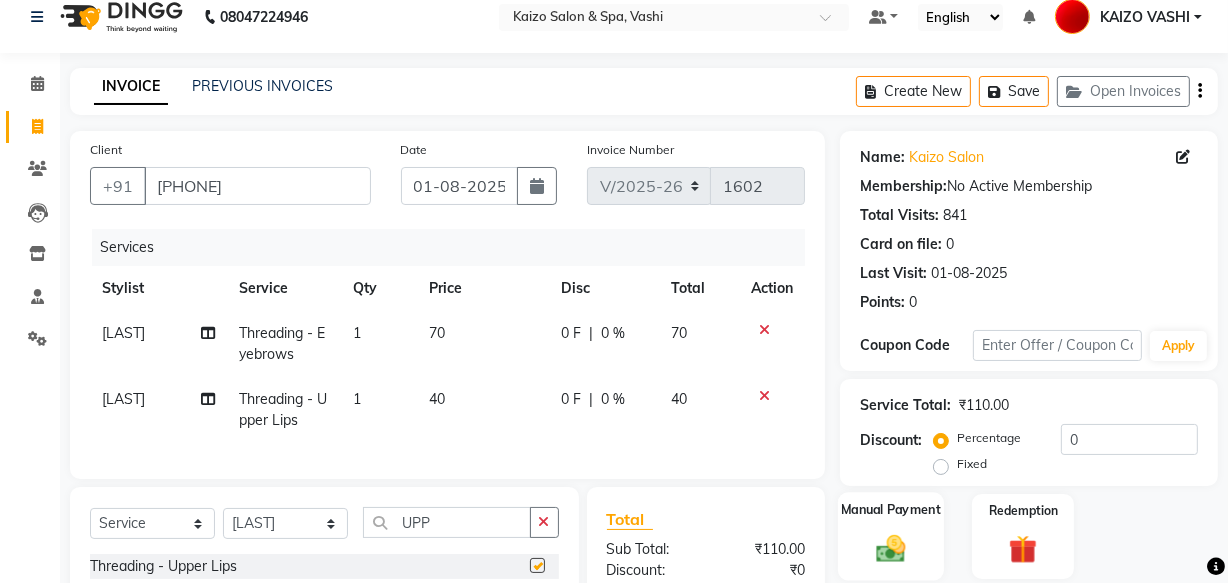 checkbox on "false" 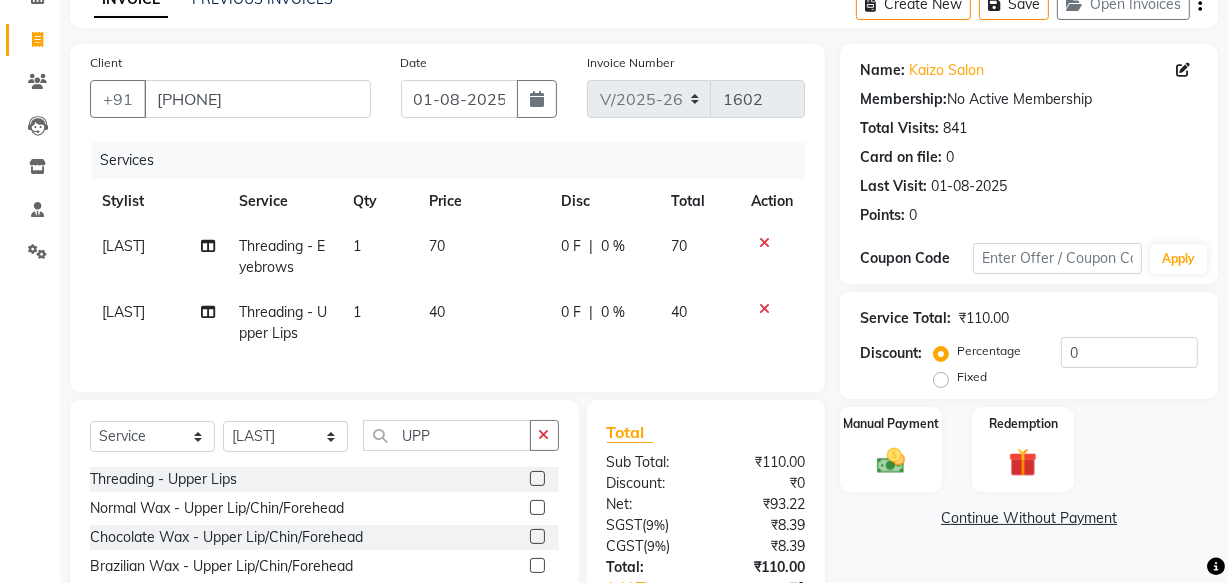 scroll, scrollTop: 200, scrollLeft: 0, axis: vertical 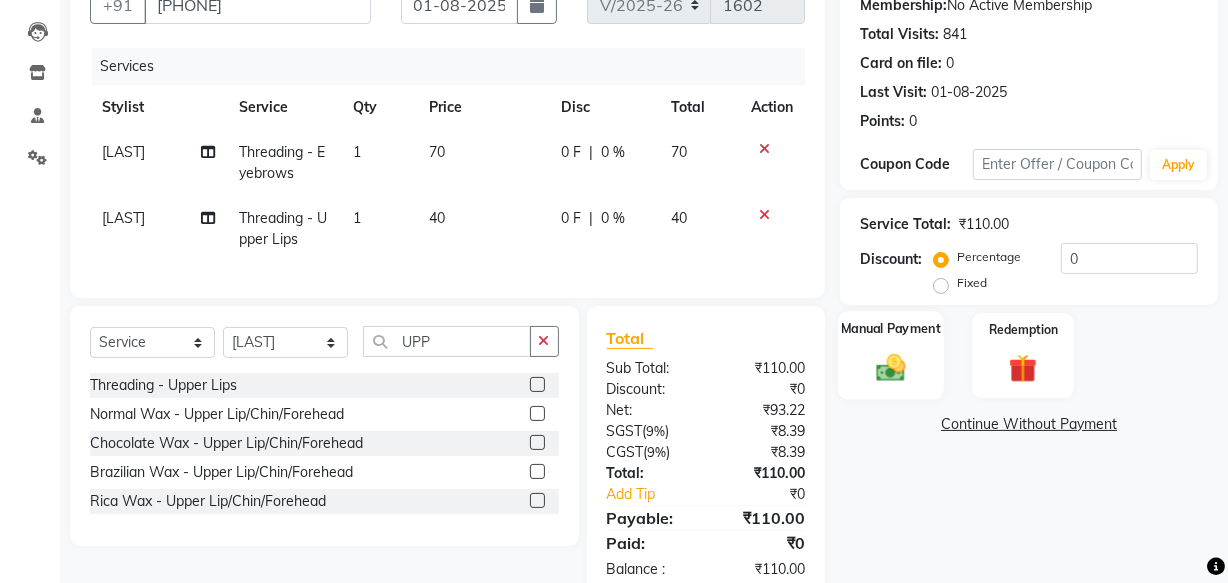 click on "Manual Payment" 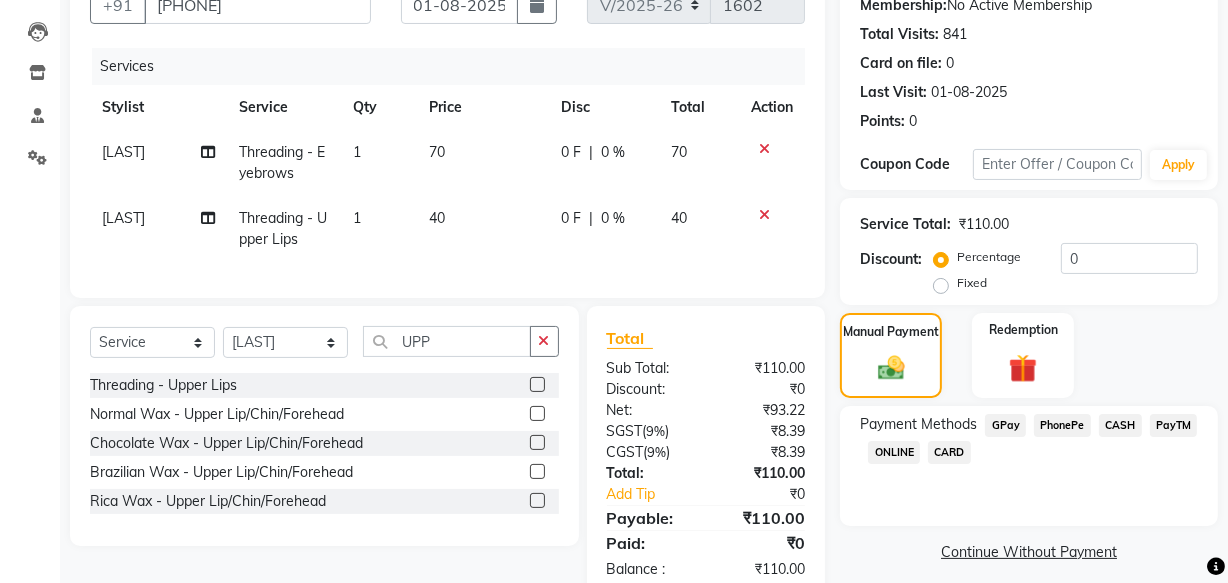 click on "PhonePe" 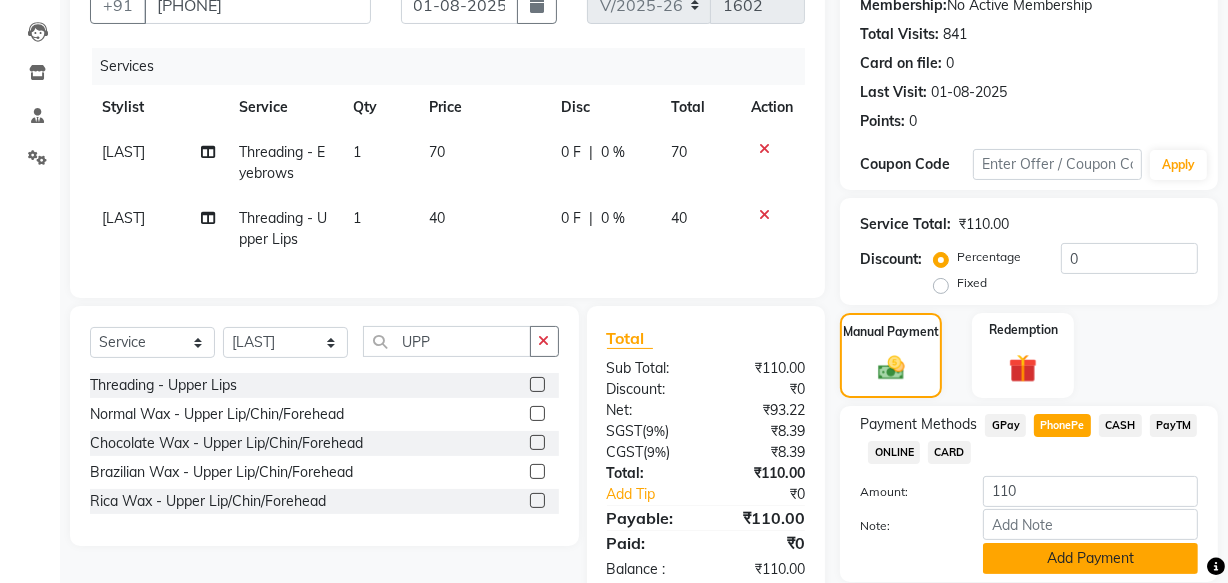 click on "Add Payment" 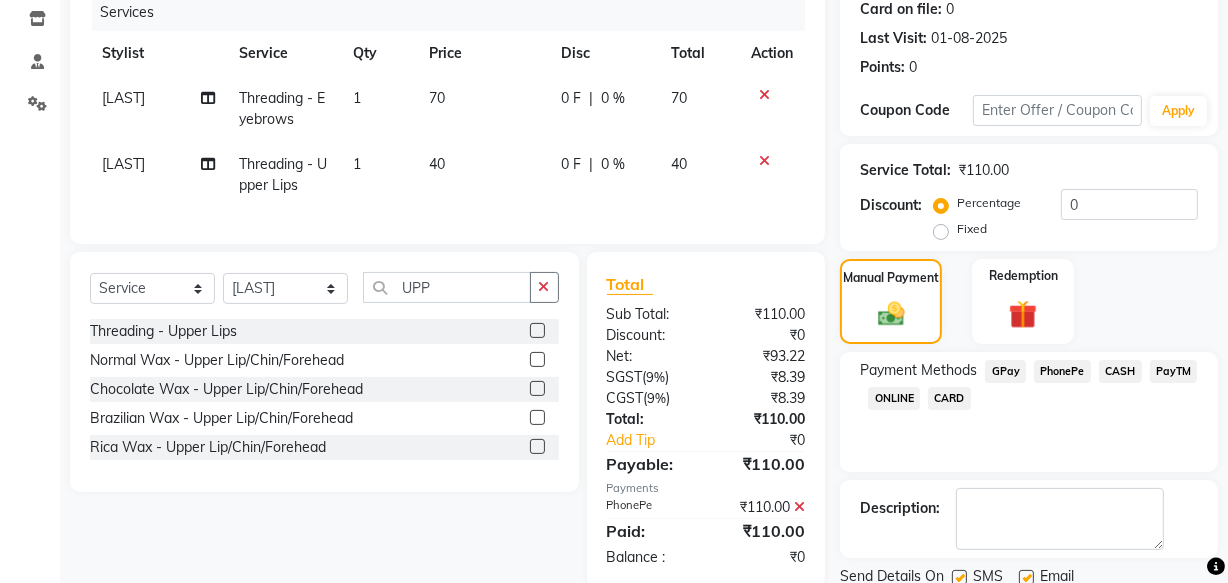 scroll, scrollTop: 326, scrollLeft: 0, axis: vertical 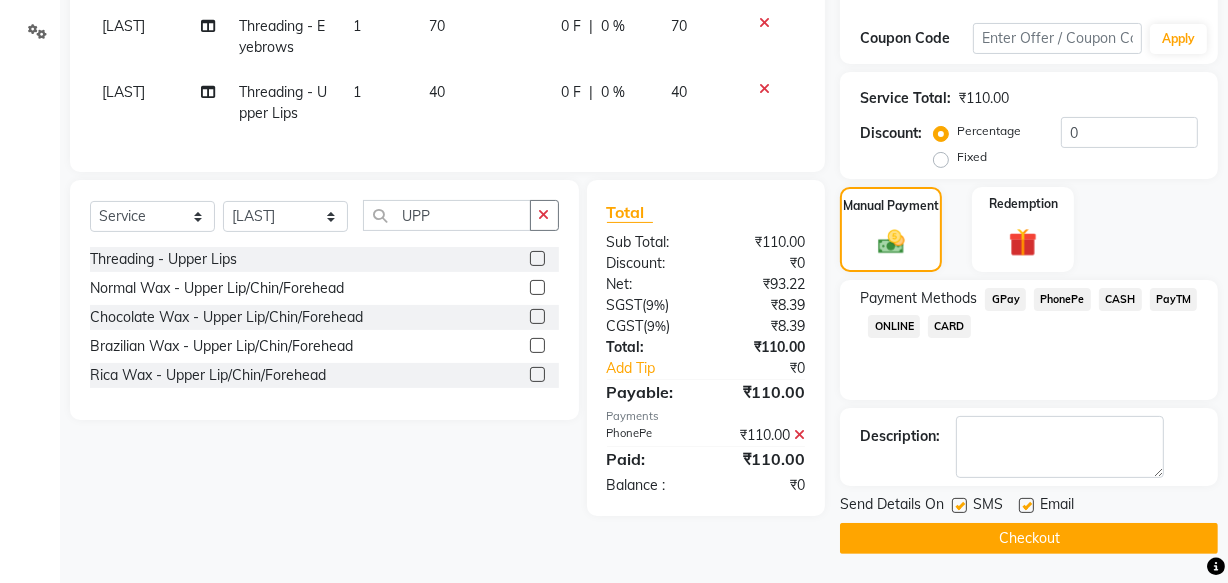 click on "Email" 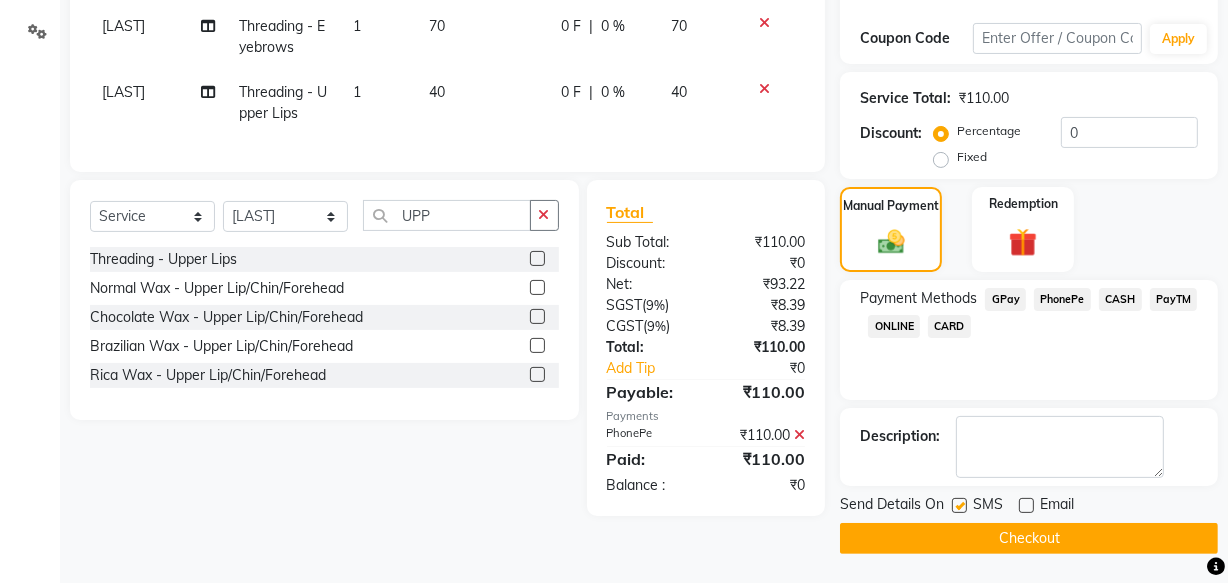 click 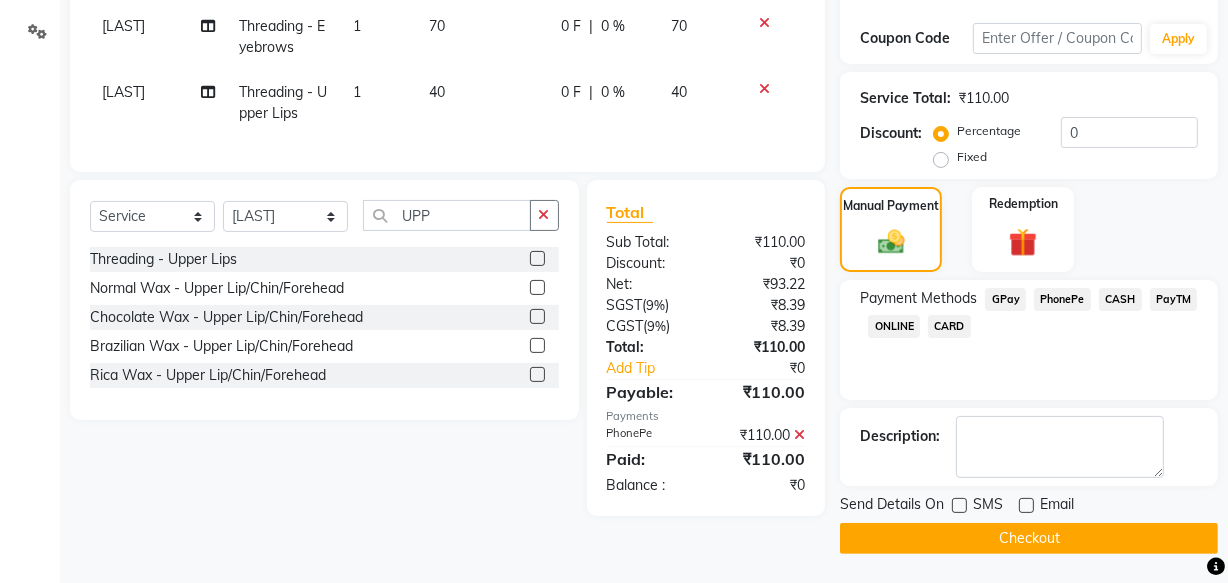 click on "Checkout" 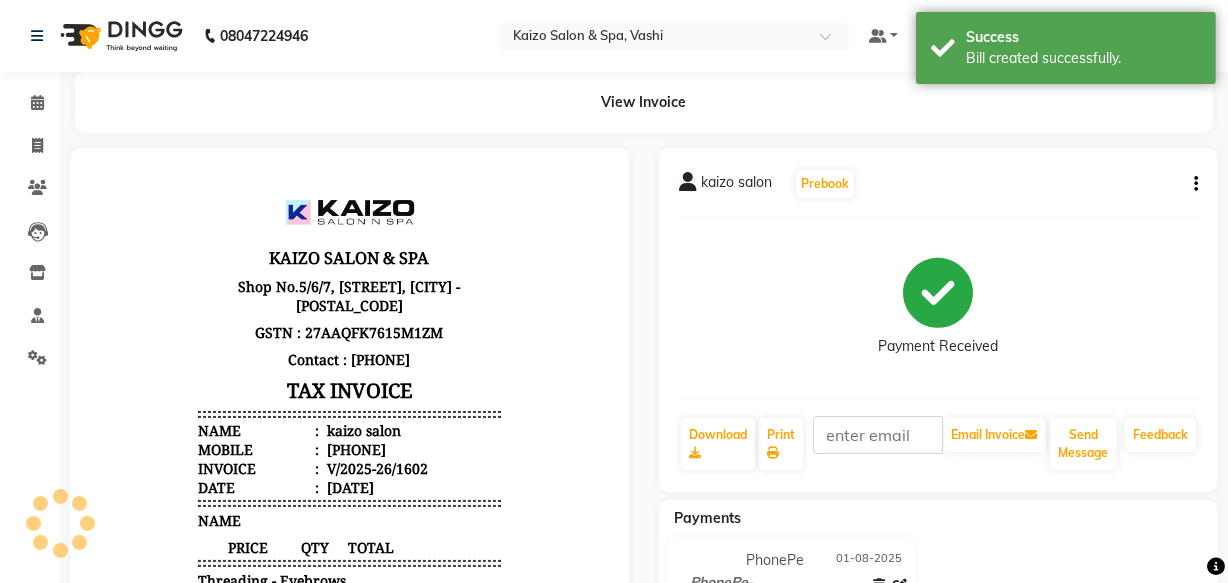 scroll, scrollTop: 0, scrollLeft: 0, axis: both 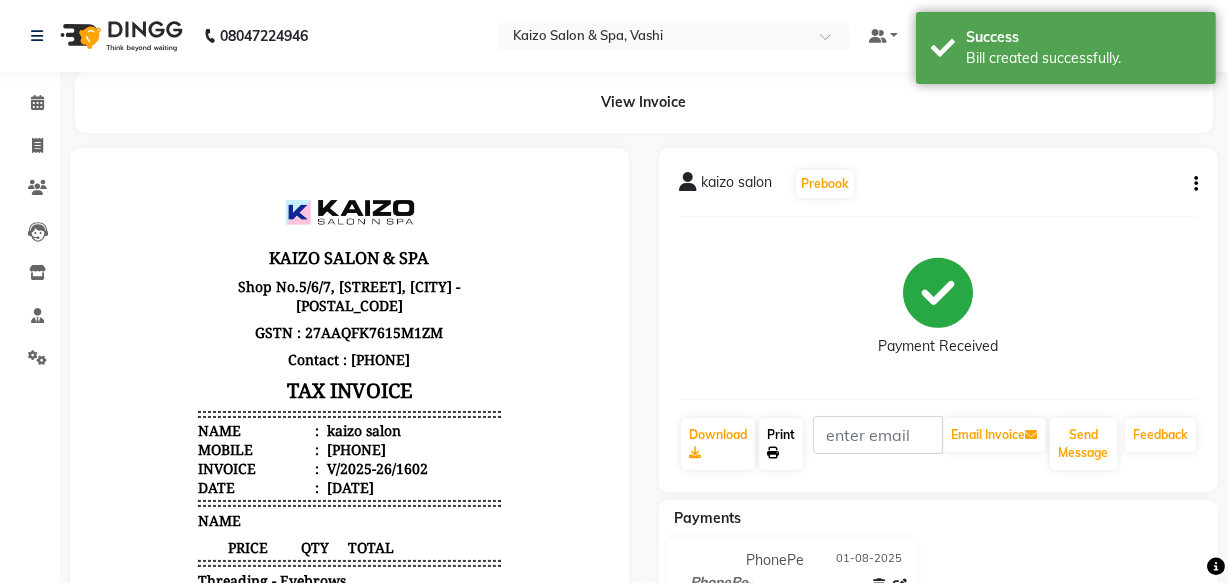 click 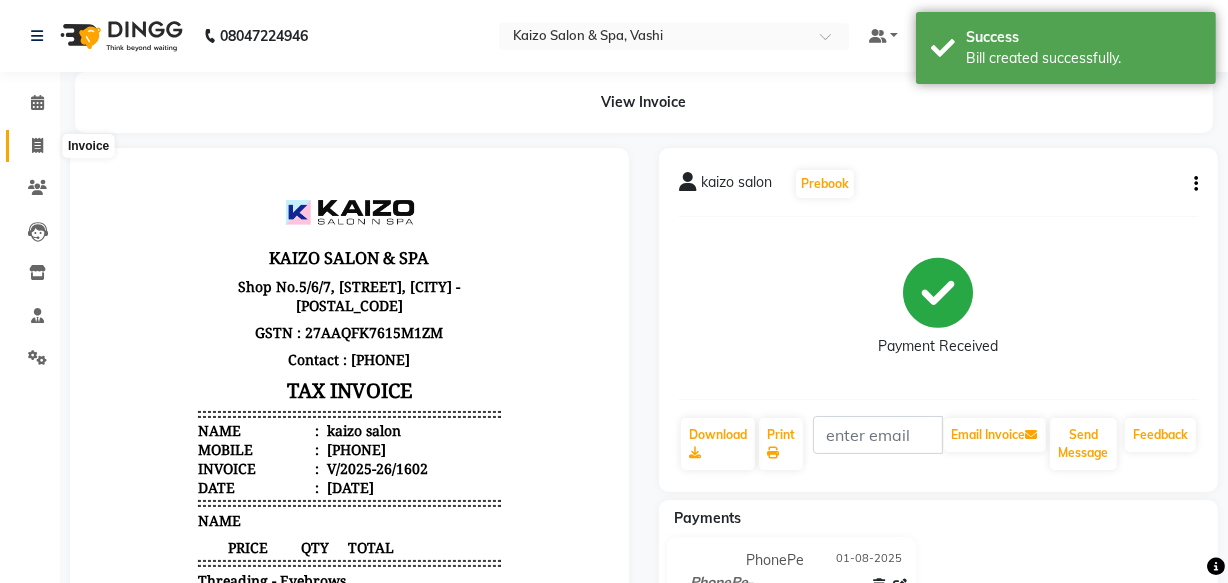 click 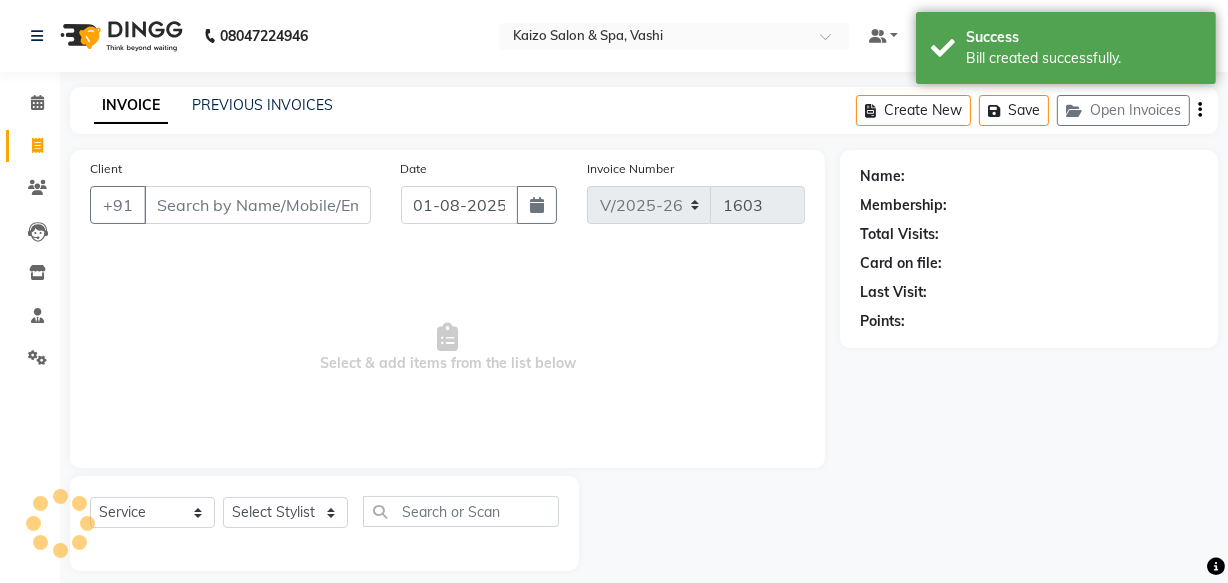 scroll, scrollTop: 19, scrollLeft: 0, axis: vertical 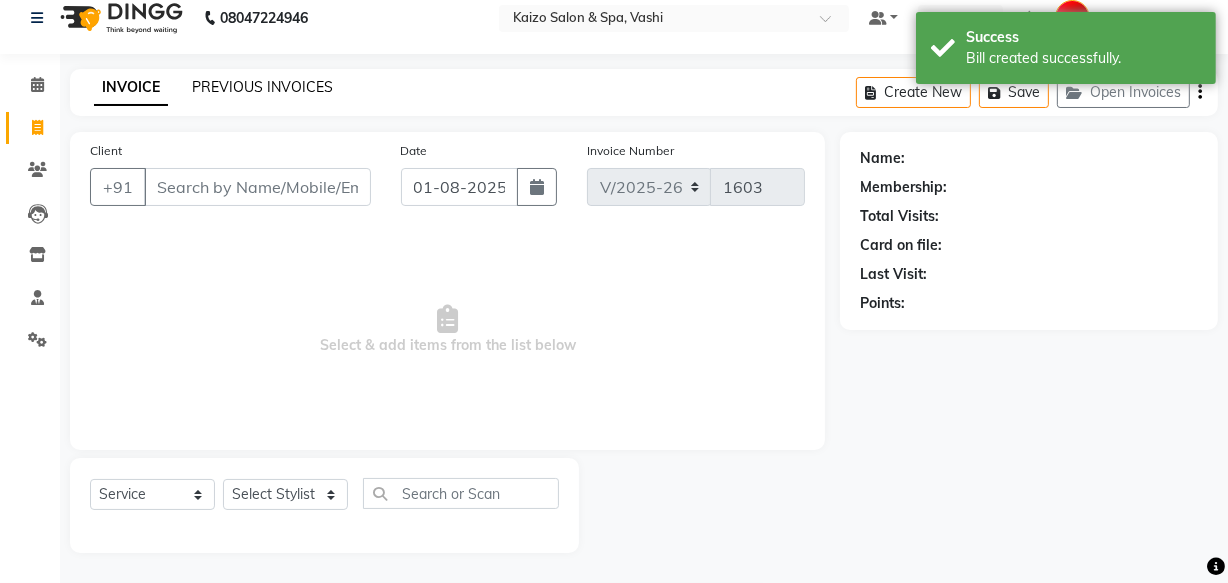 click on "PREVIOUS INVOICES" 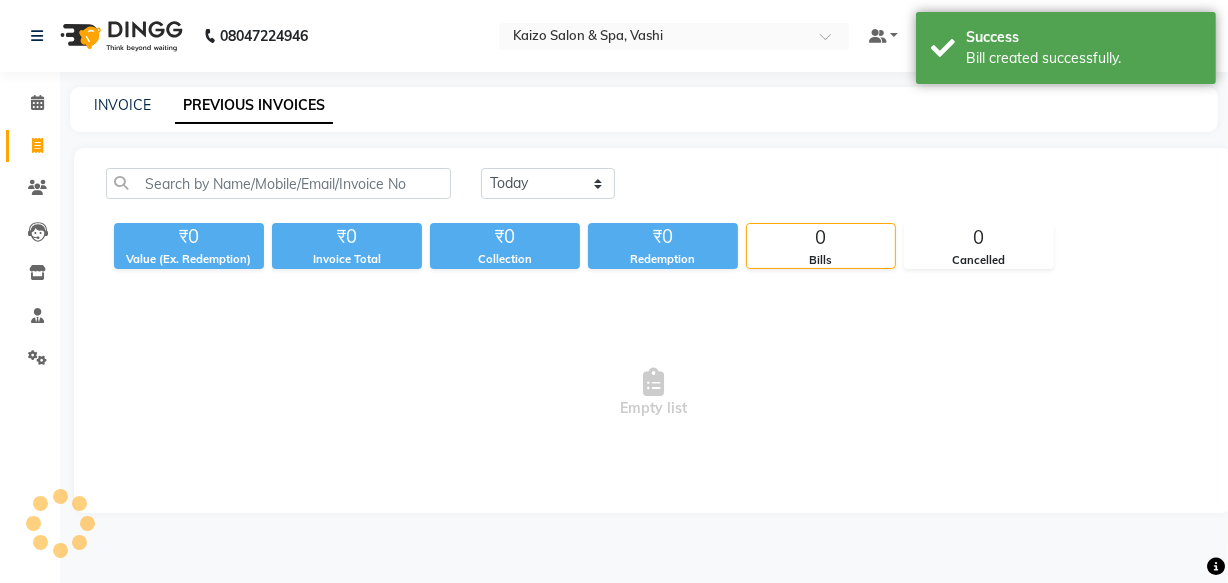 scroll, scrollTop: 0, scrollLeft: 0, axis: both 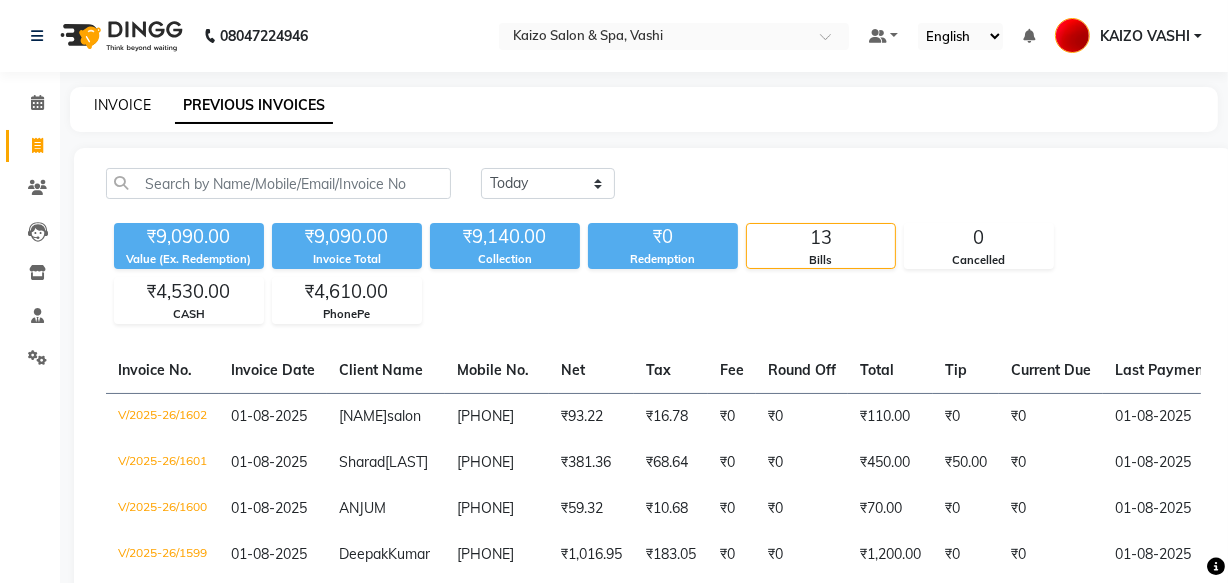 click on "INVOICE" 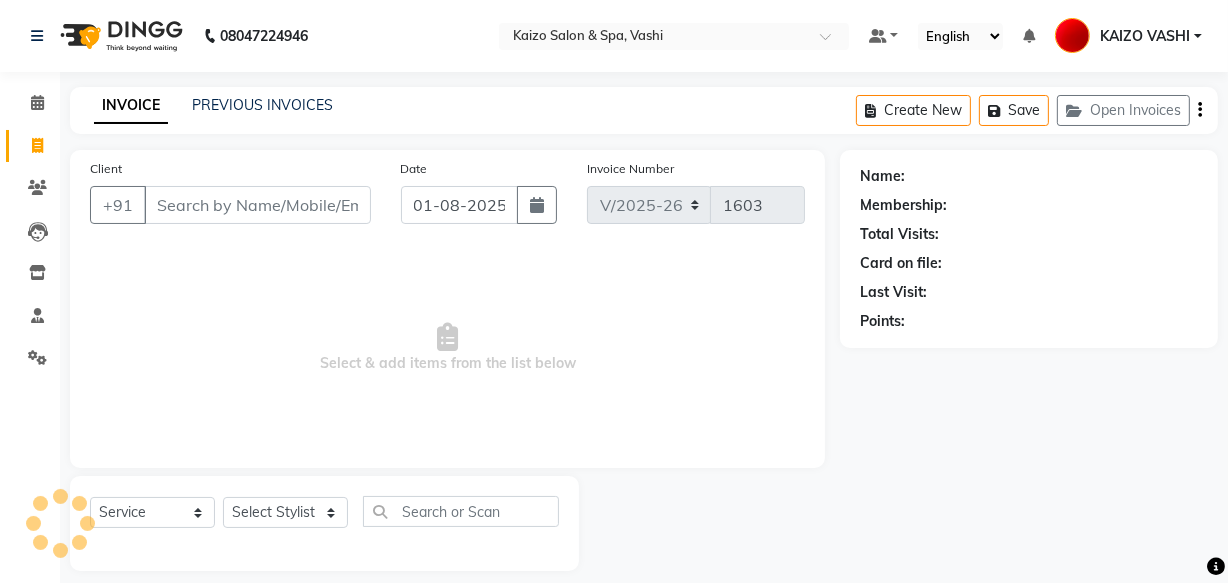 scroll, scrollTop: 19, scrollLeft: 0, axis: vertical 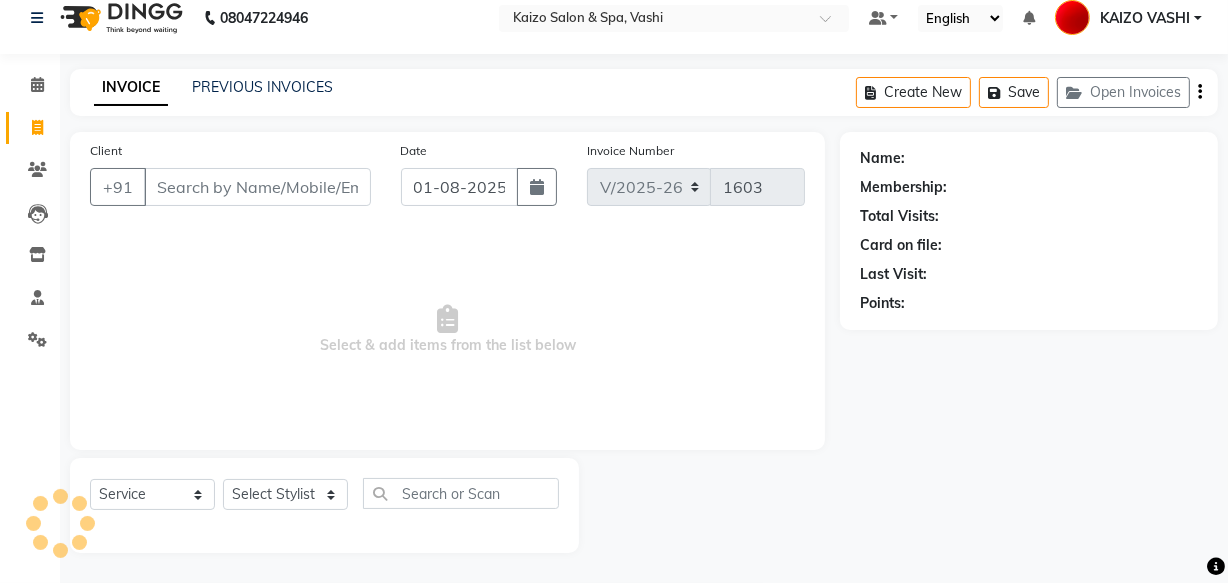 click on "Client" at bounding box center [257, 187] 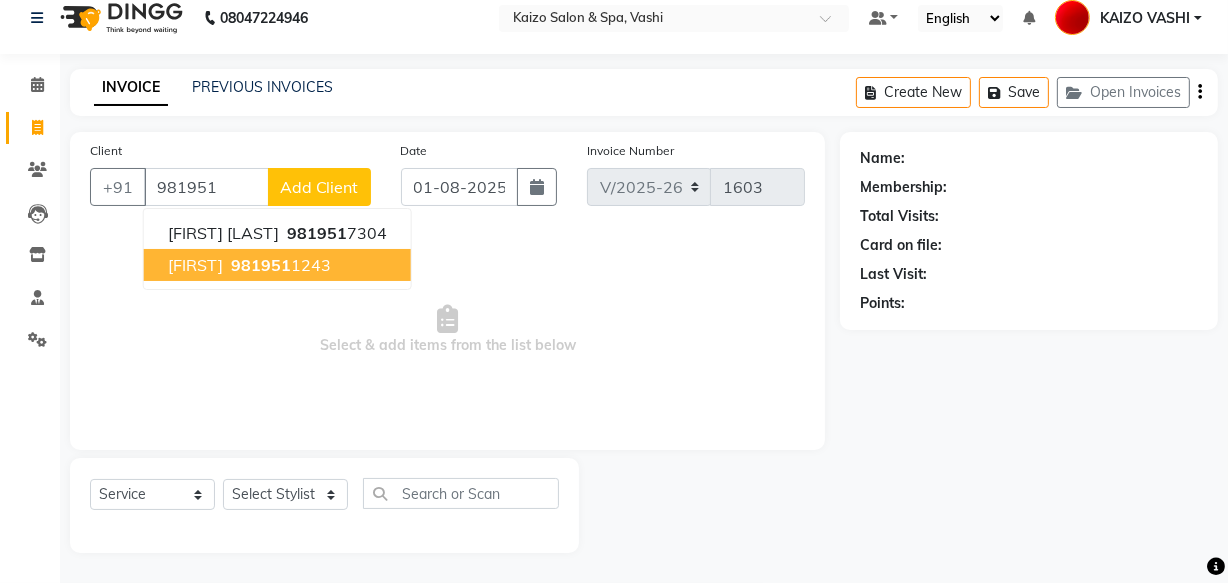 click on "[FIRST]" at bounding box center [195, 265] 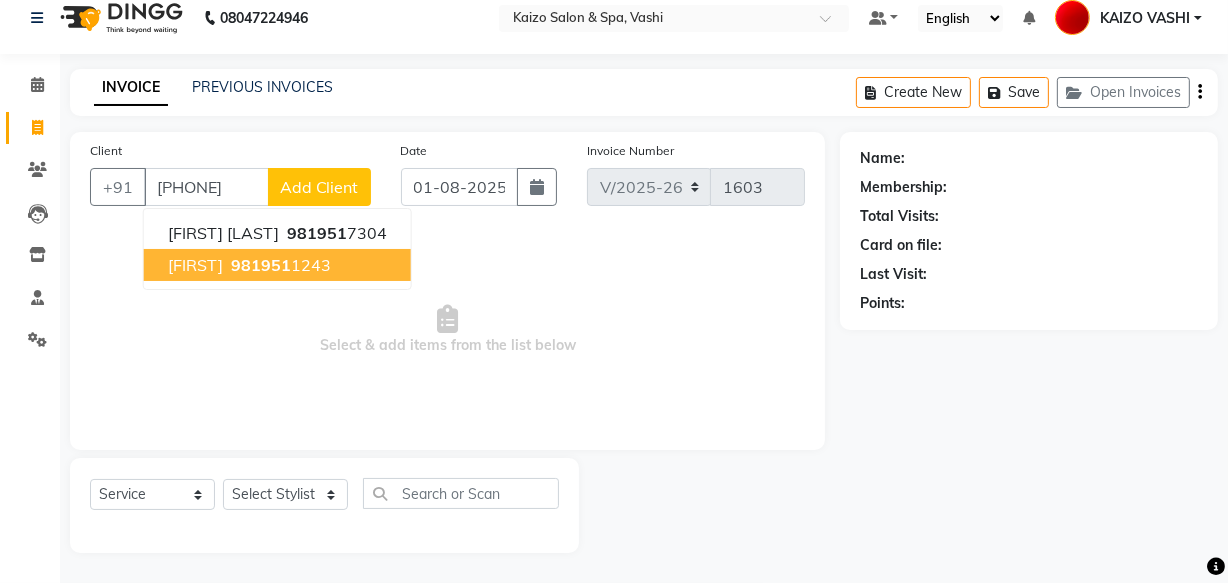 type 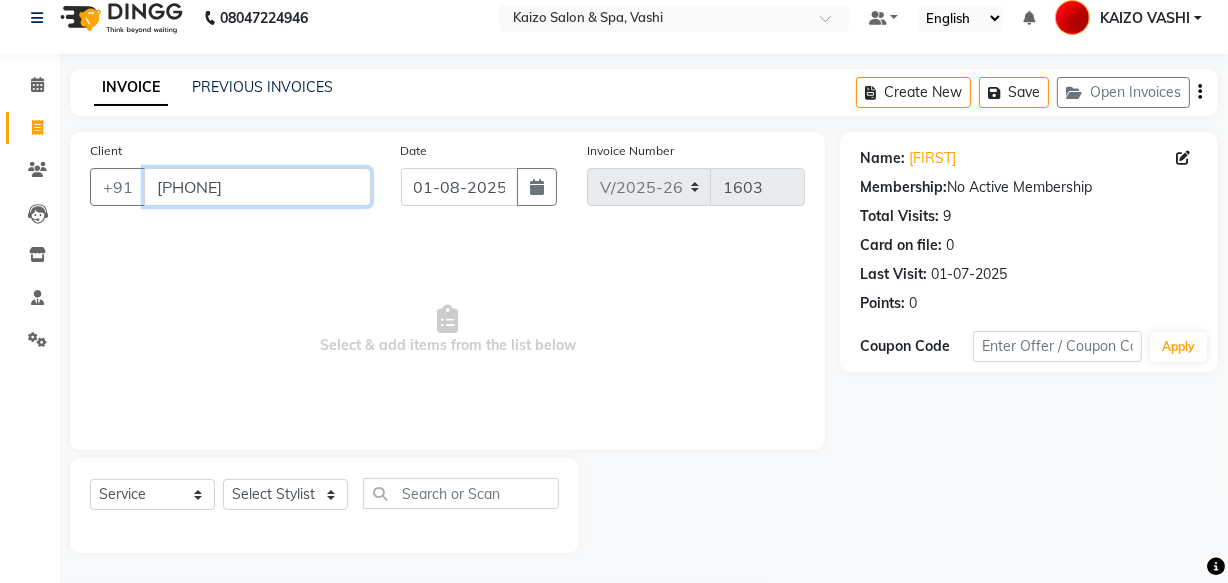 click on "[PHONE]" at bounding box center [257, 187] 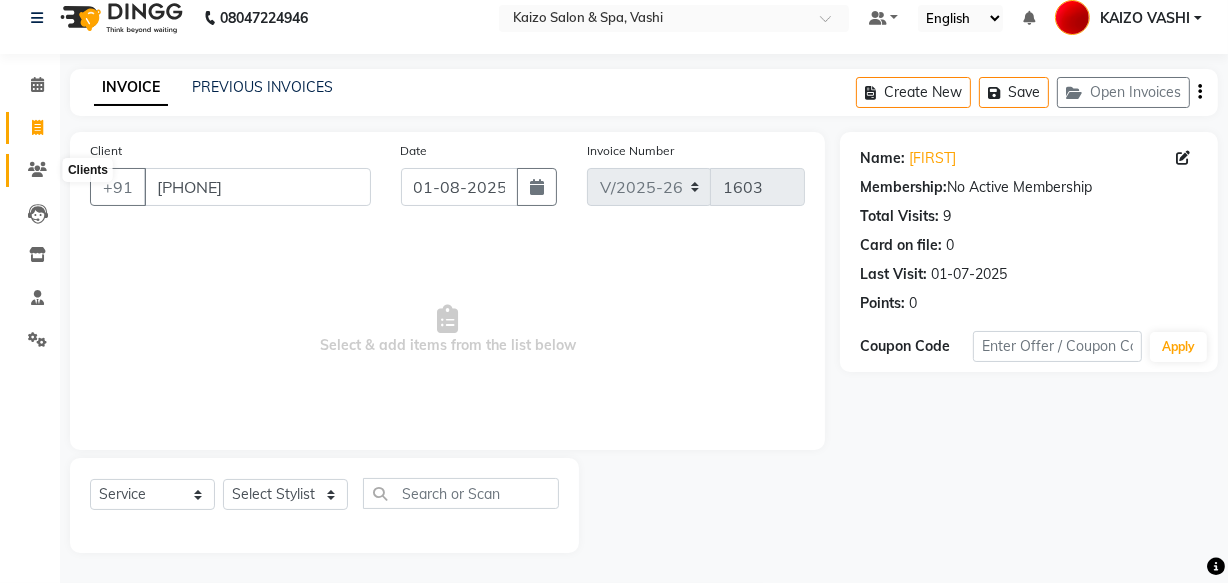 click 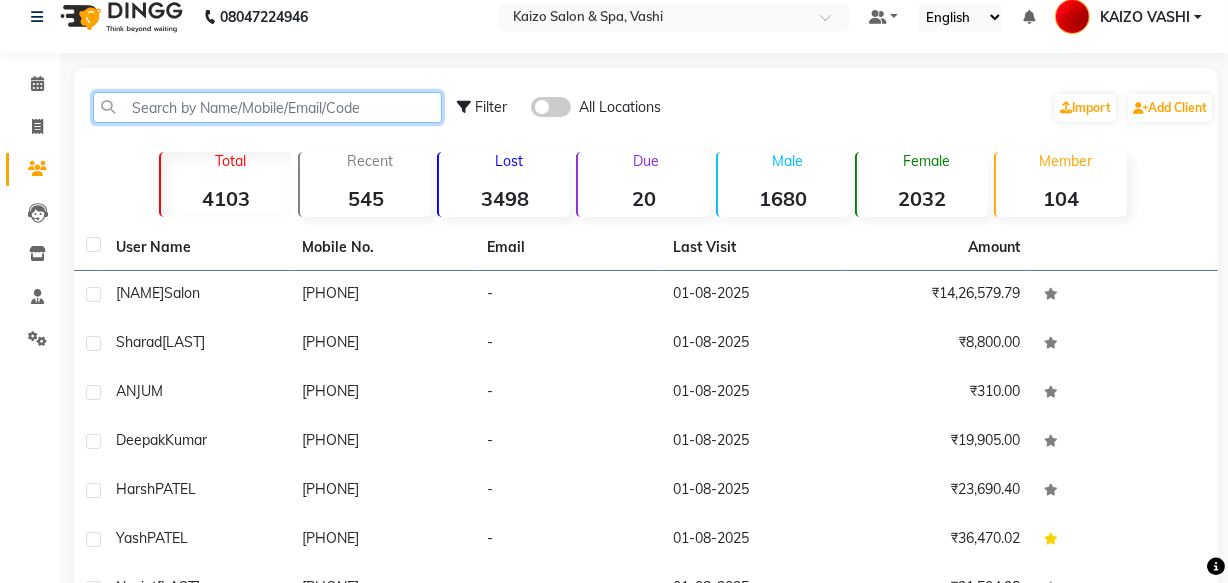 click 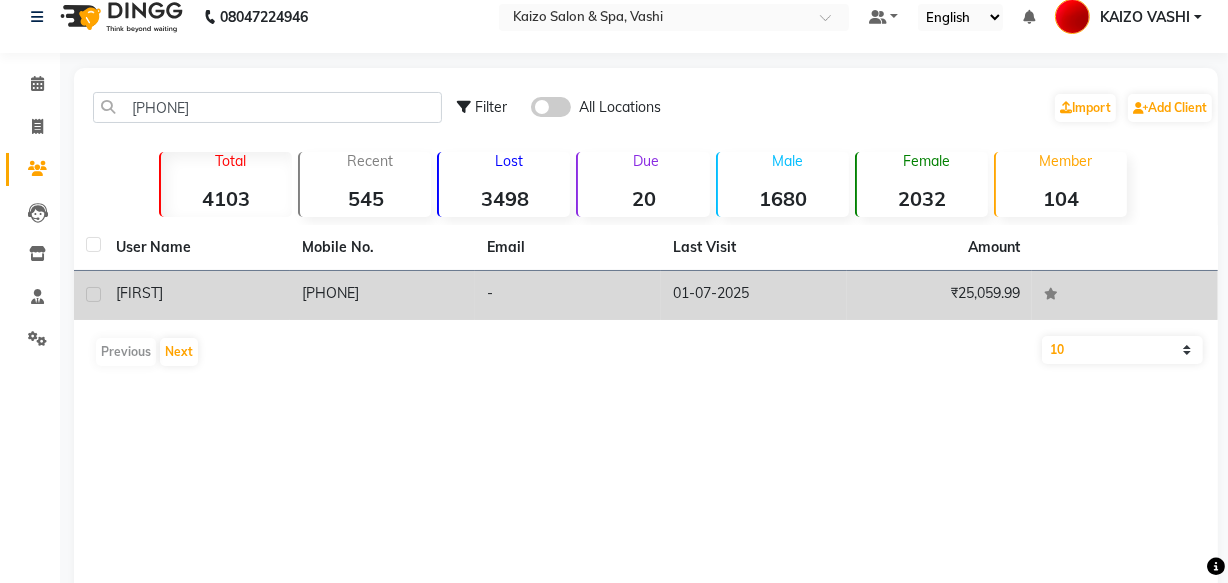 click on "[PHONE]" 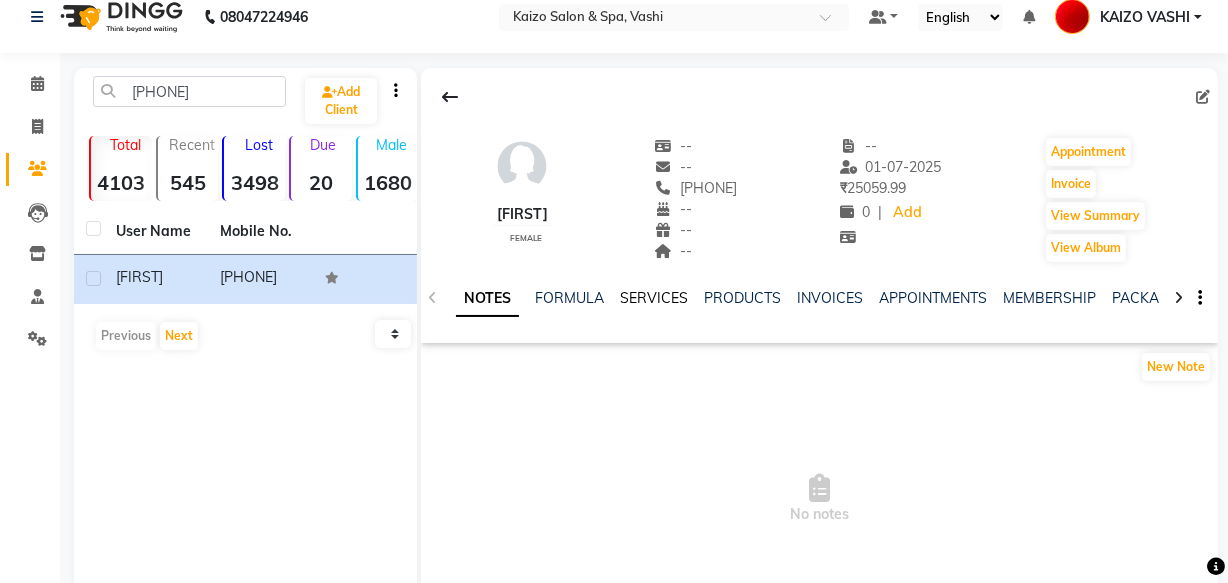 click on "SERVICES" 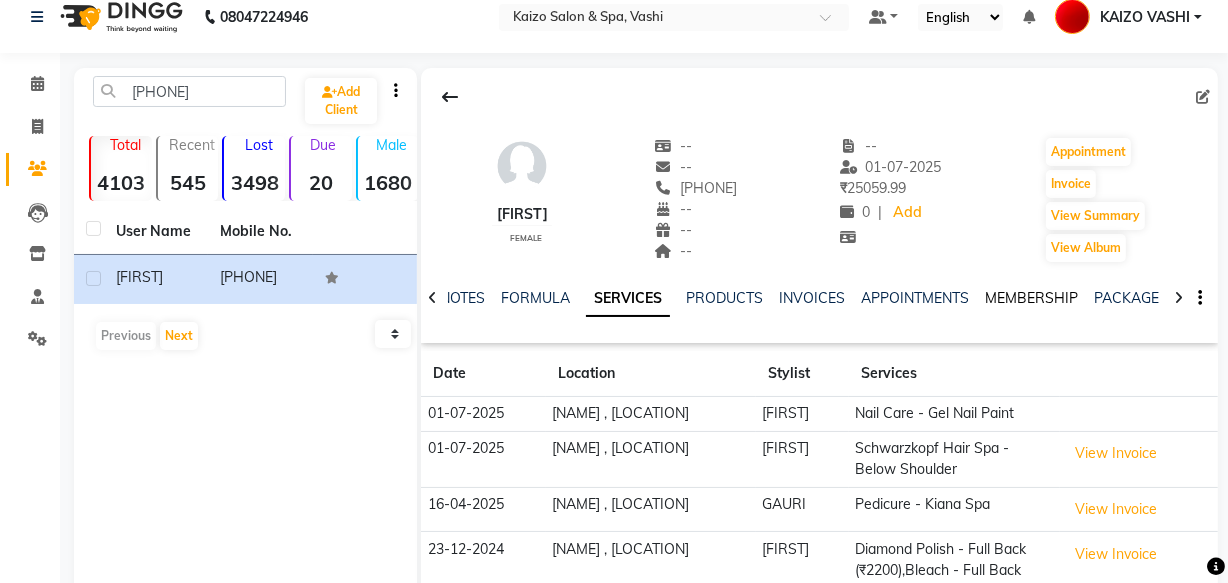 click on "MEMBERSHIP" 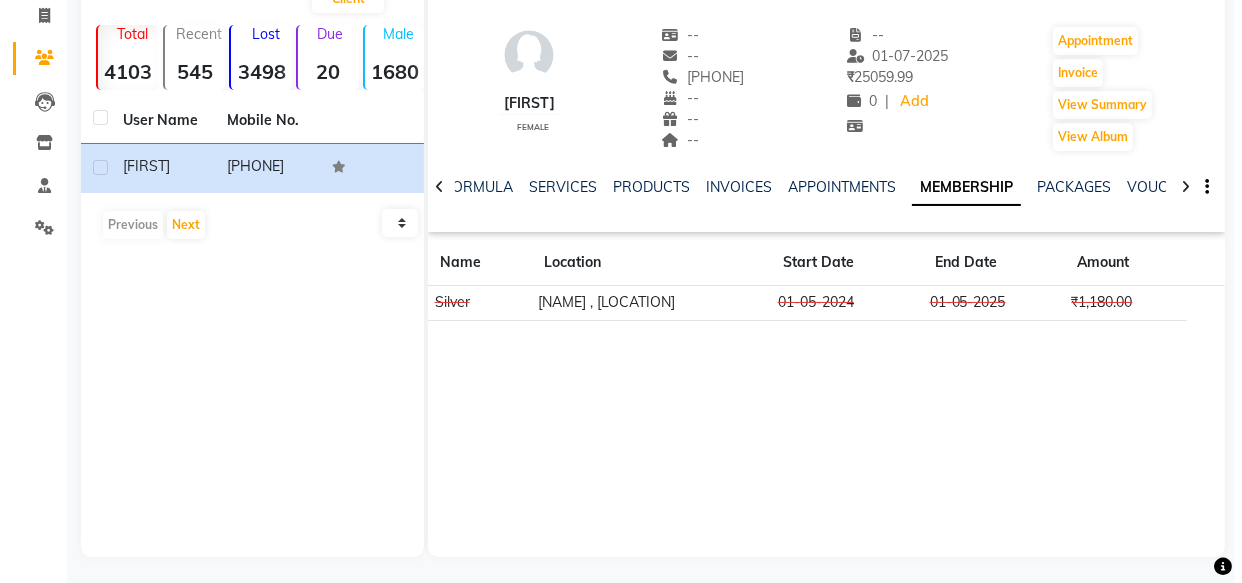 scroll, scrollTop: 134, scrollLeft: 0, axis: vertical 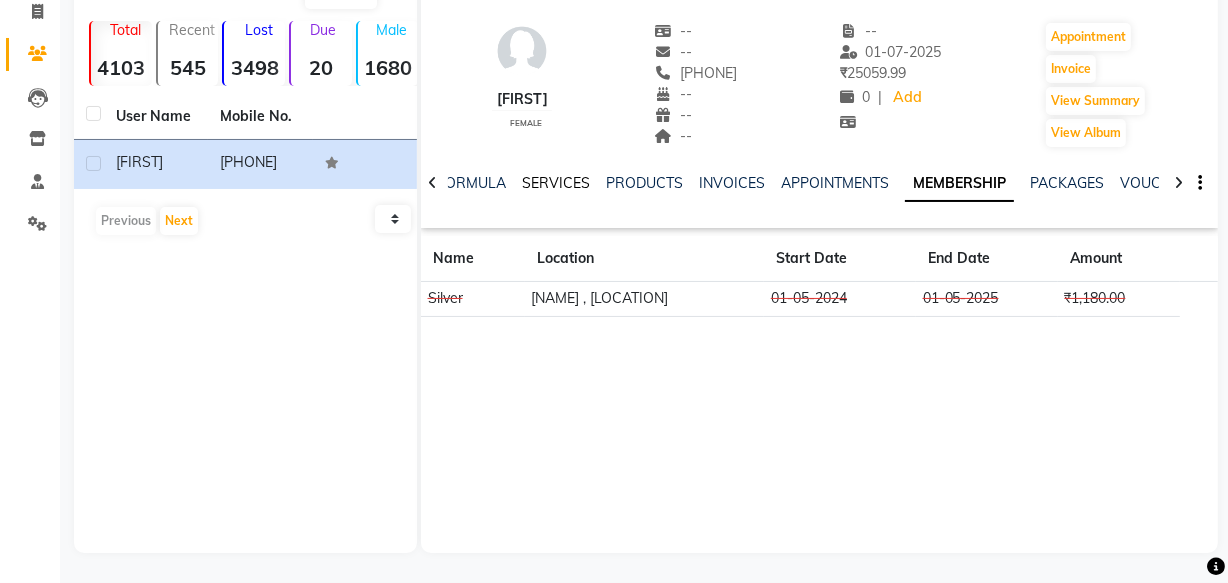 click on "SERVICES" 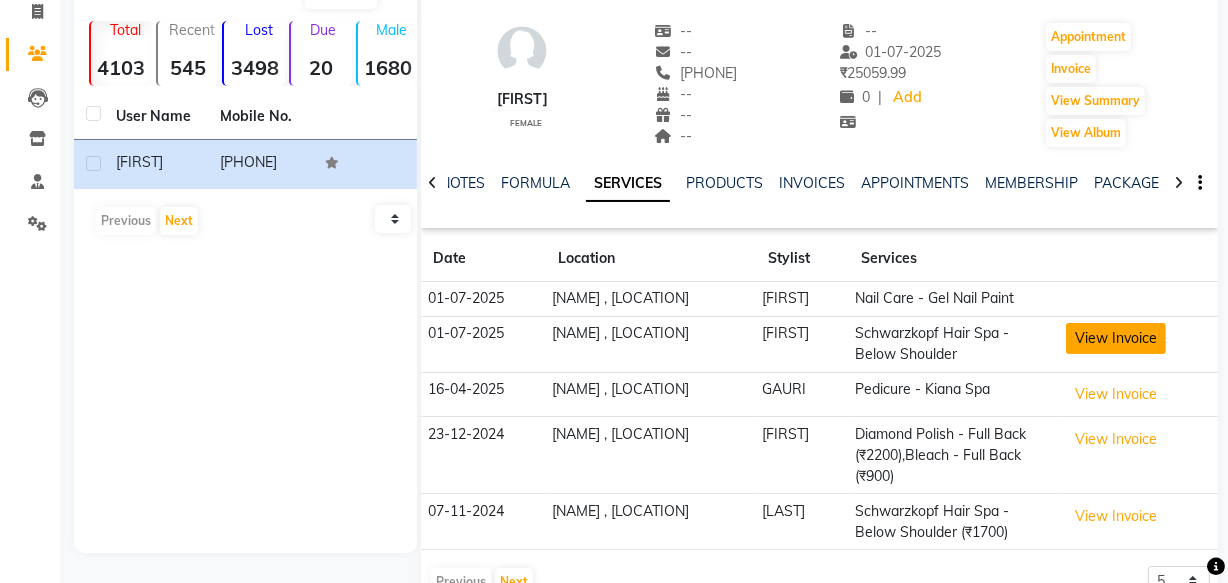 click on "View Invoice" 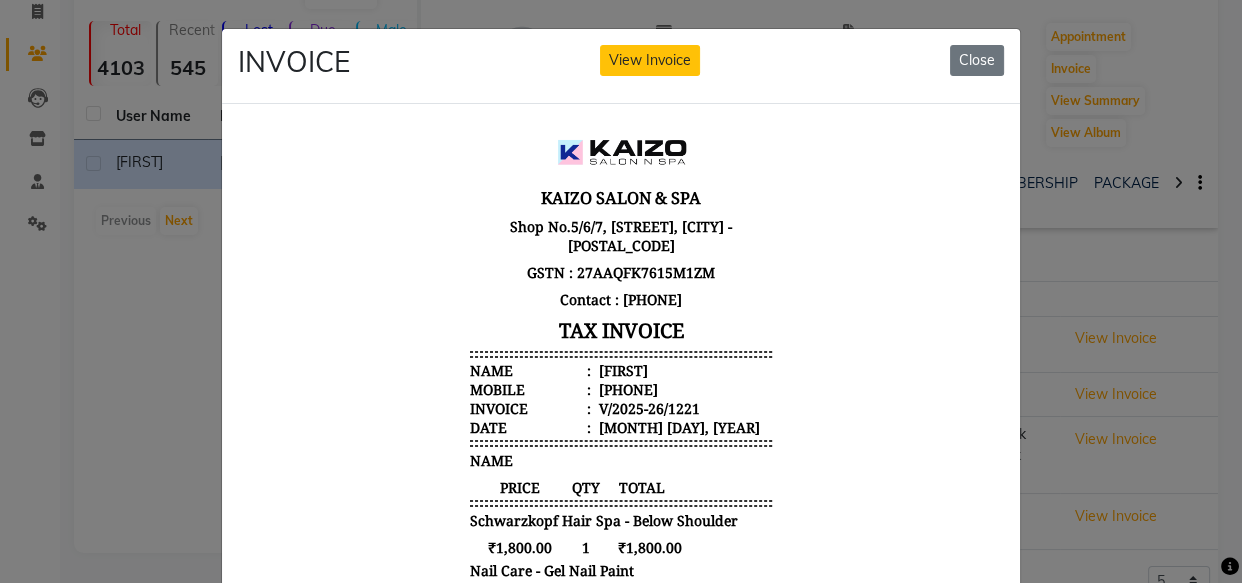 scroll, scrollTop: 16, scrollLeft: 0, axis: vertical 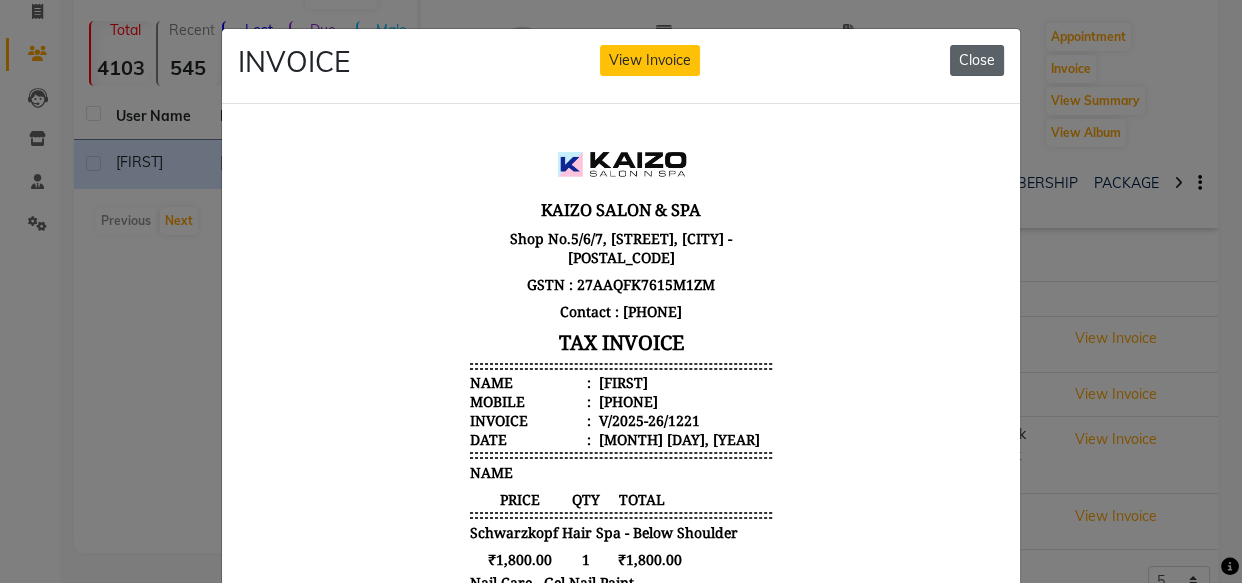 click on "Close" 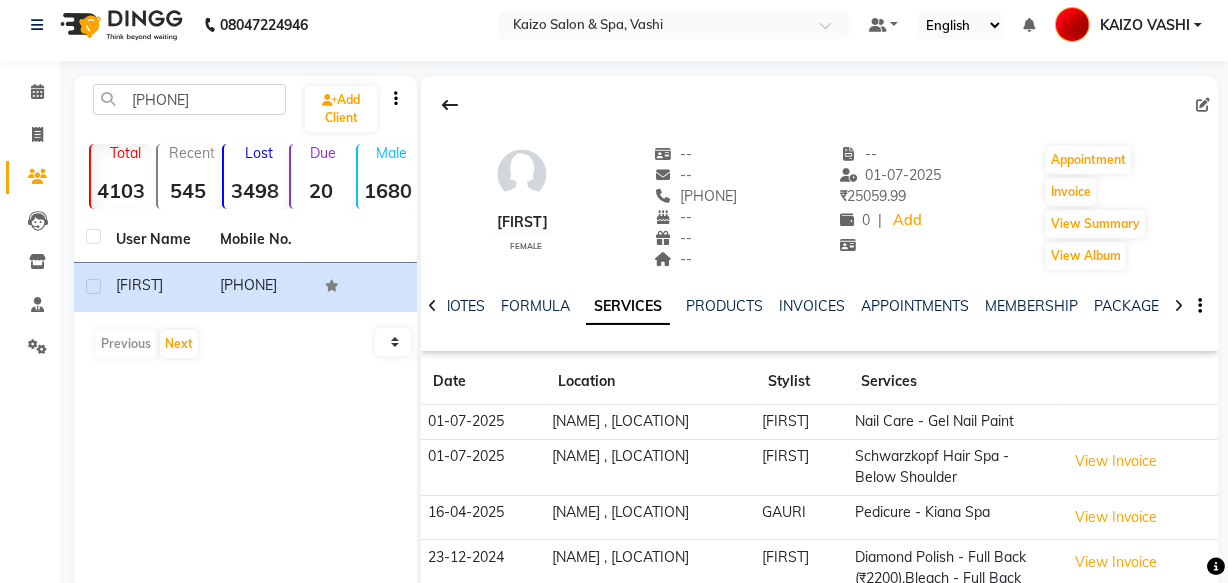 scroll, scrollTop: 0, scrollLeft: 0, axis: both 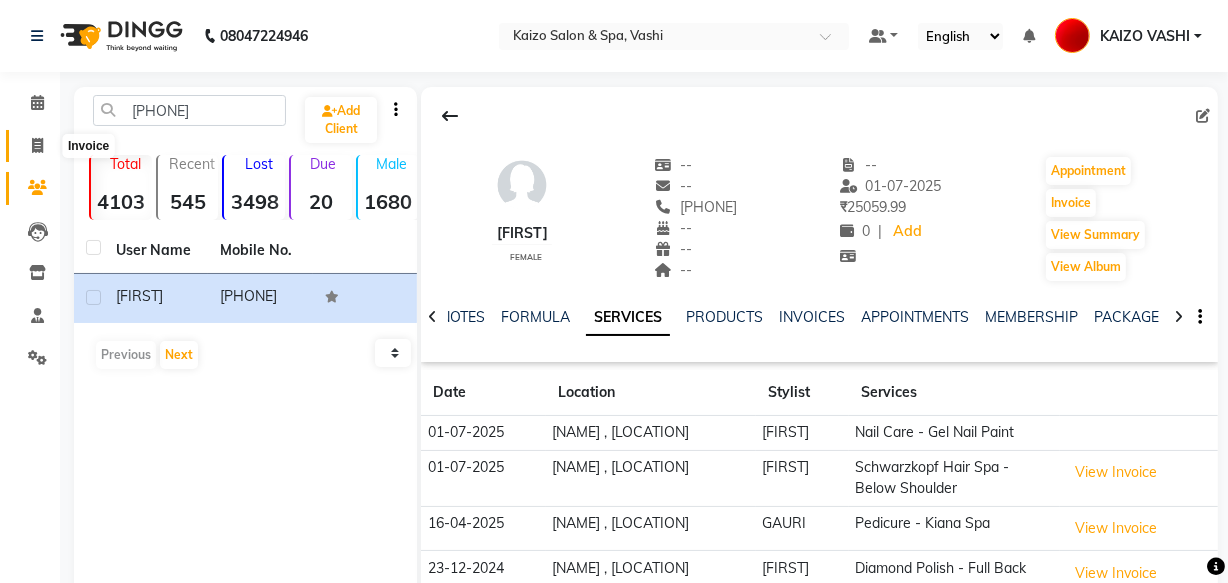 click 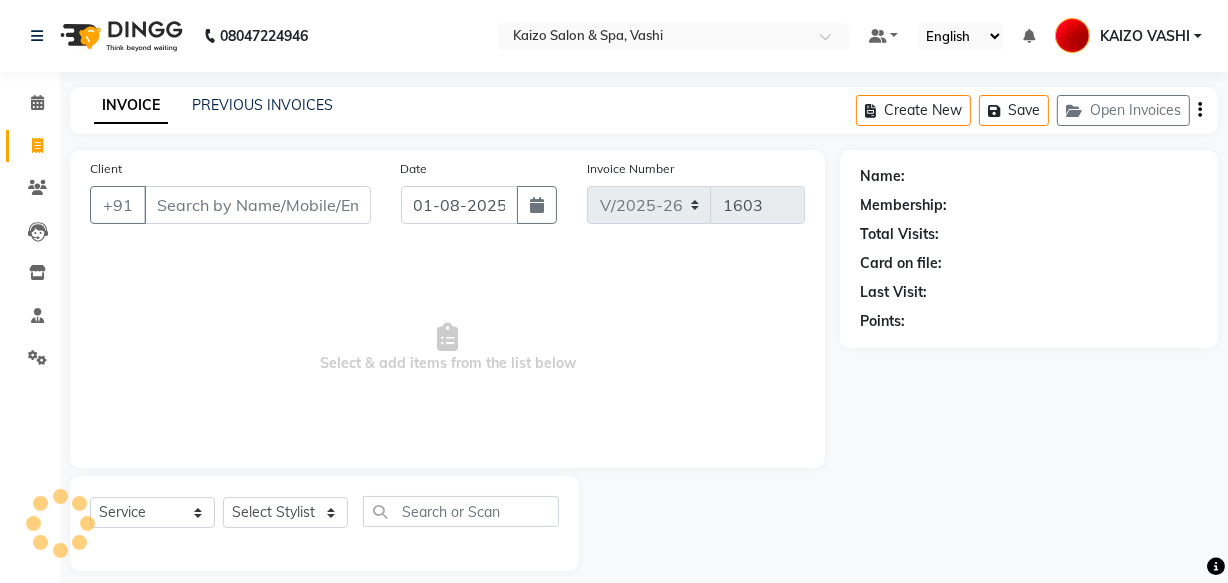 scroll, scrollTop: 19, scrollLeft: 0, axis: vertical 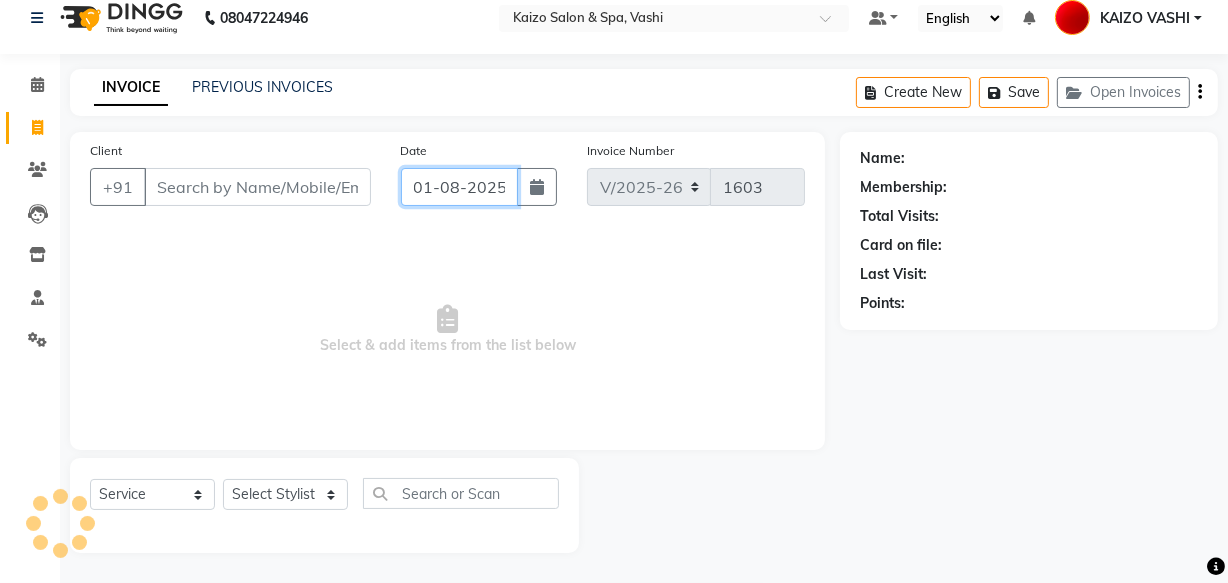 click on "01-08-2025" 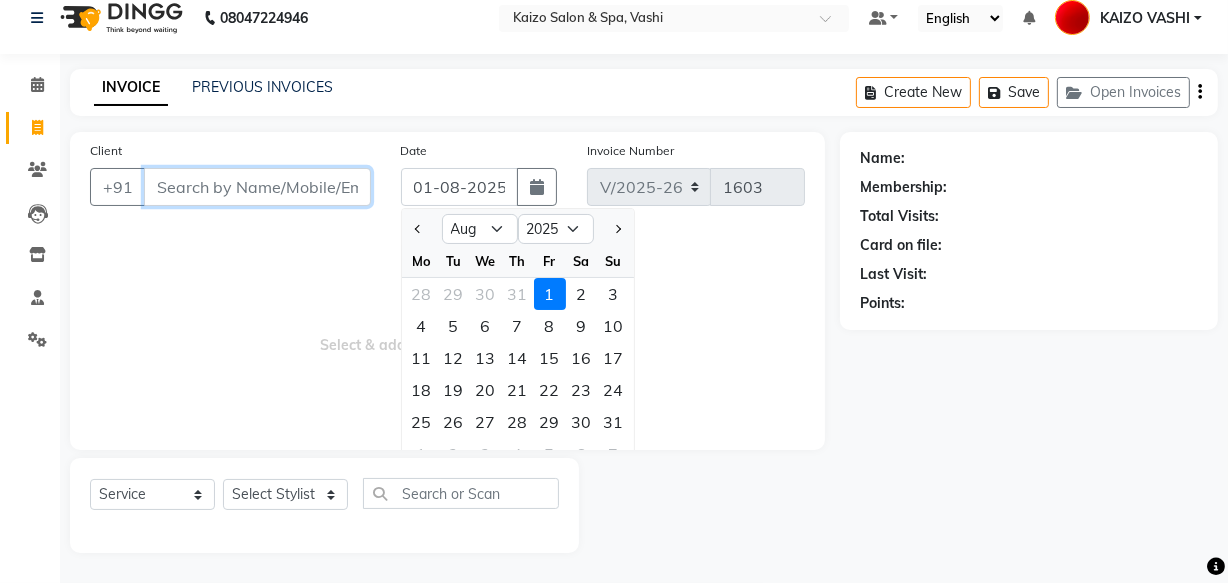 click on "Client" at bounding box center (257, 187) 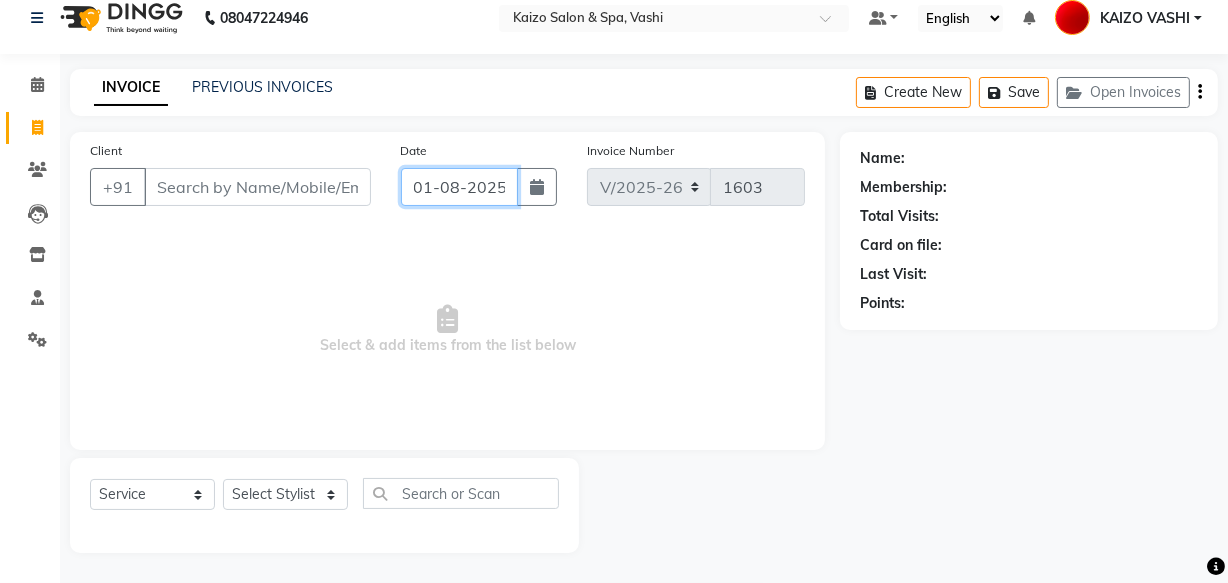 paste on "[PHONE]" 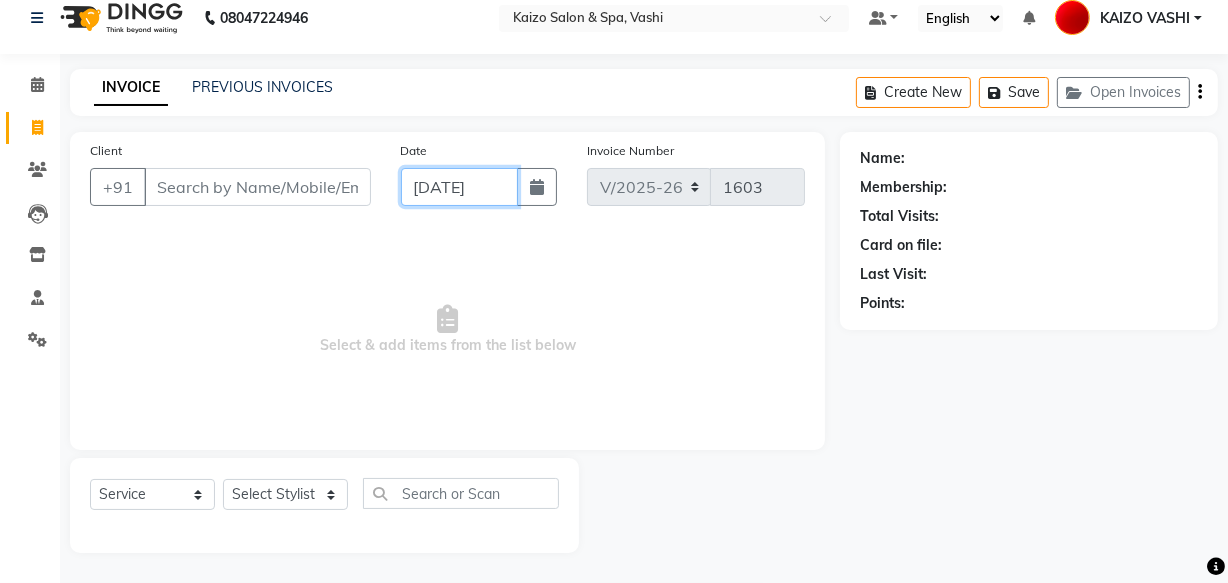 scroll, scrollTop: 0, scrollLeft: 40, axis: horizontal 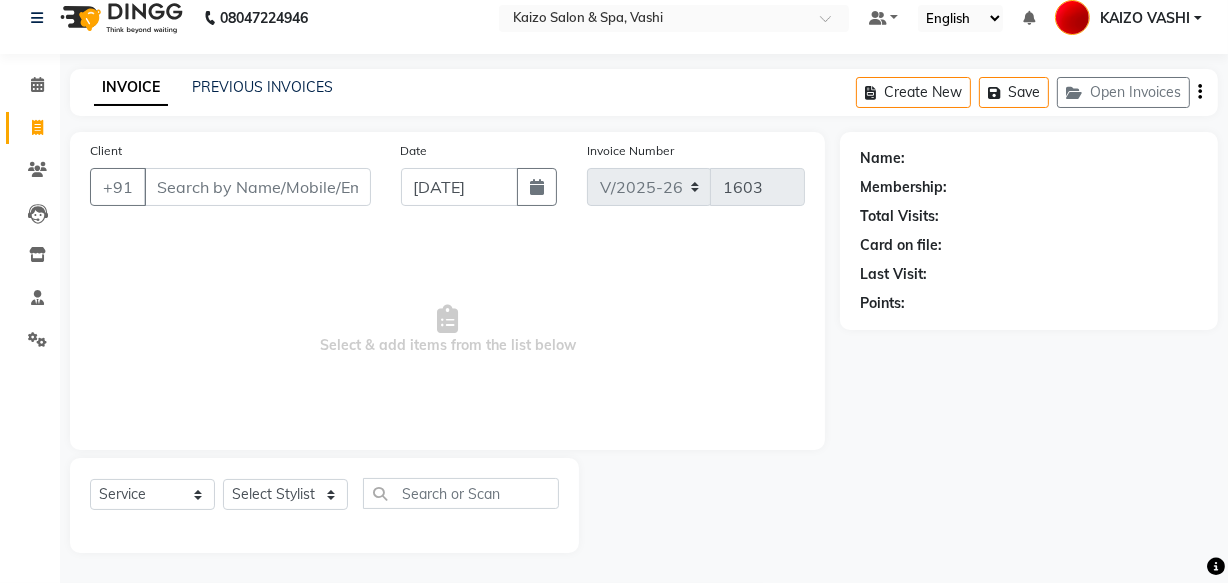 click on "Select & add items from the list below" at bounding box center (447, 330) 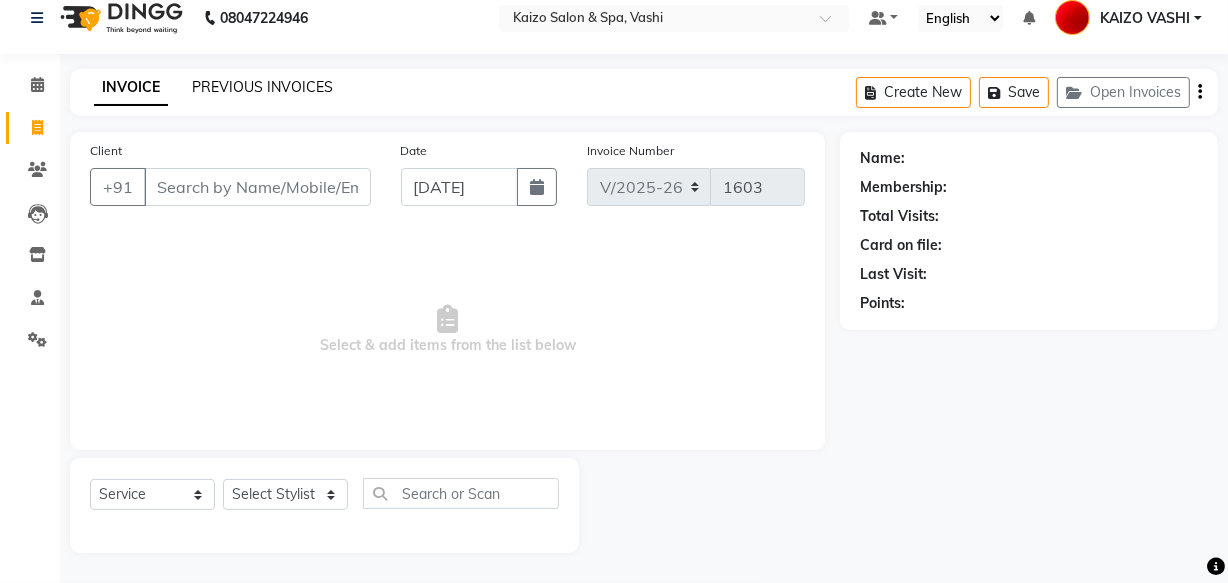 click on "PREVIOUS INVOICES" 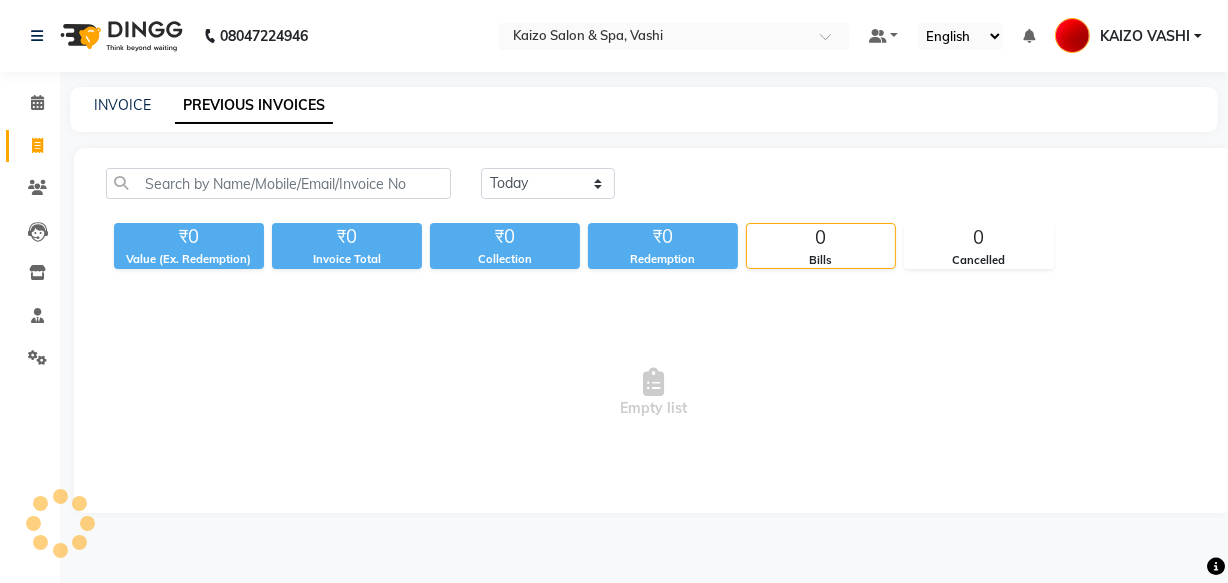 scroll, scrollTop: 0, scrollLeft: 0, axis: both 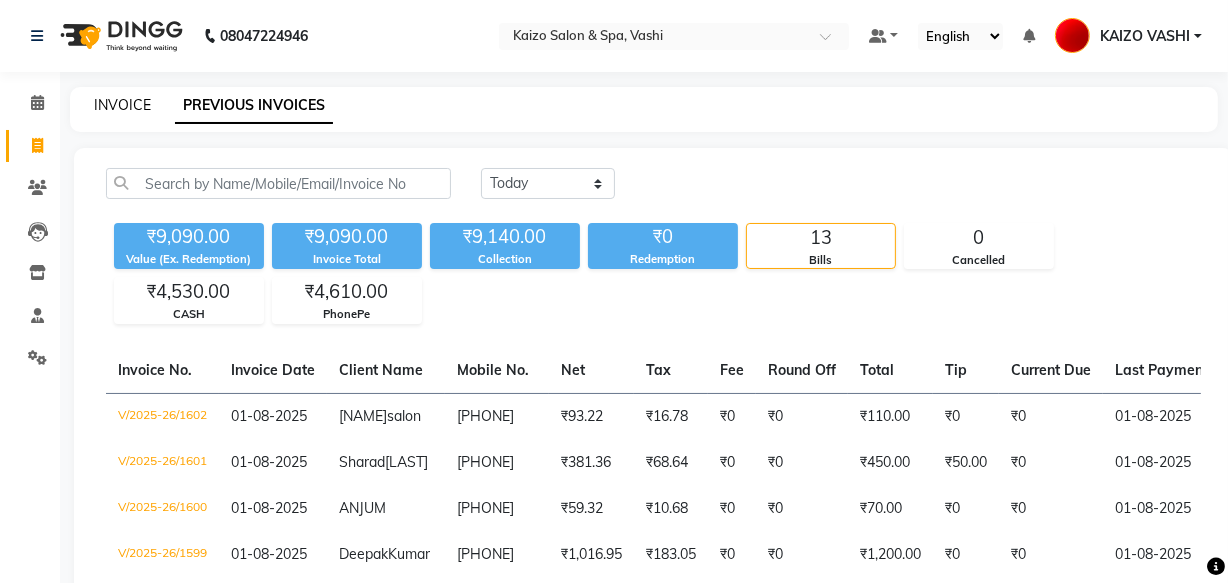 click on "INVOICE" 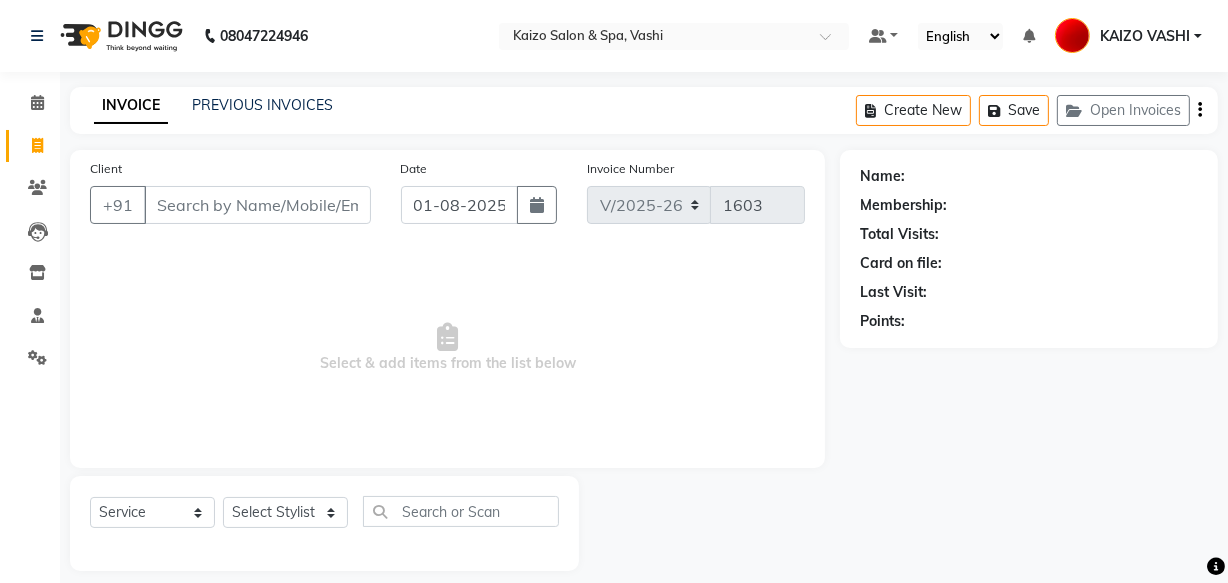 scroll, scrollTop: 19, scrollLeft: 0, axis: vertical 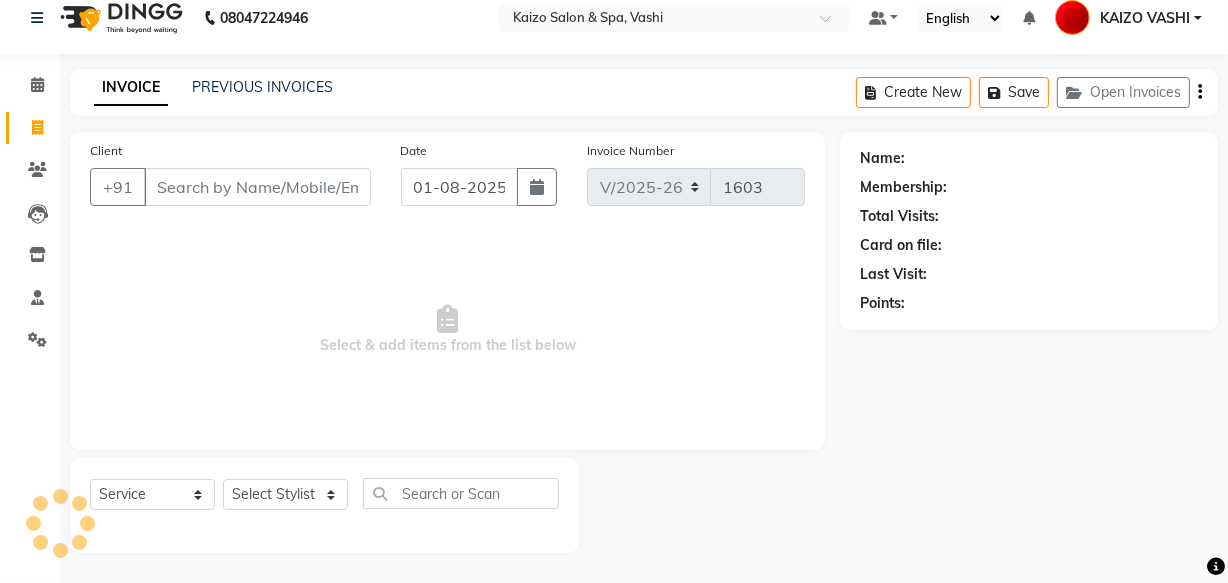 click on "Client" at bounding box center [257, 187] 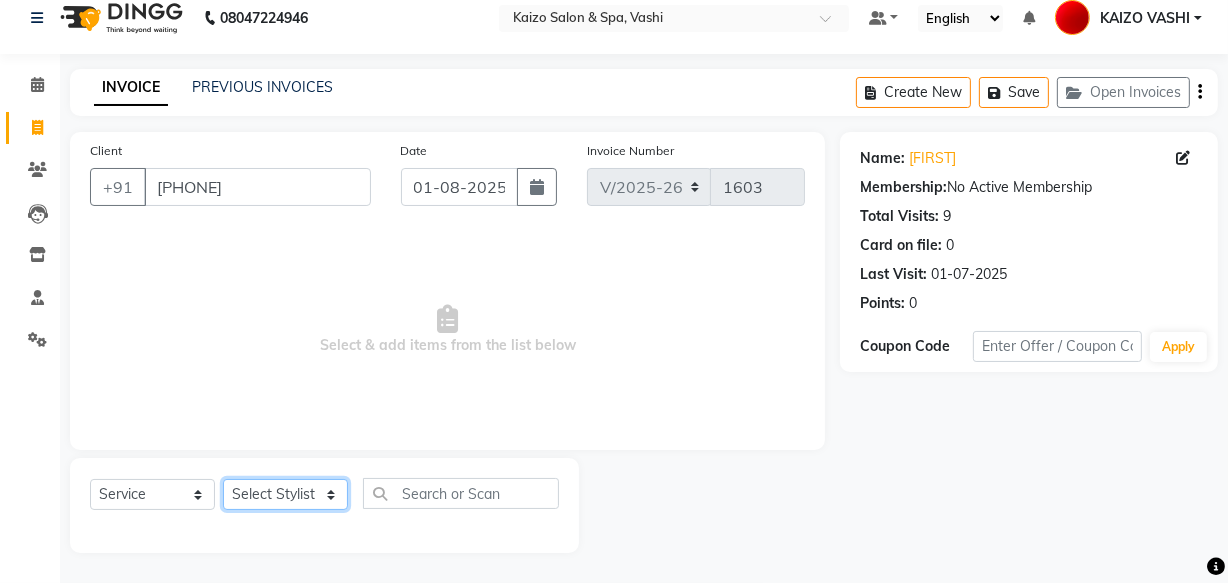 click on "Select Stylist [NAME] [NAME] [NAME] [NAME] [NAME] [NAME] [NAME] [NAME] [NAME] [NAME]" 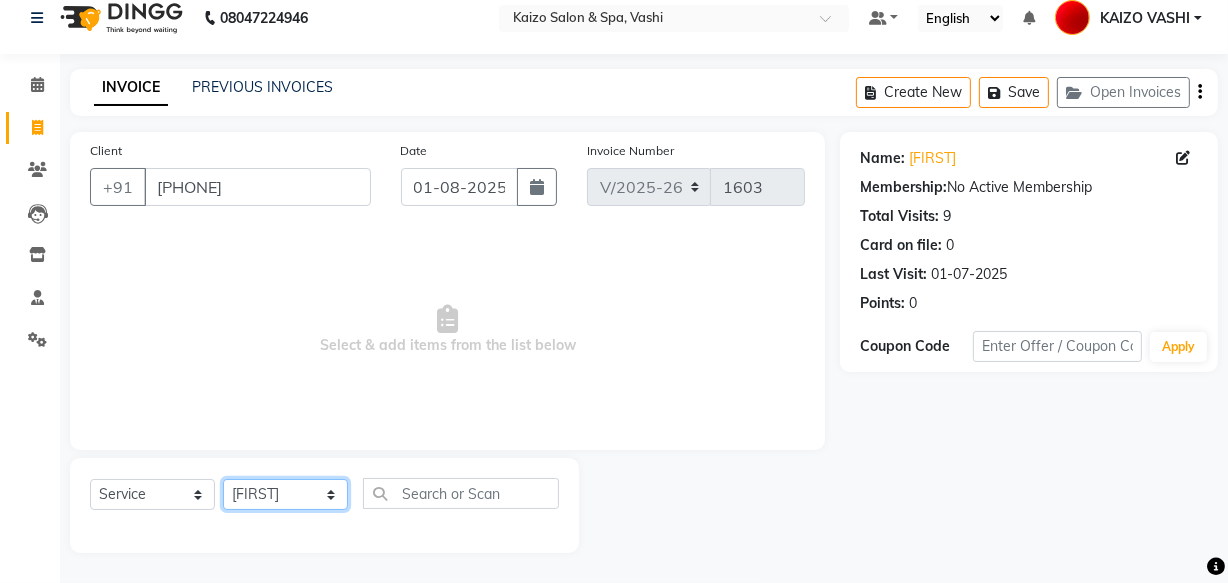 click on "Select Stylist [NAME] [NAME] [NAME] [NAME] [NAME] [NAME] [NAME] [NAME] [NAME] [NAME]" 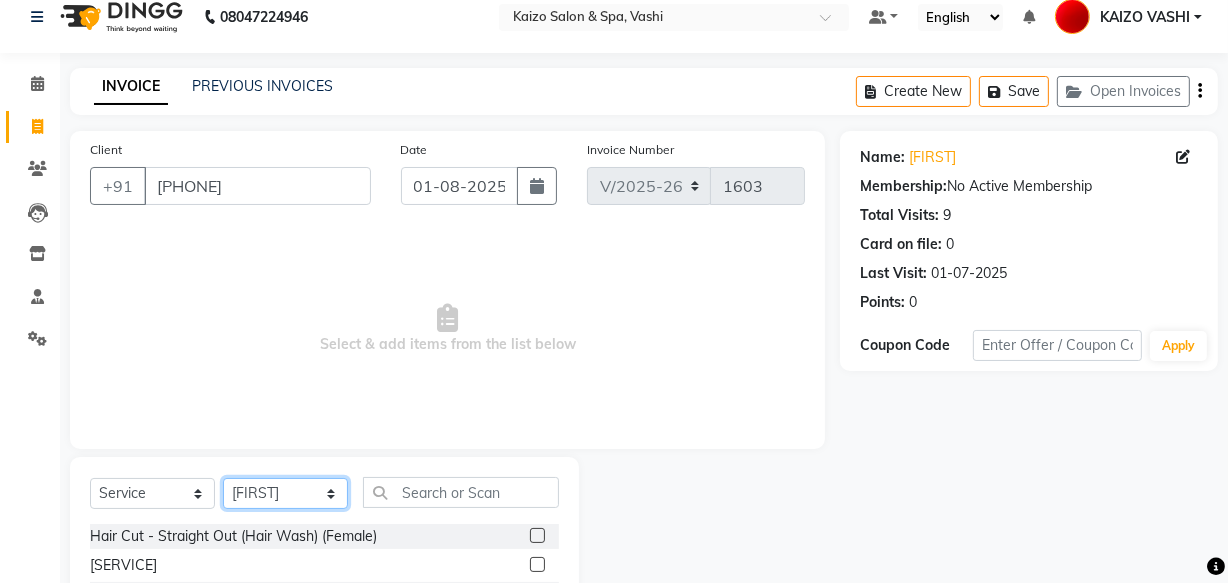 click on "Select Stylist [NAME] [NAME] [NAME] [NAME] [NAME] [NAME] [NAME] [NAME] [NAME] [NAME]" 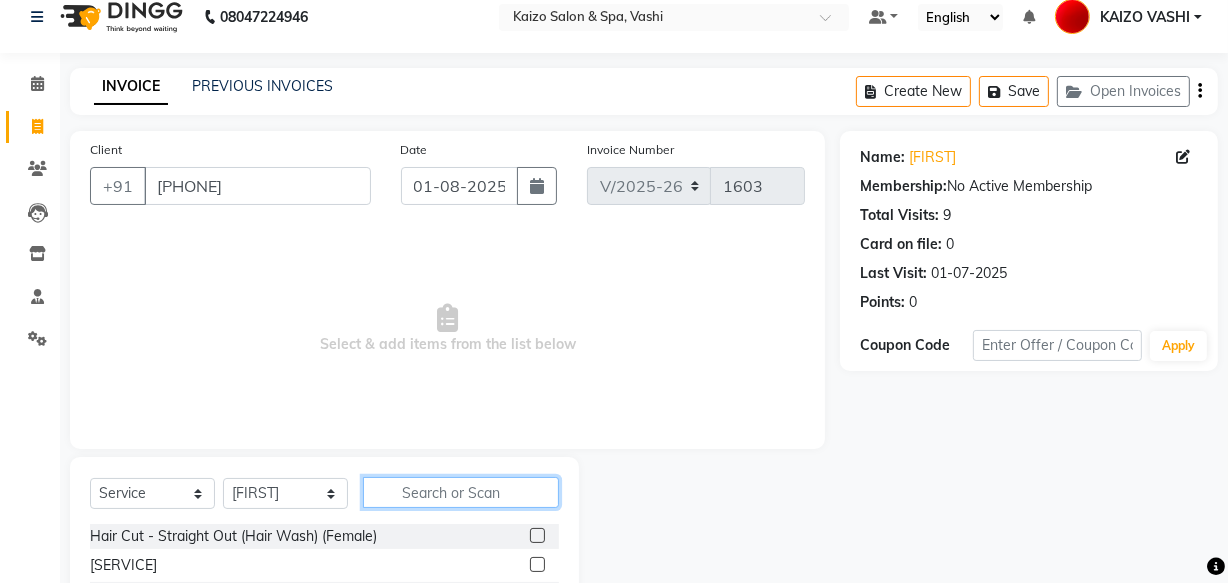 click 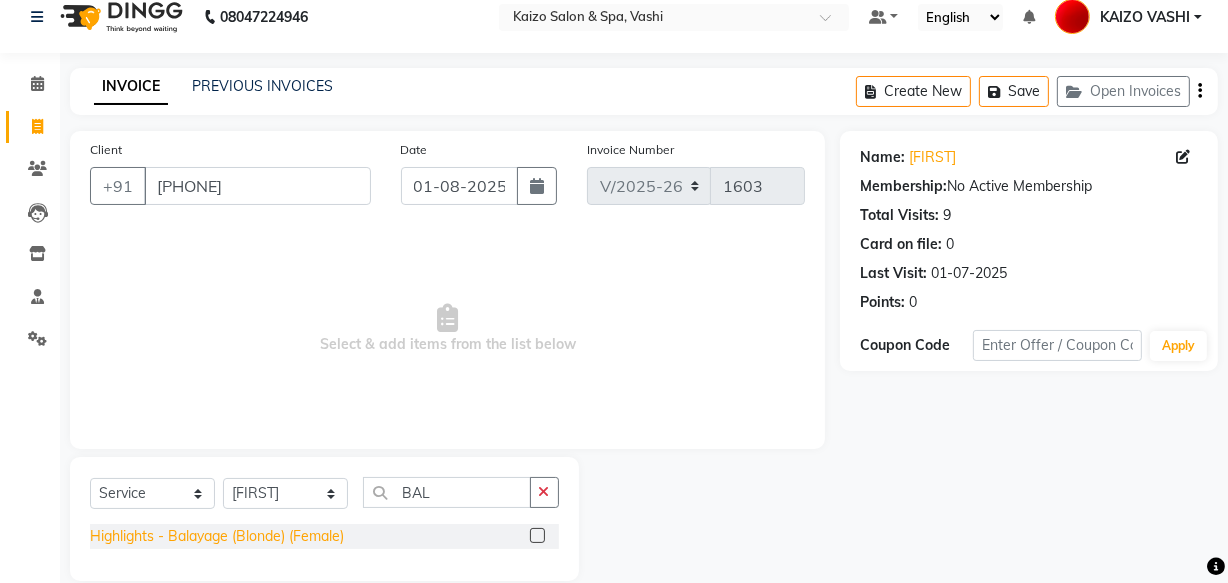 click on "Highlights - Balayage (Blonde) (Female)" 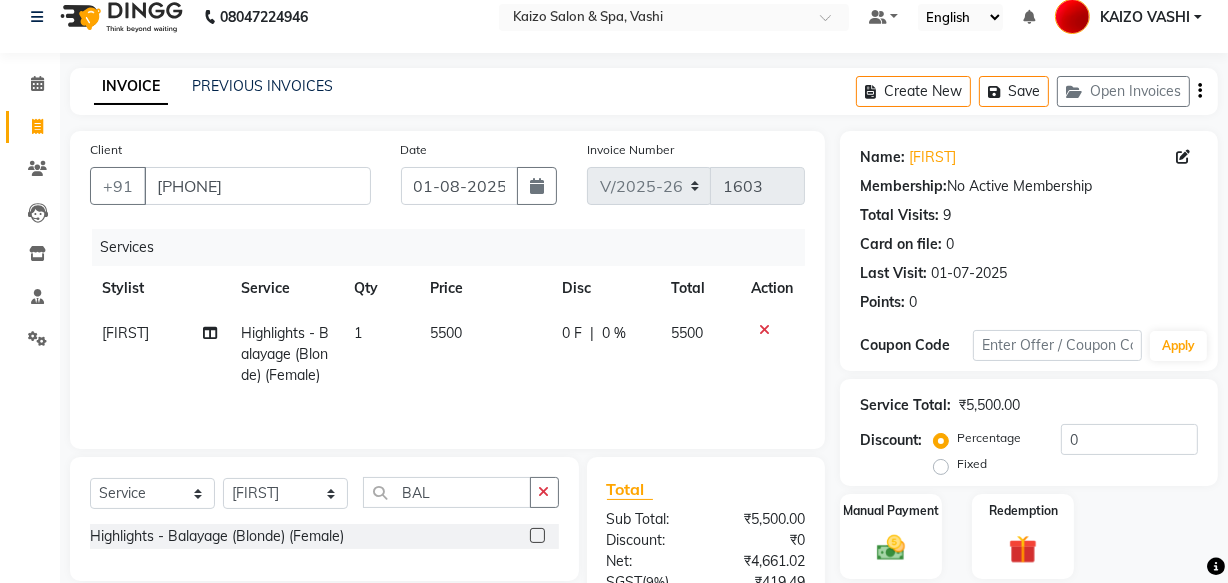click on "5500" 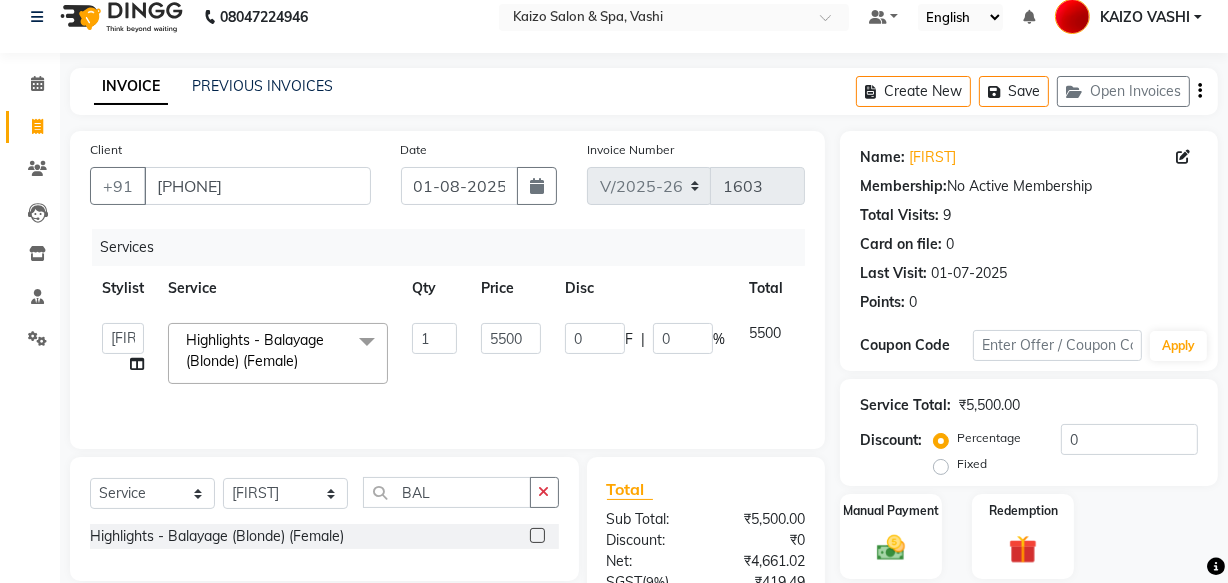 click on "5500" 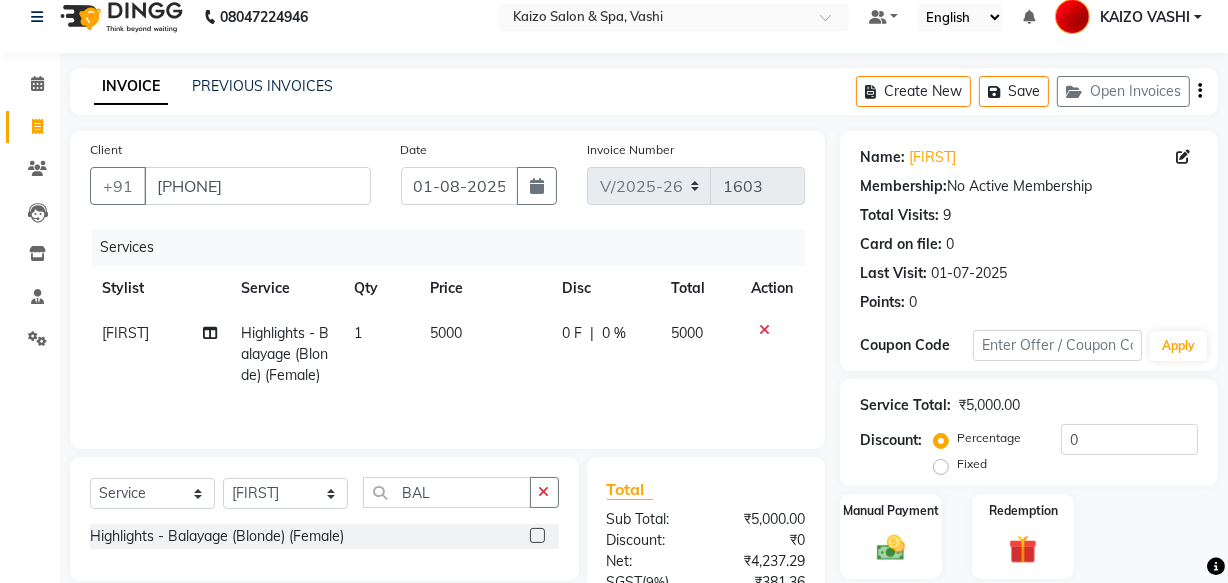 click on "IFTESHA [SERVICE] [NAME] [QUANTITY] [PRICE] [DISCOUNT] [TOTAL] Action" 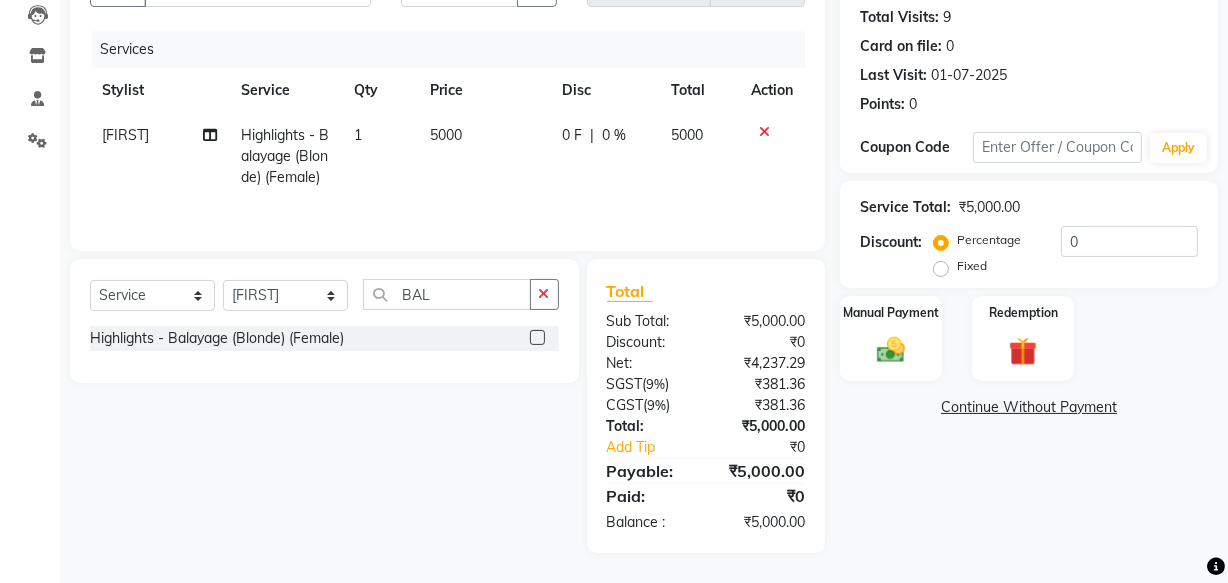 scroll, scrollTop: 238, scrollLeft: 0, axis: vertical 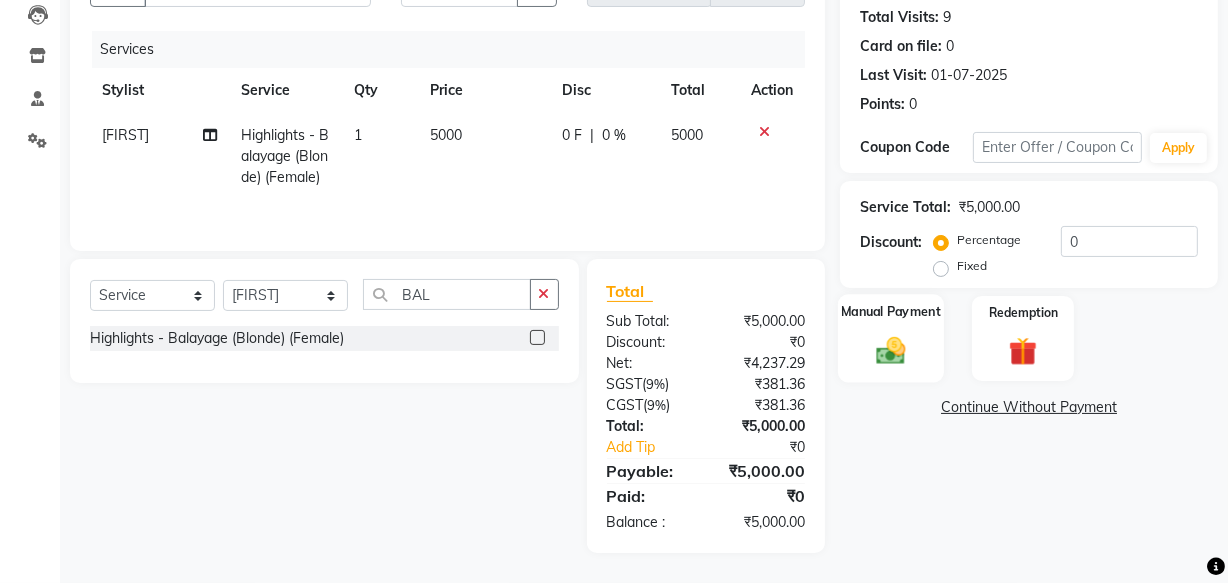 click on "Manual Payment" 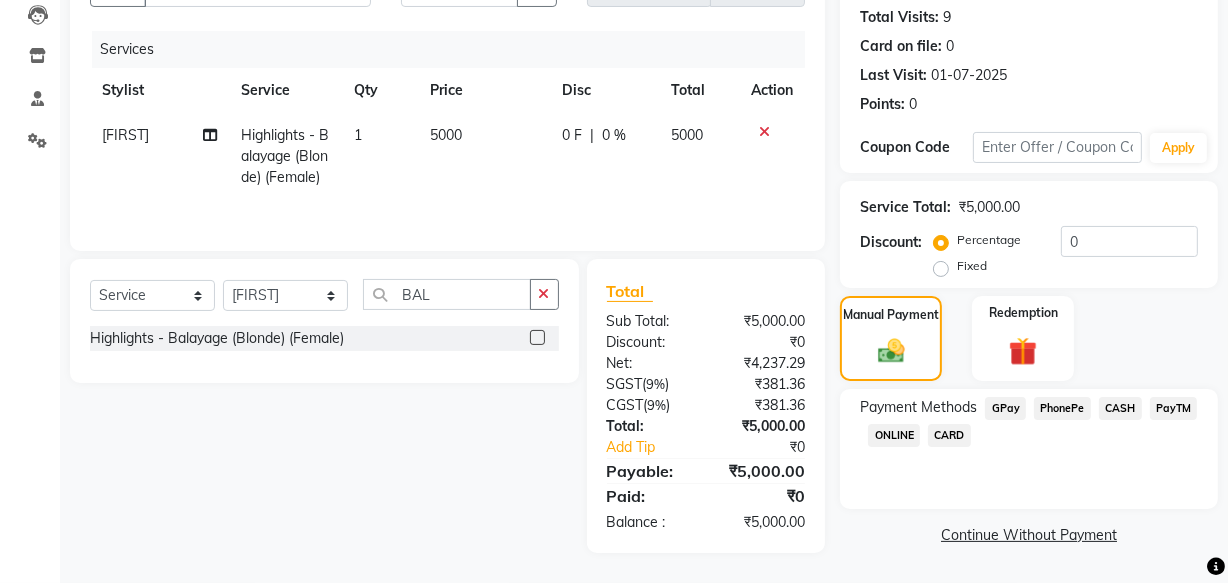 click on "PhonePe" 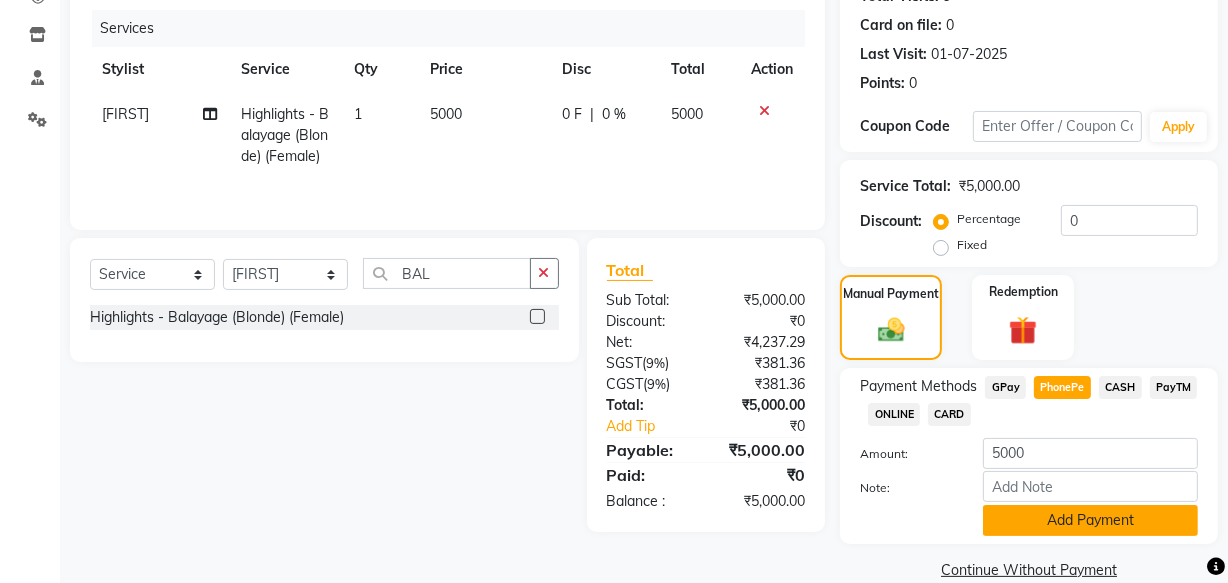 click on "Add Payment" 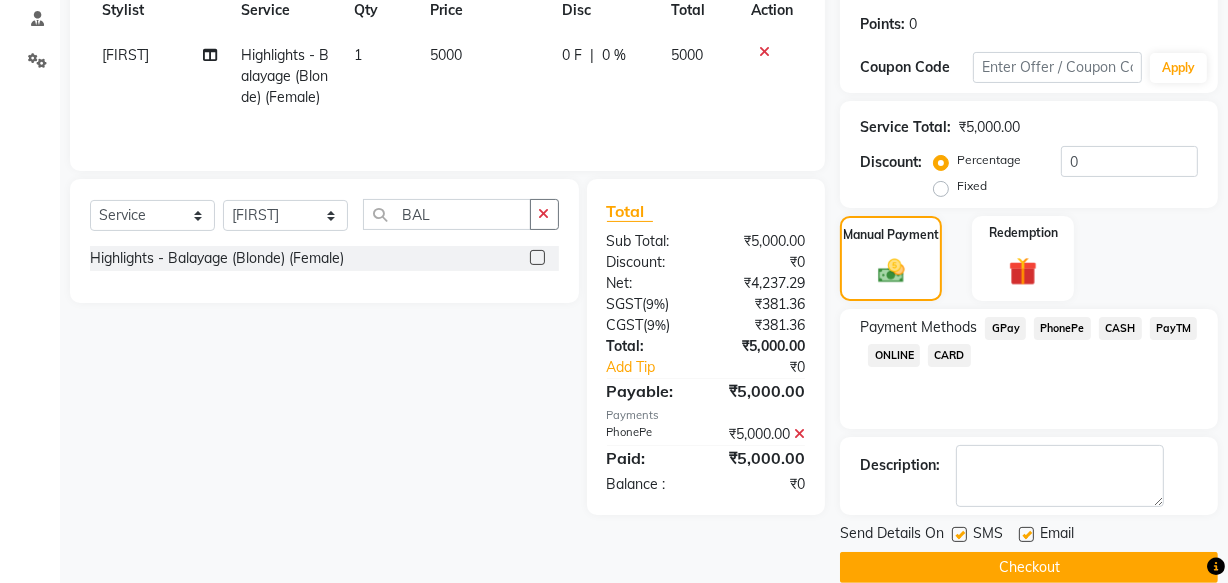 scroll, scrollTop: 326, scrollLeft: 0, axis: vertical 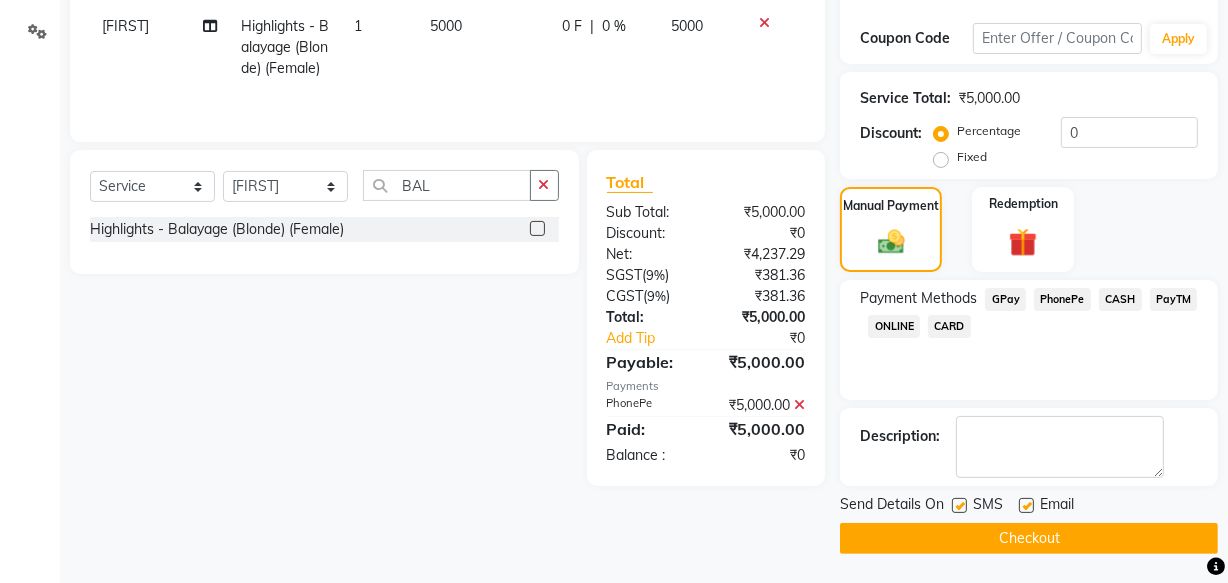 click 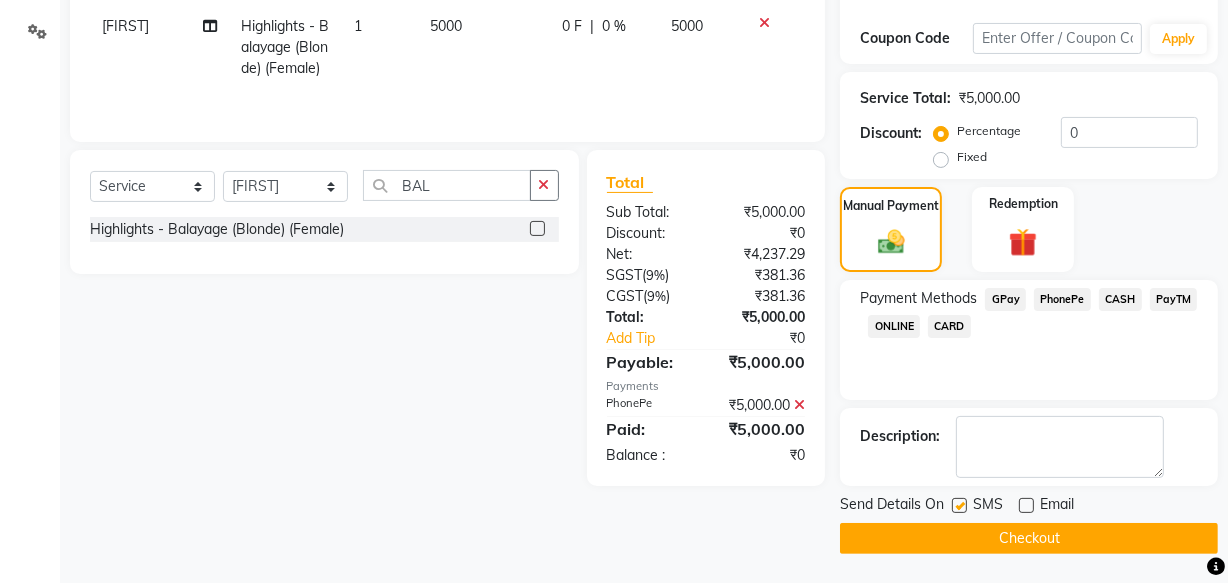 click 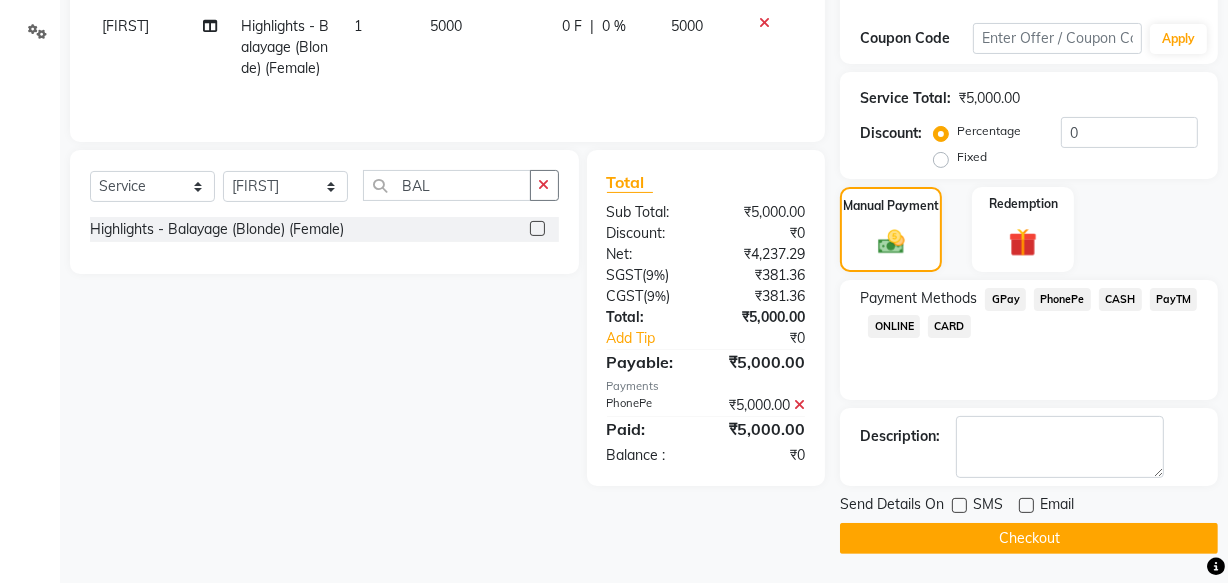 click on "Checkout" 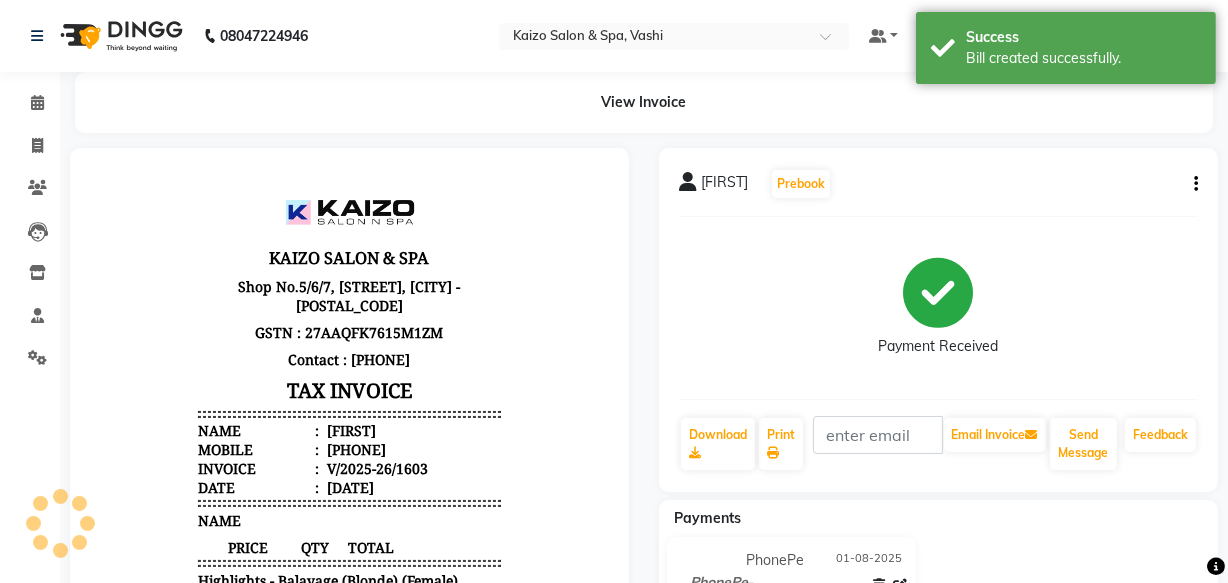 scroll, scrollTop: 0, scrollLeft: 0, axis: both 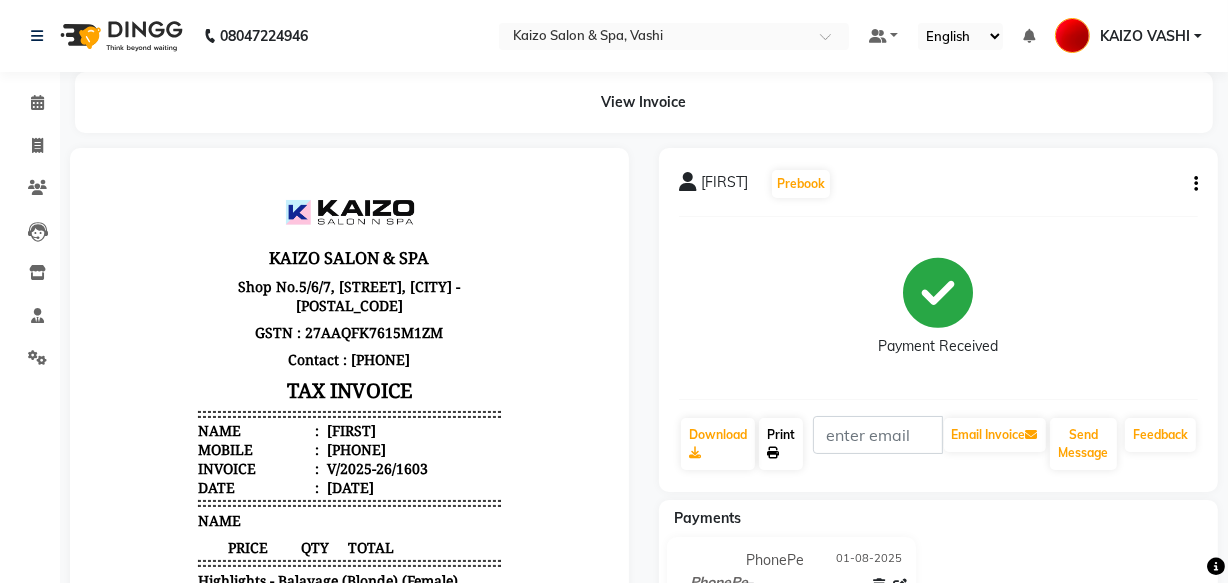 click 